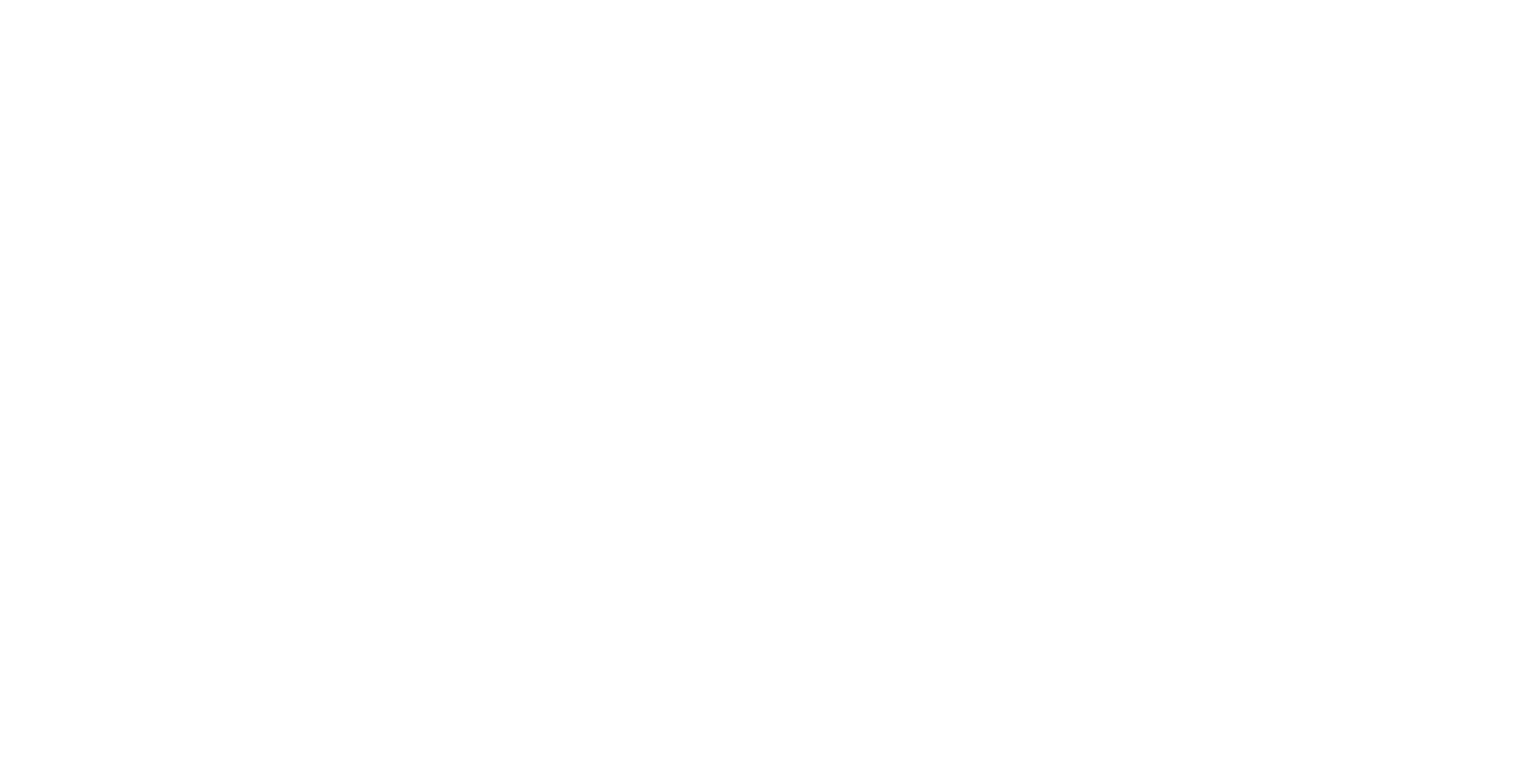 scroll, scrollTop: 0, scrollLeft: 0, axis: both 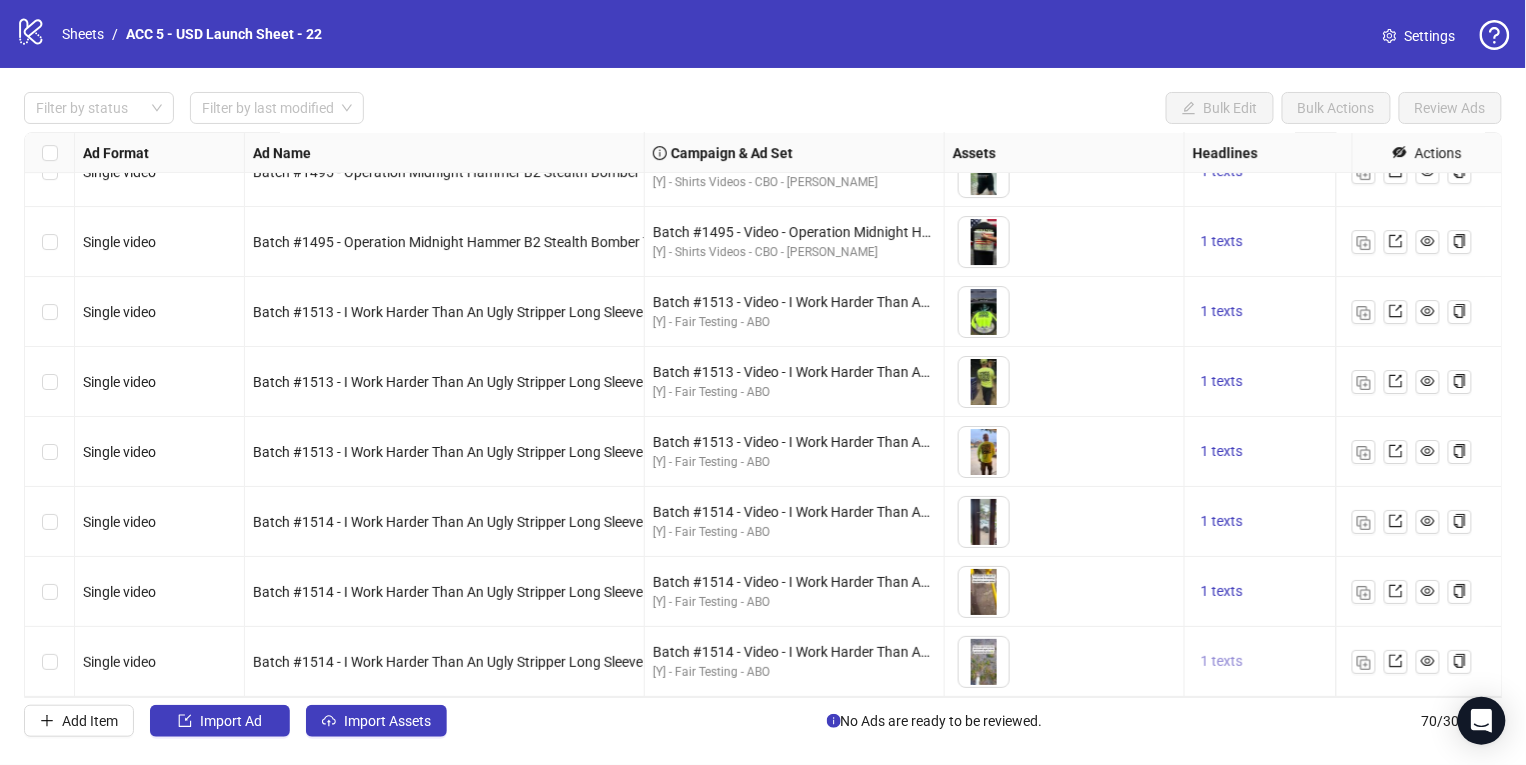 click on "1 texts" at bounding box center [1222, 661] 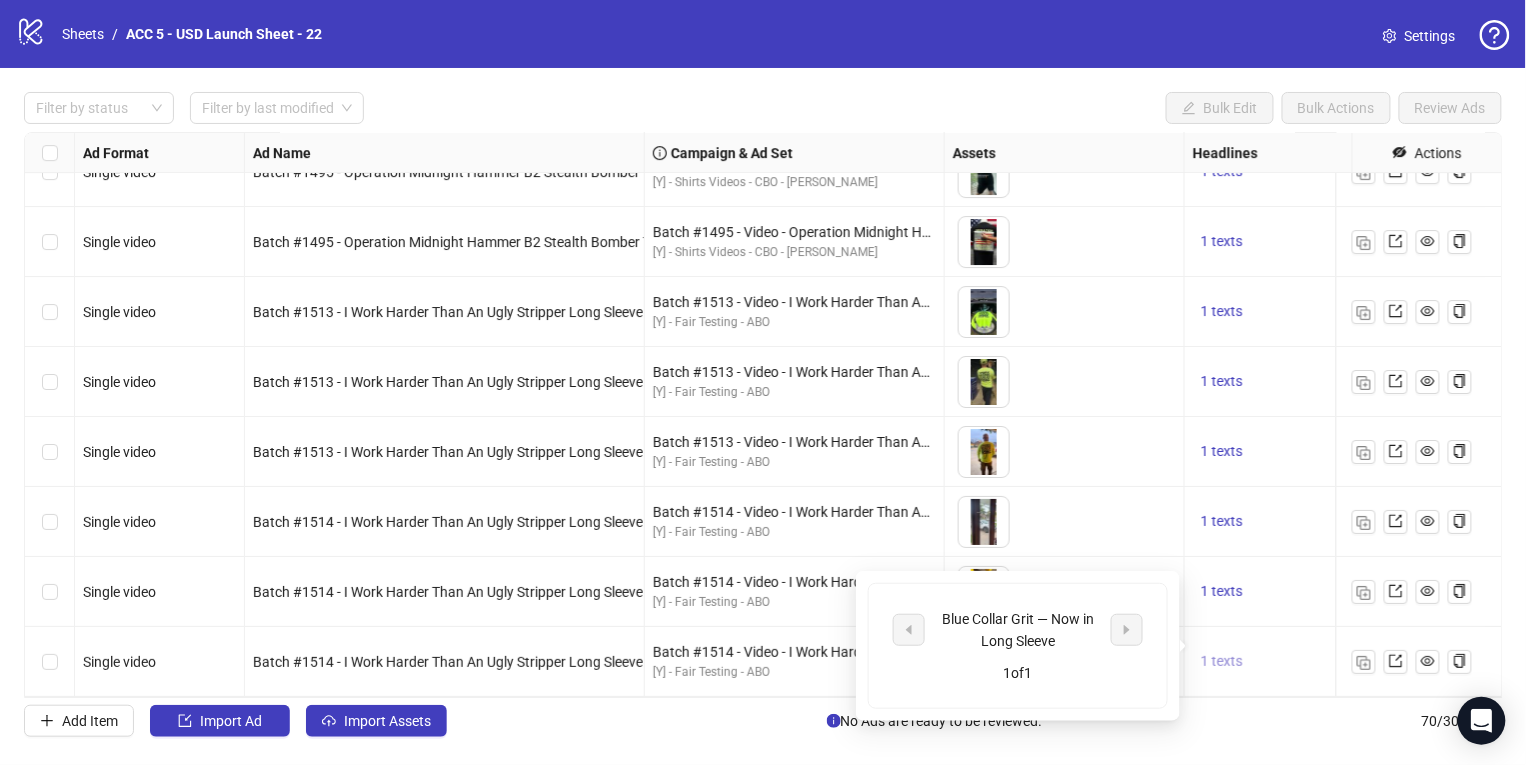 click on "1 texts" at bounding box center [1222, 661] 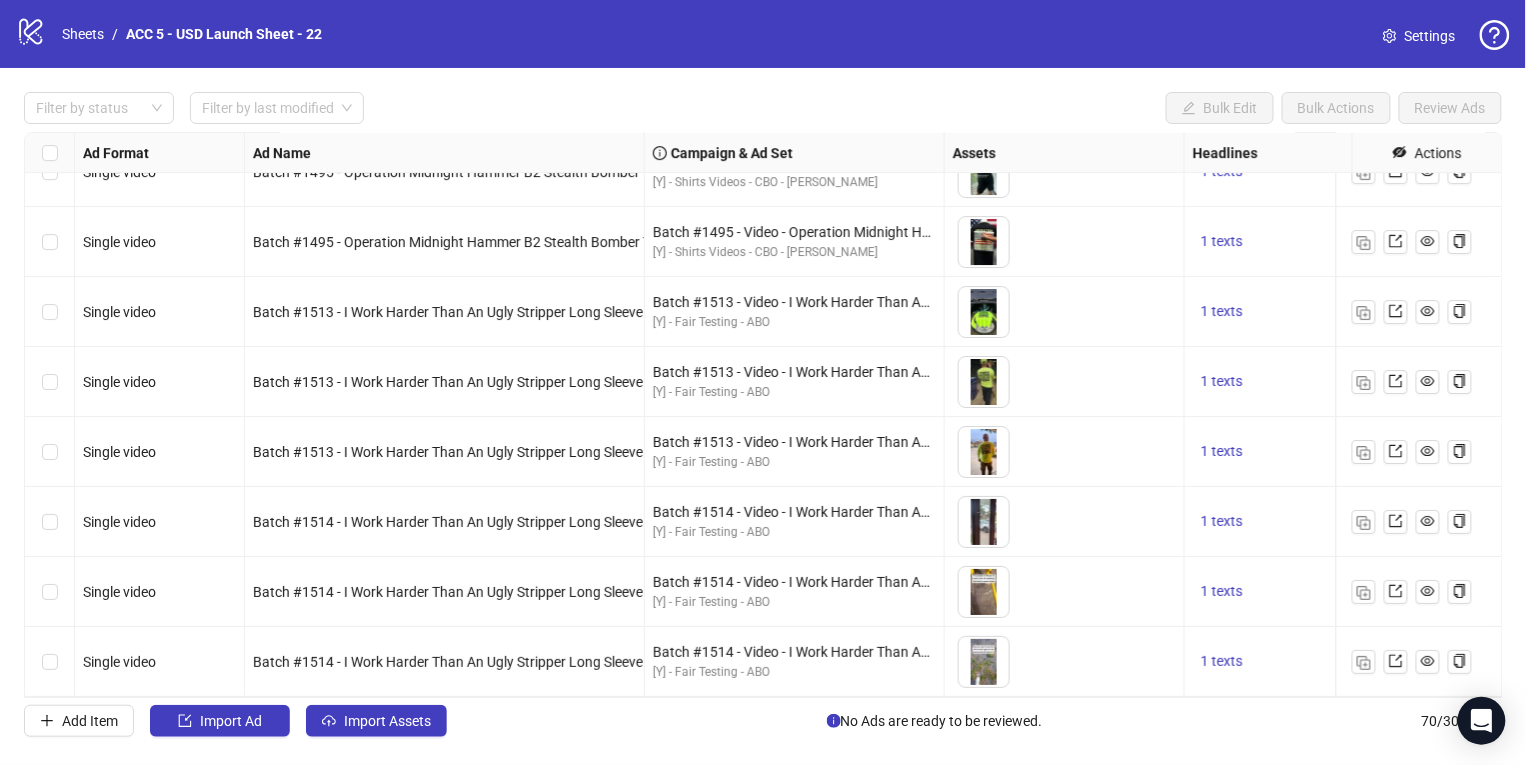 click on "Ad Format Ad Name Campaign & Ad Set Assets Headlines Primary Texts Descriptions Destination URL App Product Page ID Display URL Leadgen Form Product Set ID Call to Action Actions Single video Batch #1495 - Operation Midnight Hammer B2 Stealth Bomber T Shirt - Yuanda - Tiktok Videos - V1 Batch #1495 - Video - Operation Midnight Hammer B2 Stealth Bomber T Shirt - Yuanda - Tiktok Videos - [DATE] [Y] - Shirts Videos - CBO - Yuanda Manage
To pick up a draggable item, press the space bar.
While dragging, use the arrow keys to move the item.
Press space again to drop the item in its new position, or press escape to cancel.
1 texts 1 texts 1 texts Single video Batch #1495 - Operation Midnight Hammer B2 Stealth Bomber T Shirt - Yuanda - Tiktok Videos - V2 Batch #1495 - Video - Operation Midnight Hammer B2 Stealth Bomber T Shirt - Yuanda - Tiktok Videos - [DATE] [Y] - Shirts Videos - CBO - Yuanda Manage 1 texts 1 texts 1 texts Single video [Y] - Shirts Videos - CBO - Yuanda Manage 1 texts 1 texts 1 texts" at bounding box center [763, 415] 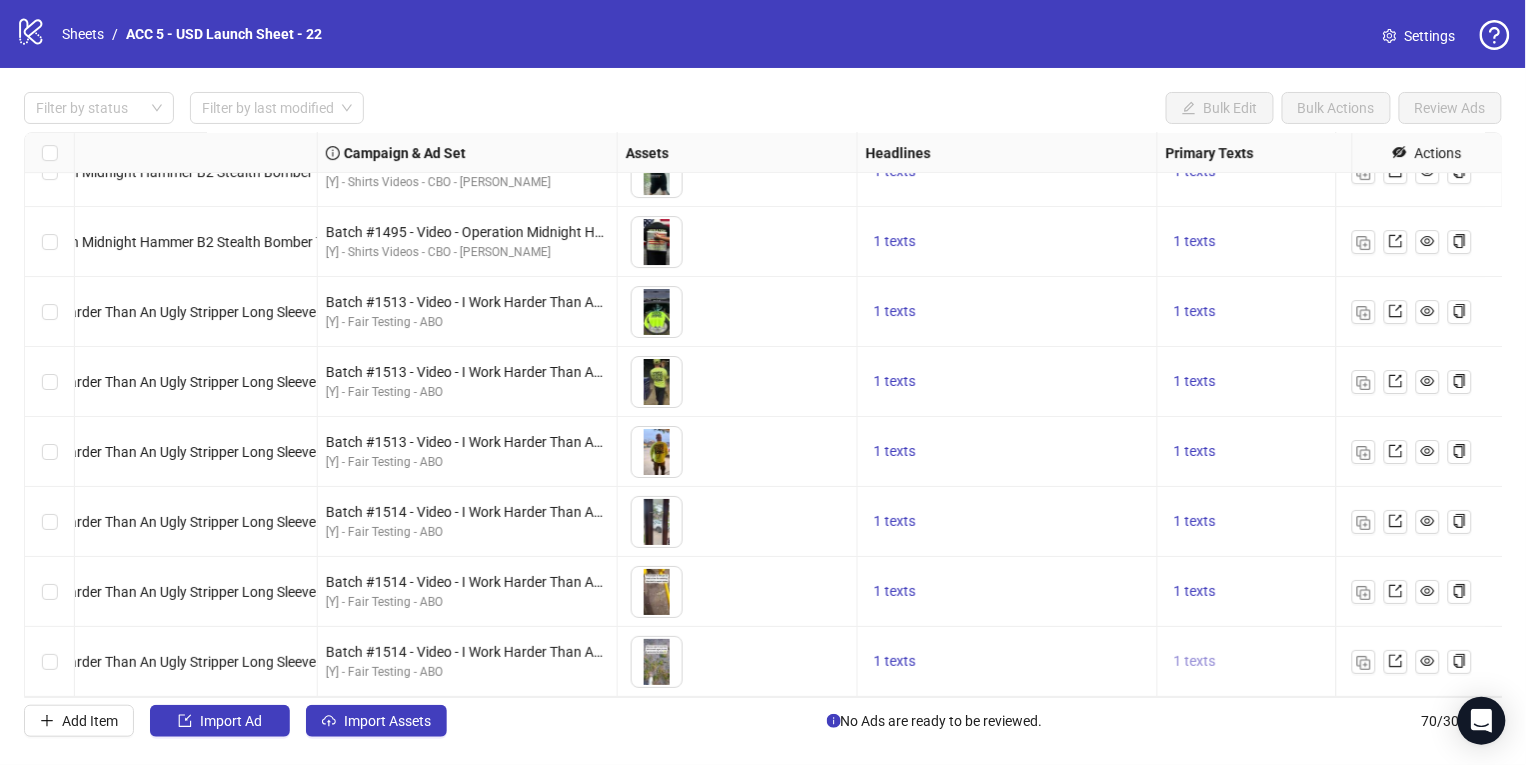 click on "1 texts" at bounding box center [1195, 661] 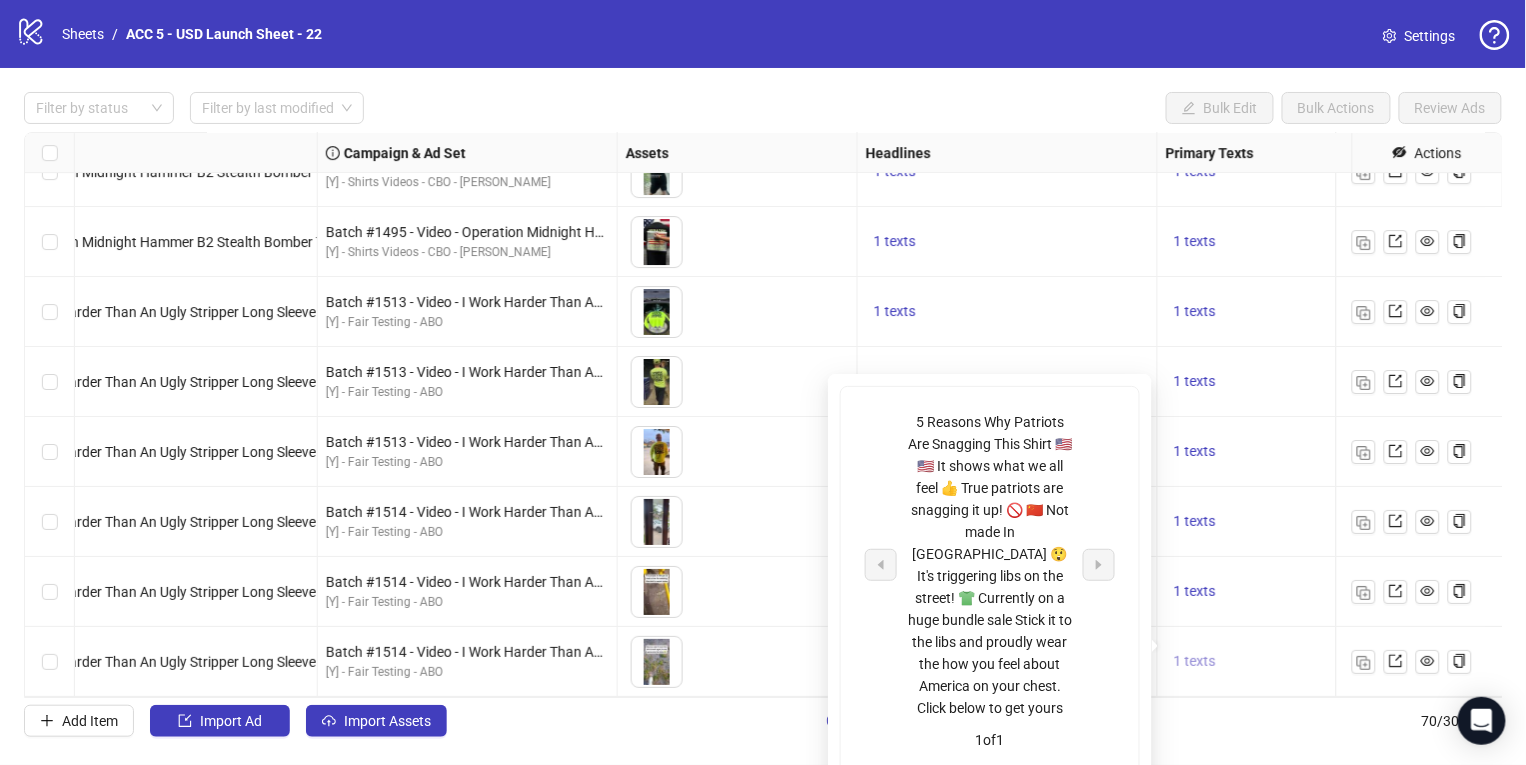 click on "1 texts" at bounding box center [1195, 661] 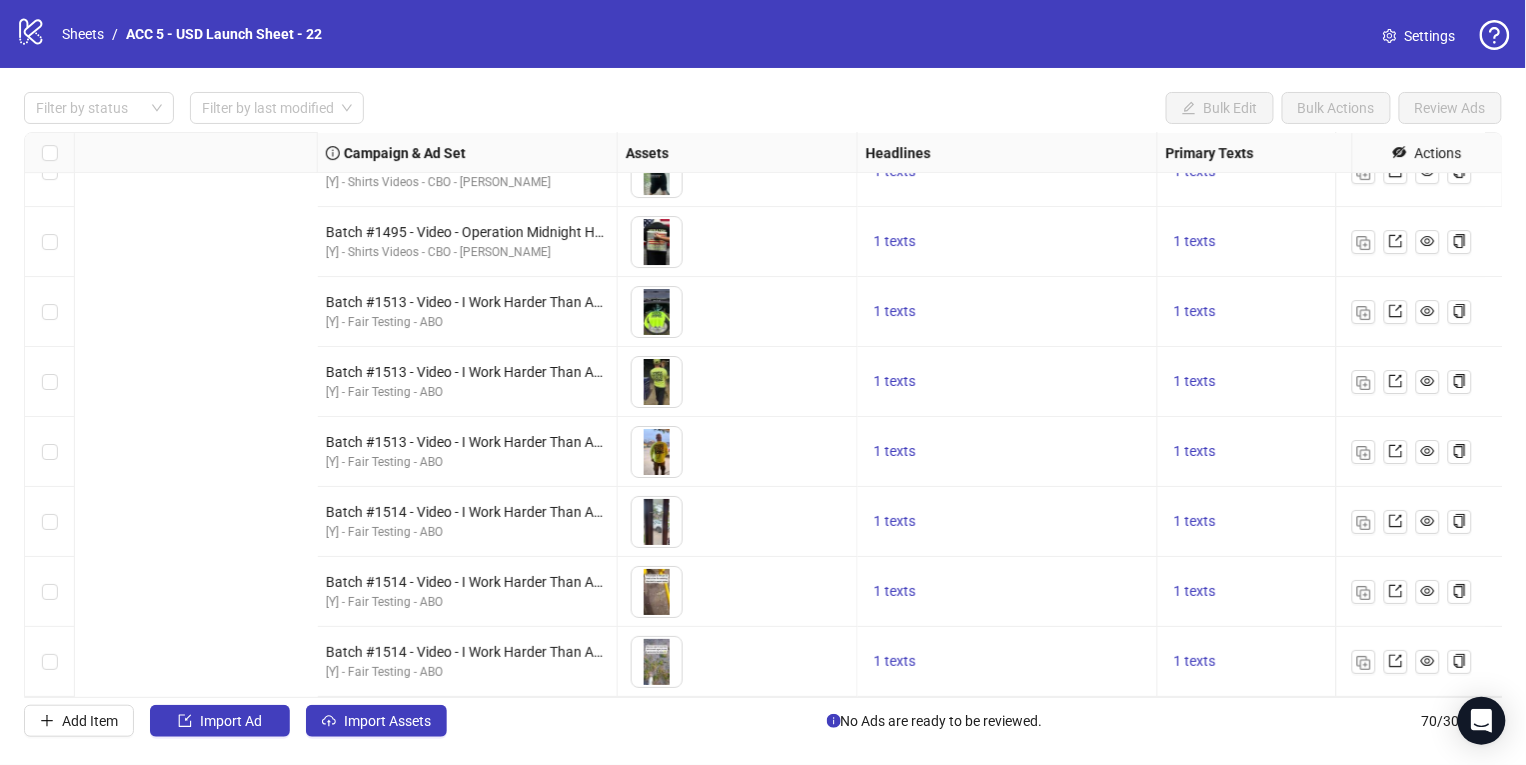 scroll, scrollTop: 4391, scrollLeft: 992, axis: both 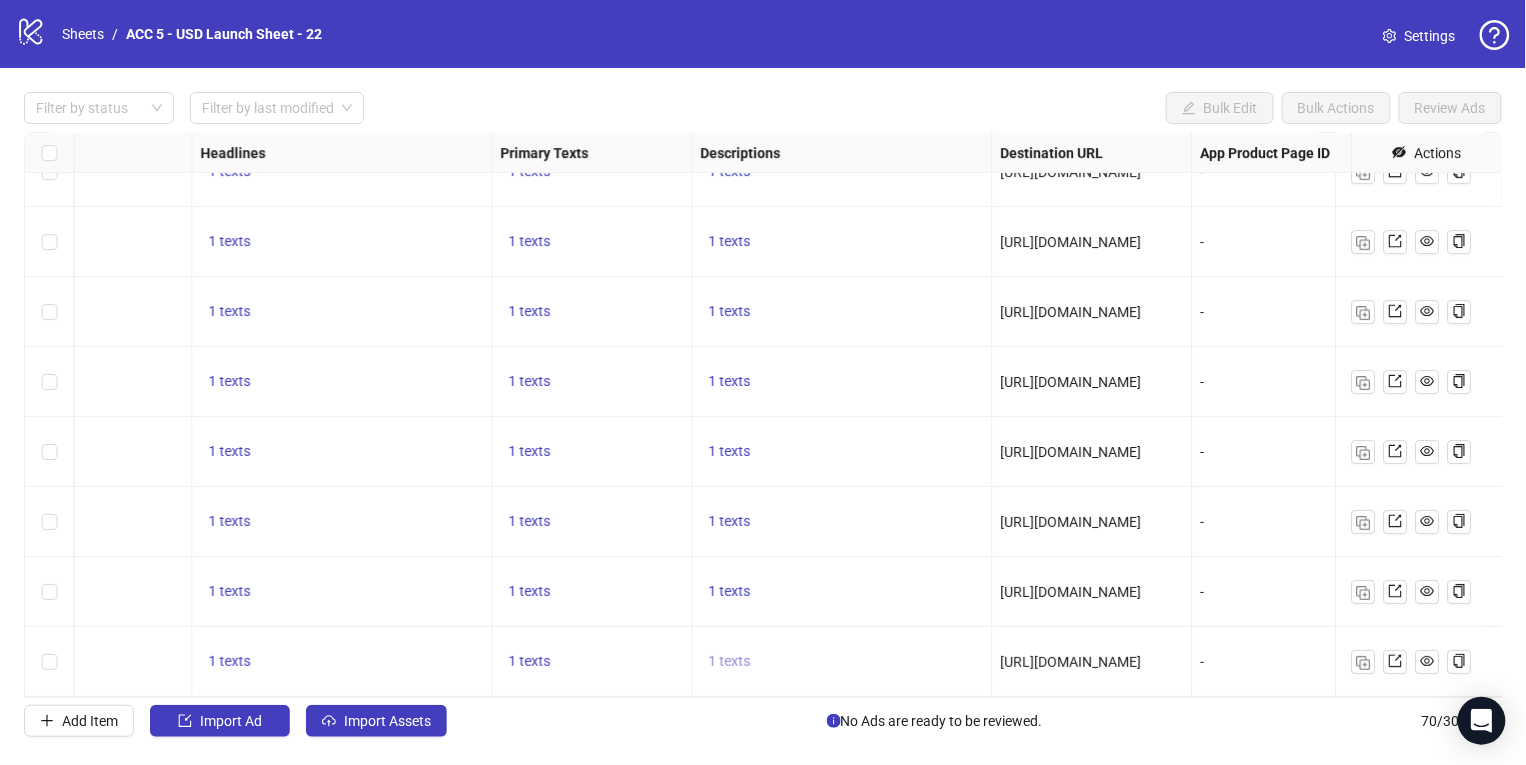 click on "1 texts" at bounding box center (730, 661) 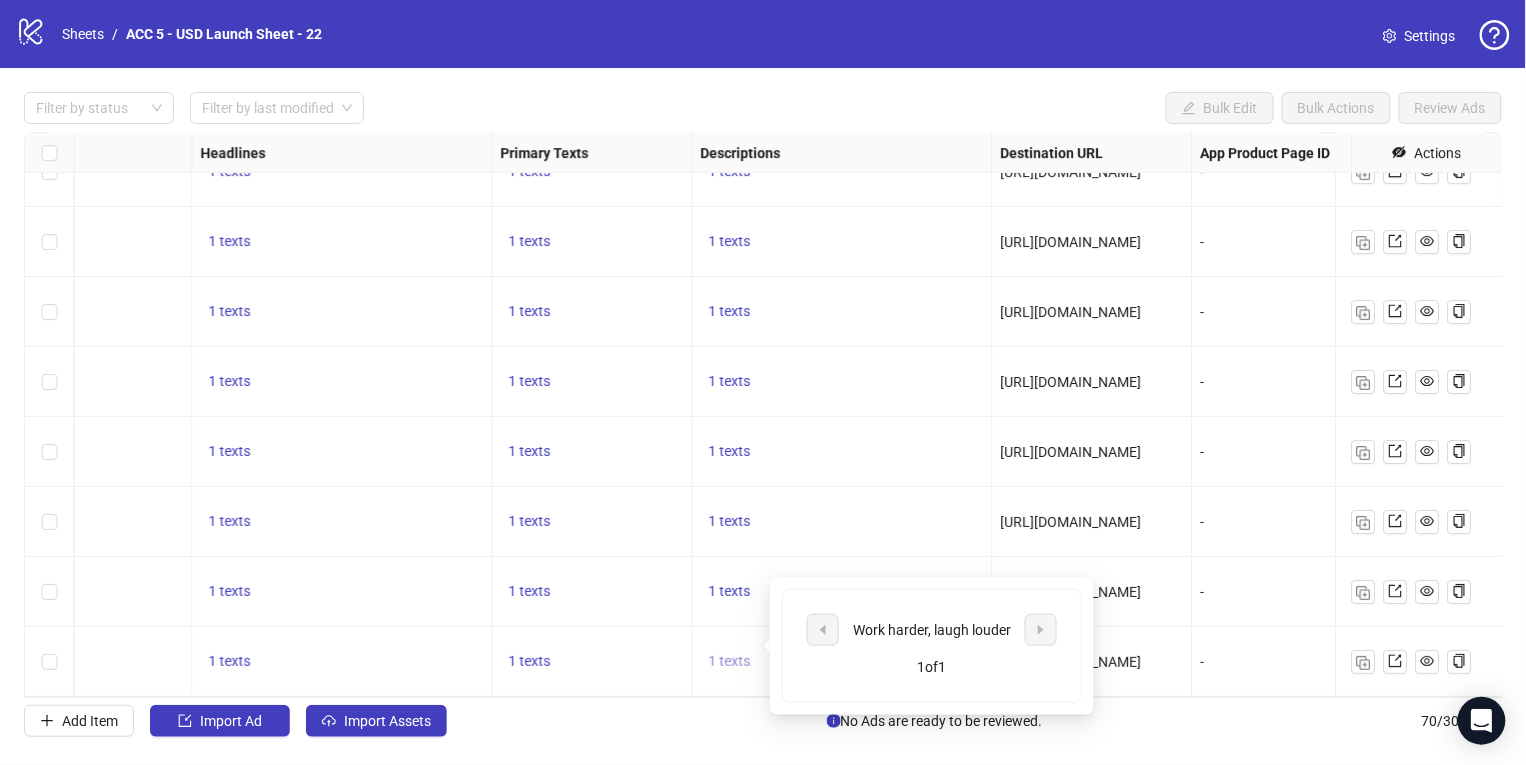 click on "1 texts" at bounding box center [730, 661] 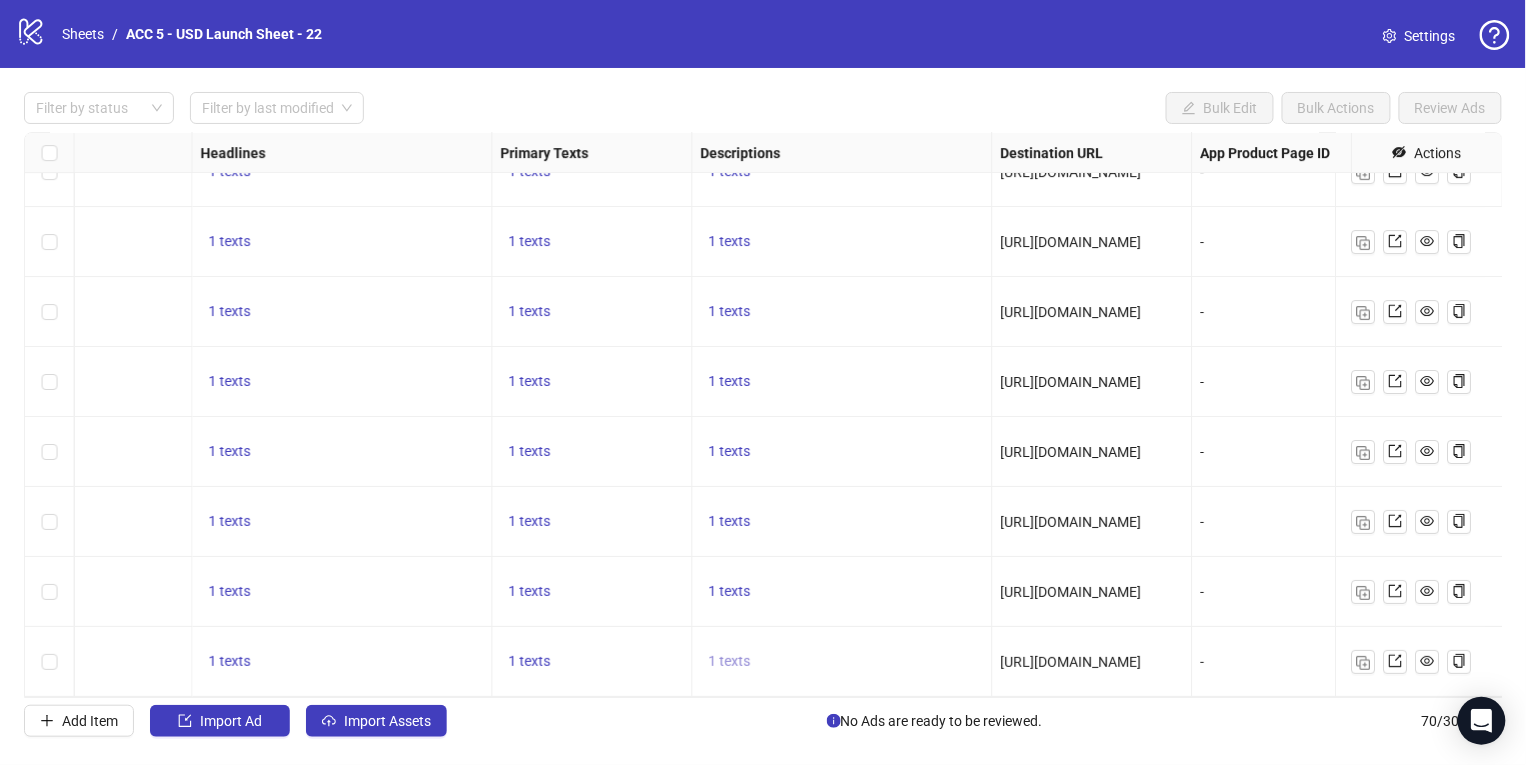 click on "1 texts" at bounding box center [730, 661] 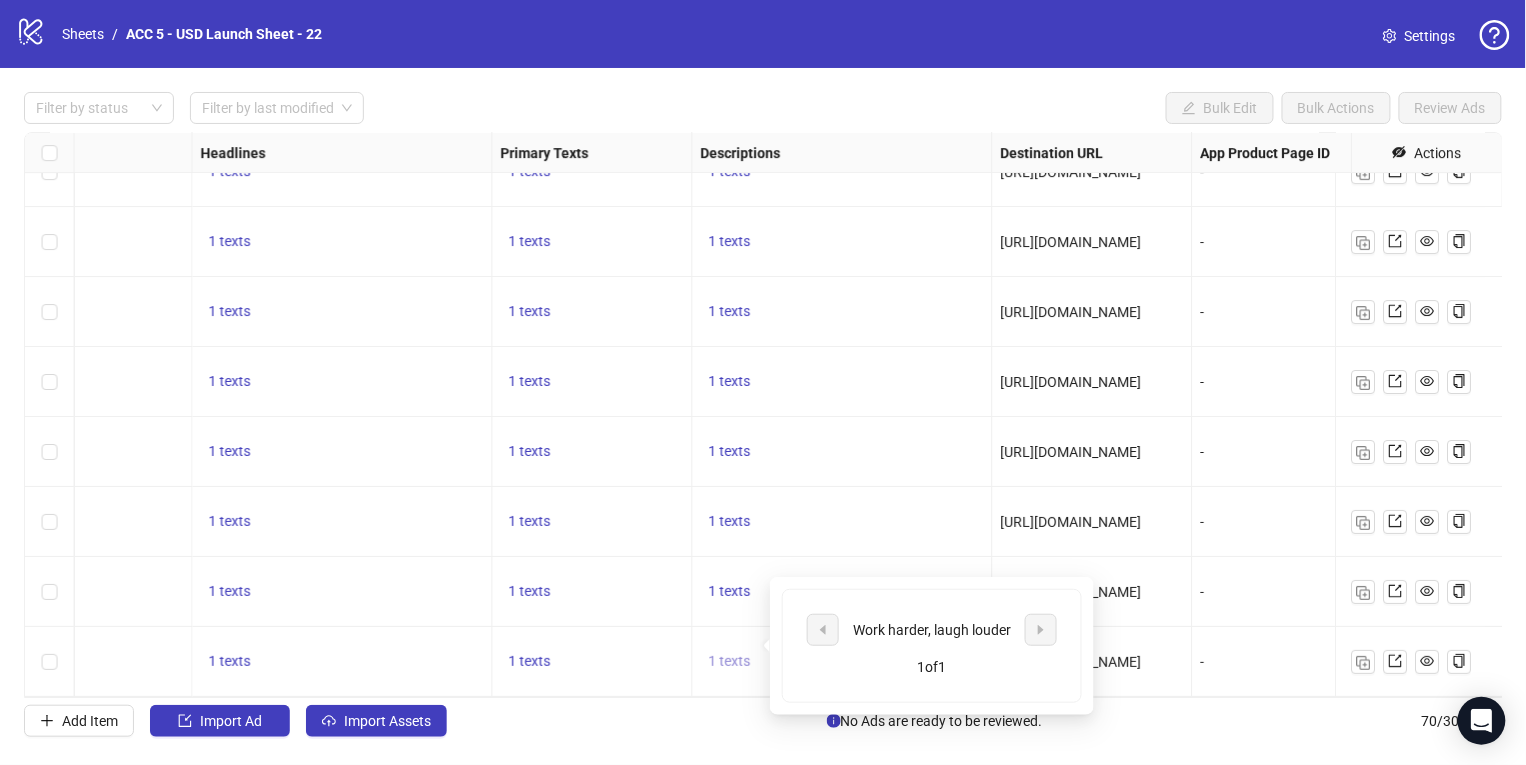 click on "1 texts" at bounding box center (730, 661) 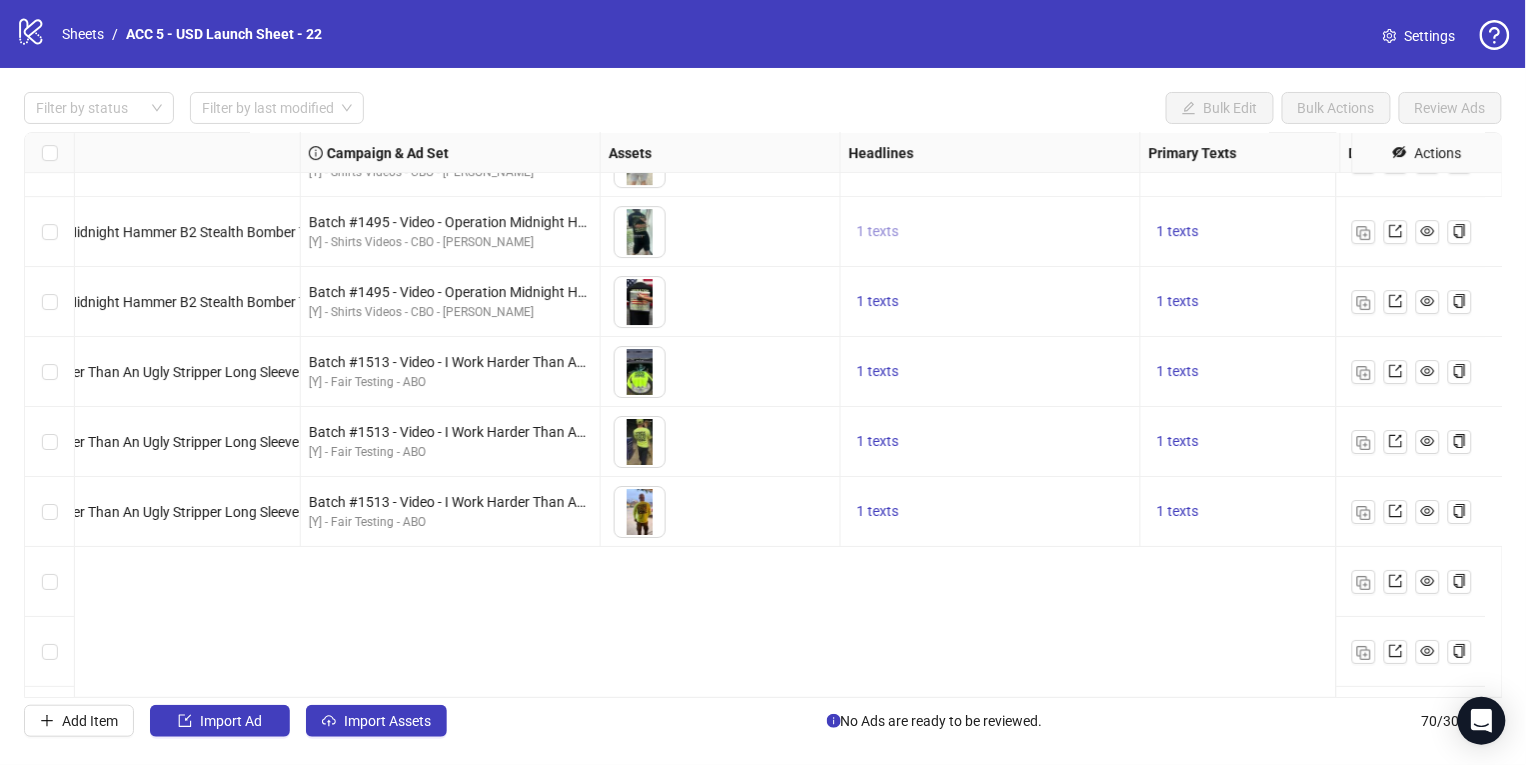 scroll, scrollTop: 4078, scrollLeft: 344, axis: both 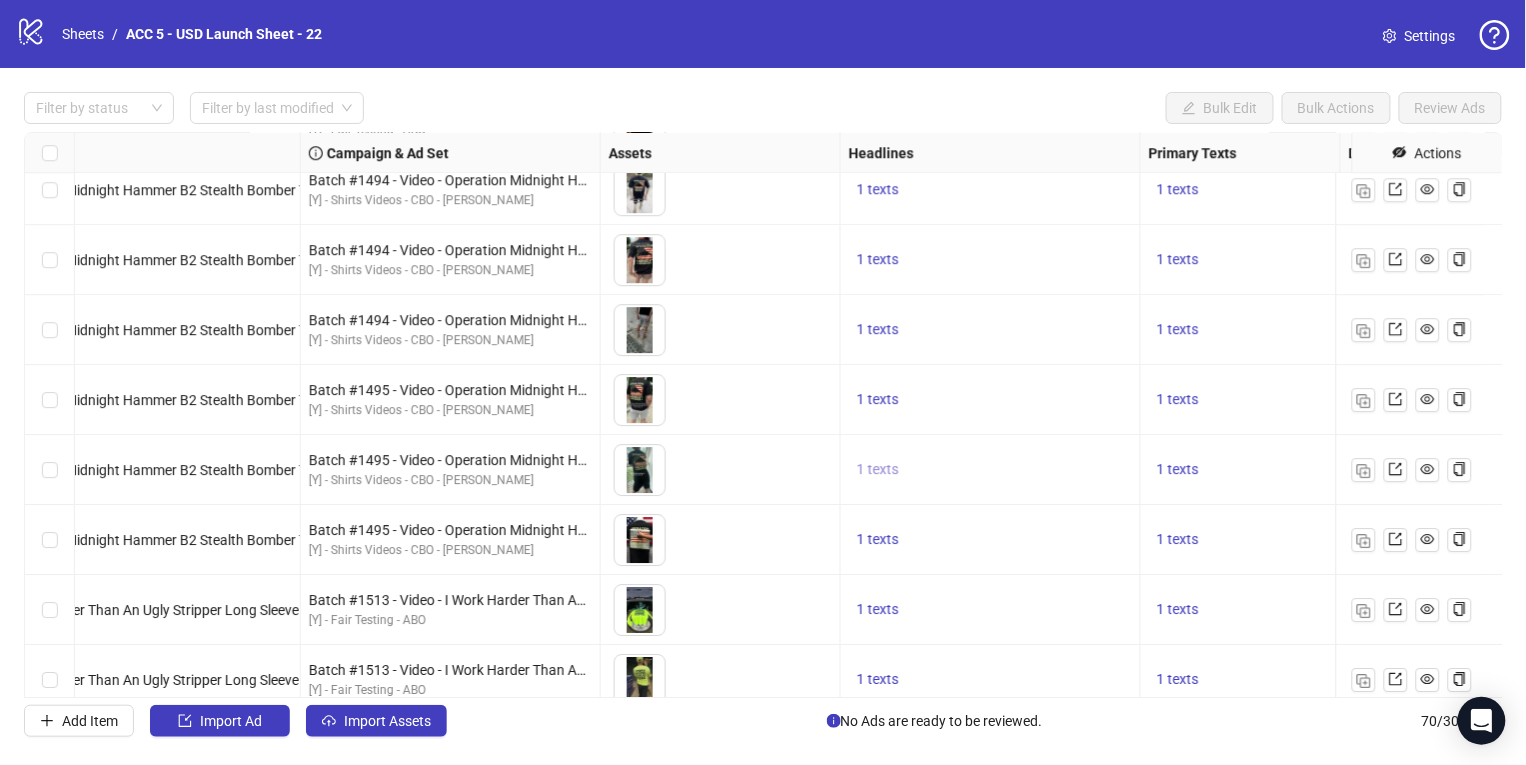 click on "1 texts" at bounding box center (878, 469) 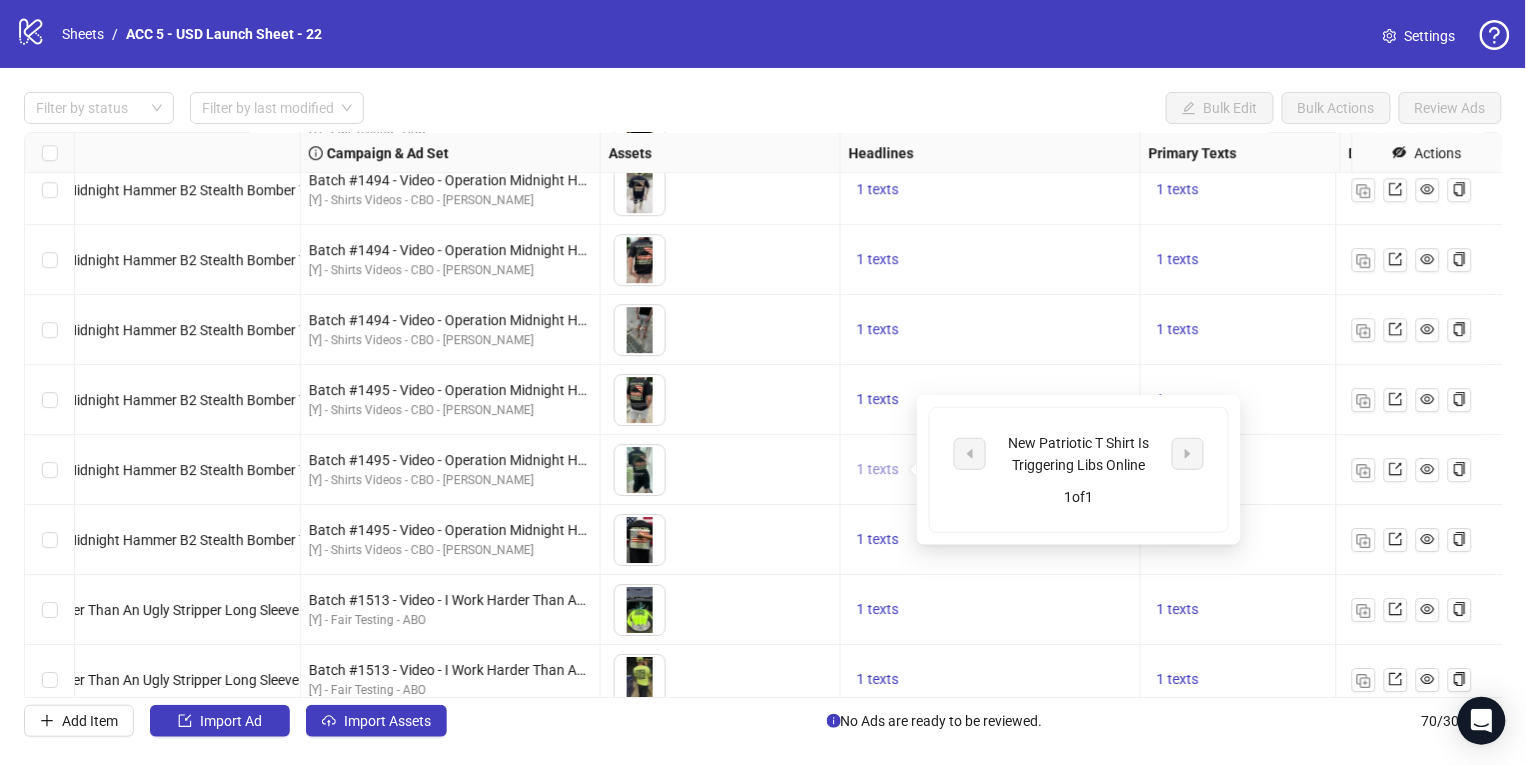 click on "1 texts" at bounding box center (878, 469) 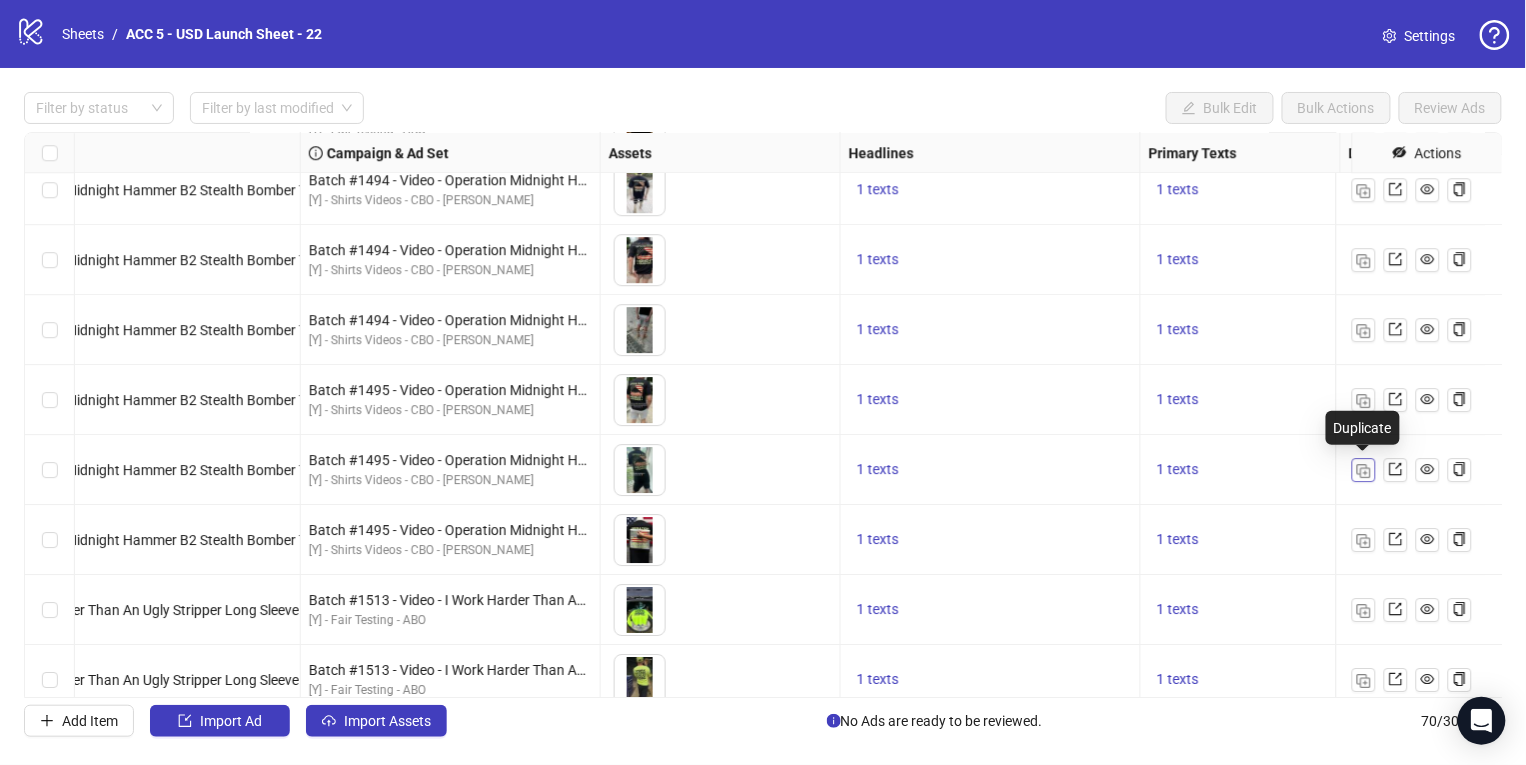 click at bounding box center [1364, 471] 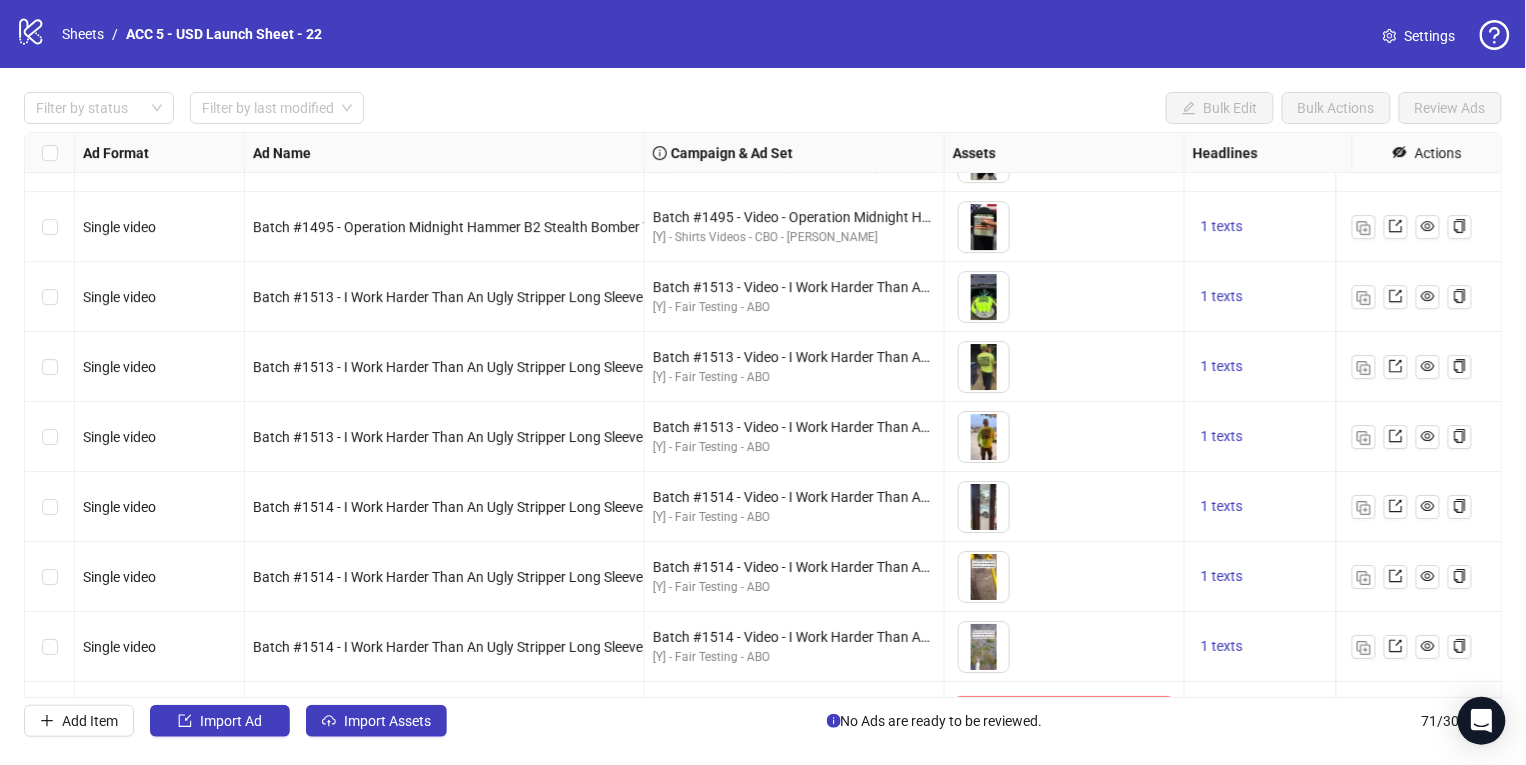 scroll, scrollTop: 4461, scrollLeft: 0, axis: vertical 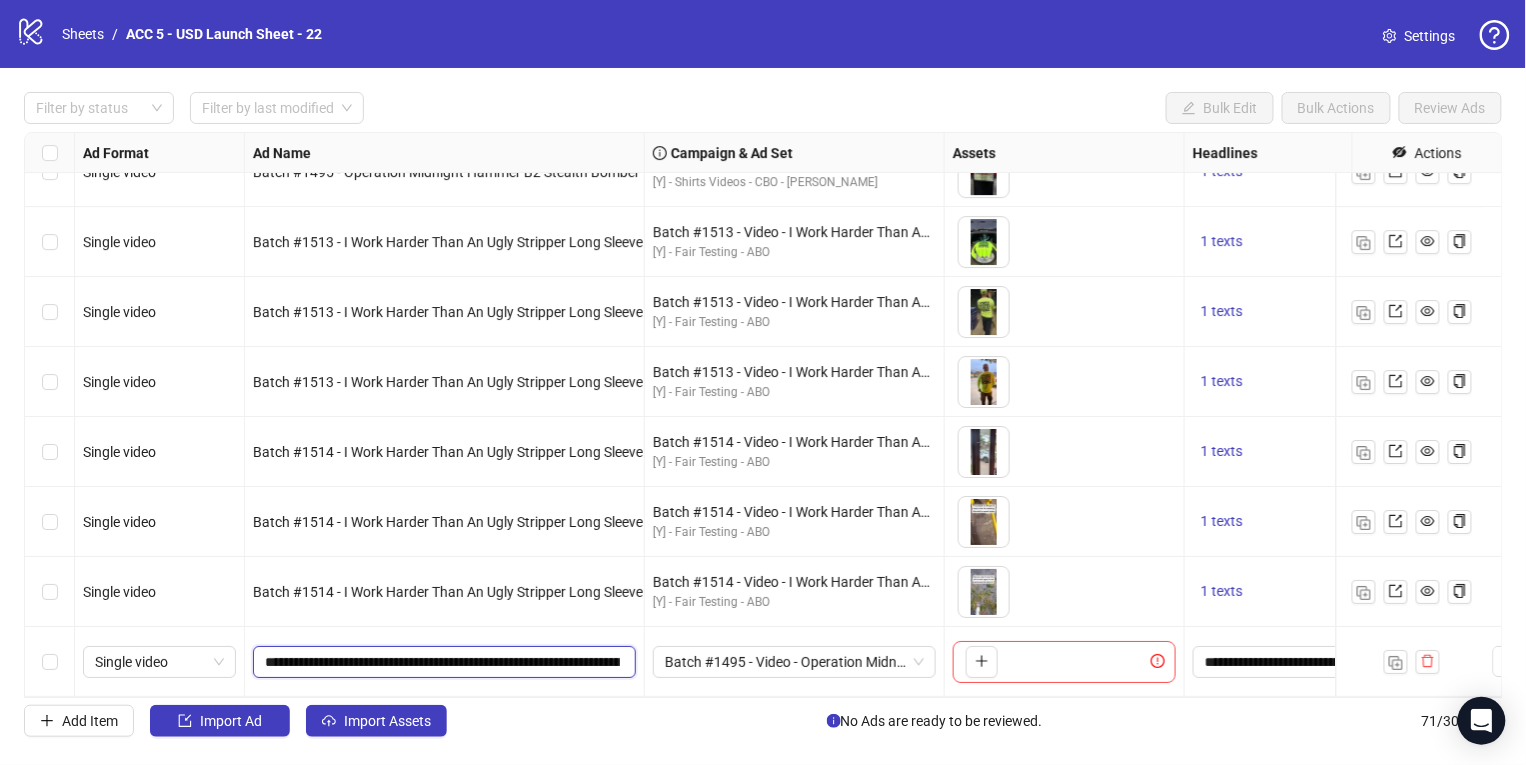 click on "**********" at bounding box center (442, 662) 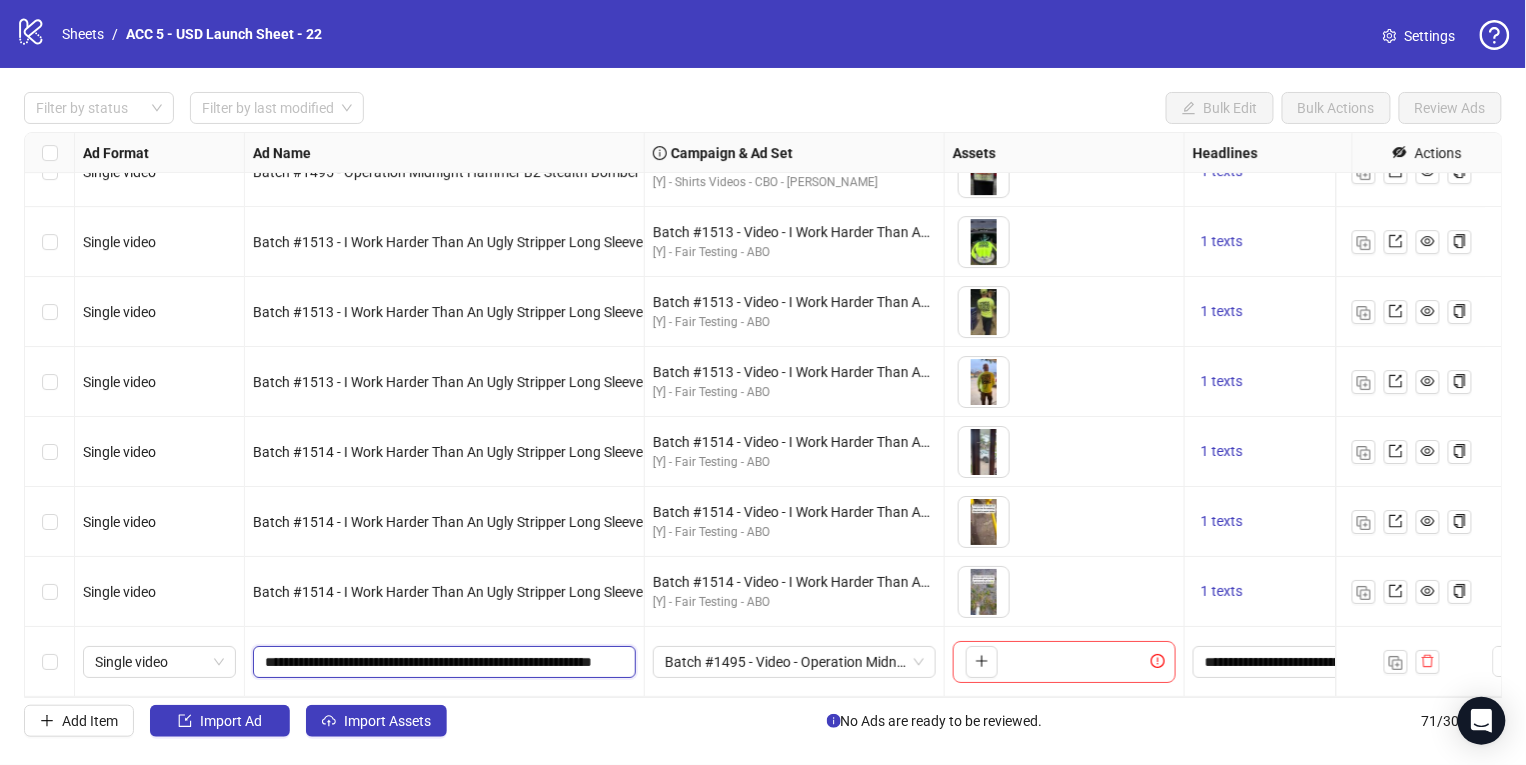 scroll, scrollTop: 0, scrollLeft: 58, axis: horizontal 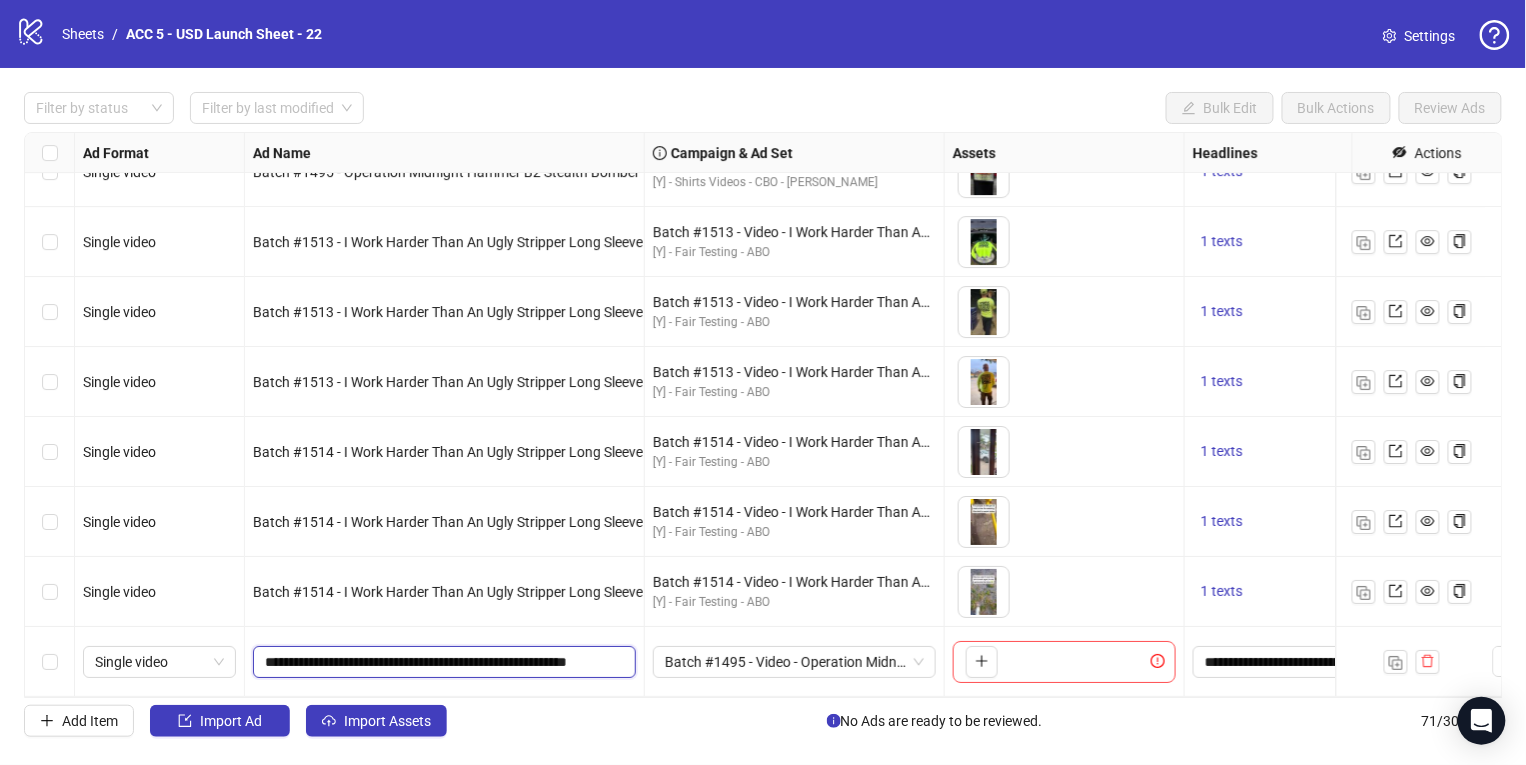drag, startPoint x: 358, startPoint y: 645, endPoint x: 310, endPoint y: 645, distance: 48 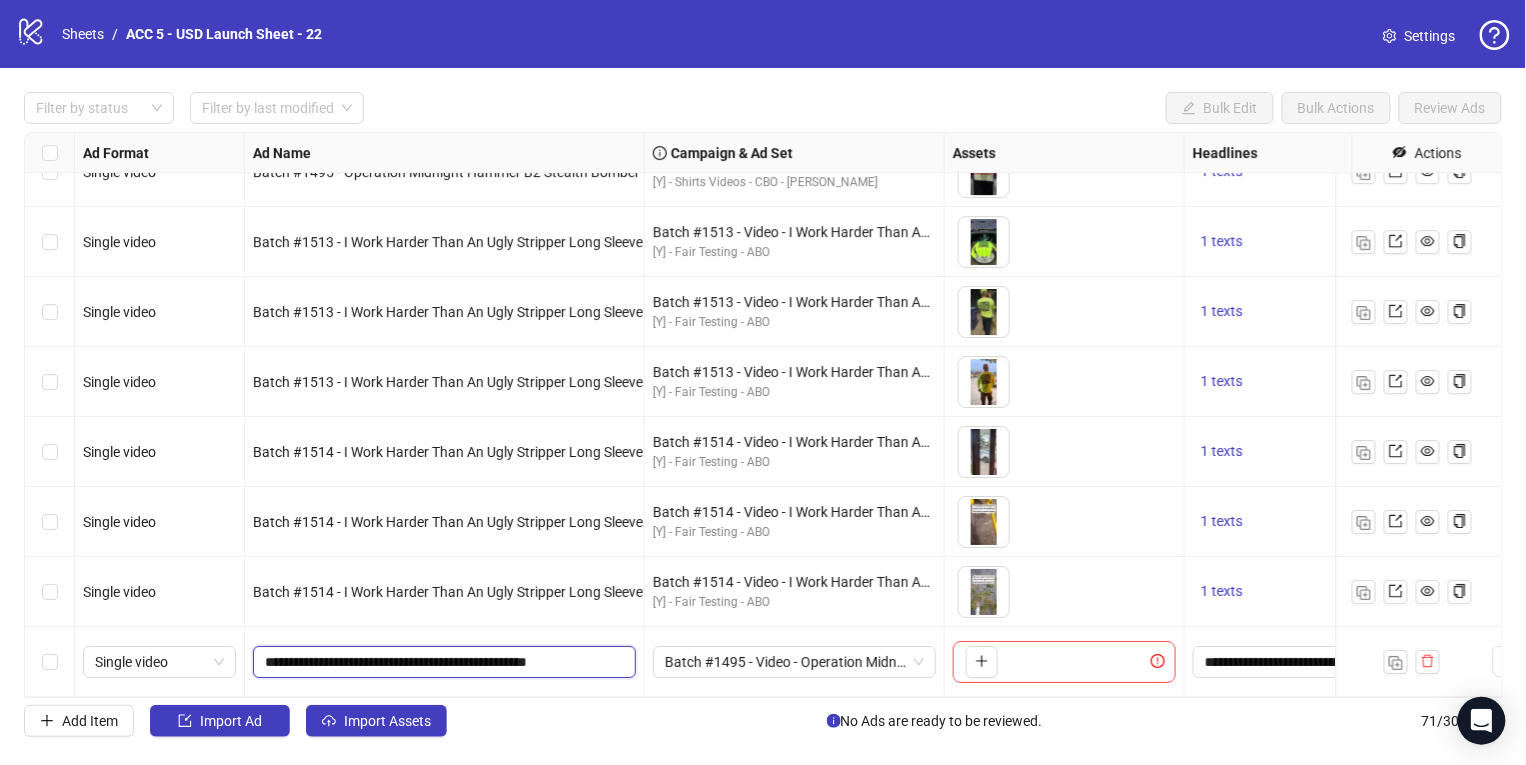scroll, scrollTop: 0, scrollLeft: 0, axis: both 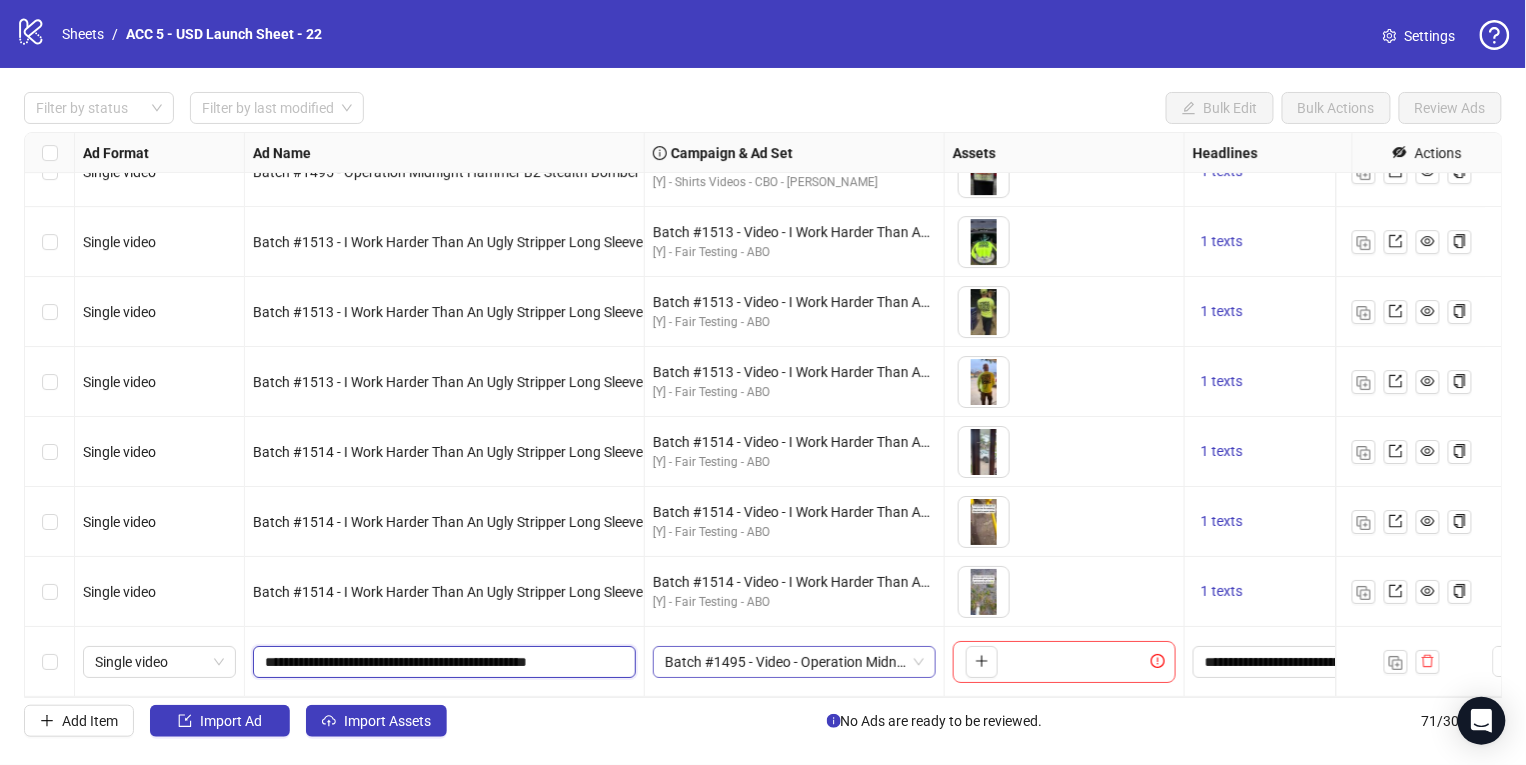 click on "Batch #1495 - Video - Operation Midnight Hammer B2 Stealth Bomber T Shirt - Yuanda - Tiktok Videos - [DATE]" at bounding box center (794, 662) 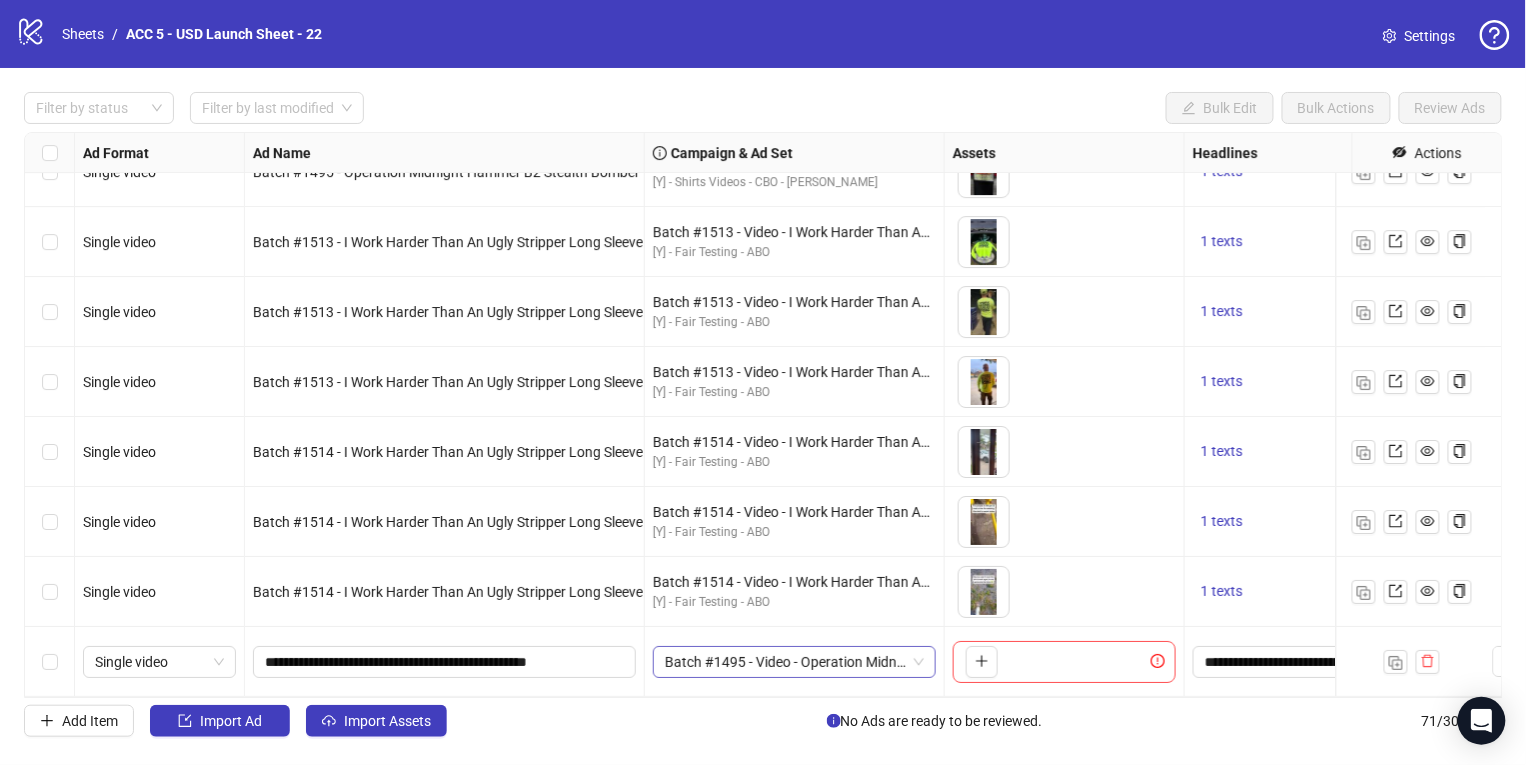 click on "Batch #1495 - Video - Operation Midnight Hammer B2 Stealth Bomber T Shirt - Yuanda - Tiktok Videos - [DATE]" at bounding box center [794, 662] 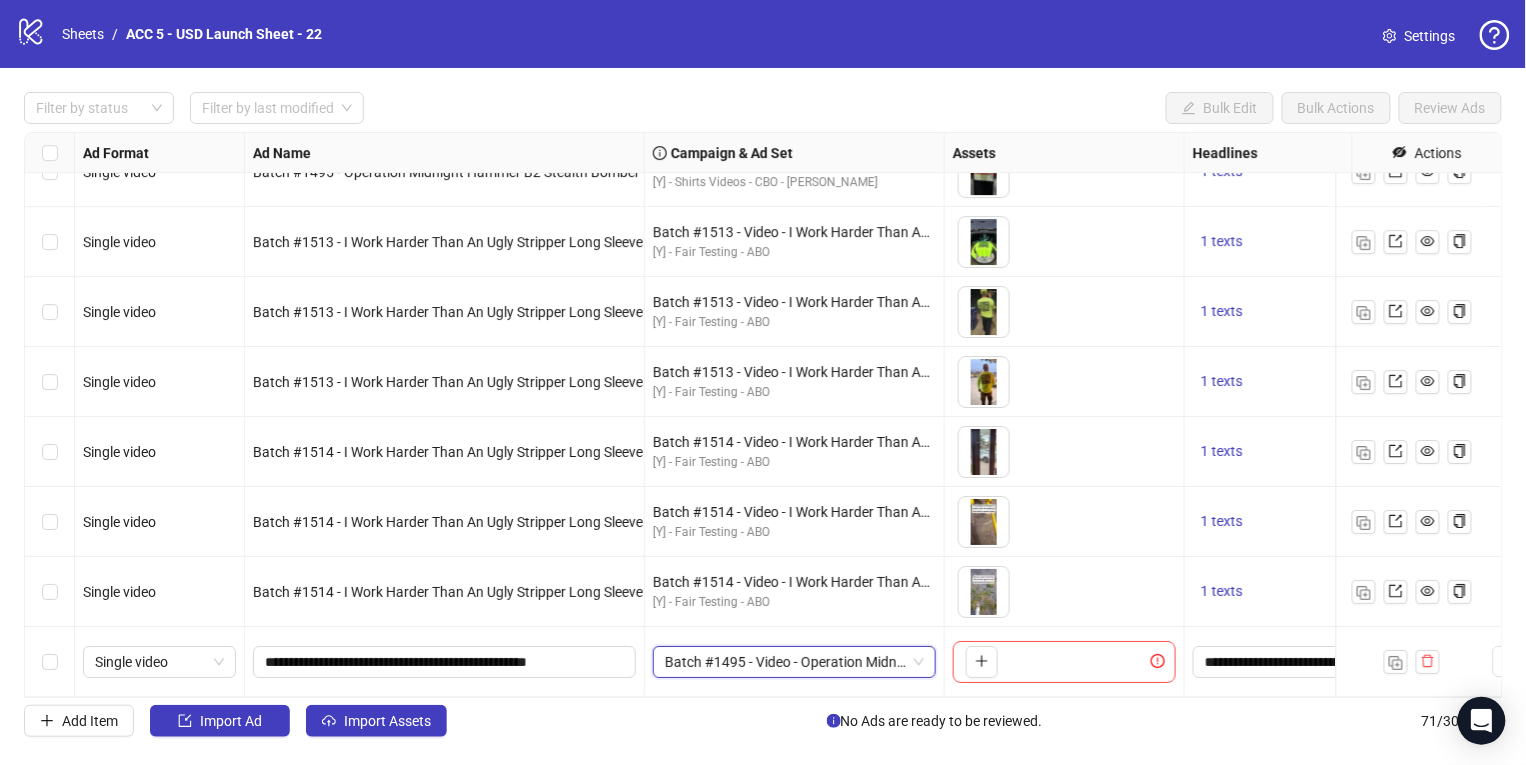 click on "Batch #1495 - Video - Operation Midnight Hammer B2 Stealth Bomber T Shirt - Yuanda - Tiktok Videos - [DATE]" at bounding box center [794, 662] 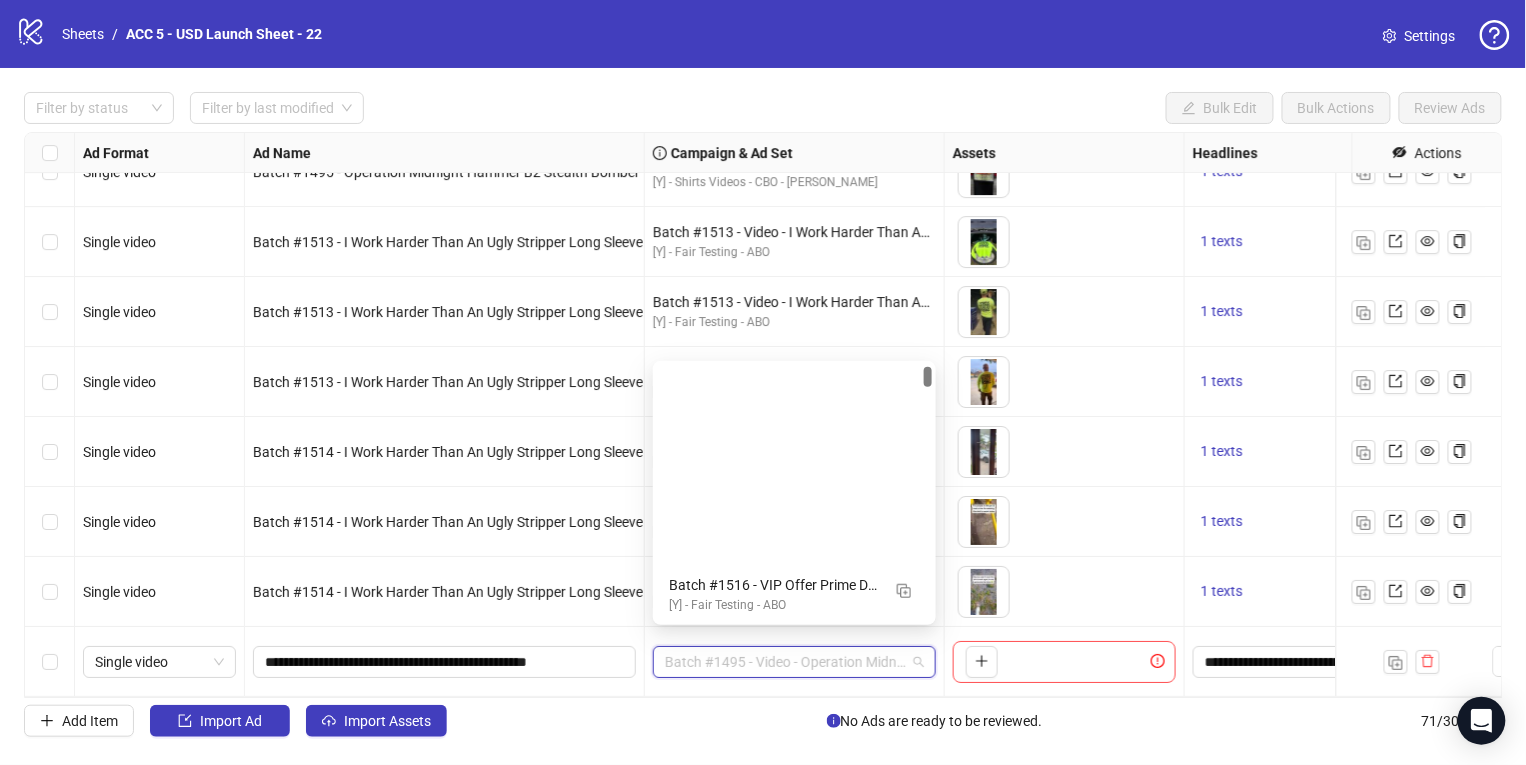 scroll, scrollTop: 253, scrollLeft: 0, axis: vertical 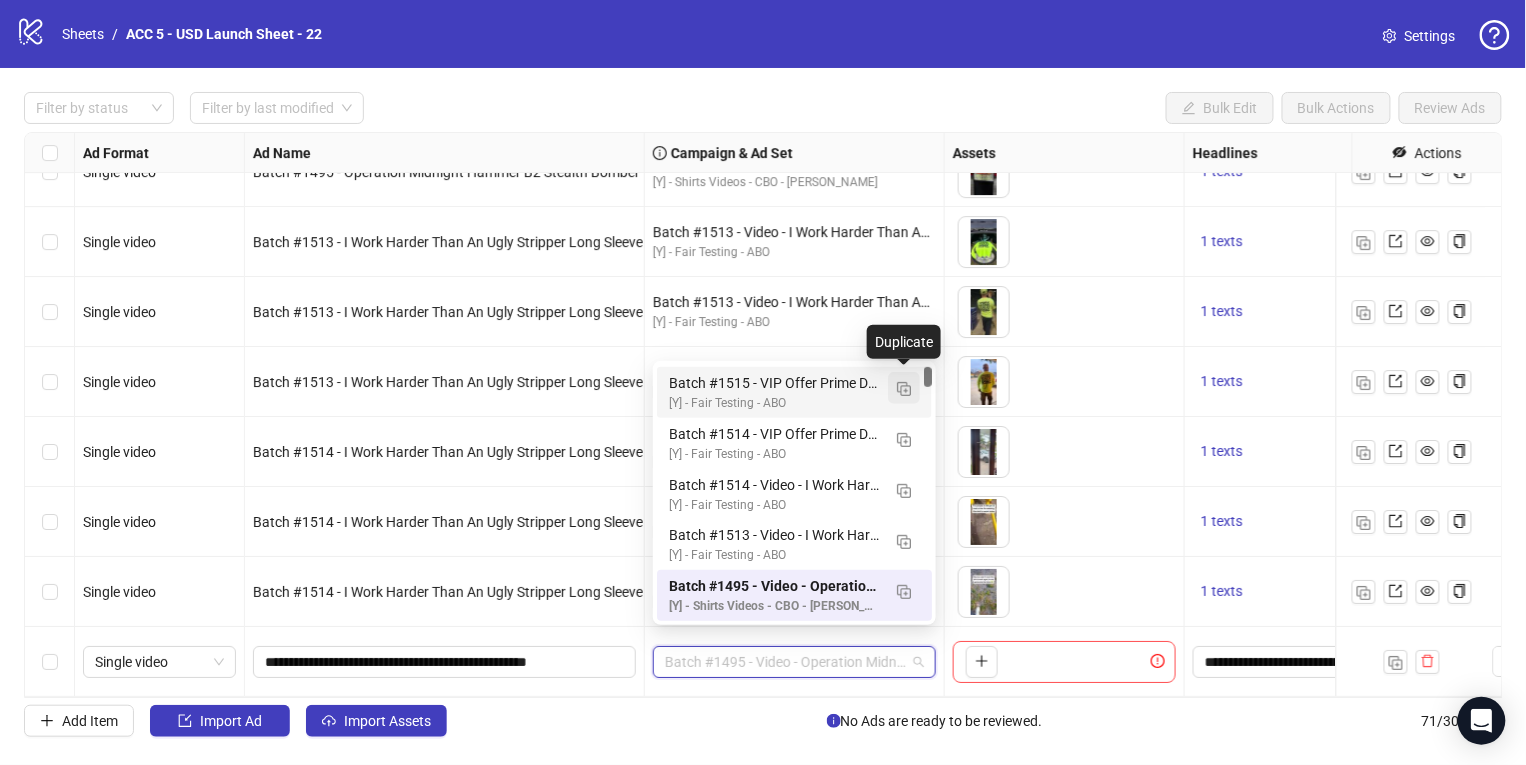 click at bounding box center (904, 389) 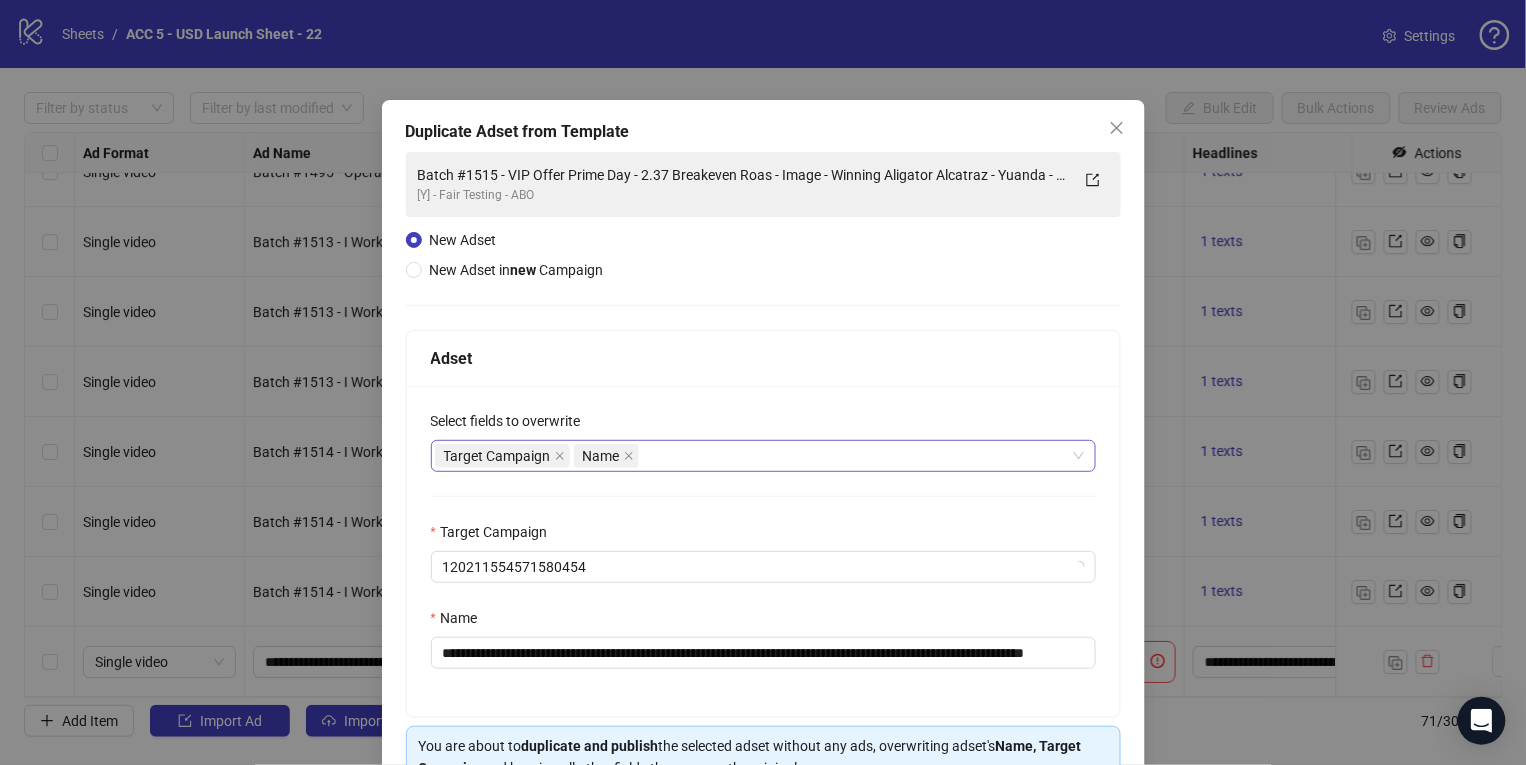 click on "Target Campaign Name" at bounding box center (753, 456) 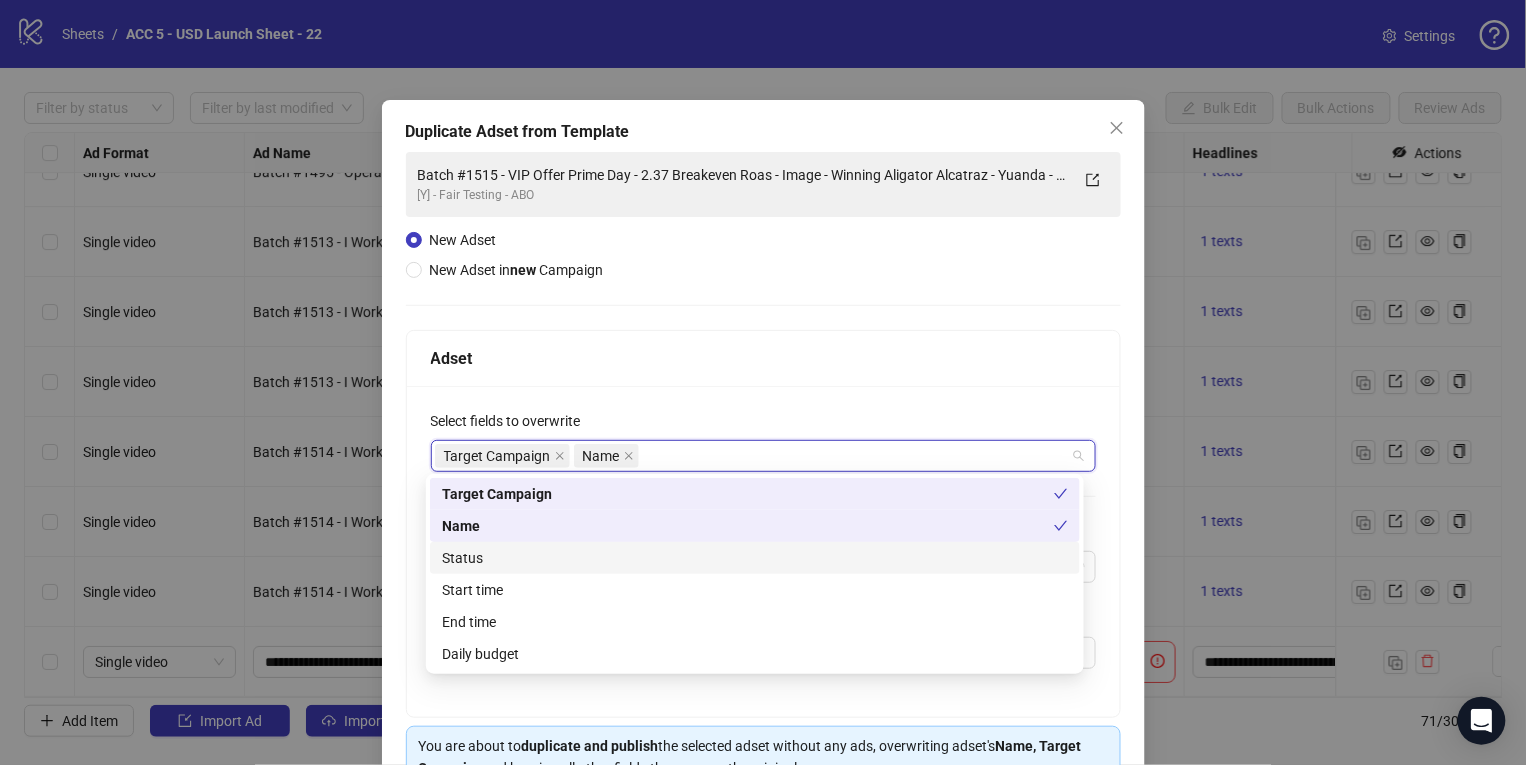 click on "Status" at bounding box center (755, 558) 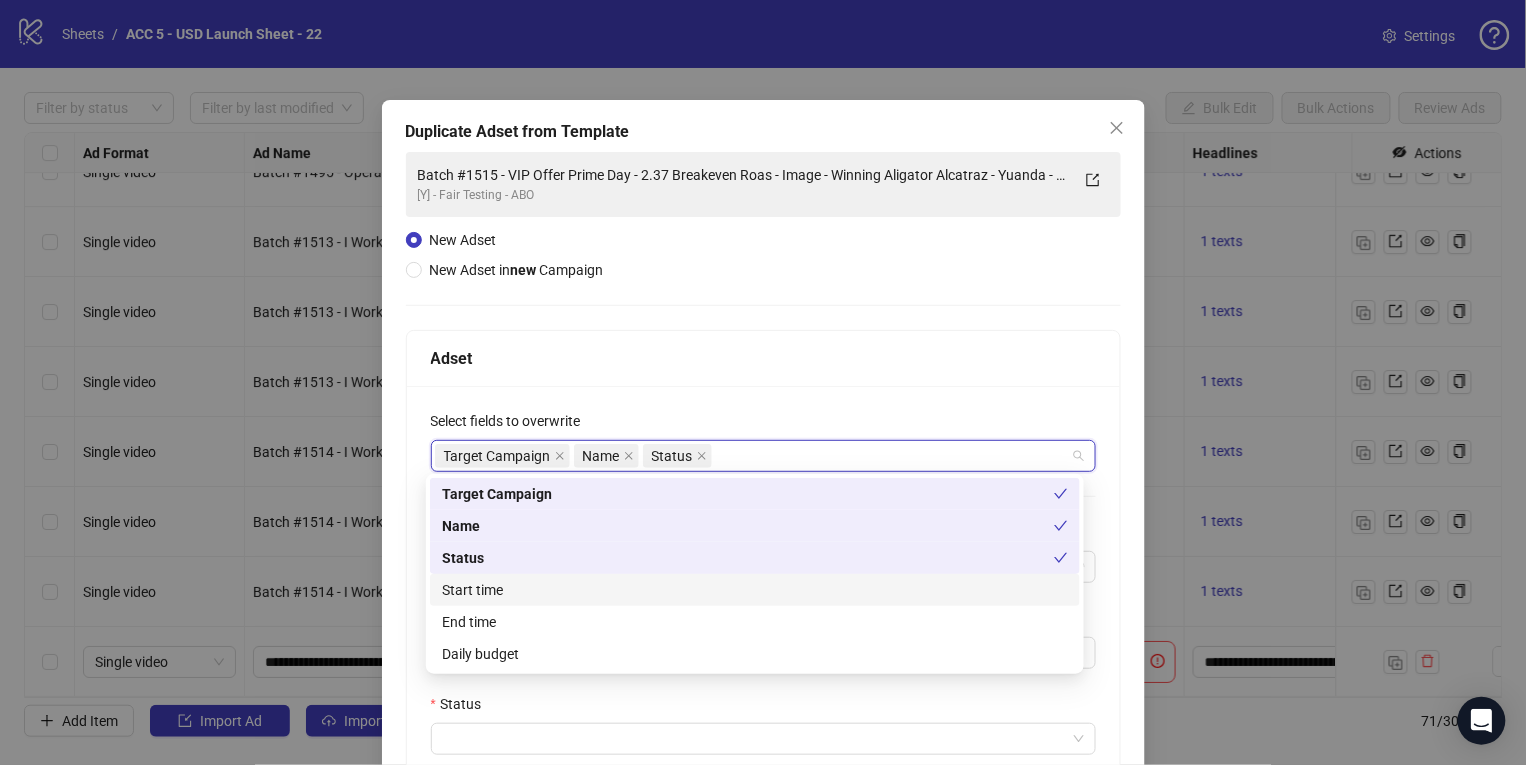 click on "Start time" at bounding box center (755, 590) 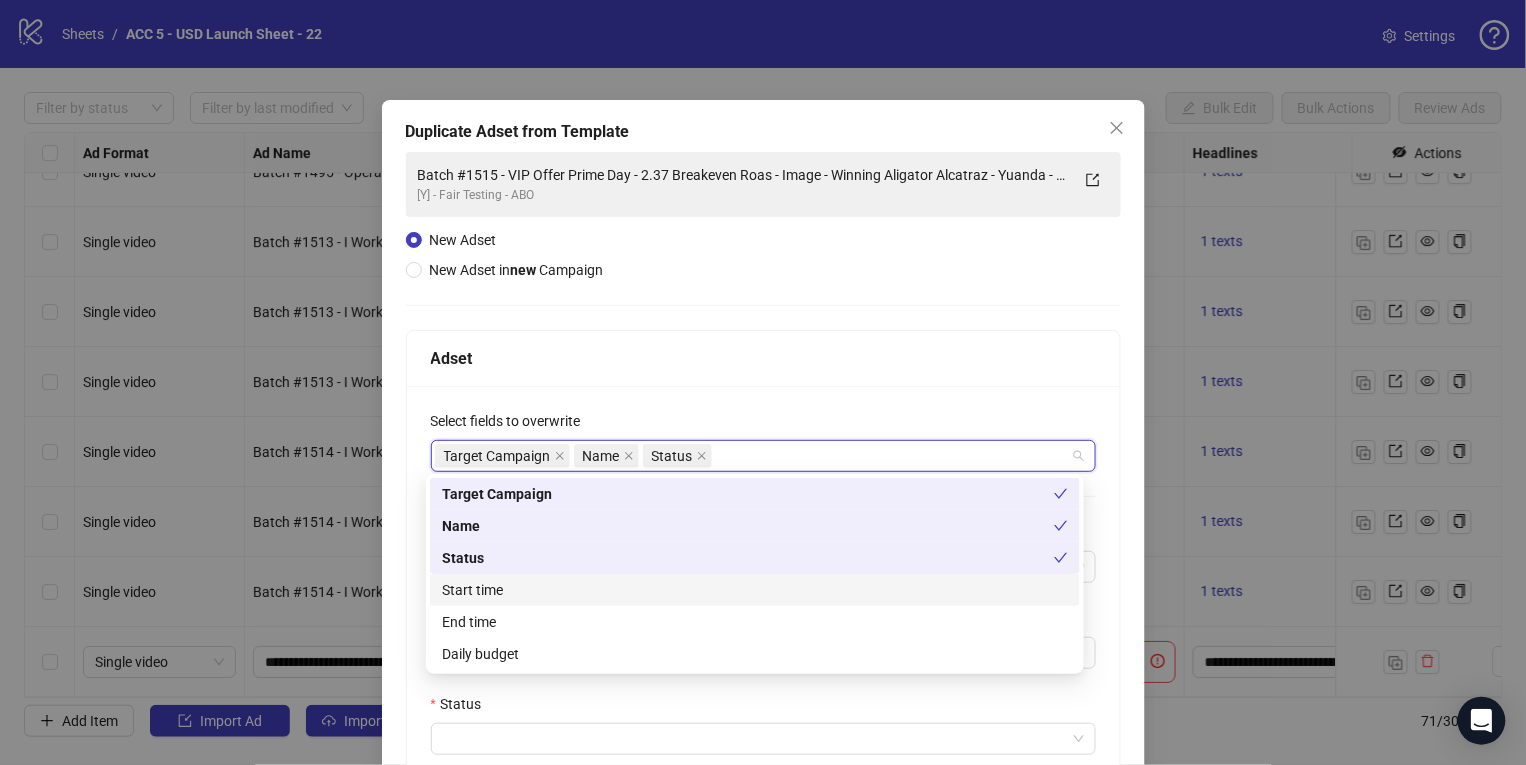 click on "End time" at bounding box center (755, 622) 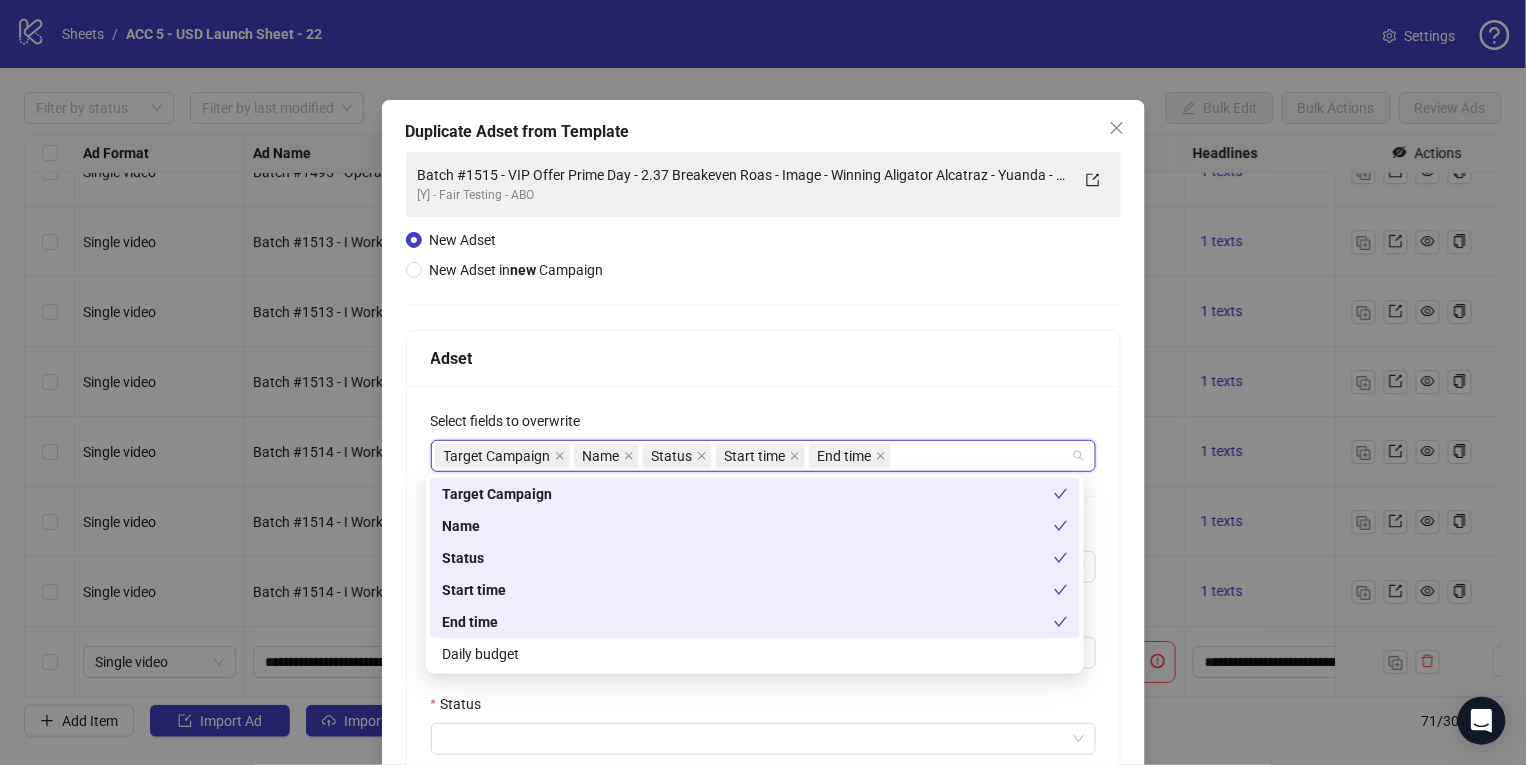 click on "Daily budget" at bounding box center (755, 654) 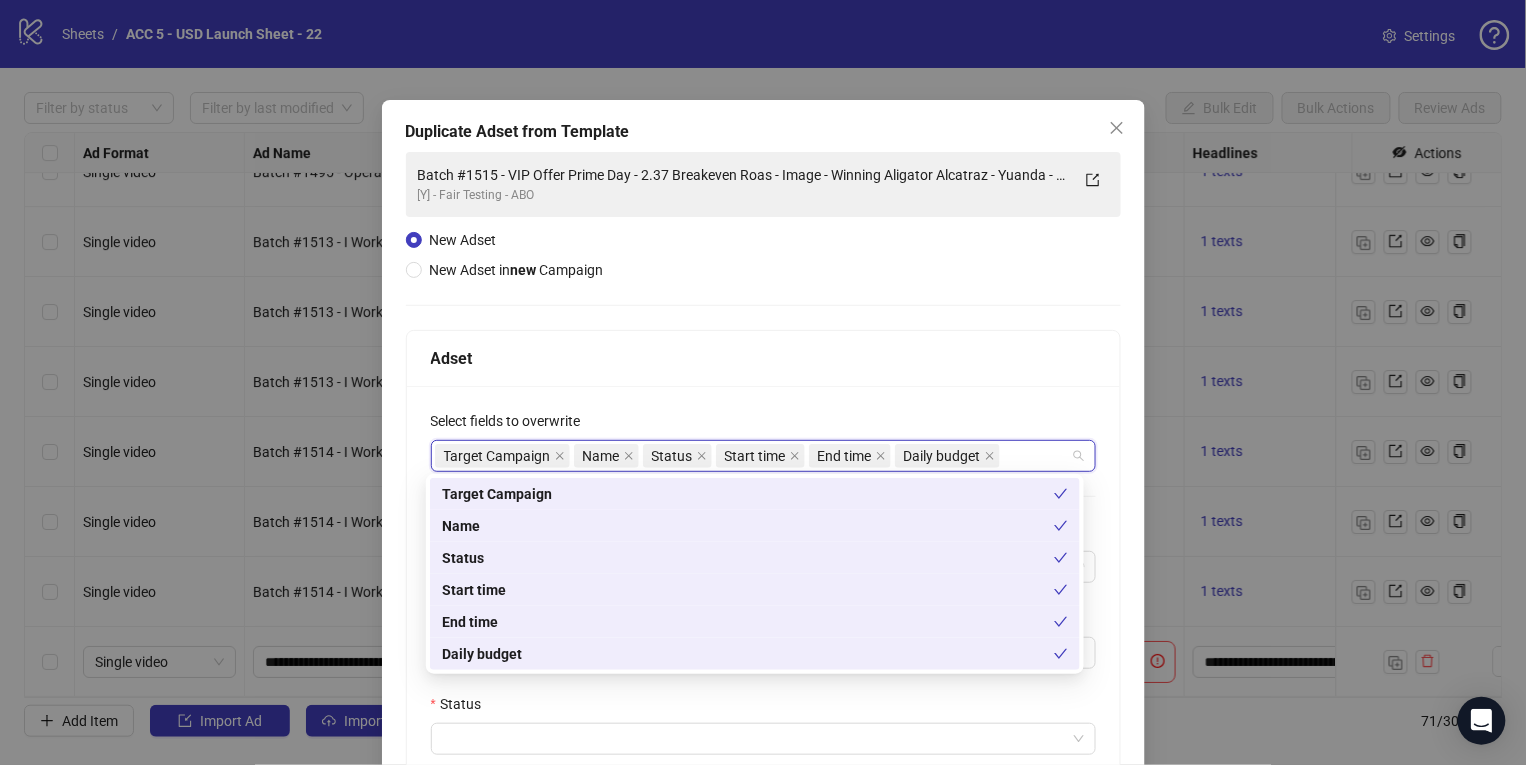 click on "**********" at bounding box center [763, 723] 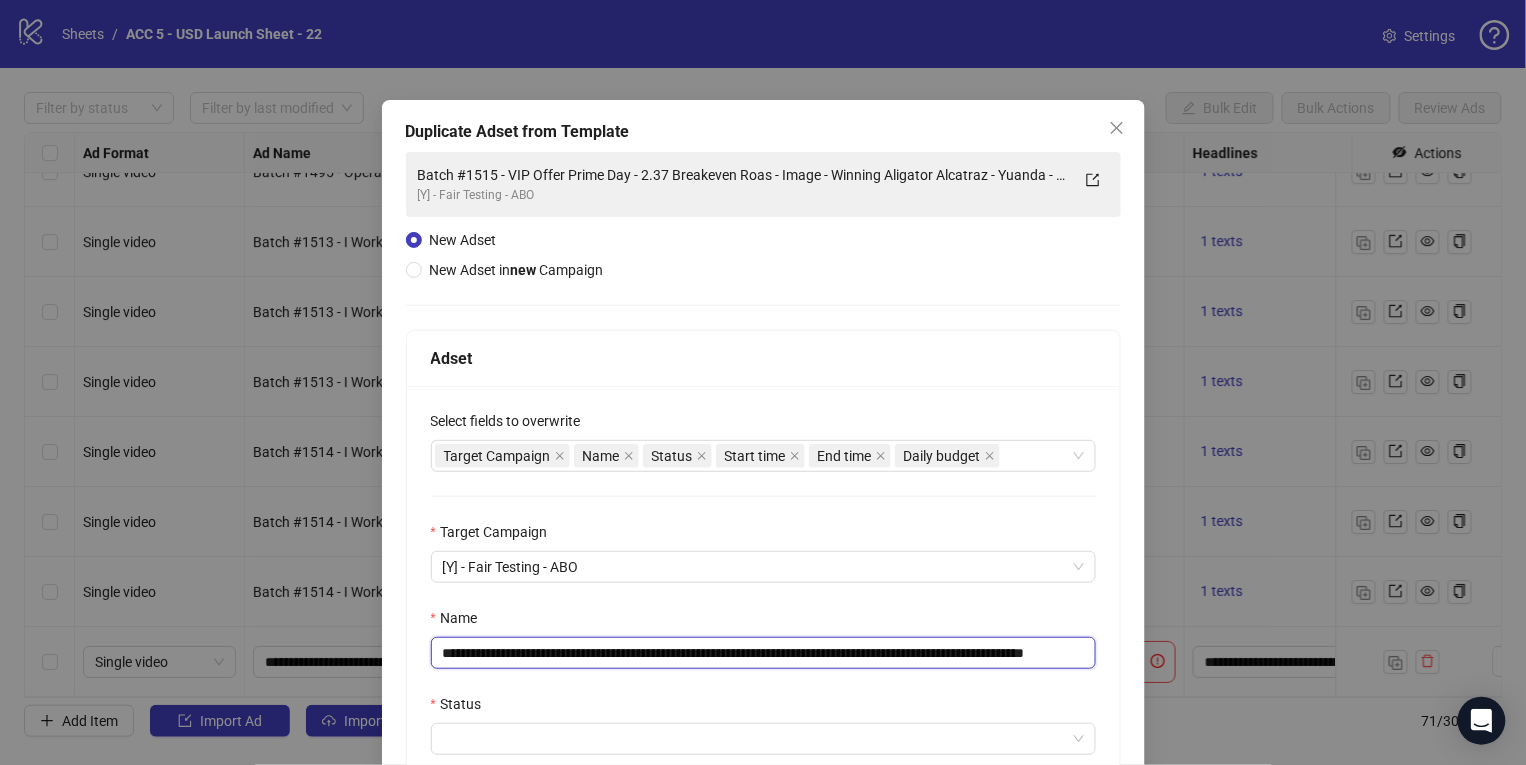 click on "**********" at bounding box center (763, 653) 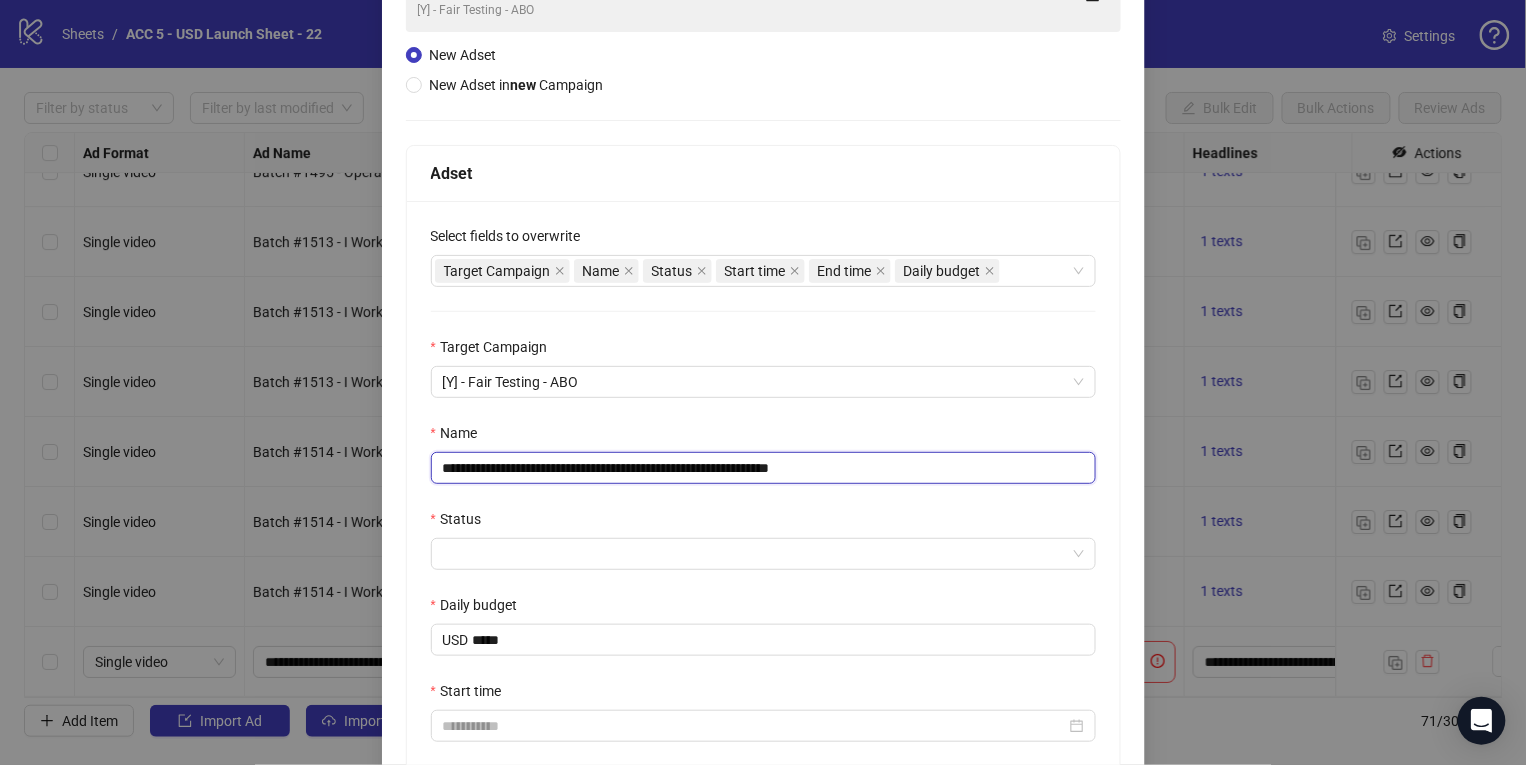 scroll, scrollTop: 188, scrollLeft: 0, axis: vertical 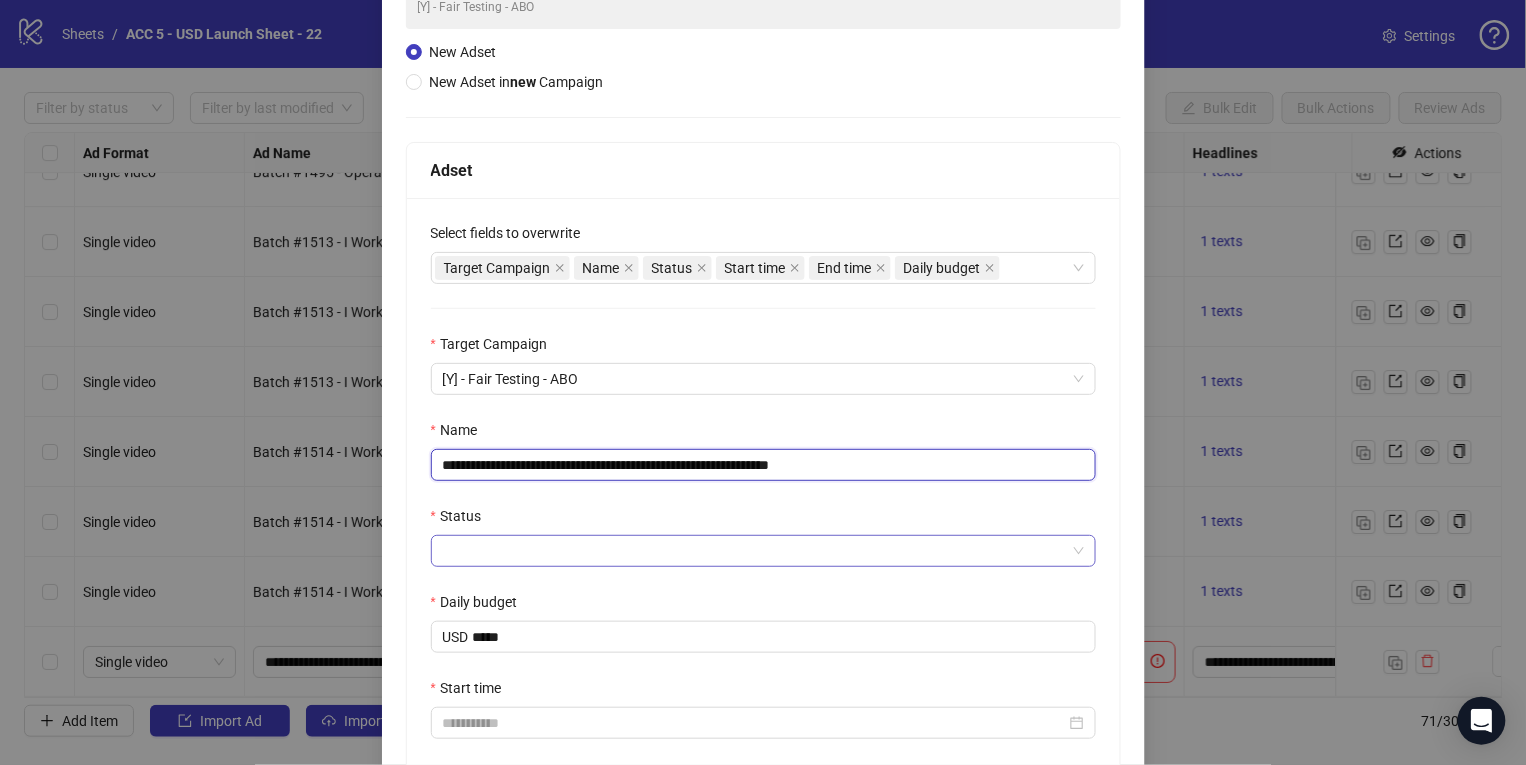 type on "**********" 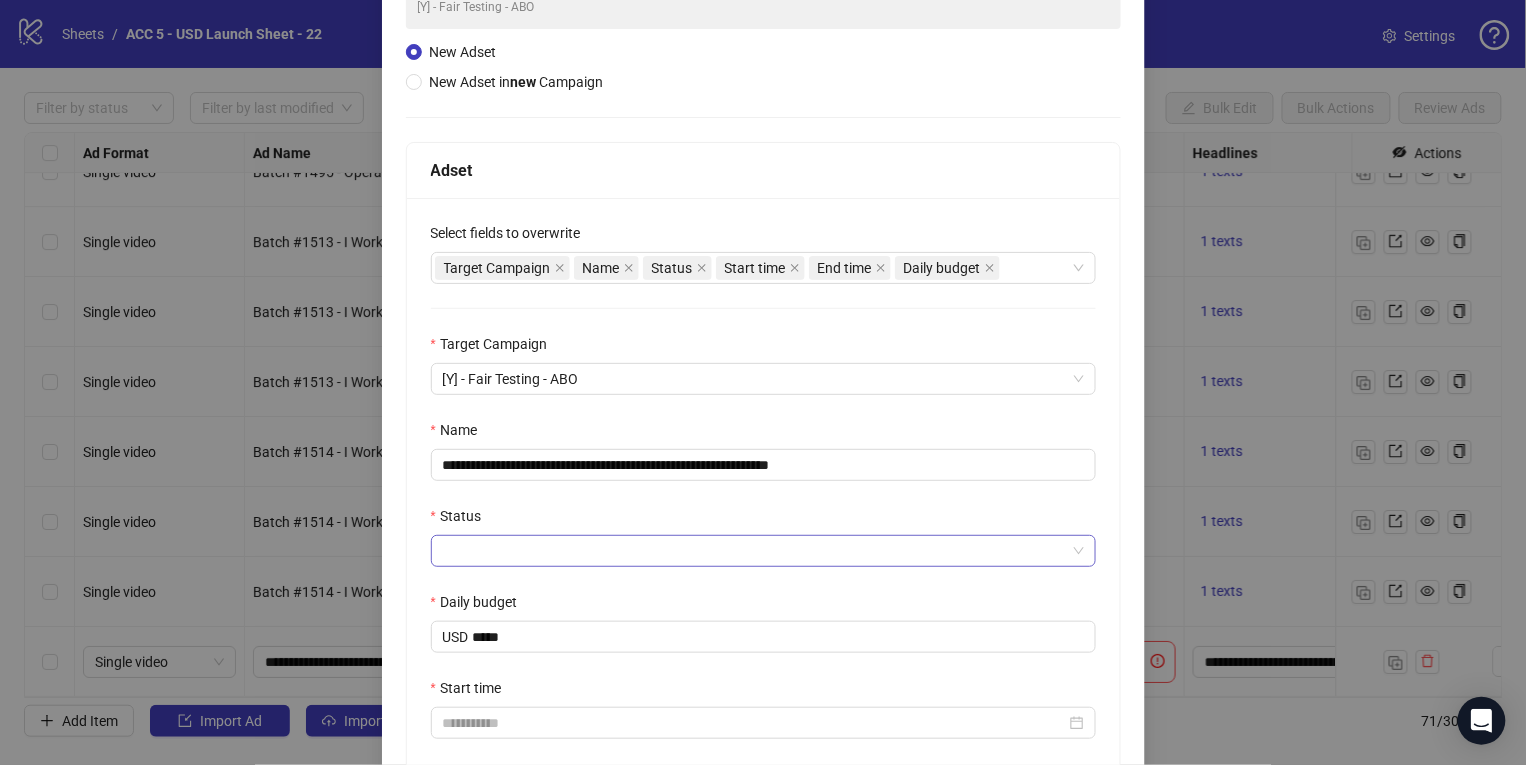 click on "Status" at bounding box center [754, 551] 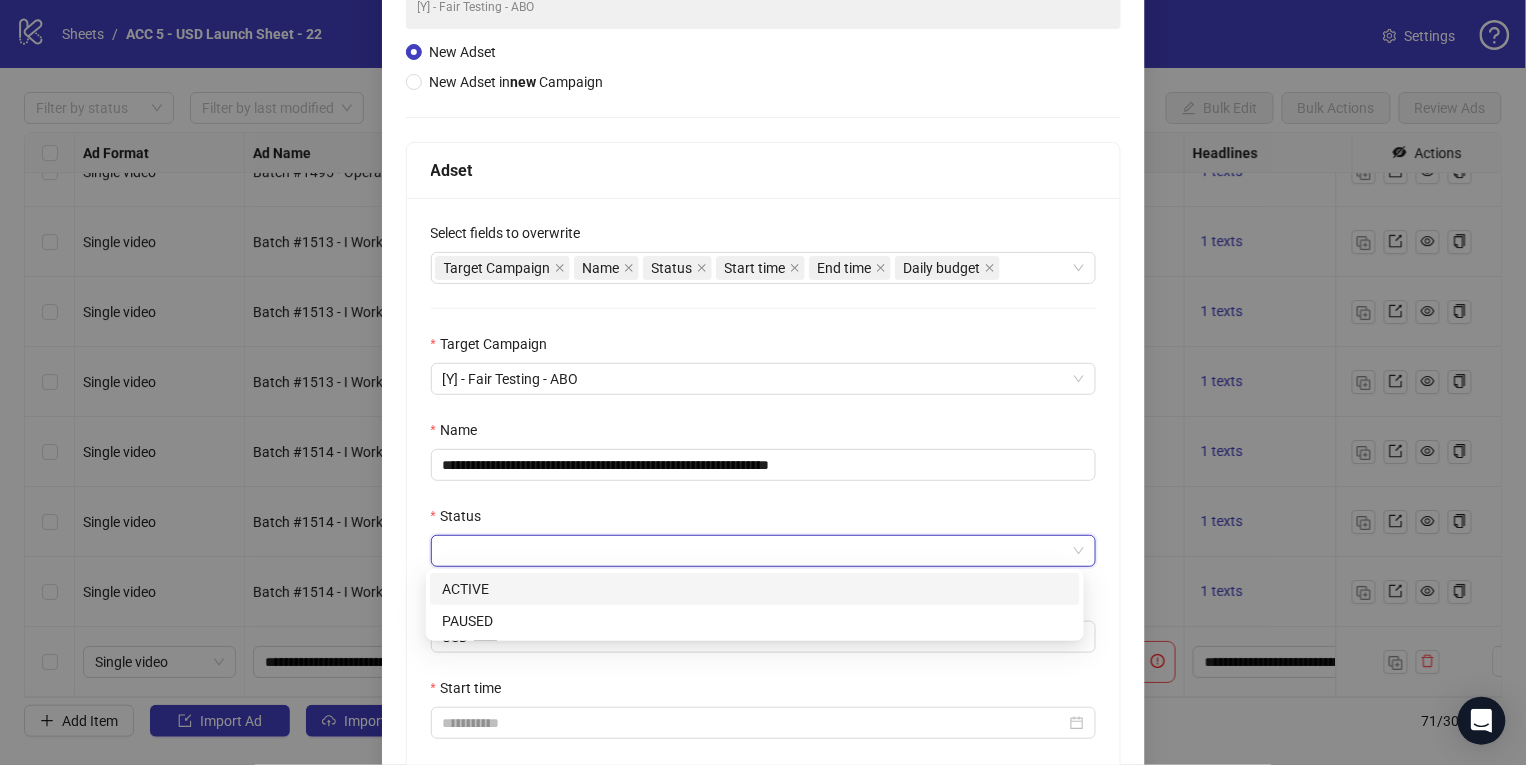 click on "ACTIVE" at bounding box center (755, 589) 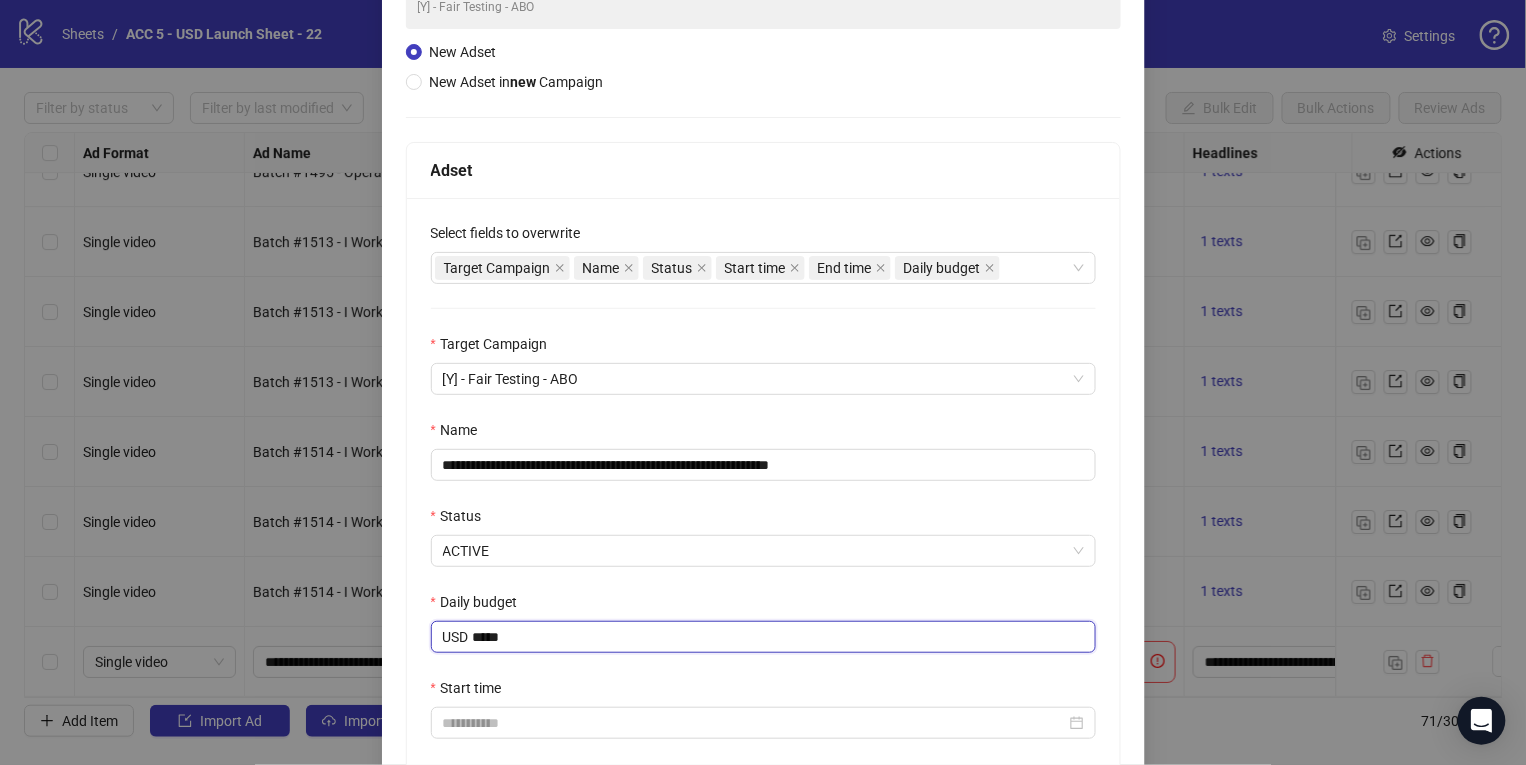 drag, startPoint x: 477, startPoint y: 630, endPoint x: 438, endPoint y: 608, distance: 44.777225 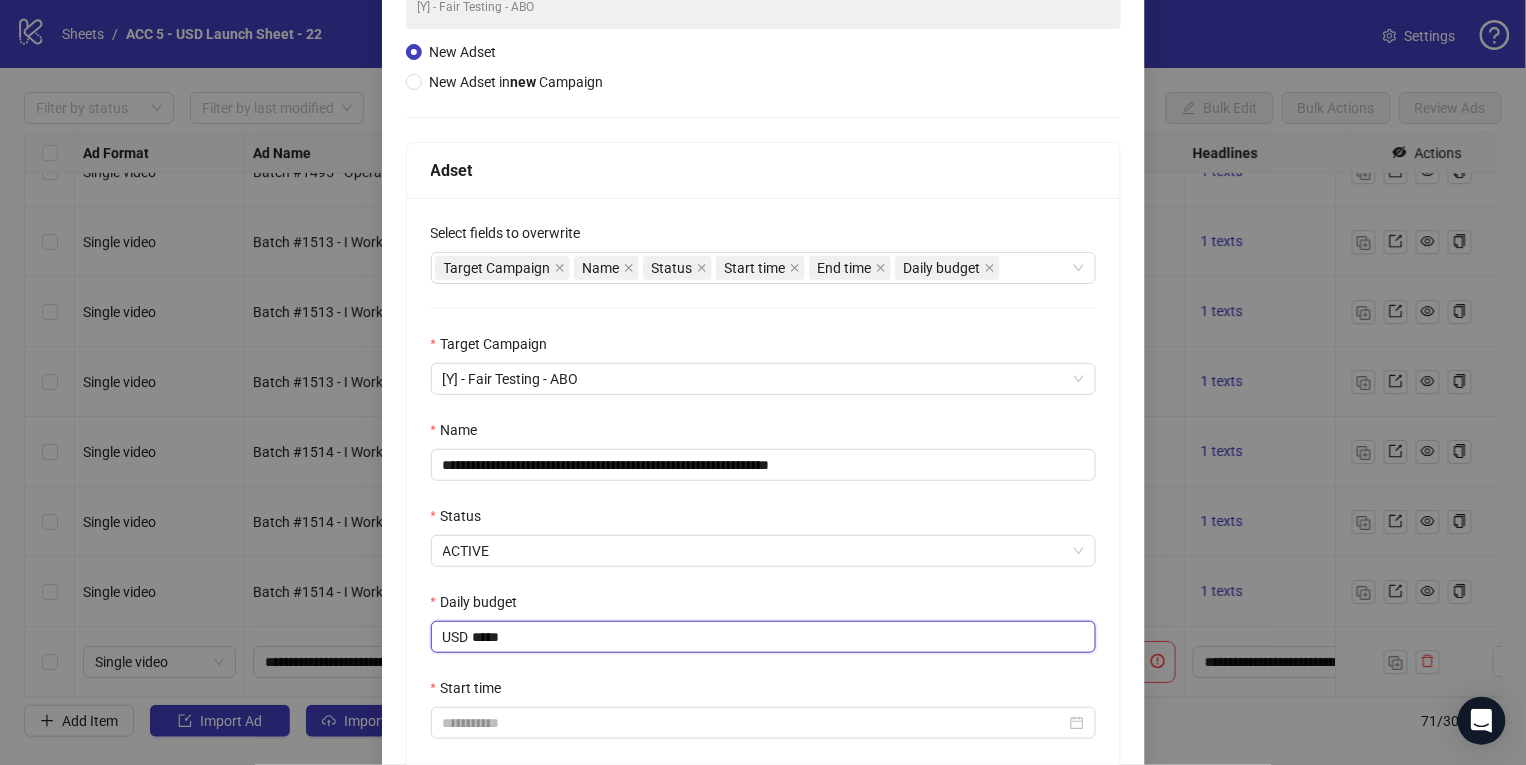type on "*****" 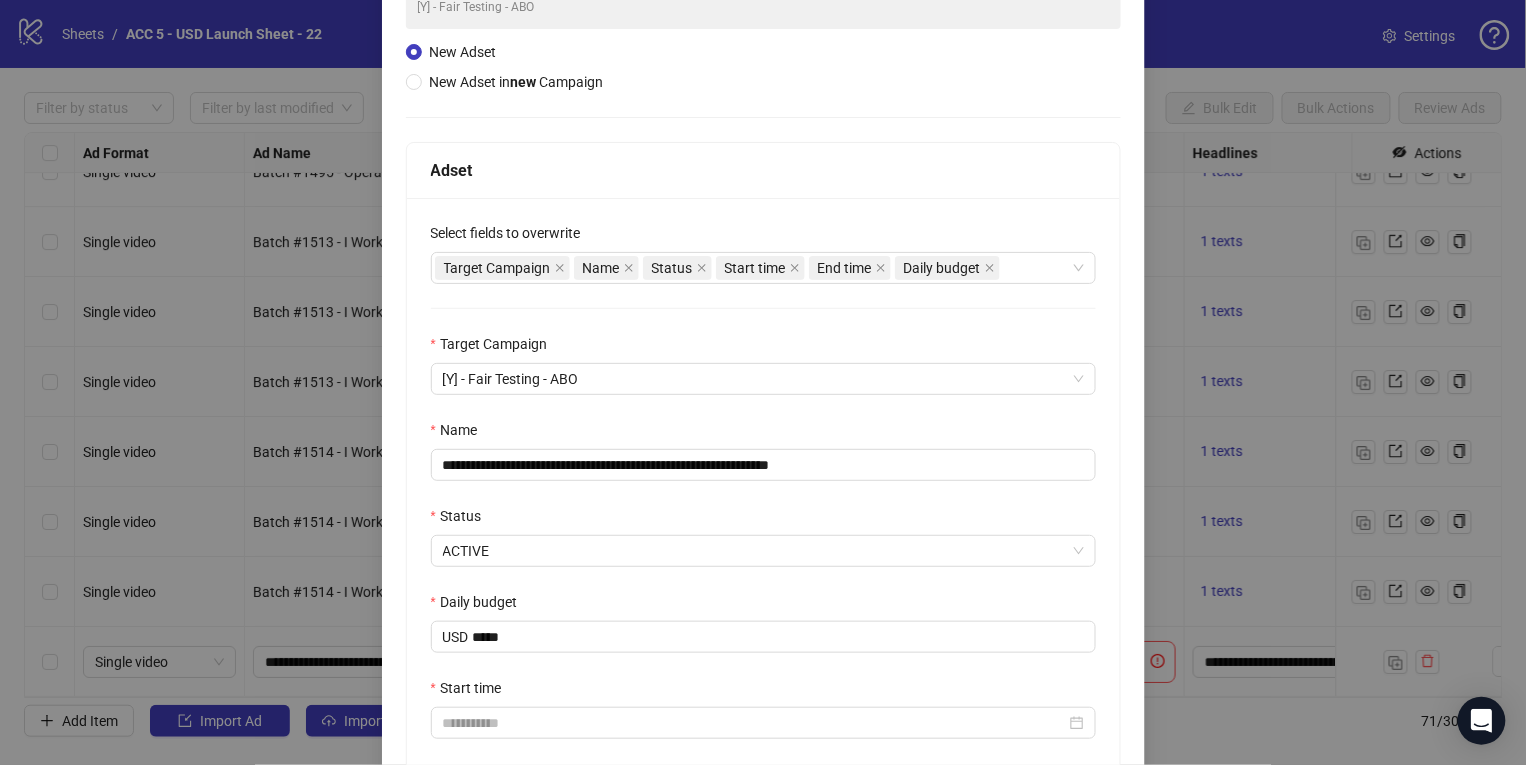 click on "Daily budget" at bounding box center [763, 606] 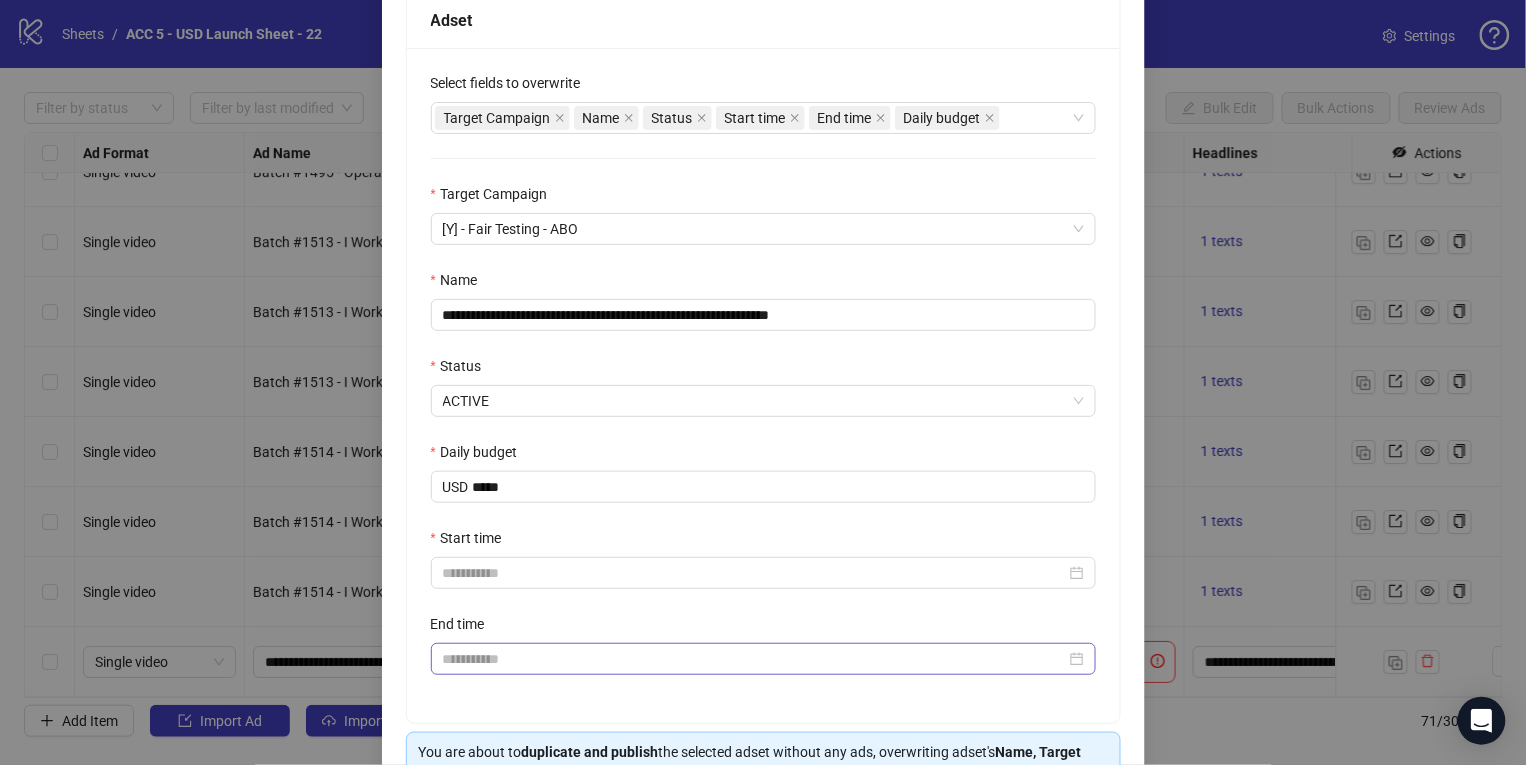 scroll, scrollTop: 343, scrollLeft: 0, axis: vertical 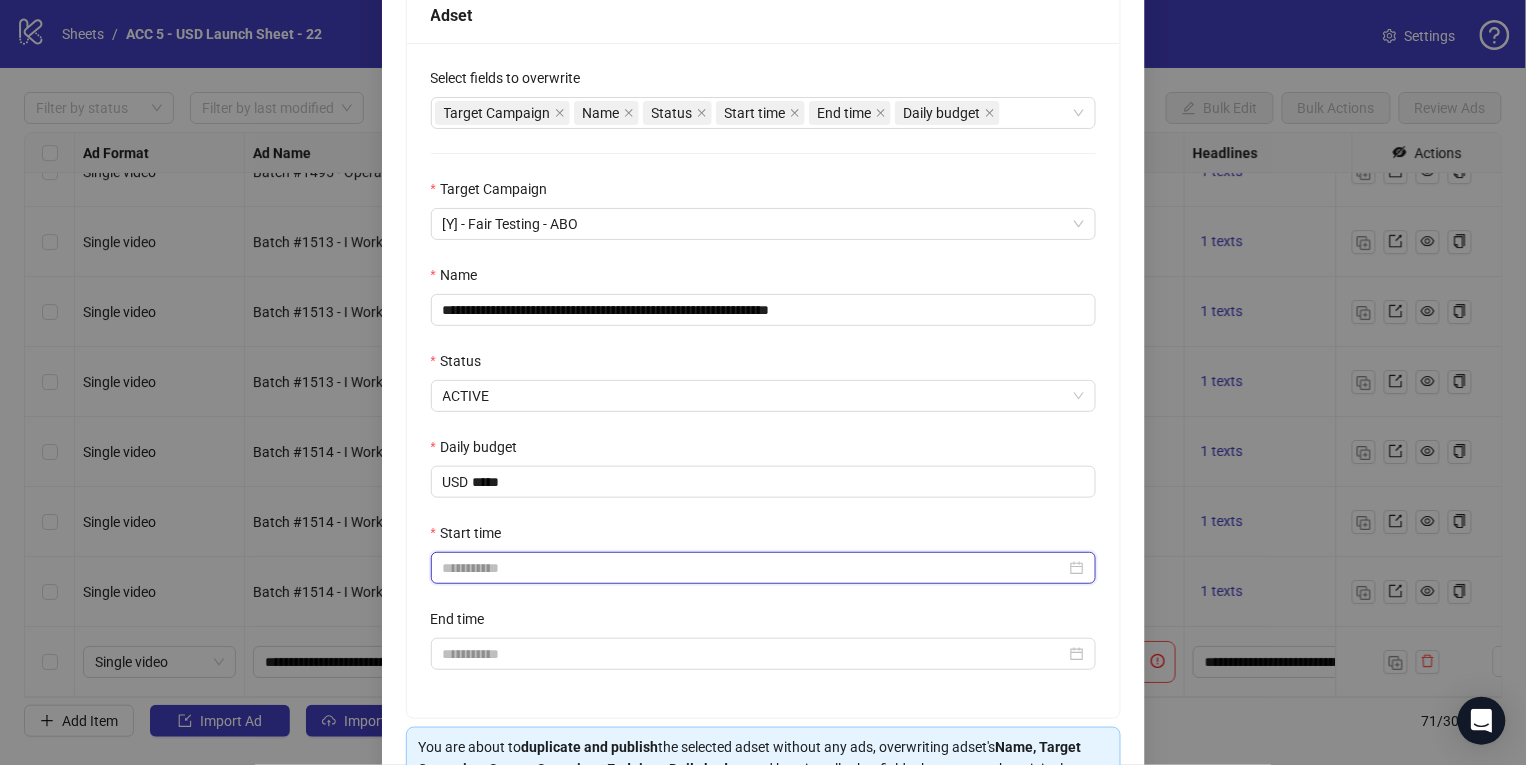 click on "Start time" at bounding box center (754, 568) 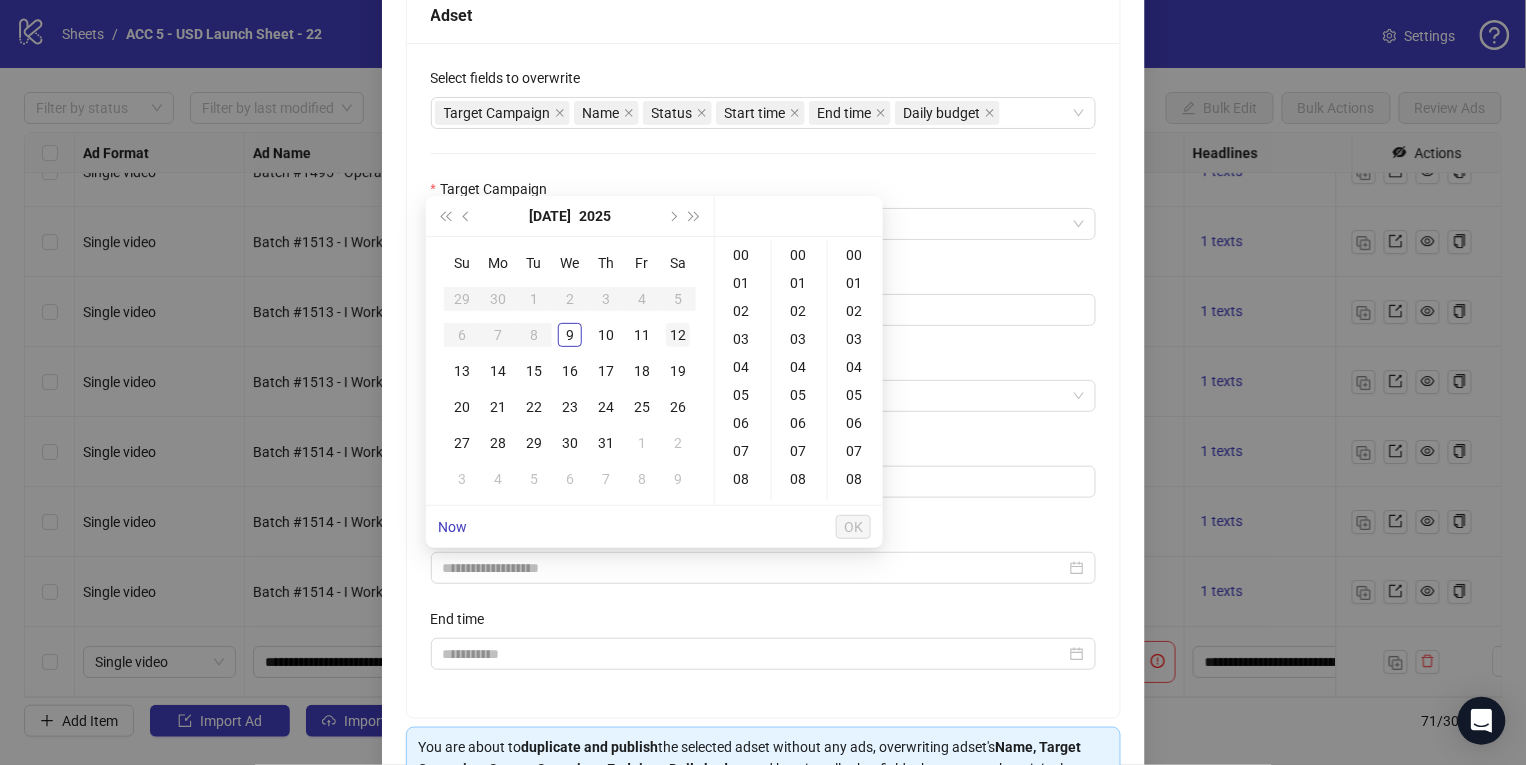 click on "10" at bounding box center [606, 335] 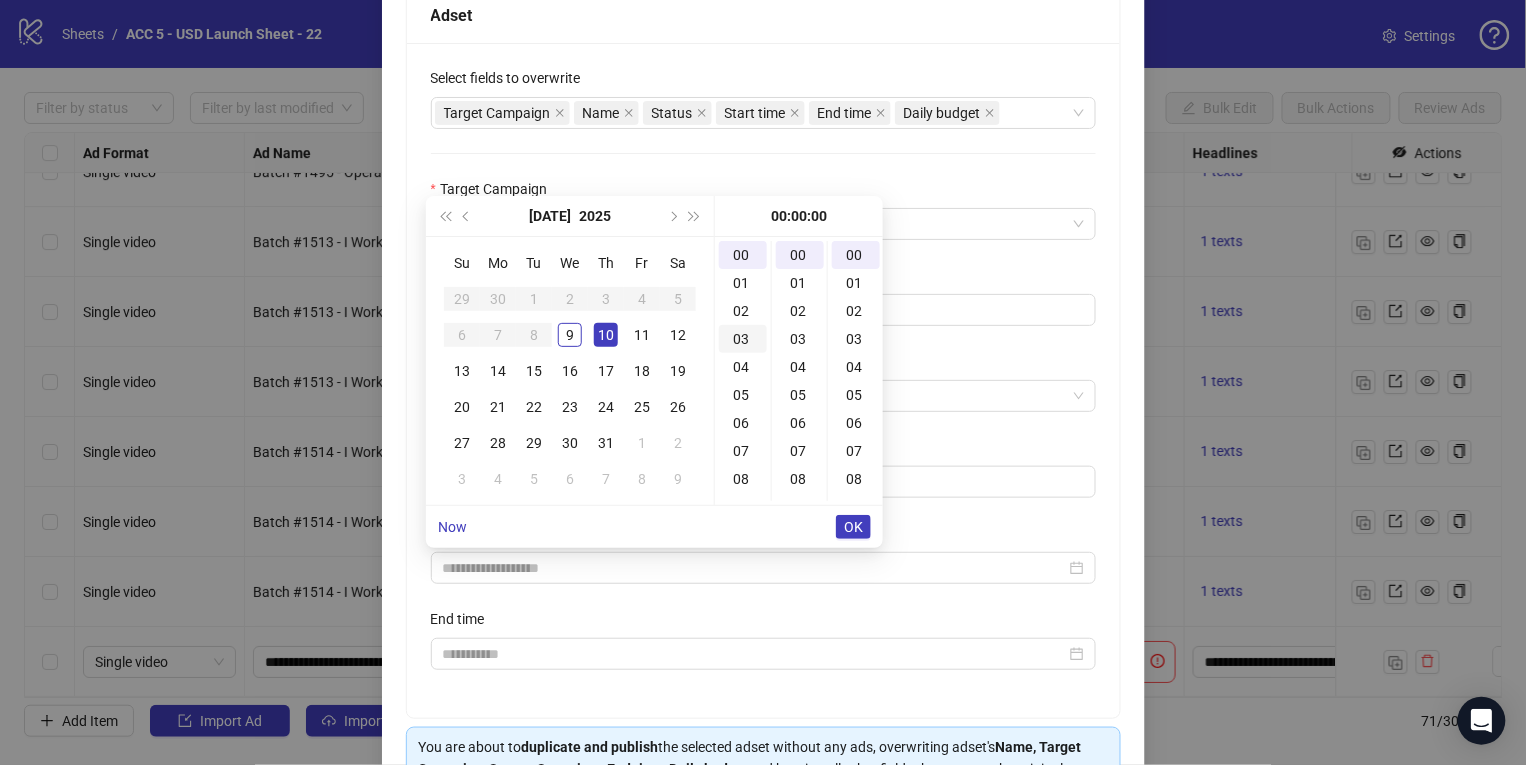 click on "03" at bounding box center (743, 339) 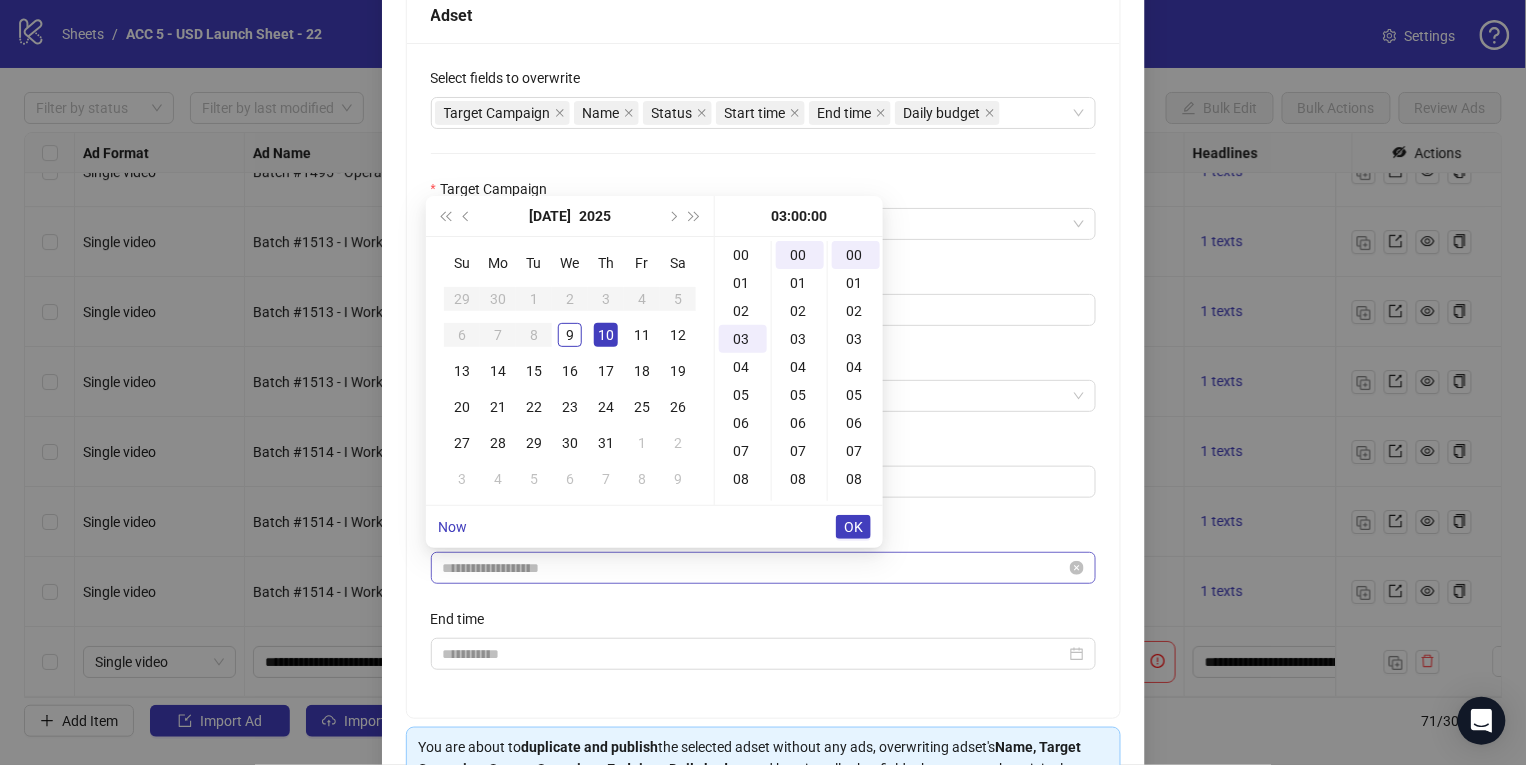 type on "**********" 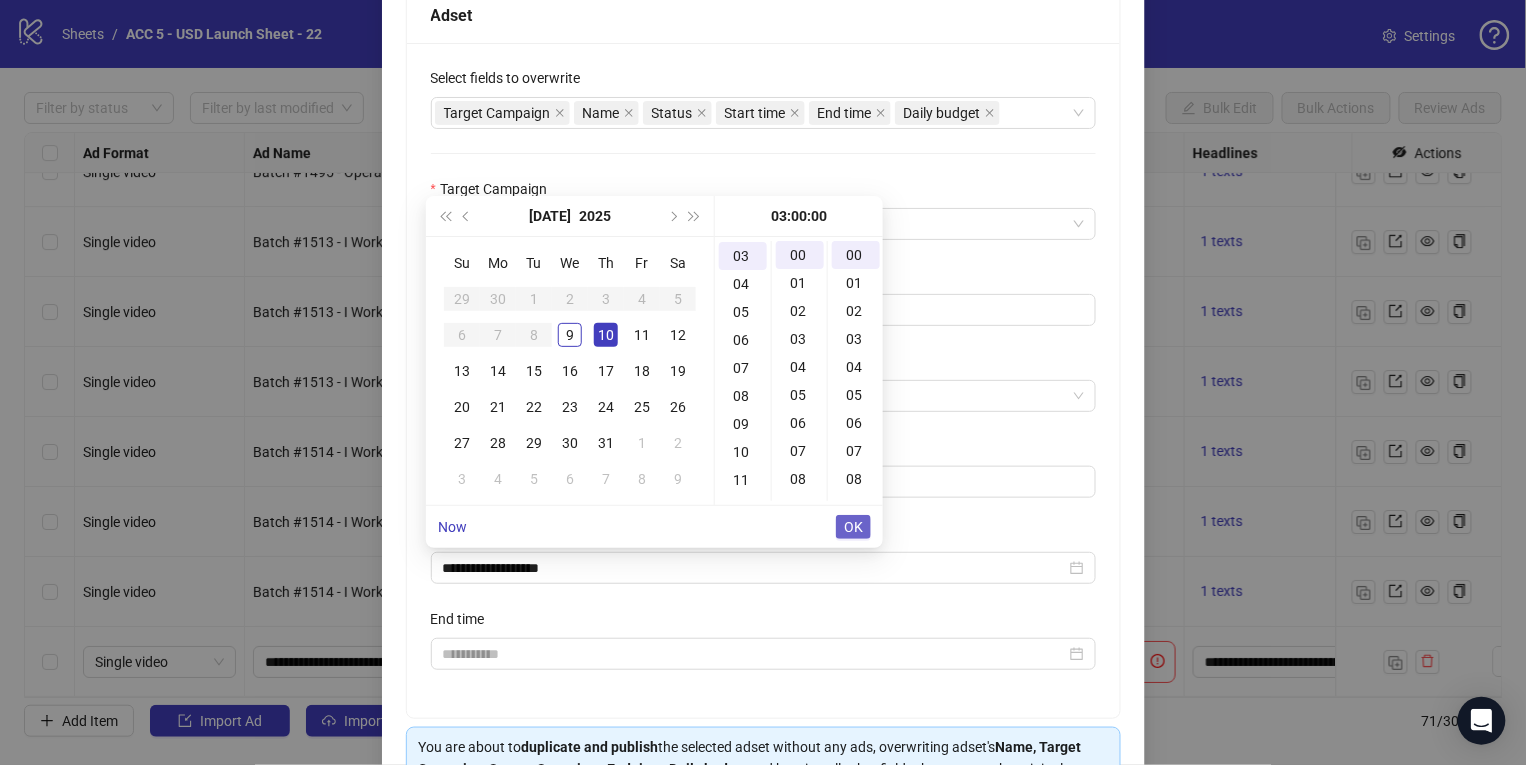 click on "OK" at bounding box center [853, 527] 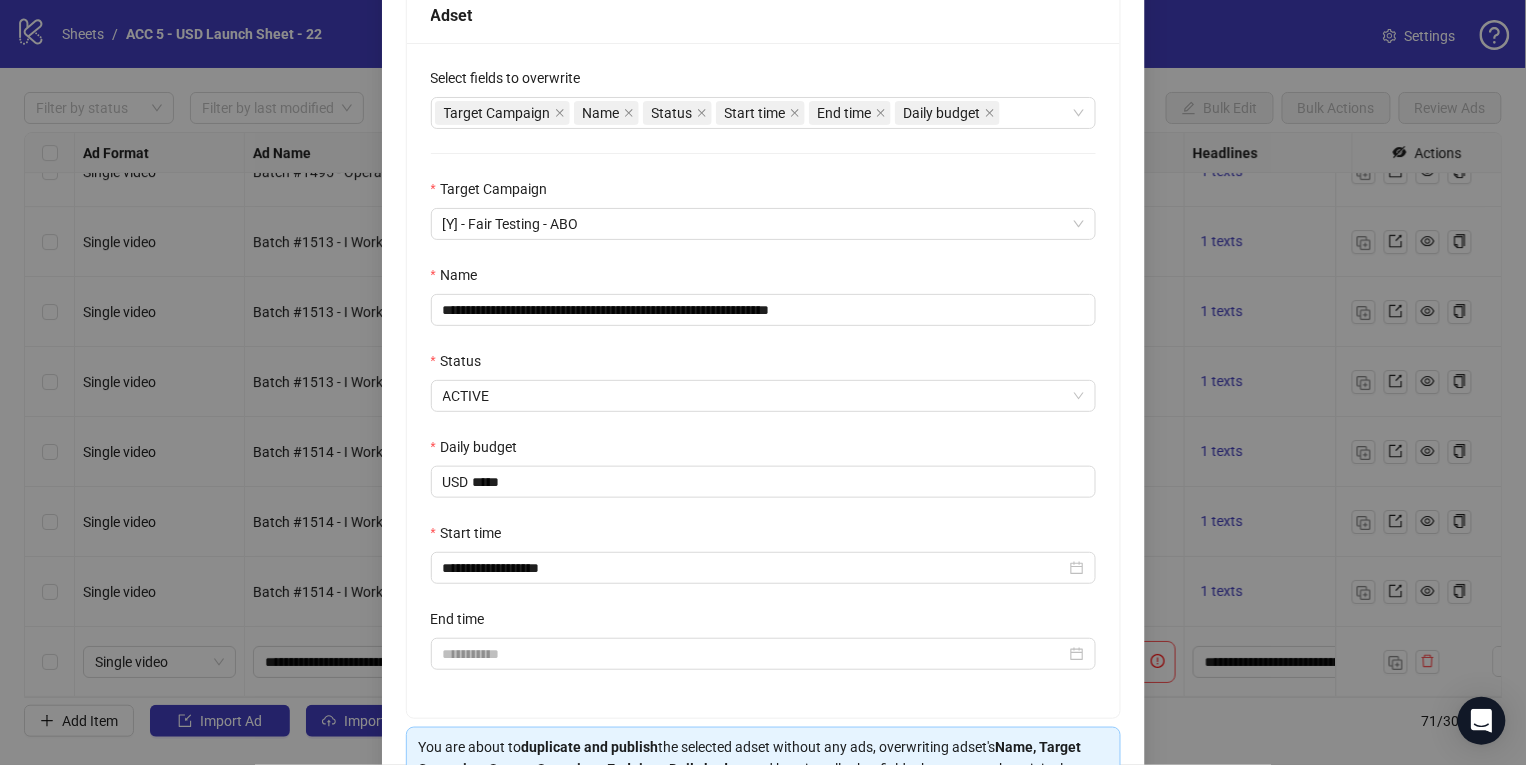 scroll, scrollTop: 451, scrollLeft: 0, axis: vertical 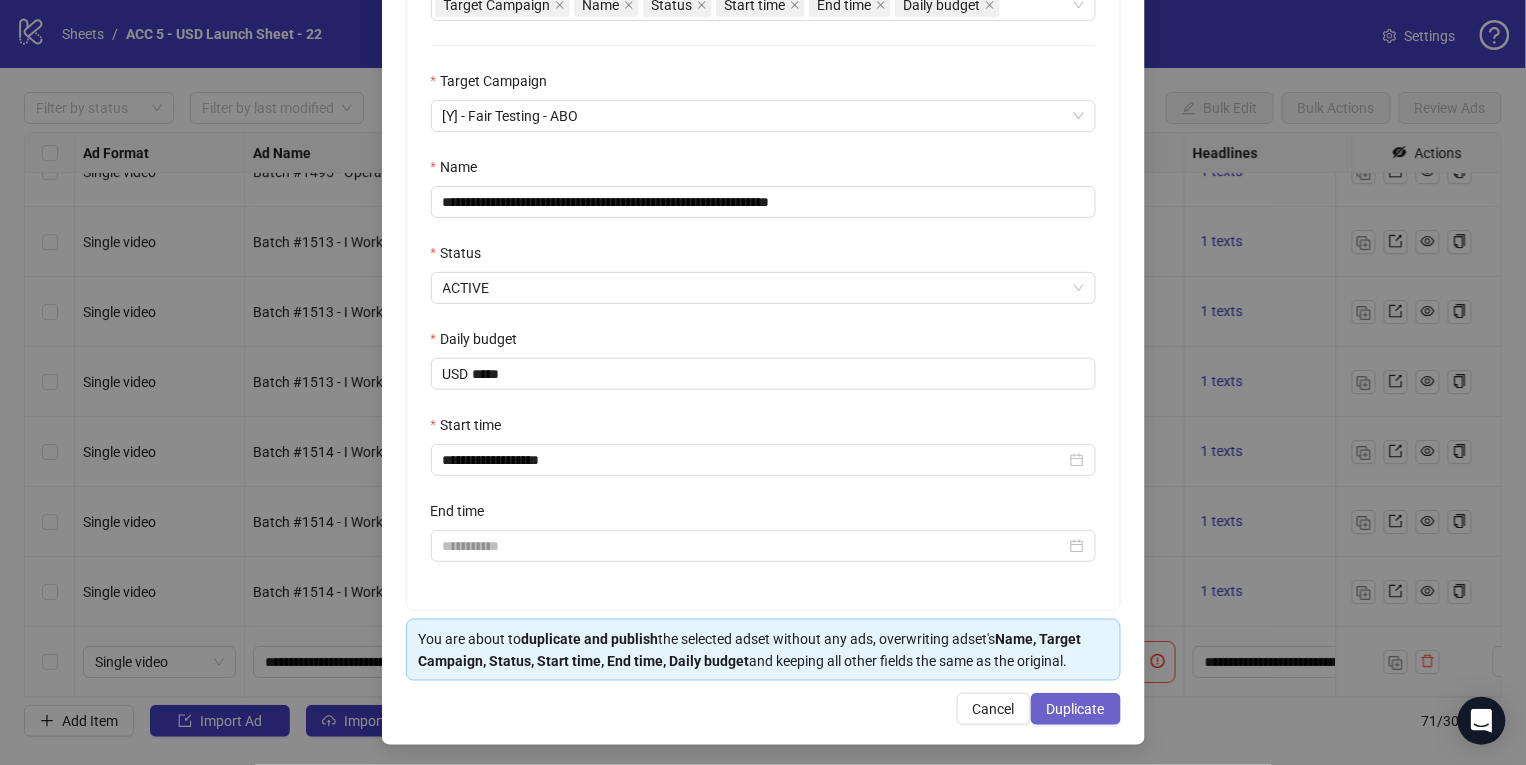 click on "Duplicate" at bounding box center (1076, 709) 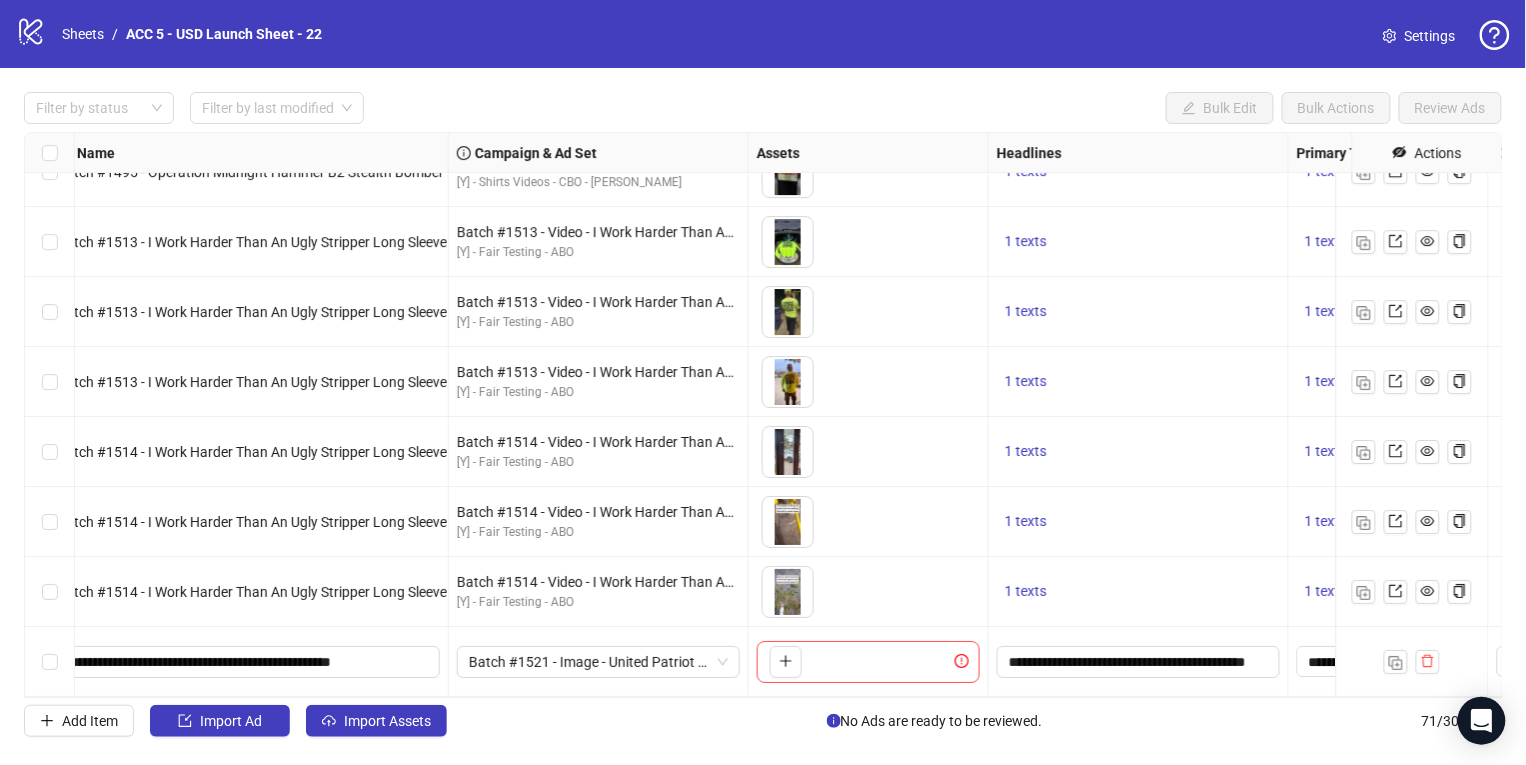 scroll, scrollTop: 4461, scrollLeft: 0, axis: vertical 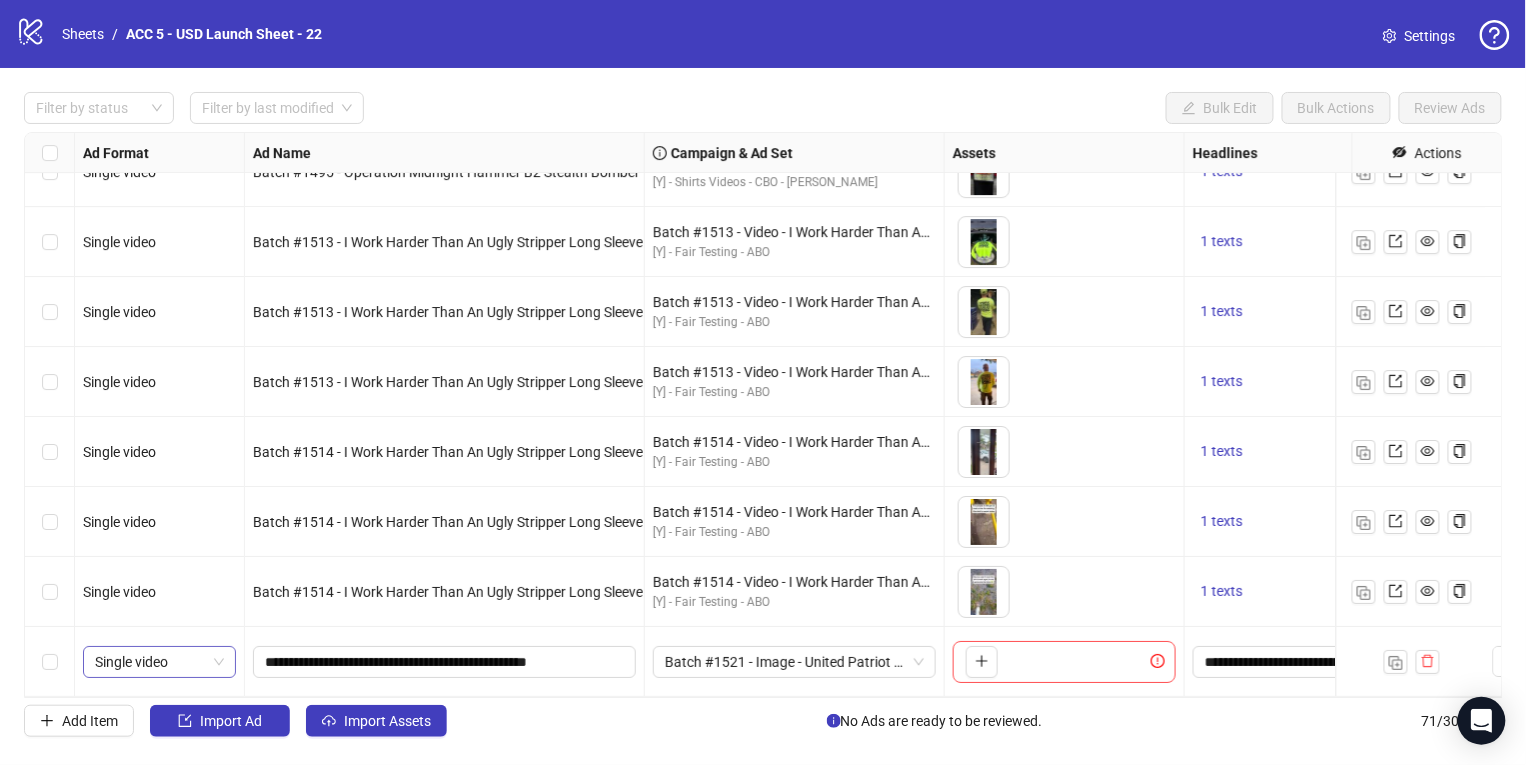click on "Single video" at bounding box center [159, 662] 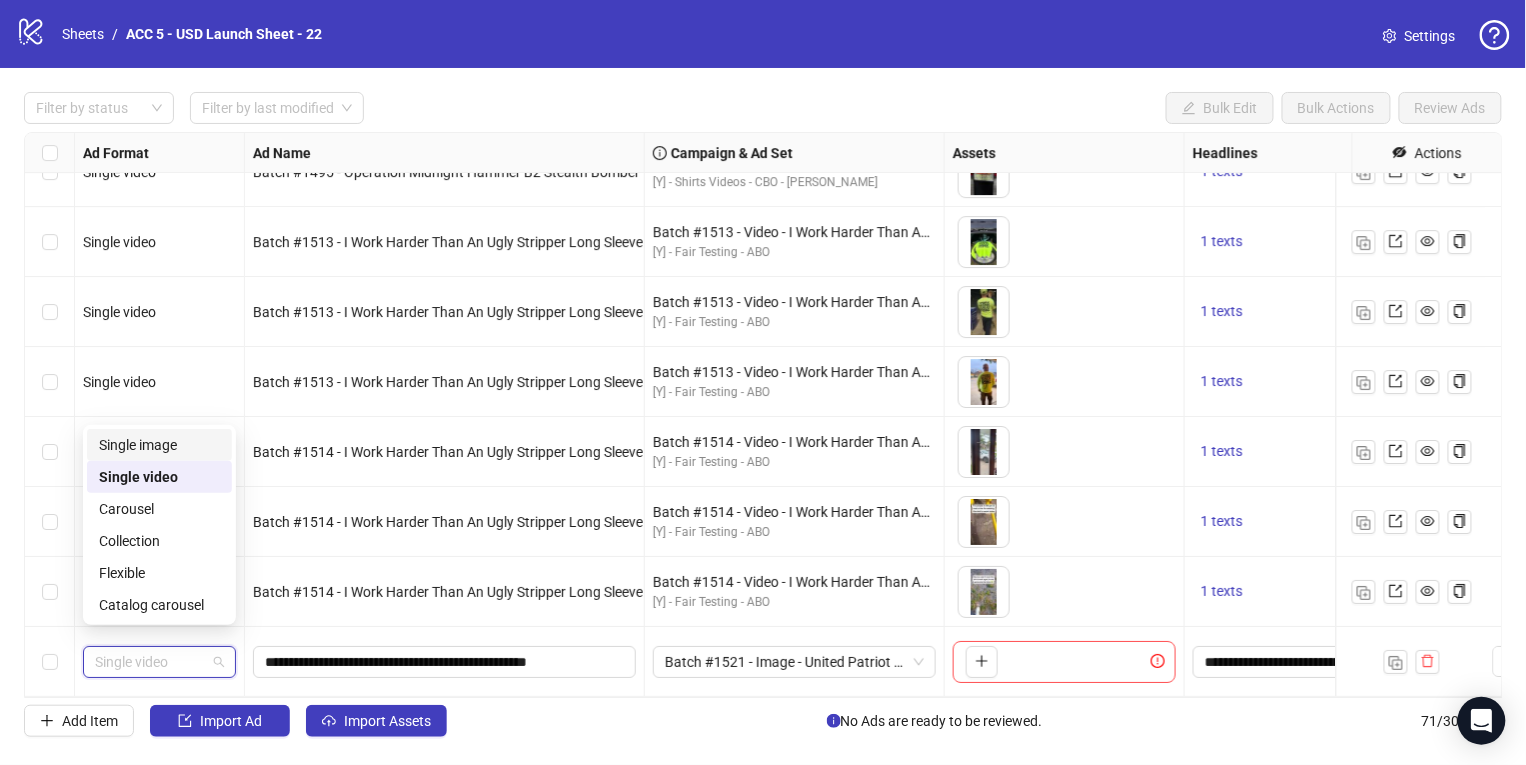 click on "Single image" at bounding box center [159, 445] 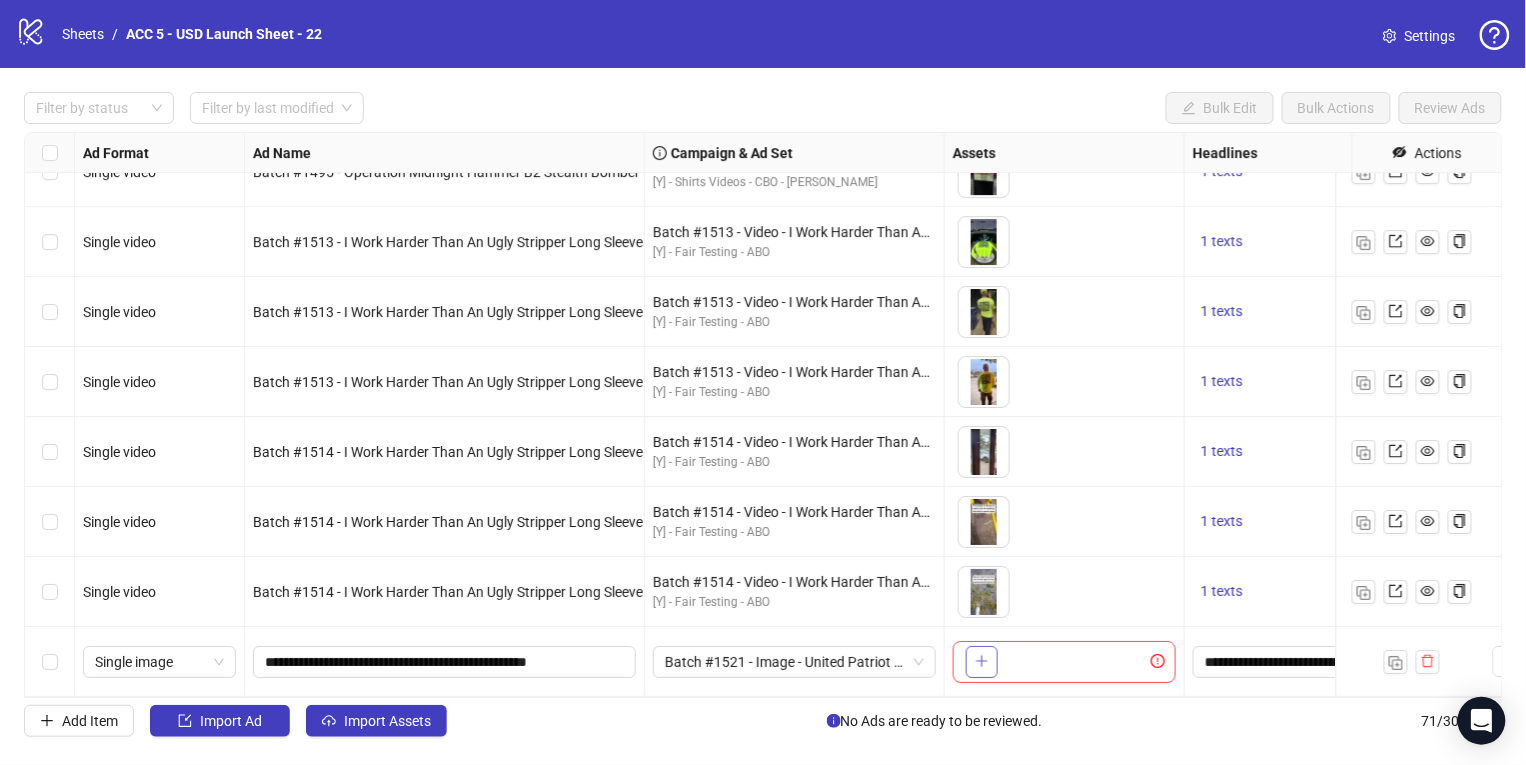 click 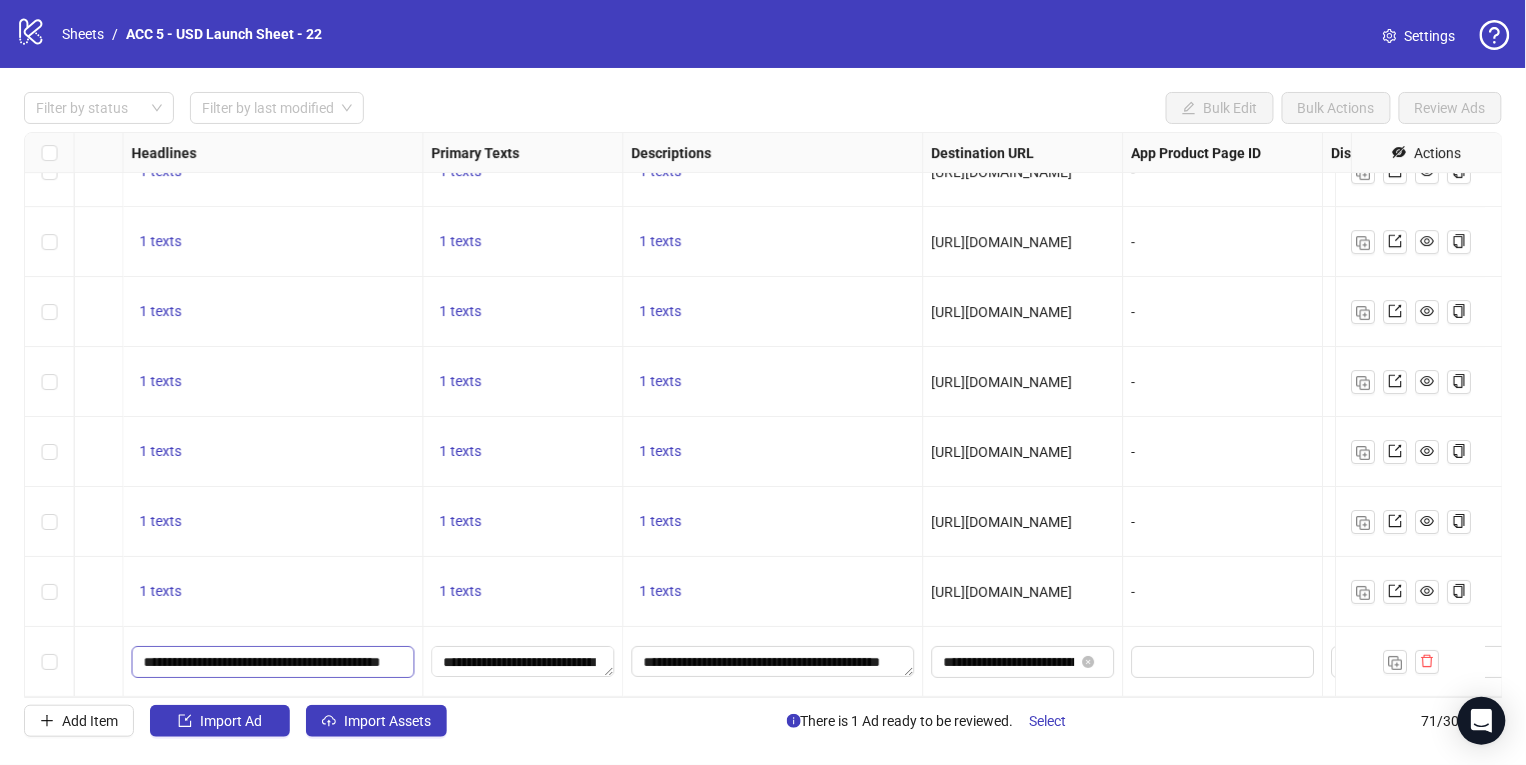 scroll, scrollTop: 4461, scrollLeft: 1058, axis: both 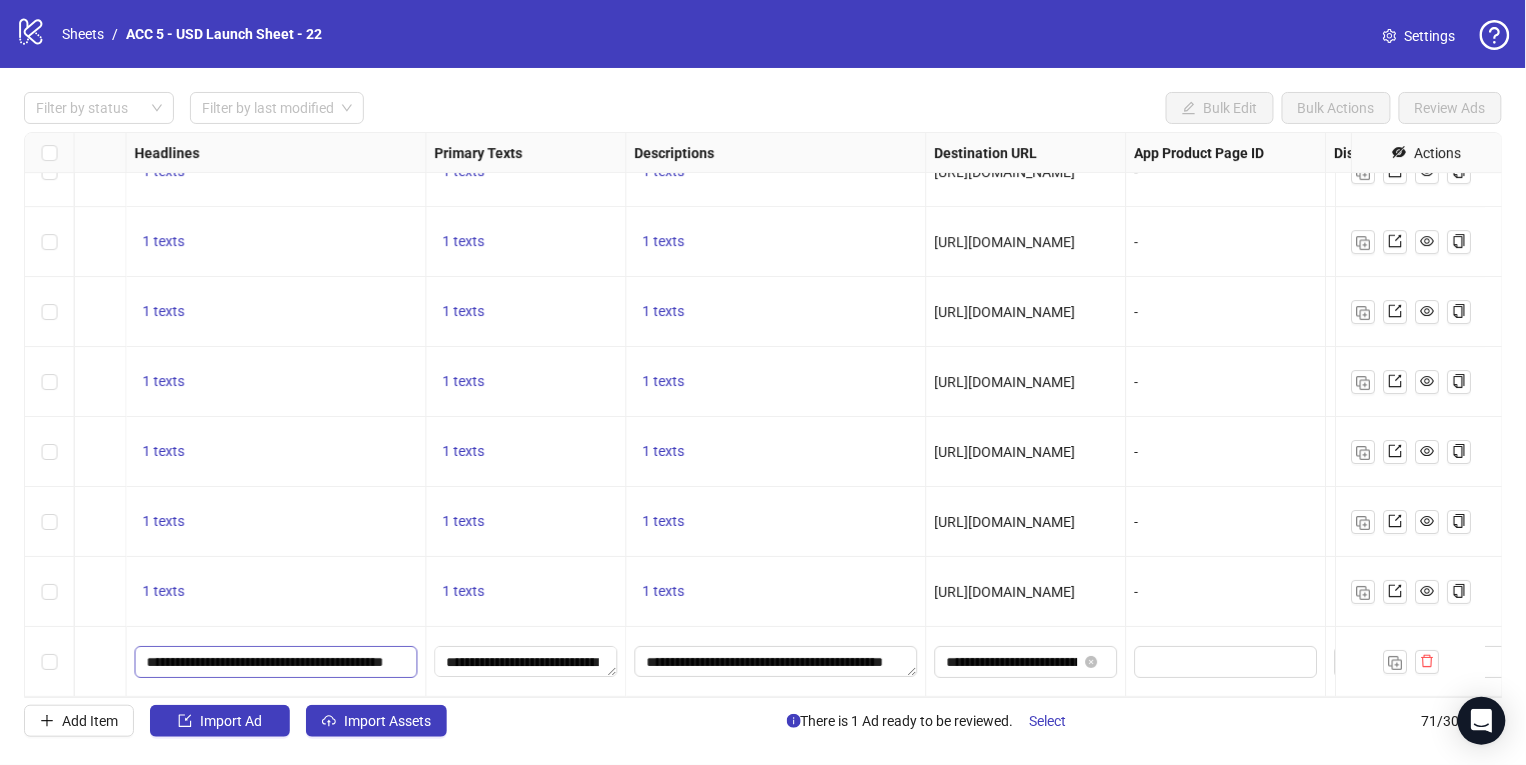 click on "**********" at bounding box center [276, 662] 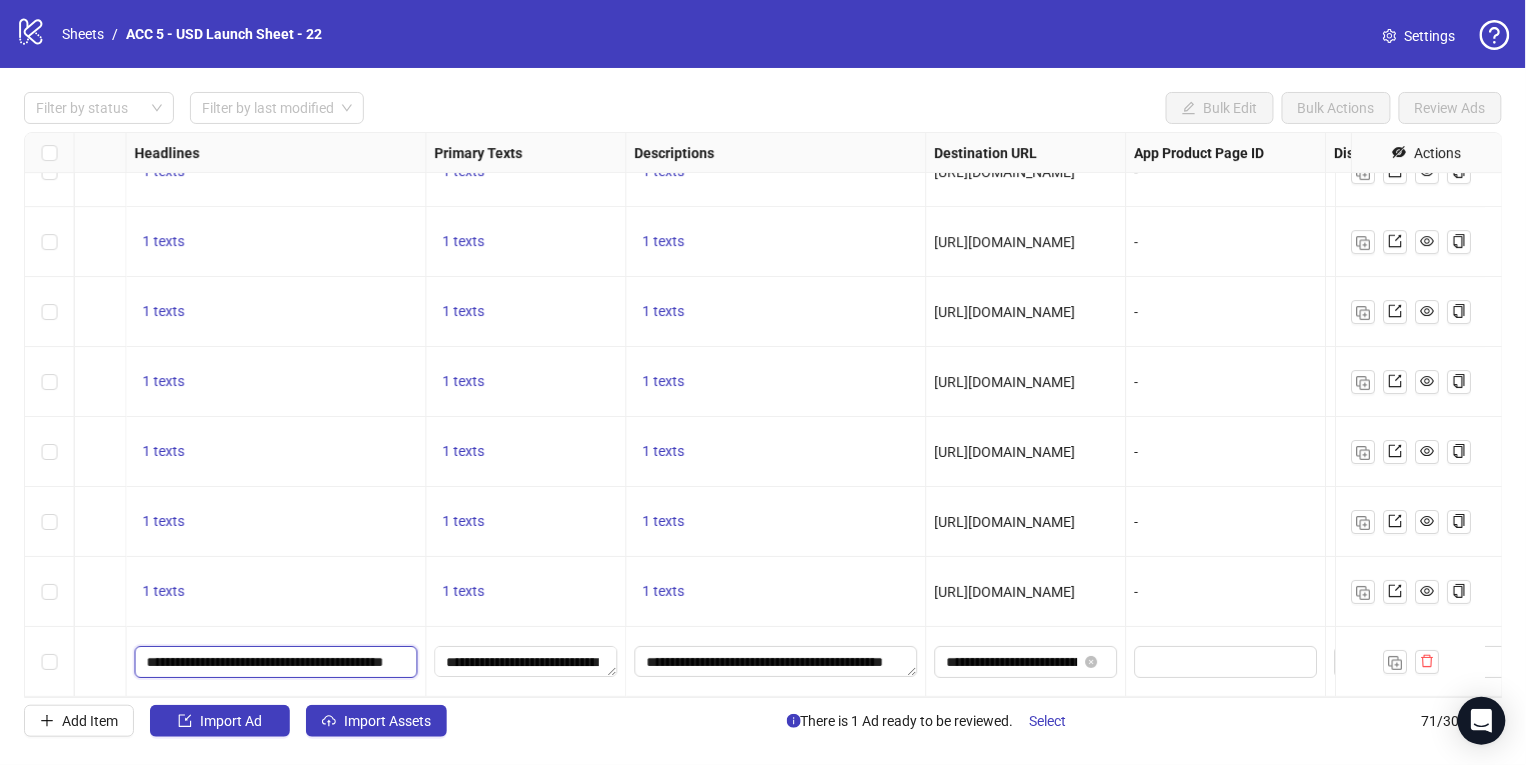click on "**********" at bounding box center (275, 662) 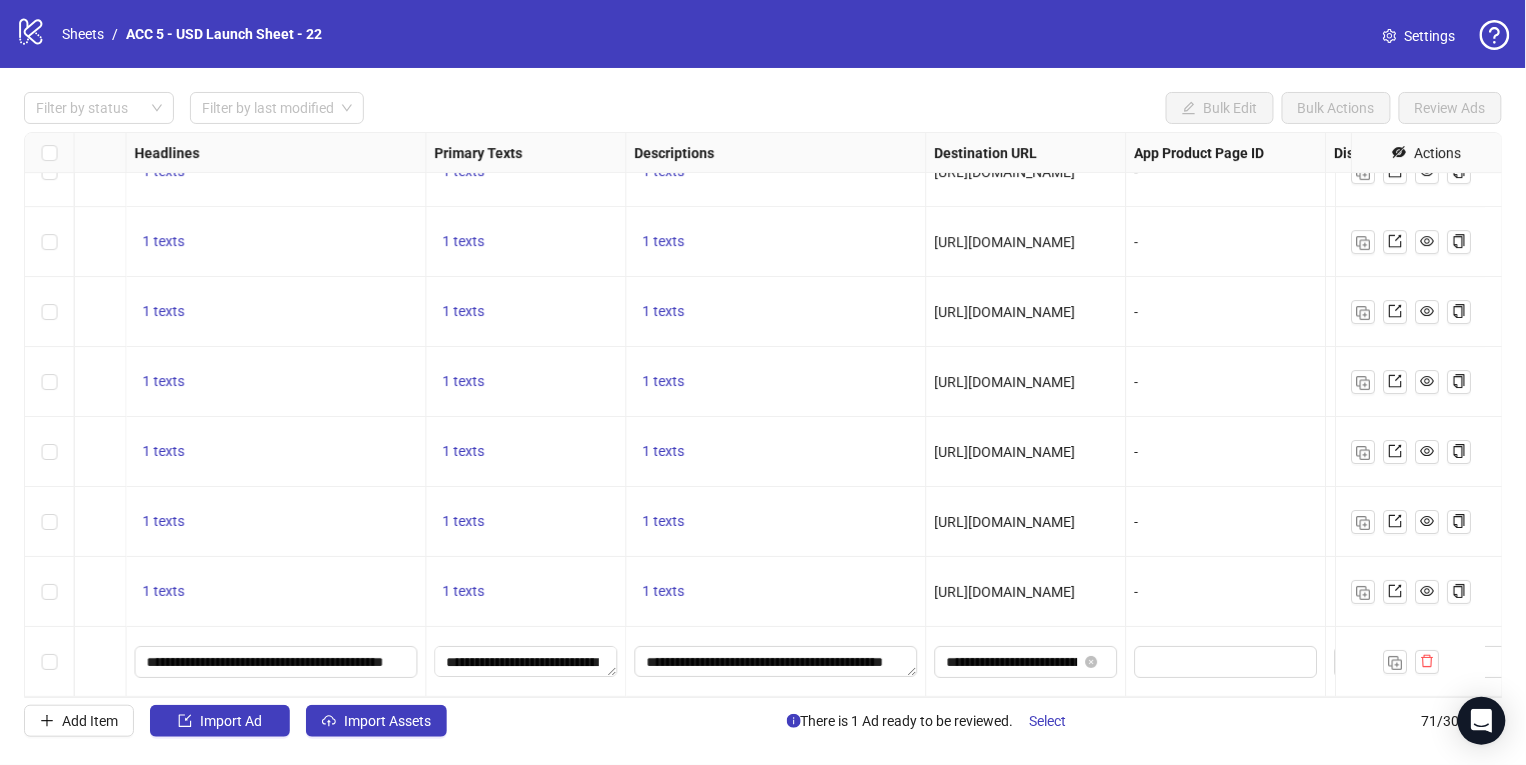 drag, startPoint x: 488, startPoint y: 150, endPoint x: 435, endPoint y: 150, distance: 53 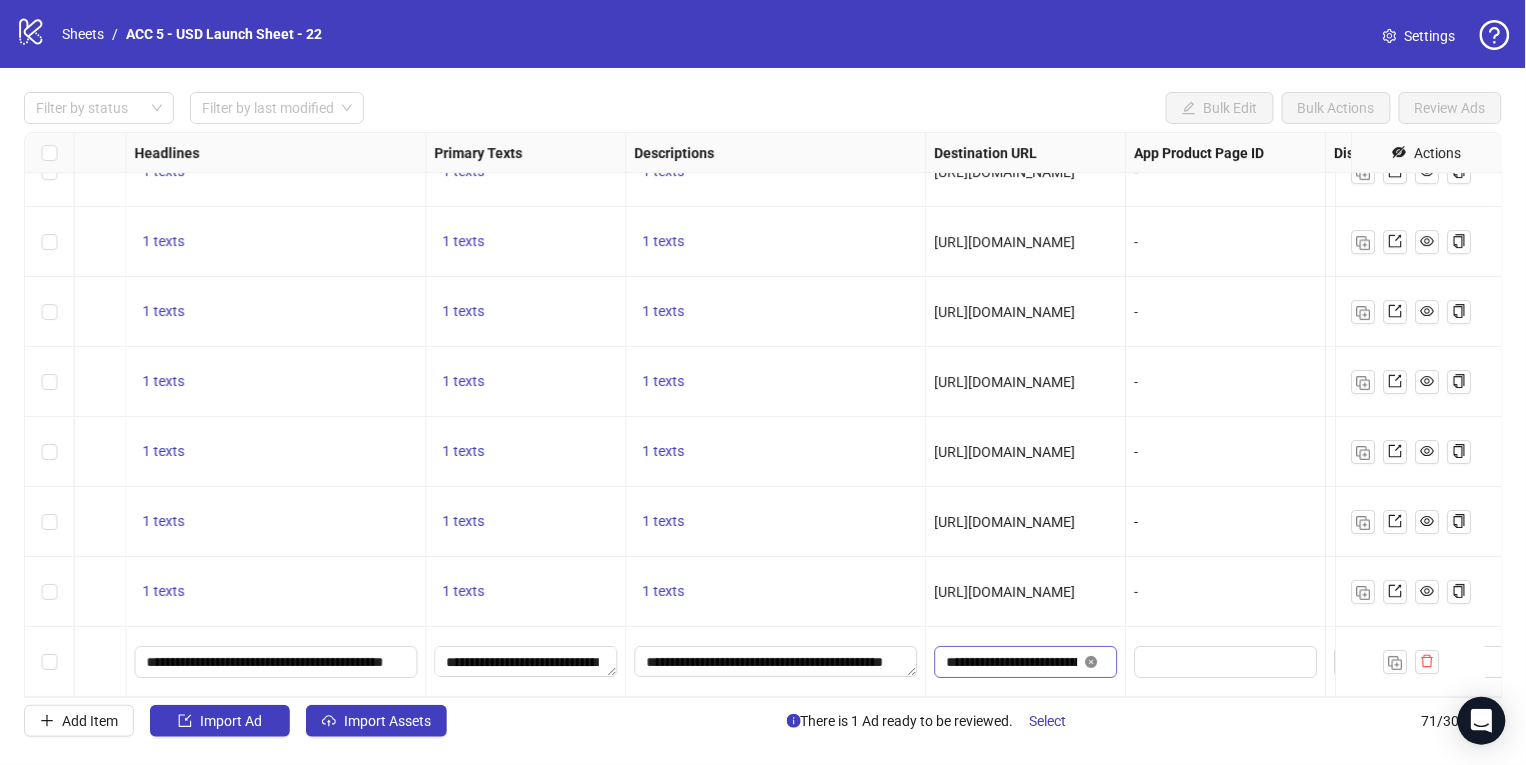 click 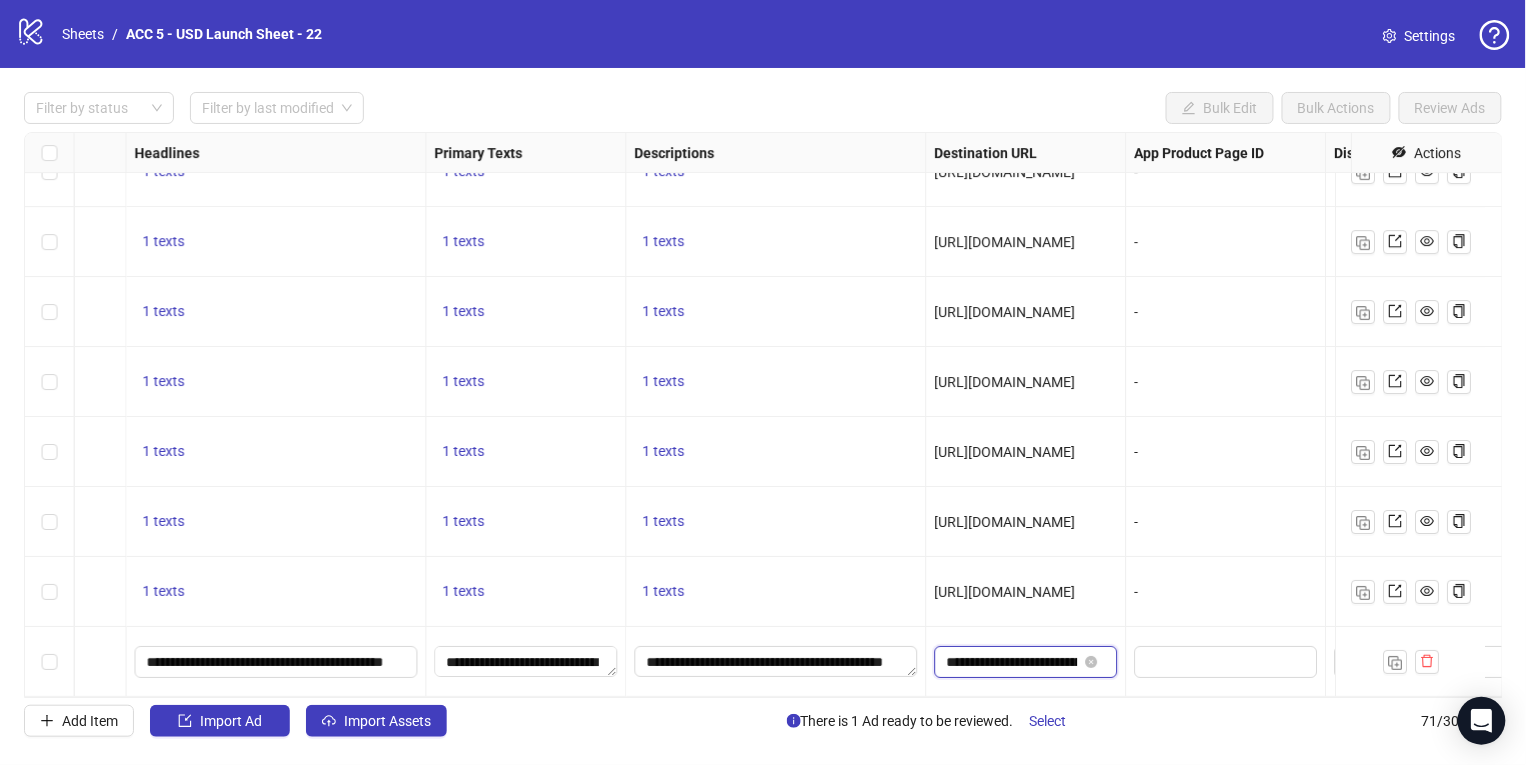 type 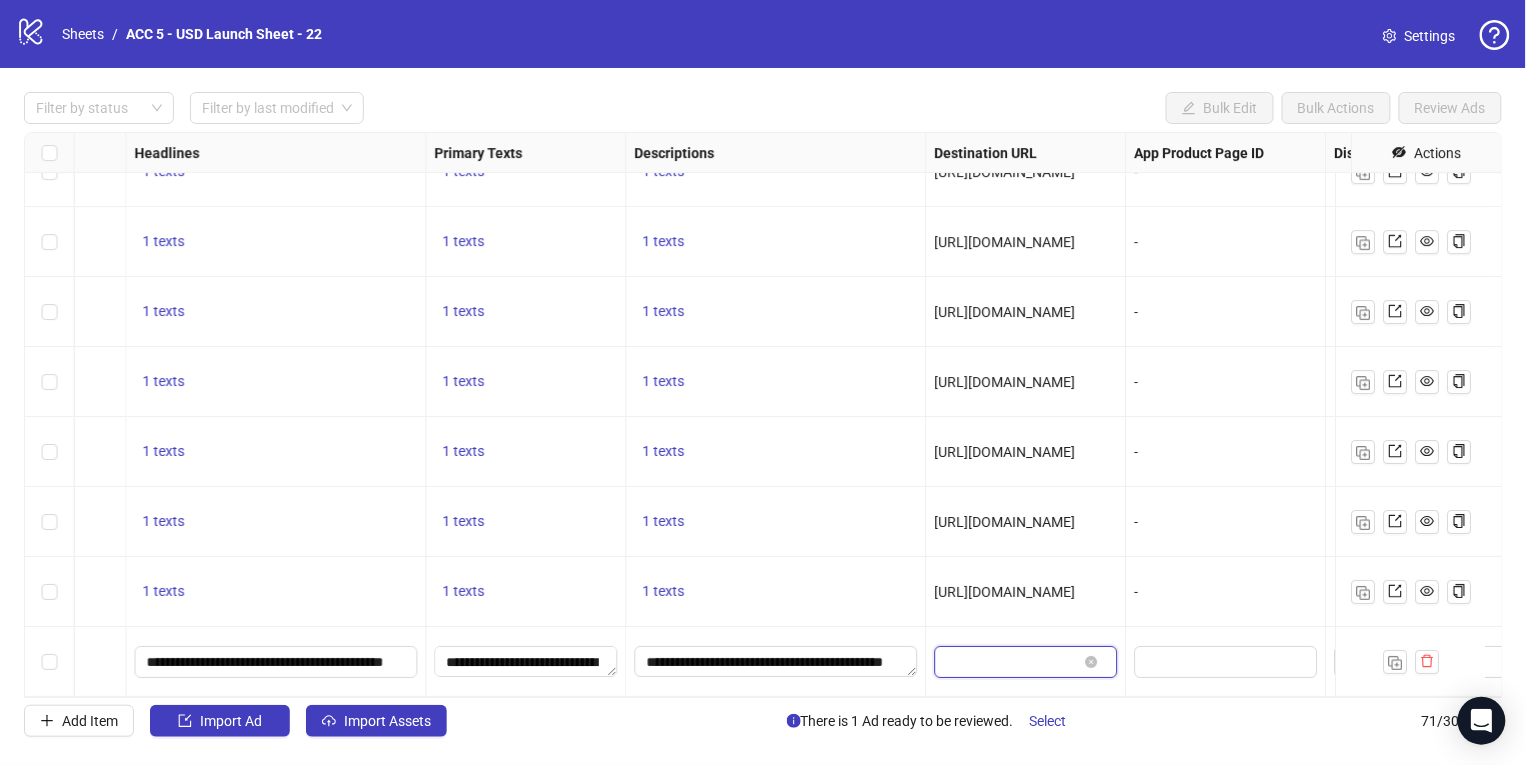 scroll, scrollTop: 0, scrollLeft: 0, axis: both 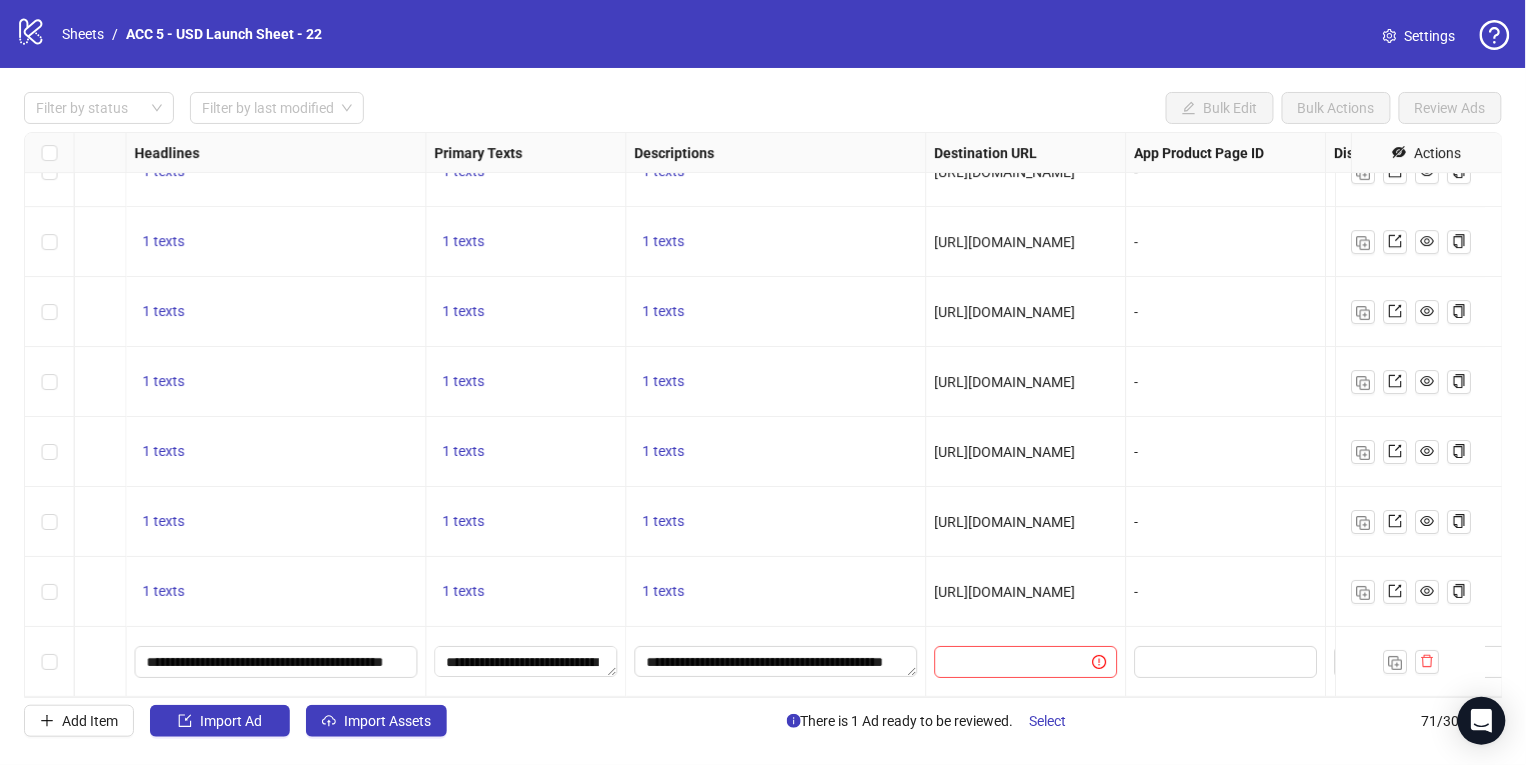 click on "-" at bounding box center [1227, 592] 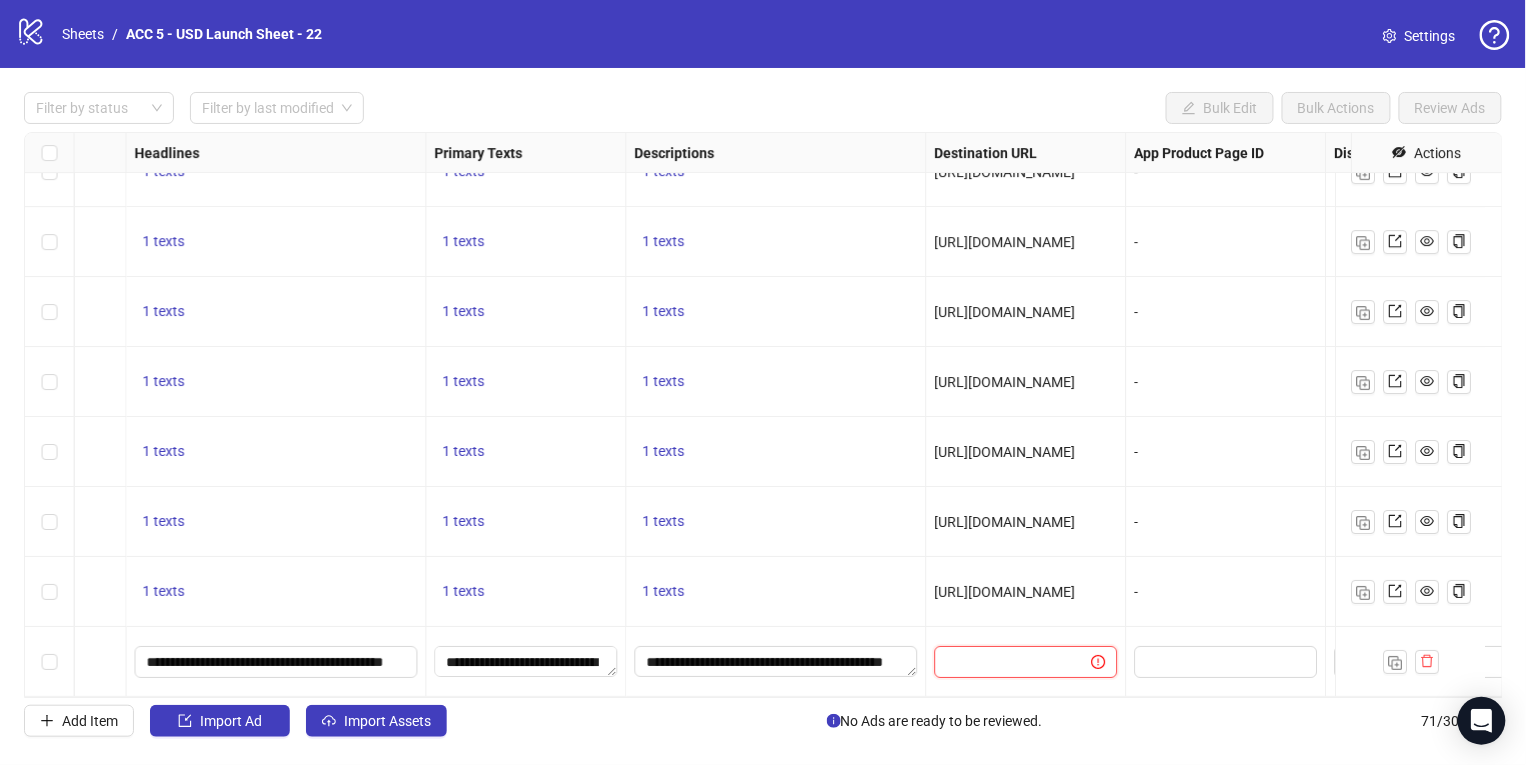 click at bounding box center [1005, 662] 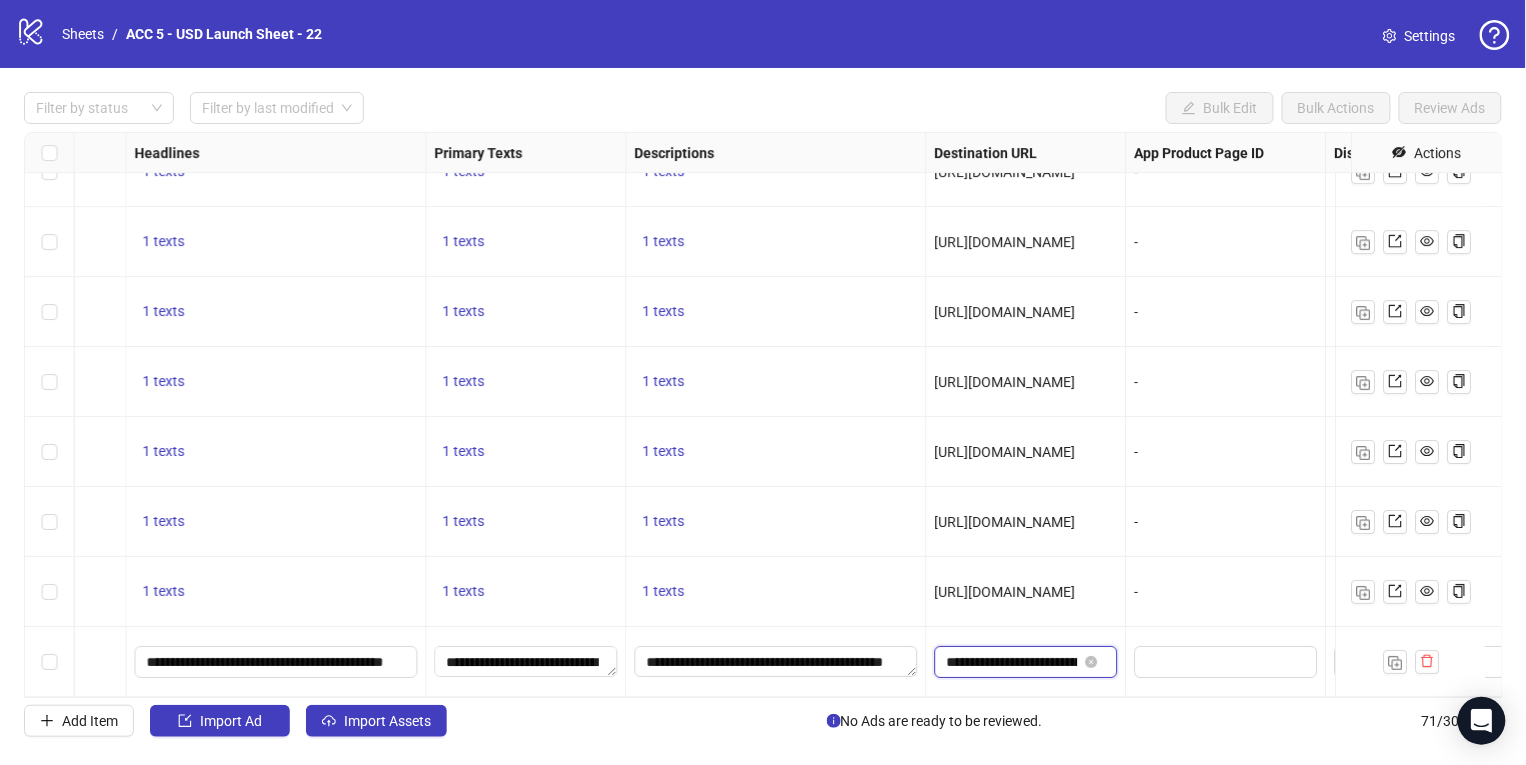 scroll, scrollTop: 0, scrollLeft: 79, axis: horizontal 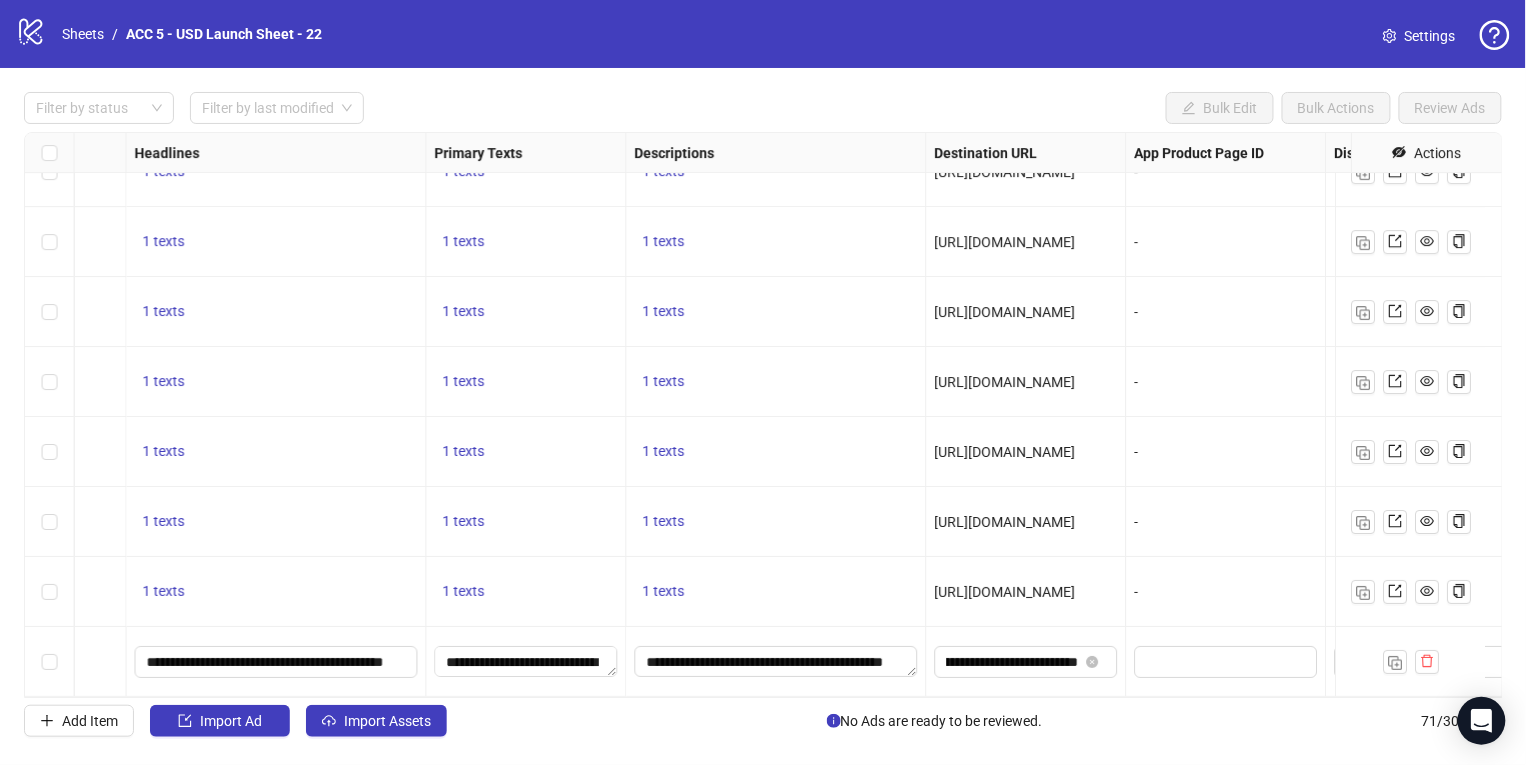 click on "-" at bounding box center (1226, 592) 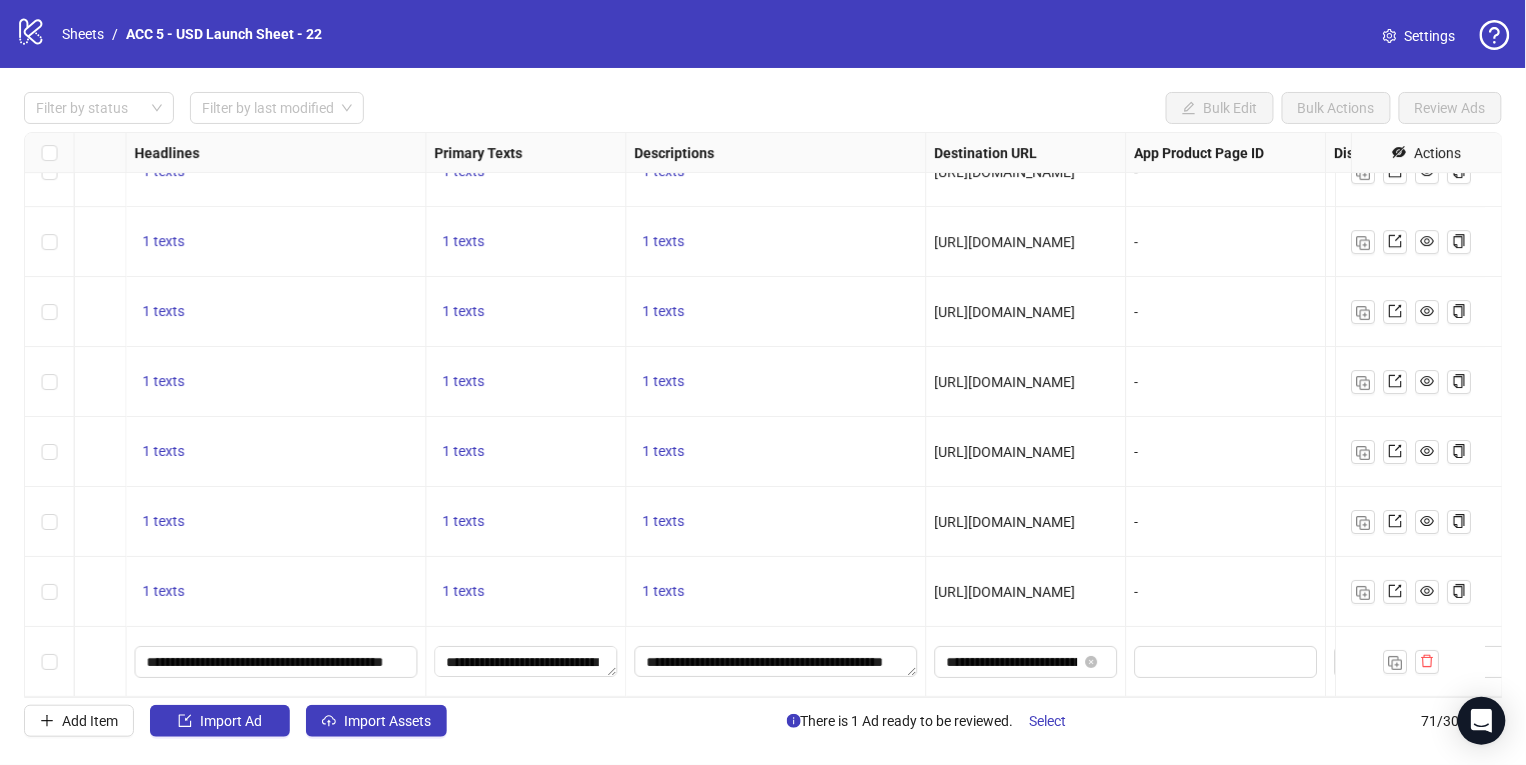 click on "-" at bounding box center [1226, 592] 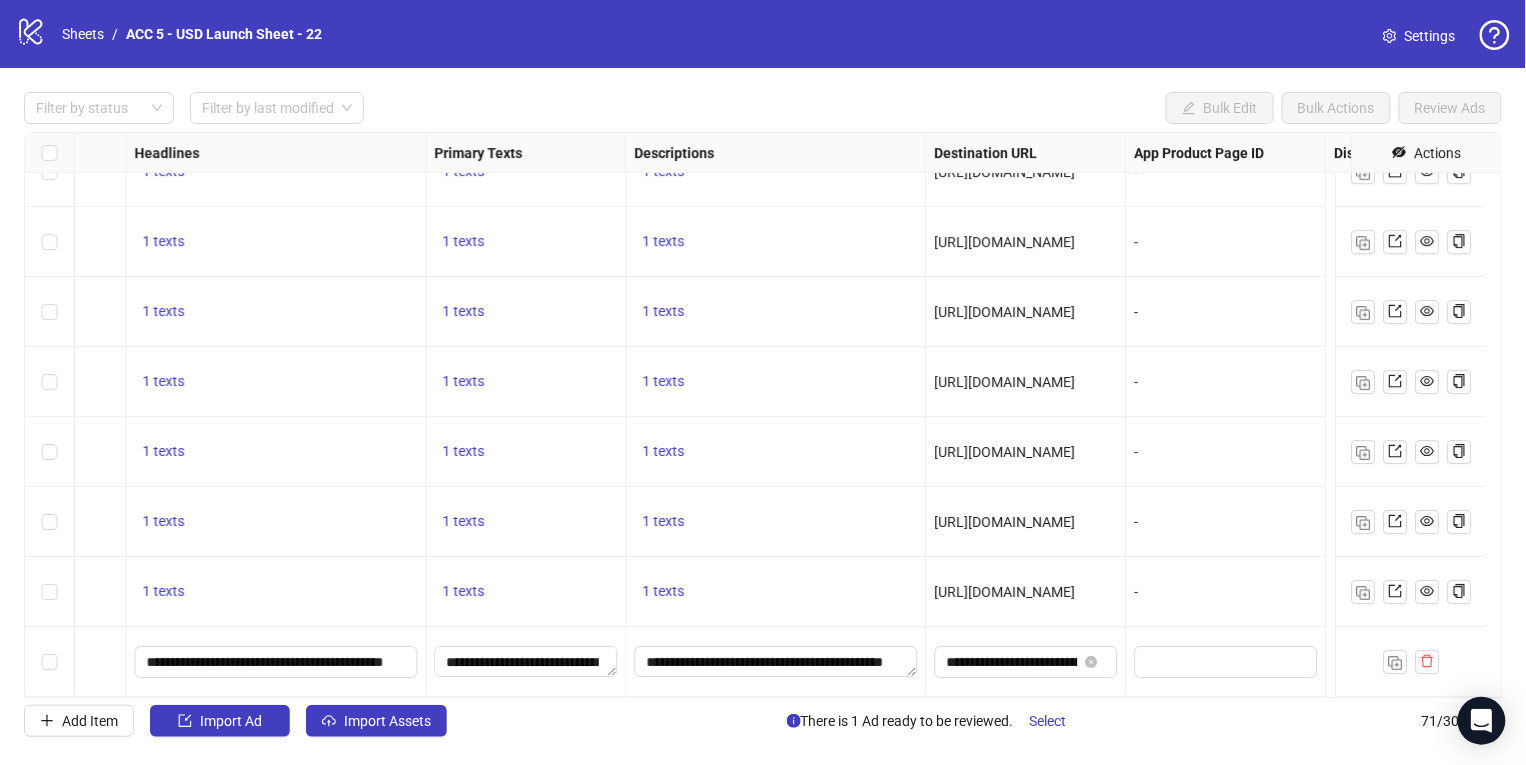 scroll, scrollTop: 4461, scrollLeft: 0, axis: vertical 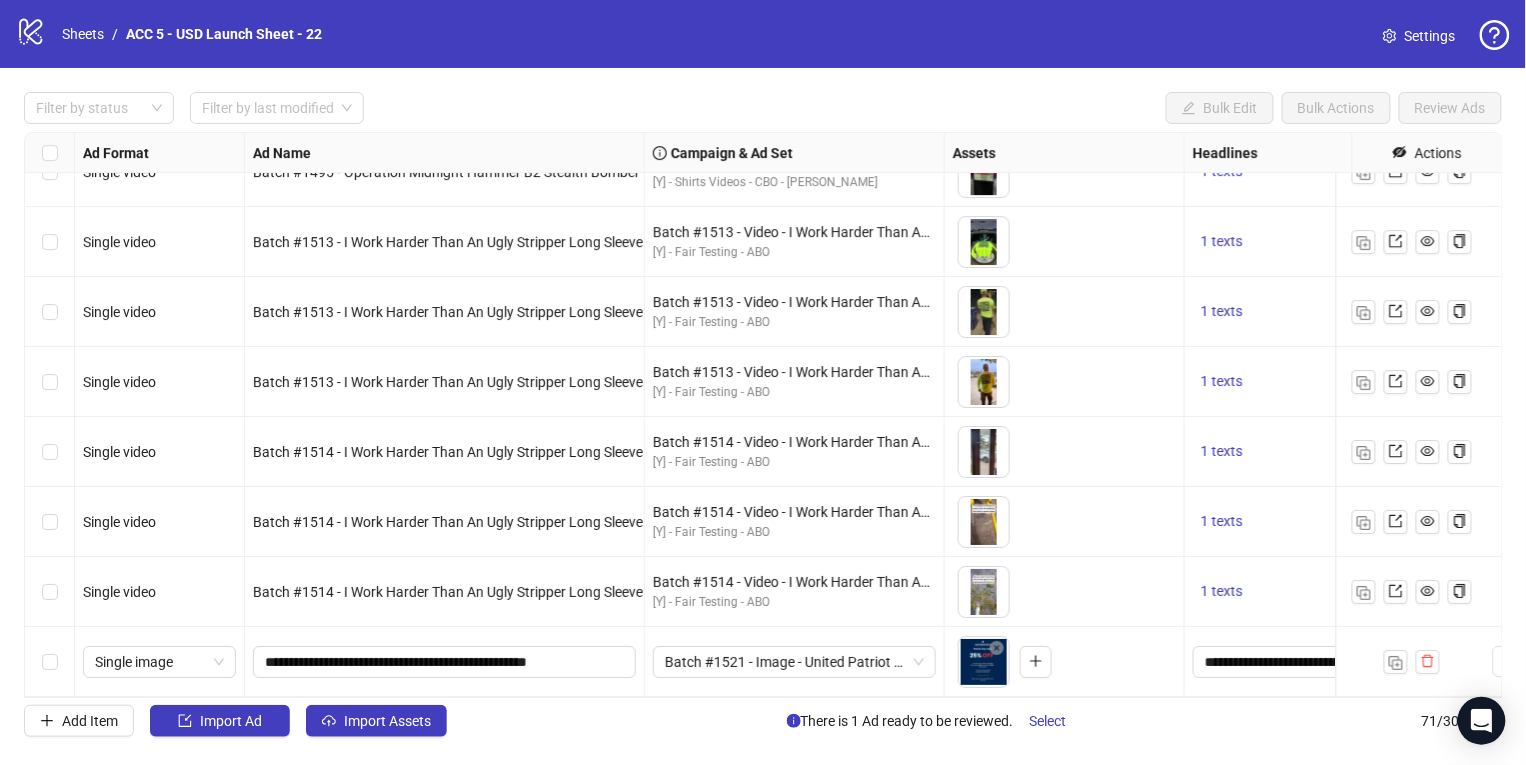 click on "To pick up a draggable item, press the space bar.
While dragging, use the arrow keys to move the item.
Press space again to drop the item in its new position, or press escape to cancel." at bounding box center [1064, 522] 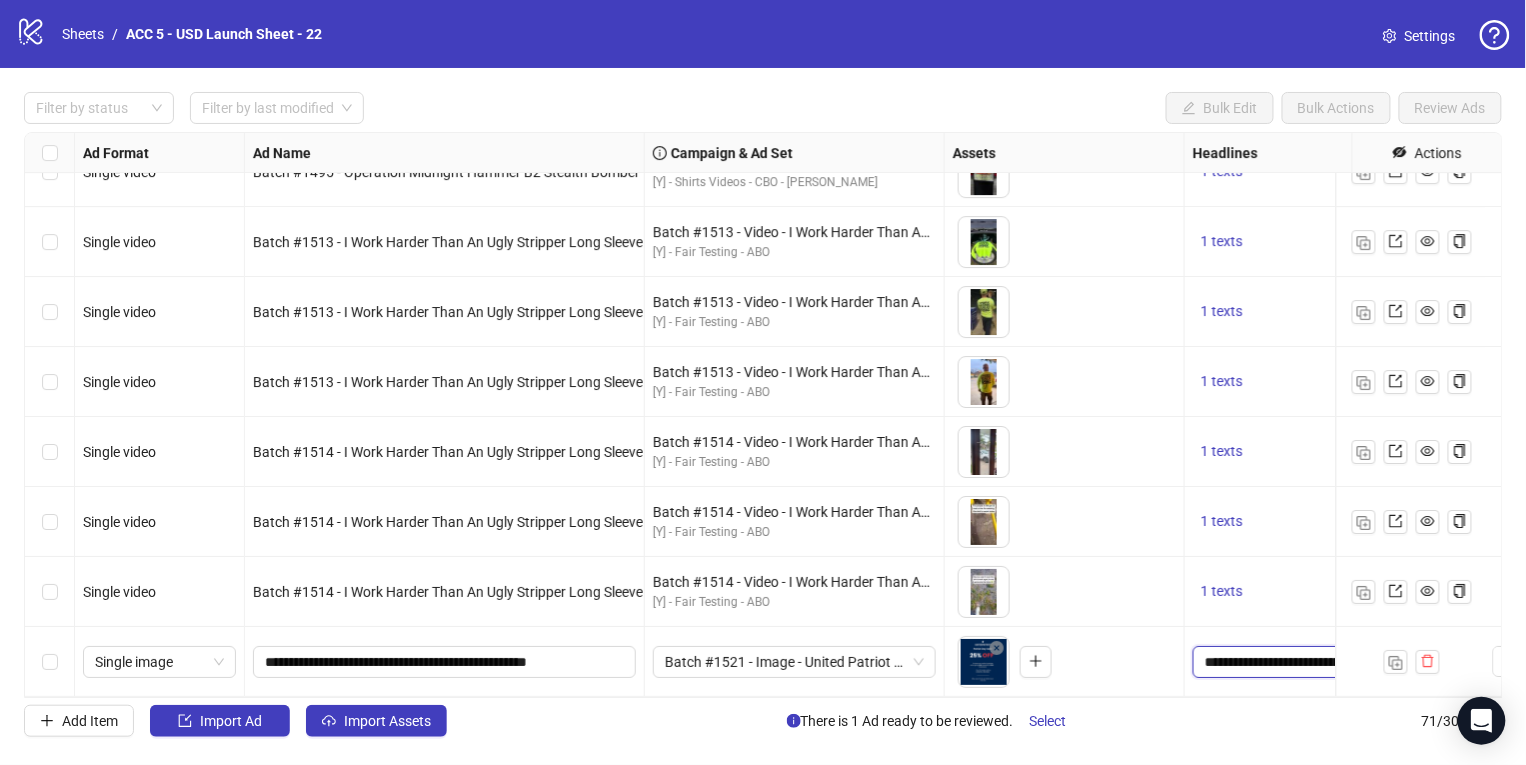 click on "**********" at bounding box center [1333, 662] 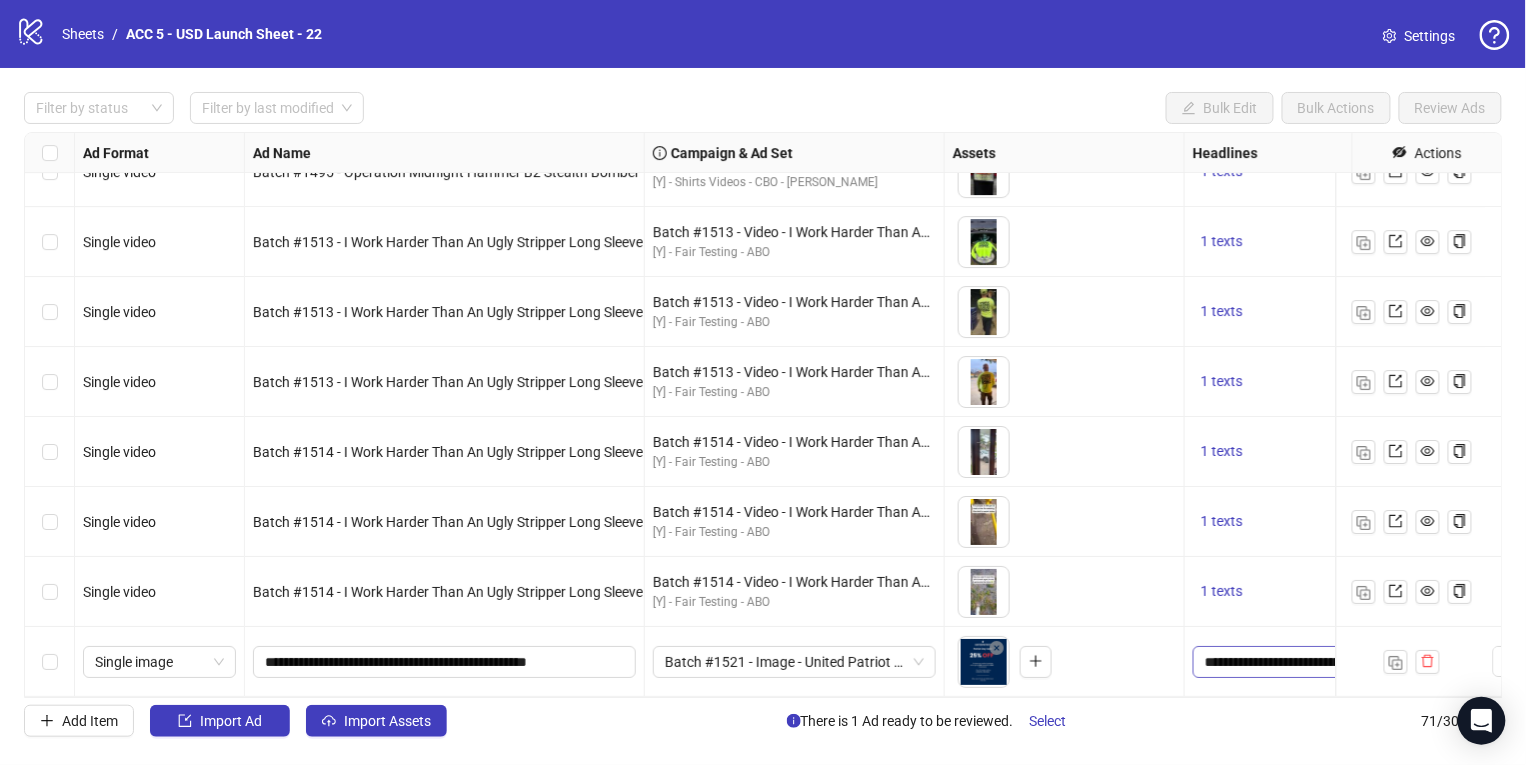 scroll, scrollTop: 0, scrollLeft: 3, axis: horizontal 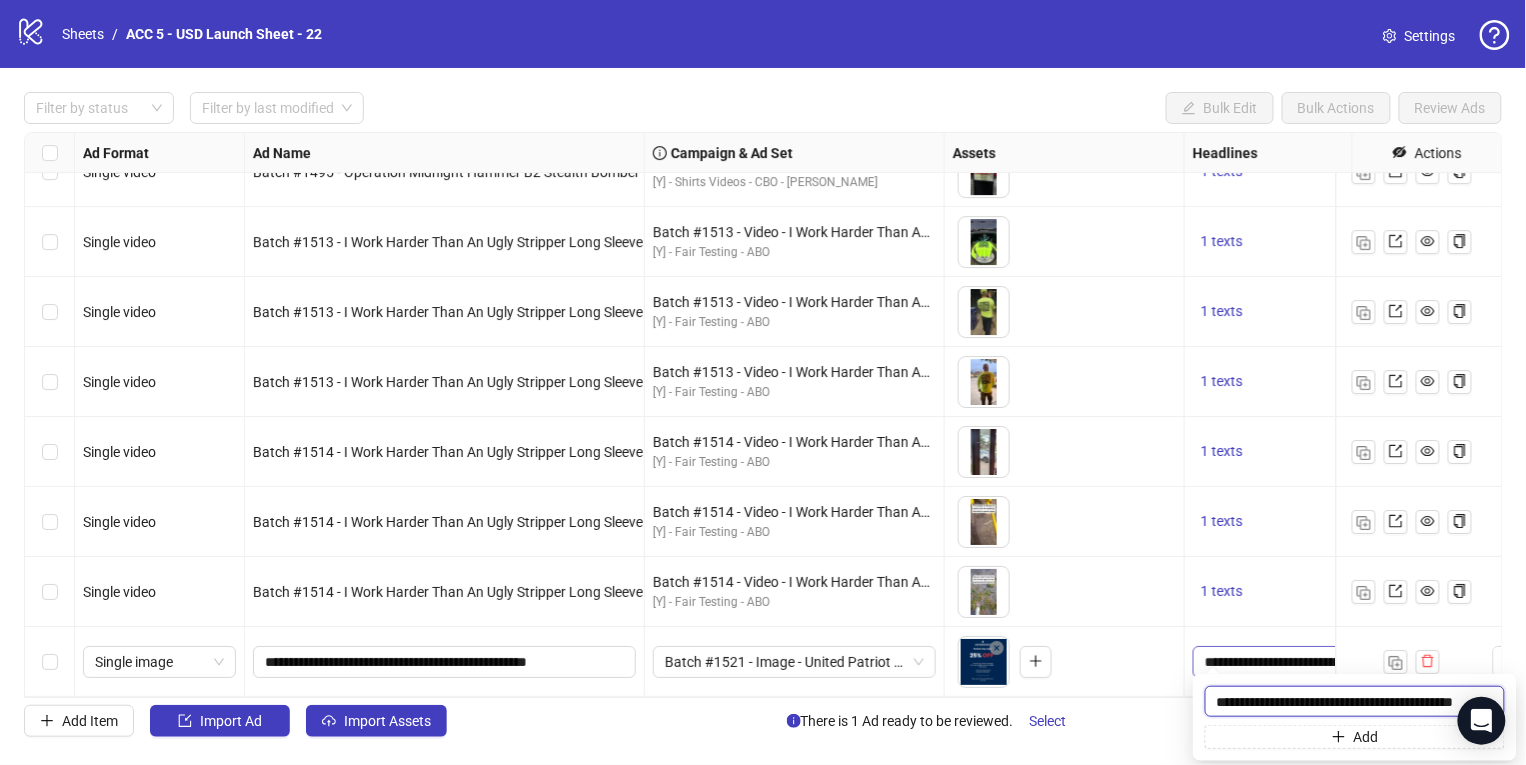 paste 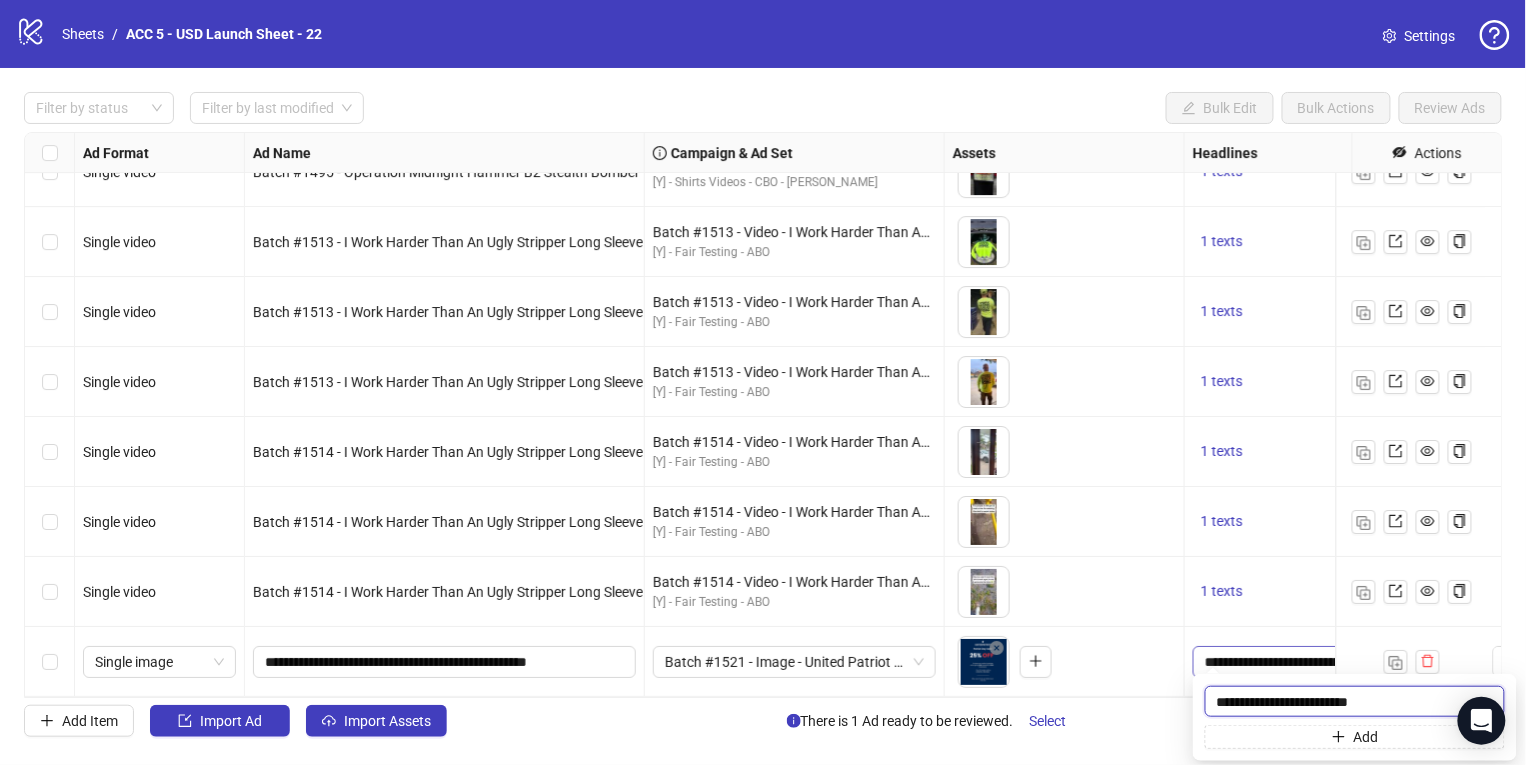 scroll, scrollTop: 0, scrollLeft: 0, axis: both 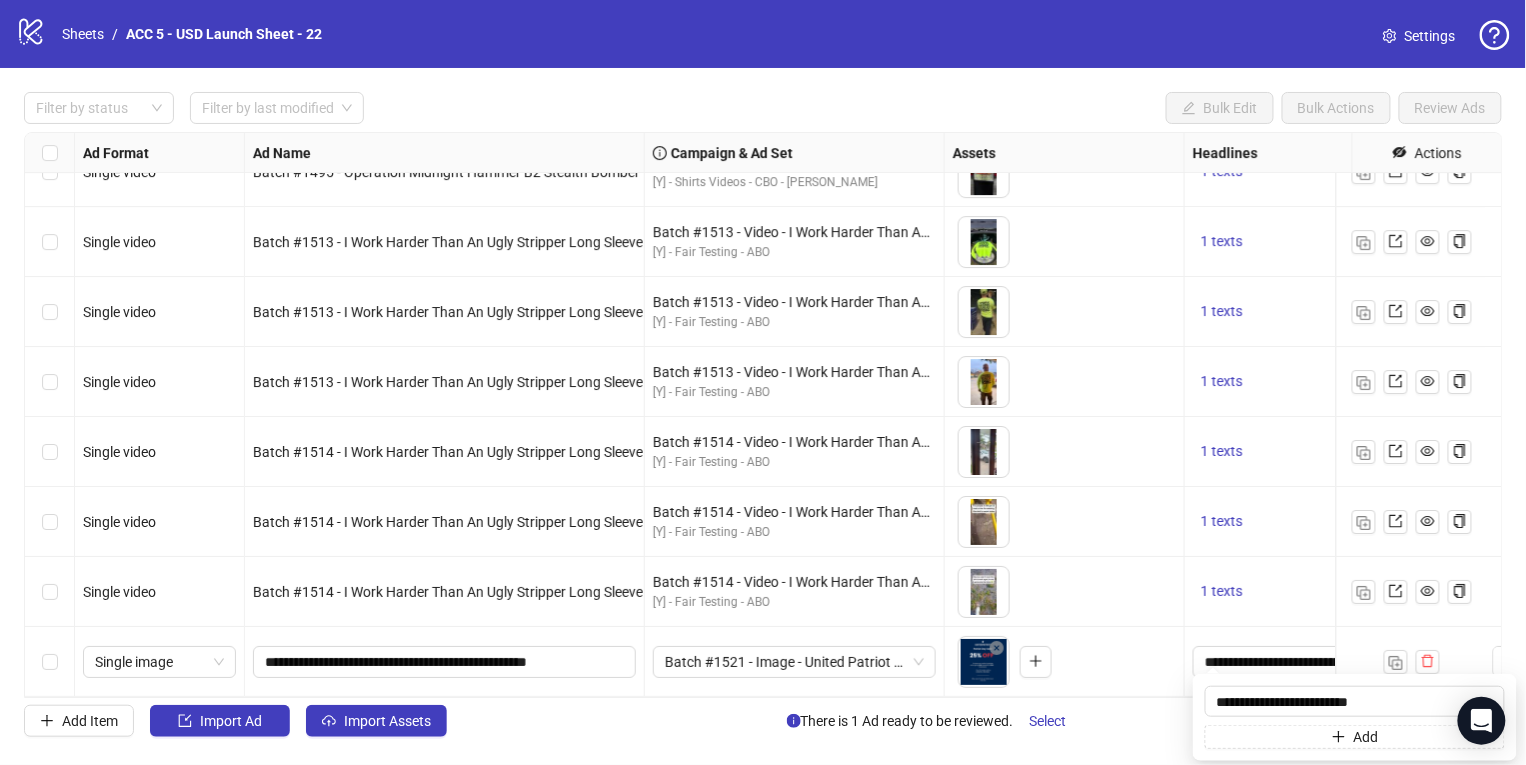 click on "1 texts" at bounding box center [1335, 522] 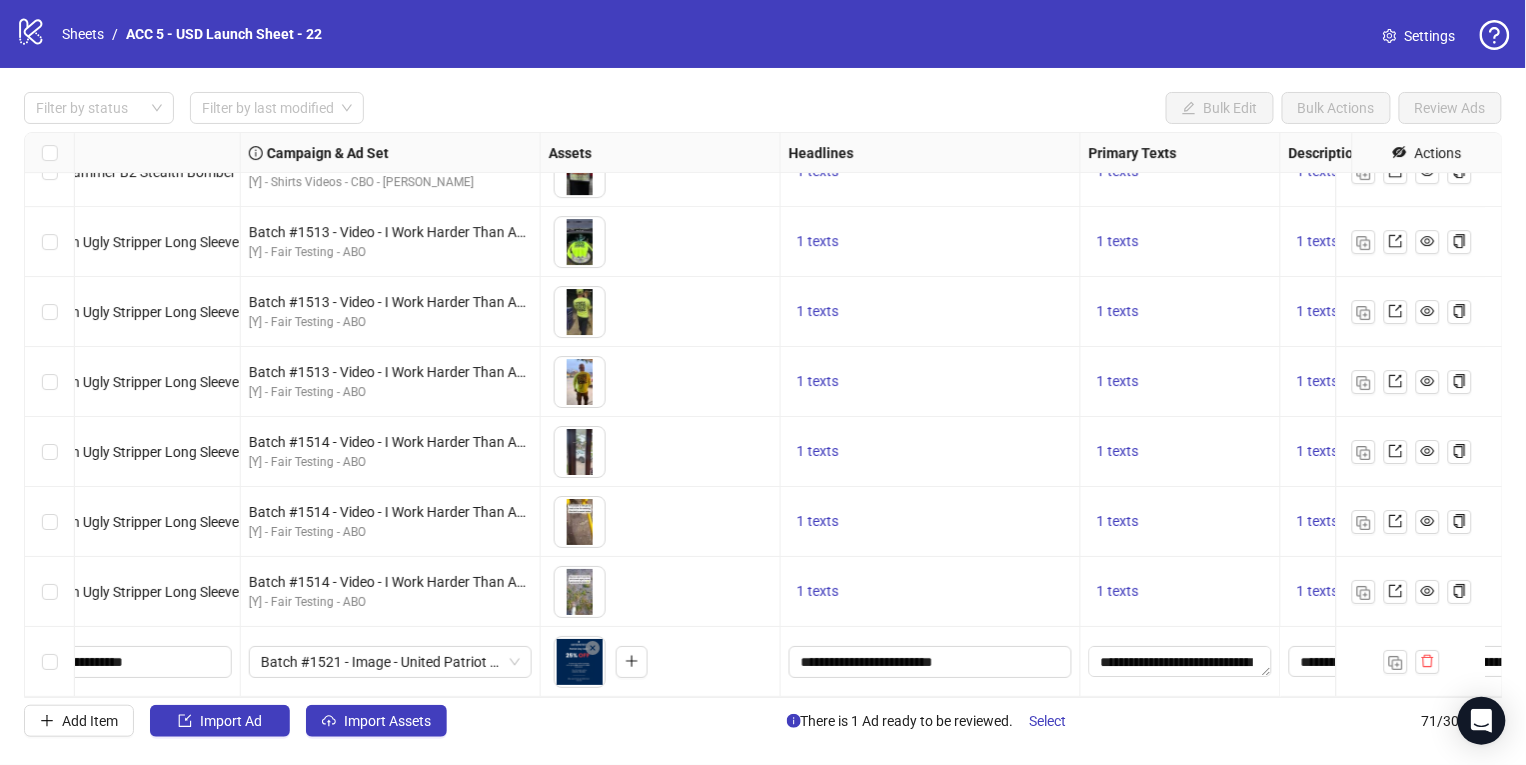 scroll, scrollTop: 4461, scrollLeft: 550, axis: both 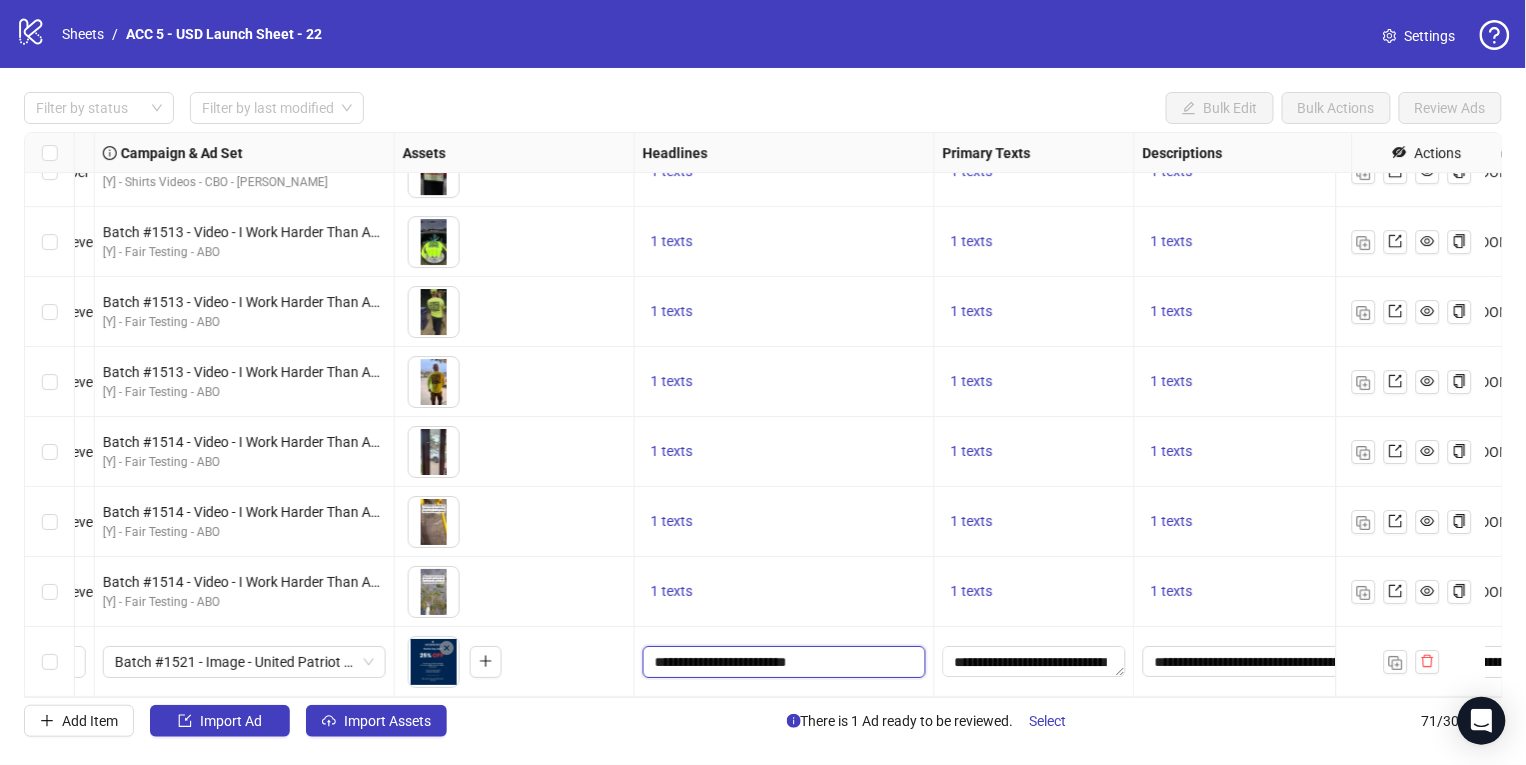 click on "**********" at bounding box center (782, 662) 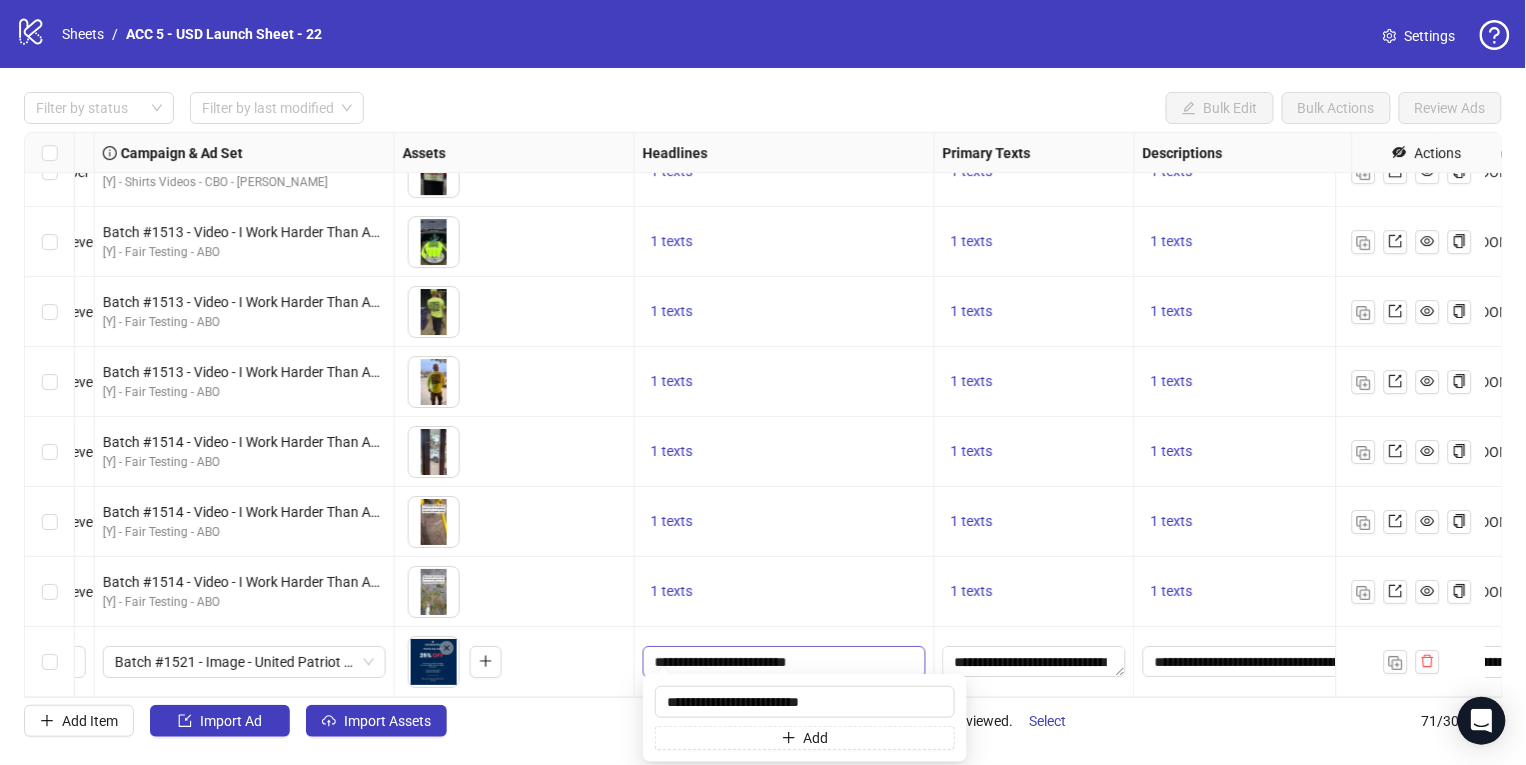 type on "**********" 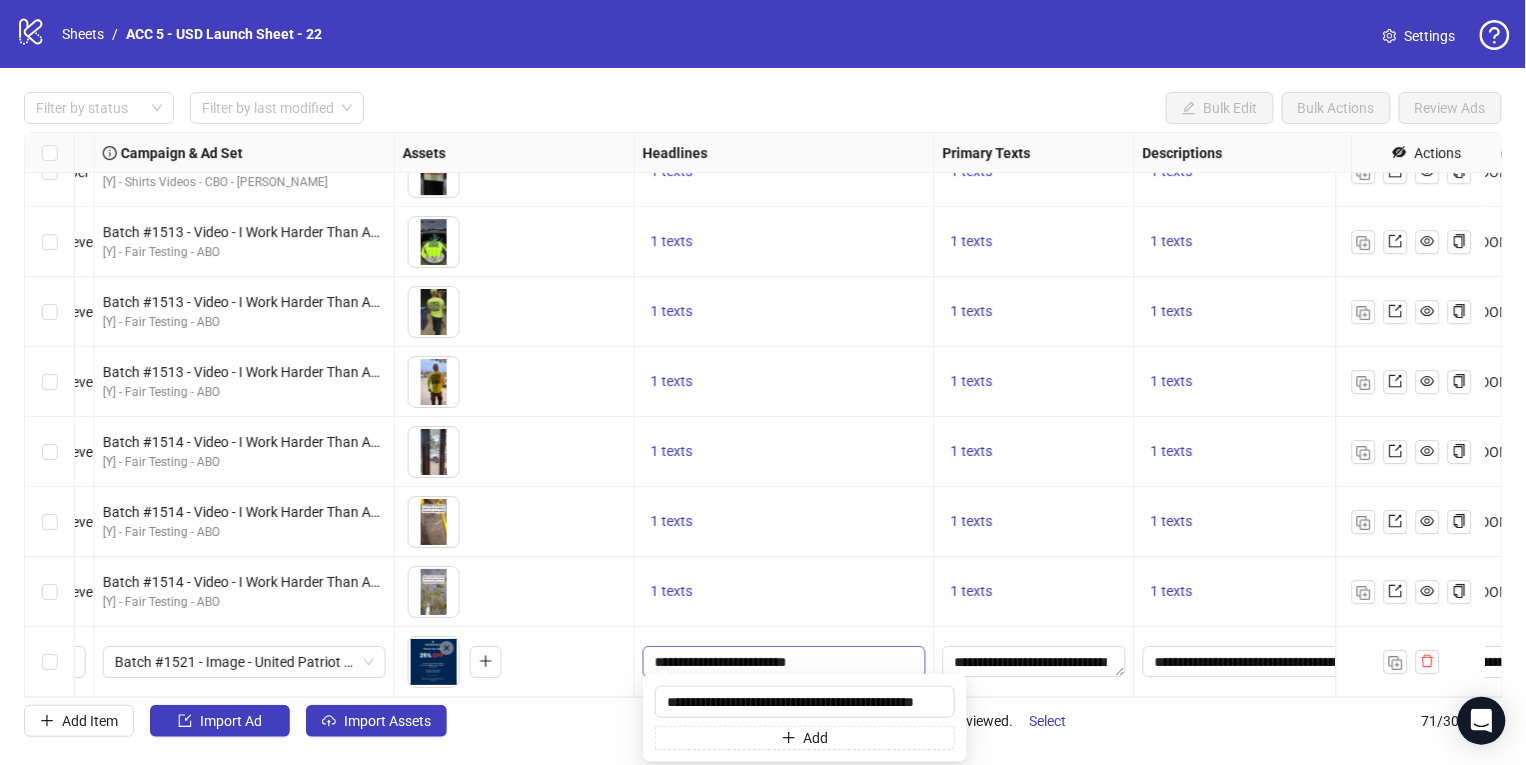 scroll, scrollTop: 0, scrollLeft: 21, axis: horizontal 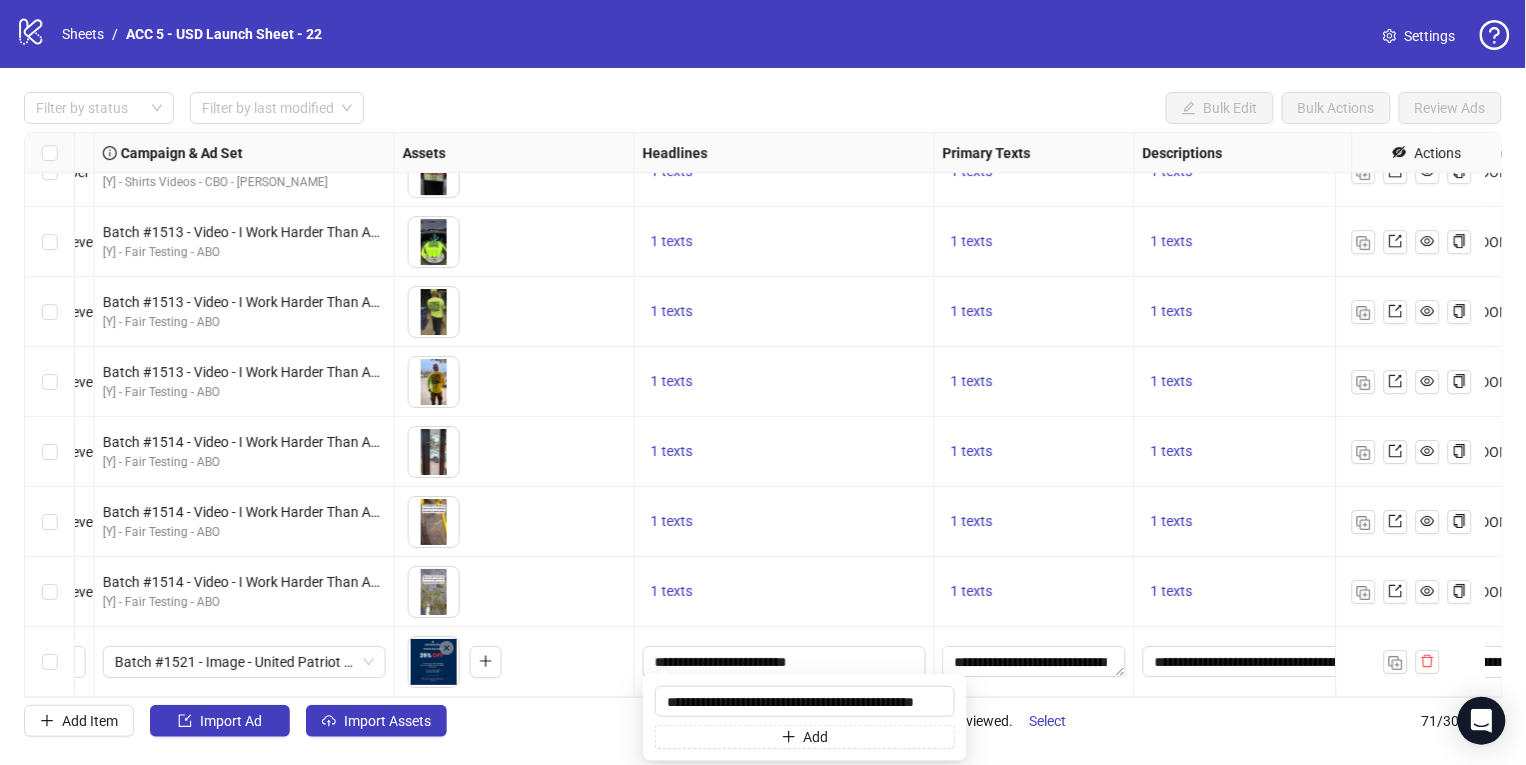click on "1 texts" at bounding box center [784, 592] 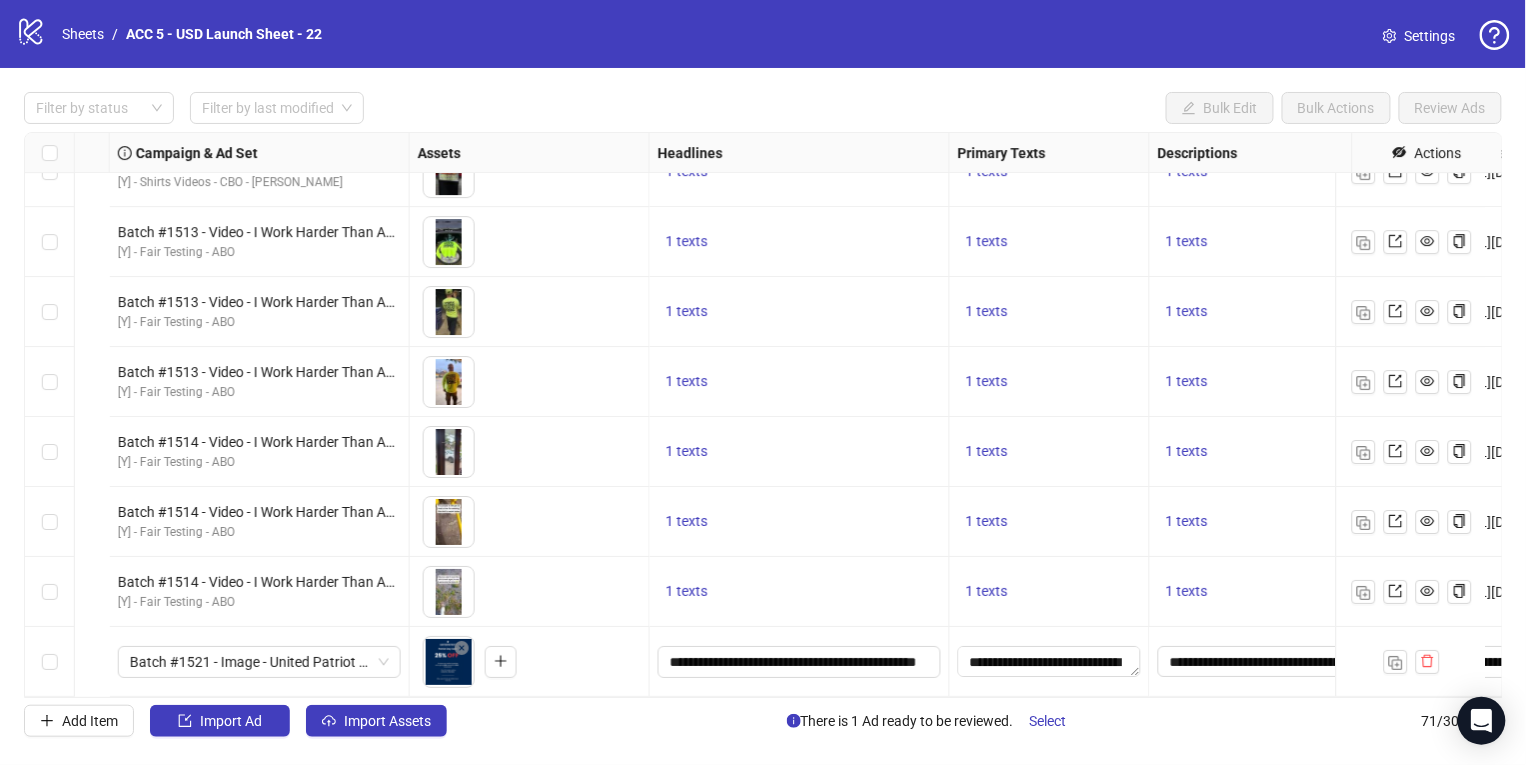 scroll, scrollTop: 4461, scrollLeft: 1151, axis: both 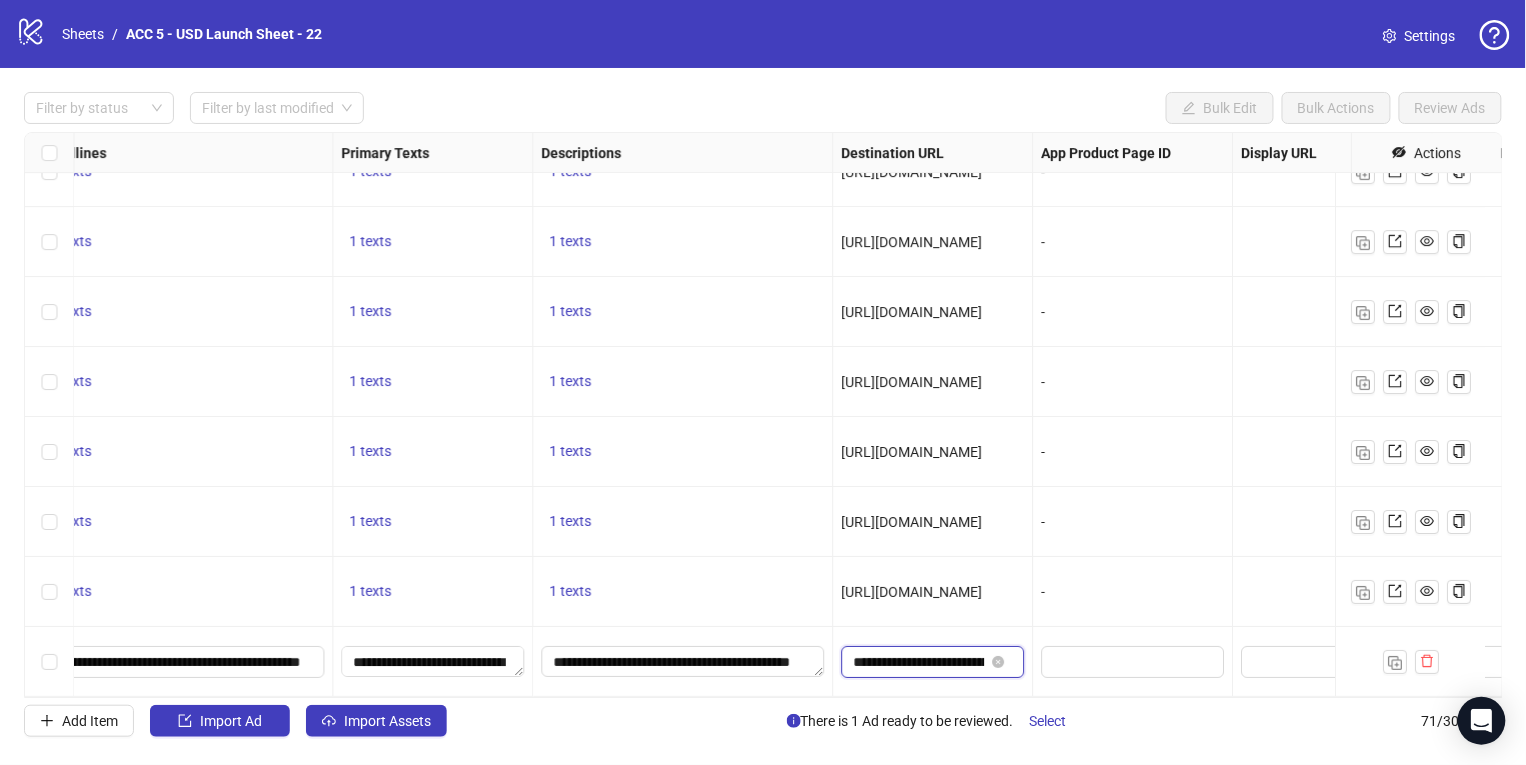click on "**********" at bounding box center (919, 662) 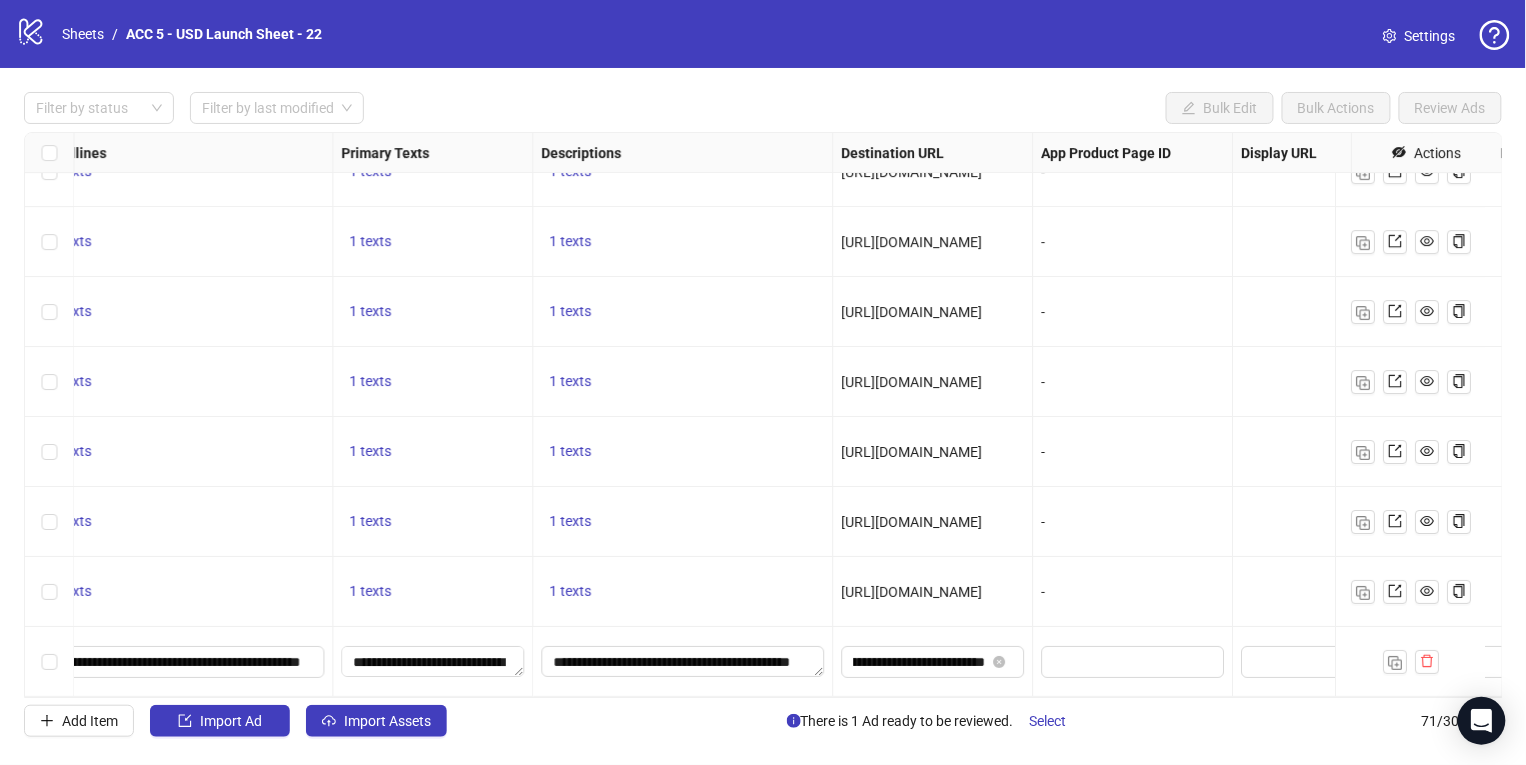 click on "-" at bounding box center [1134, 522] 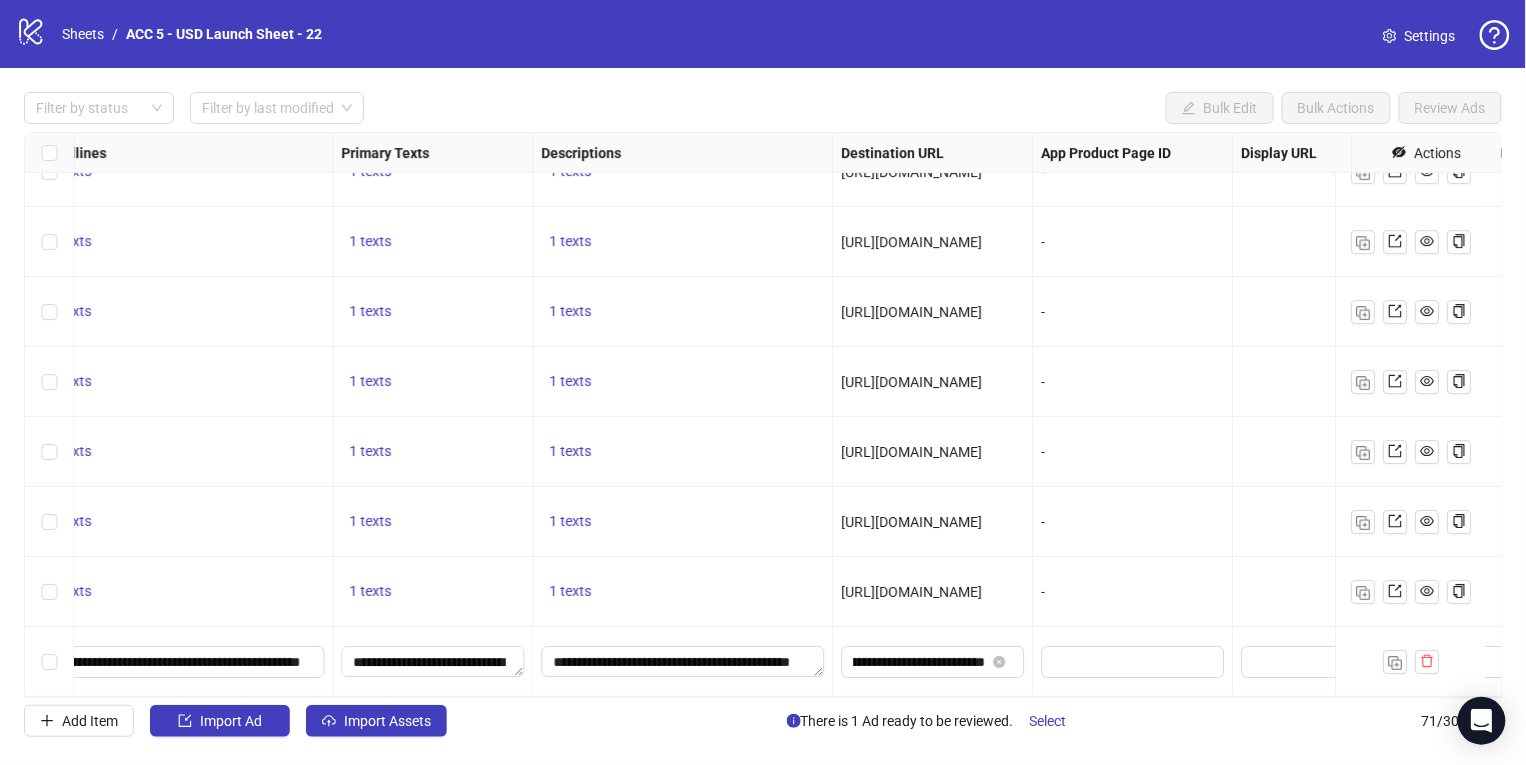scroll, scrollTop: 0, scrollLeft: 0, axis: both 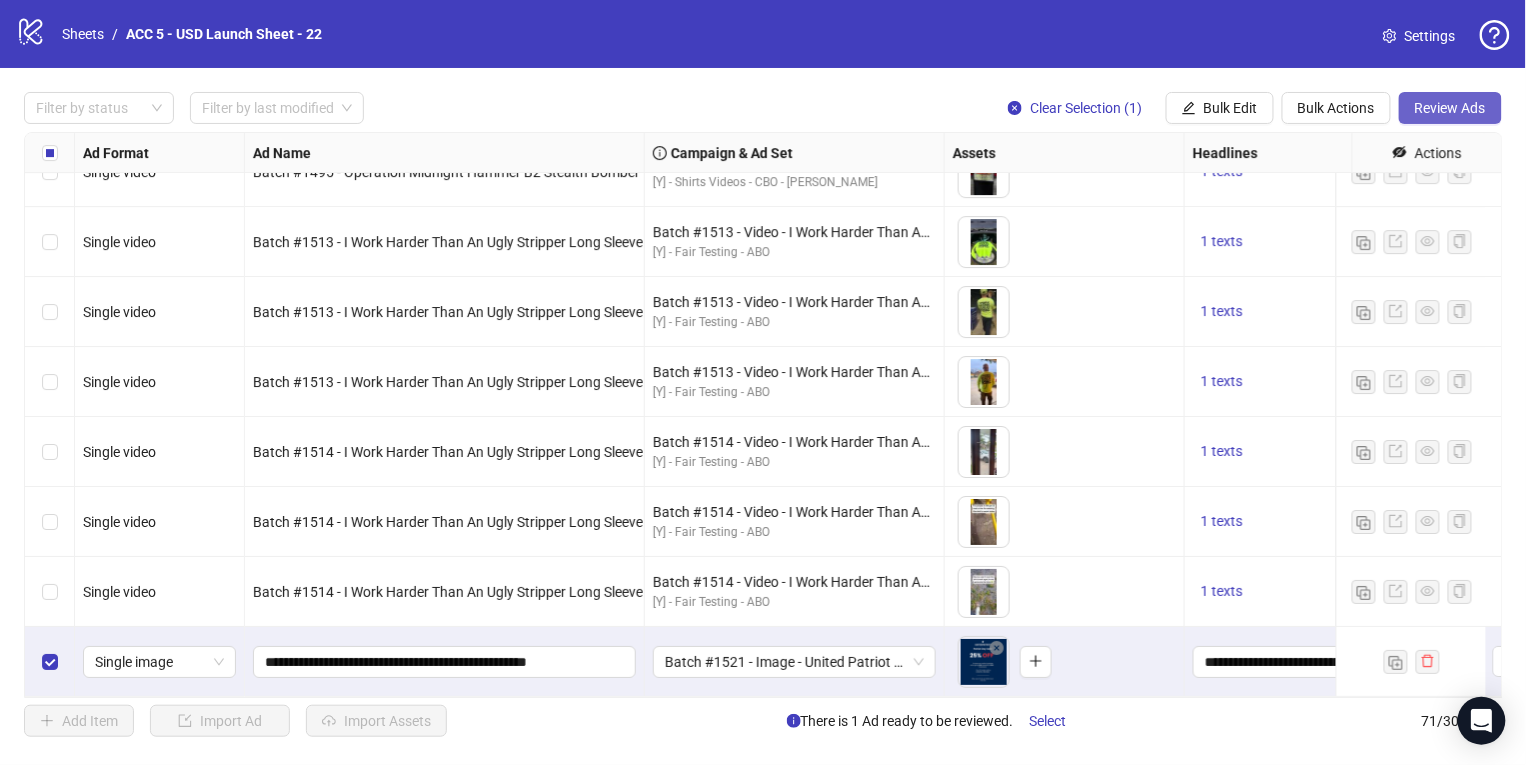 click on "Review Ads" at bounding box center (1450, 108) 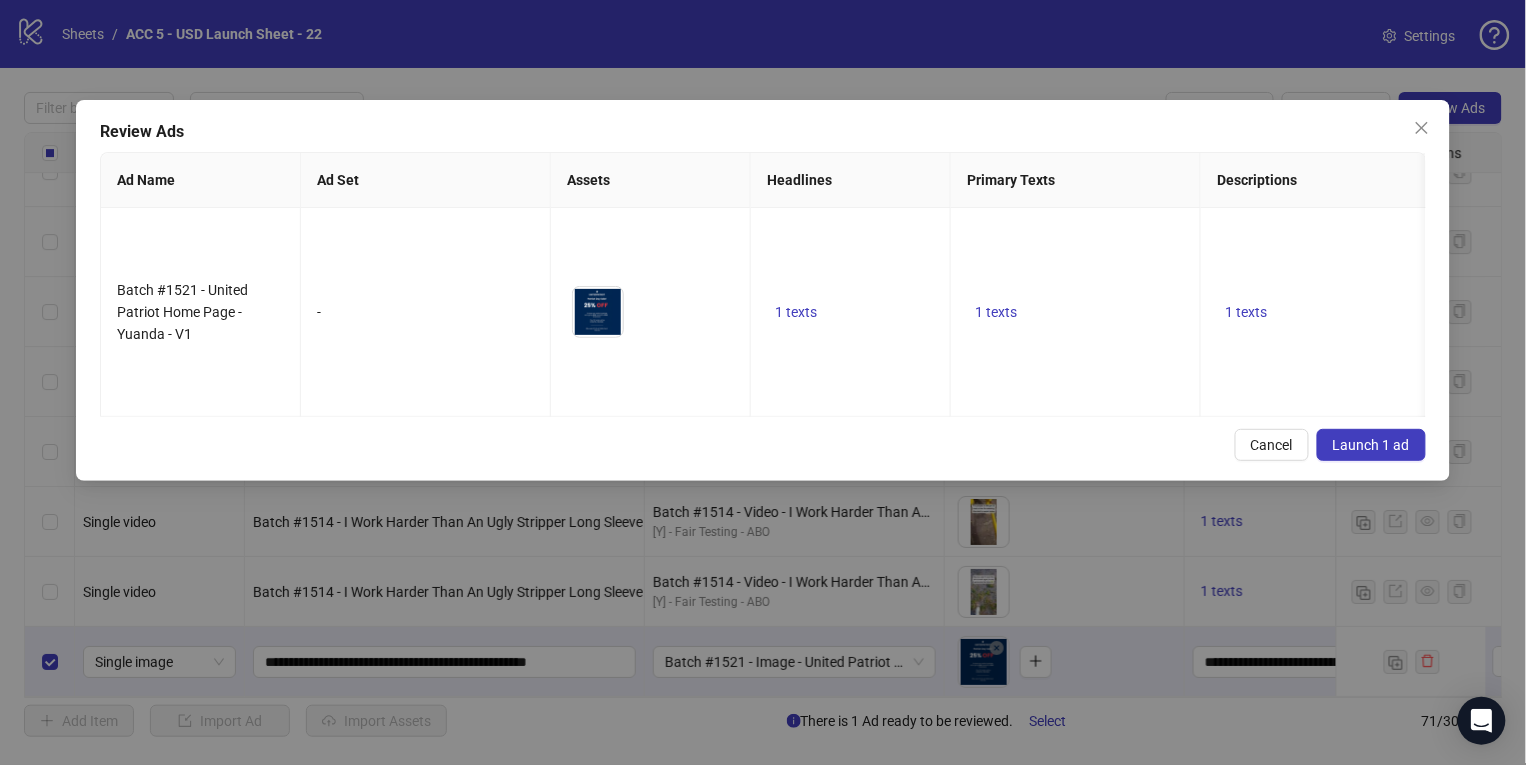 click on "Launch 1 ad" at bounding box center [1371, 445] 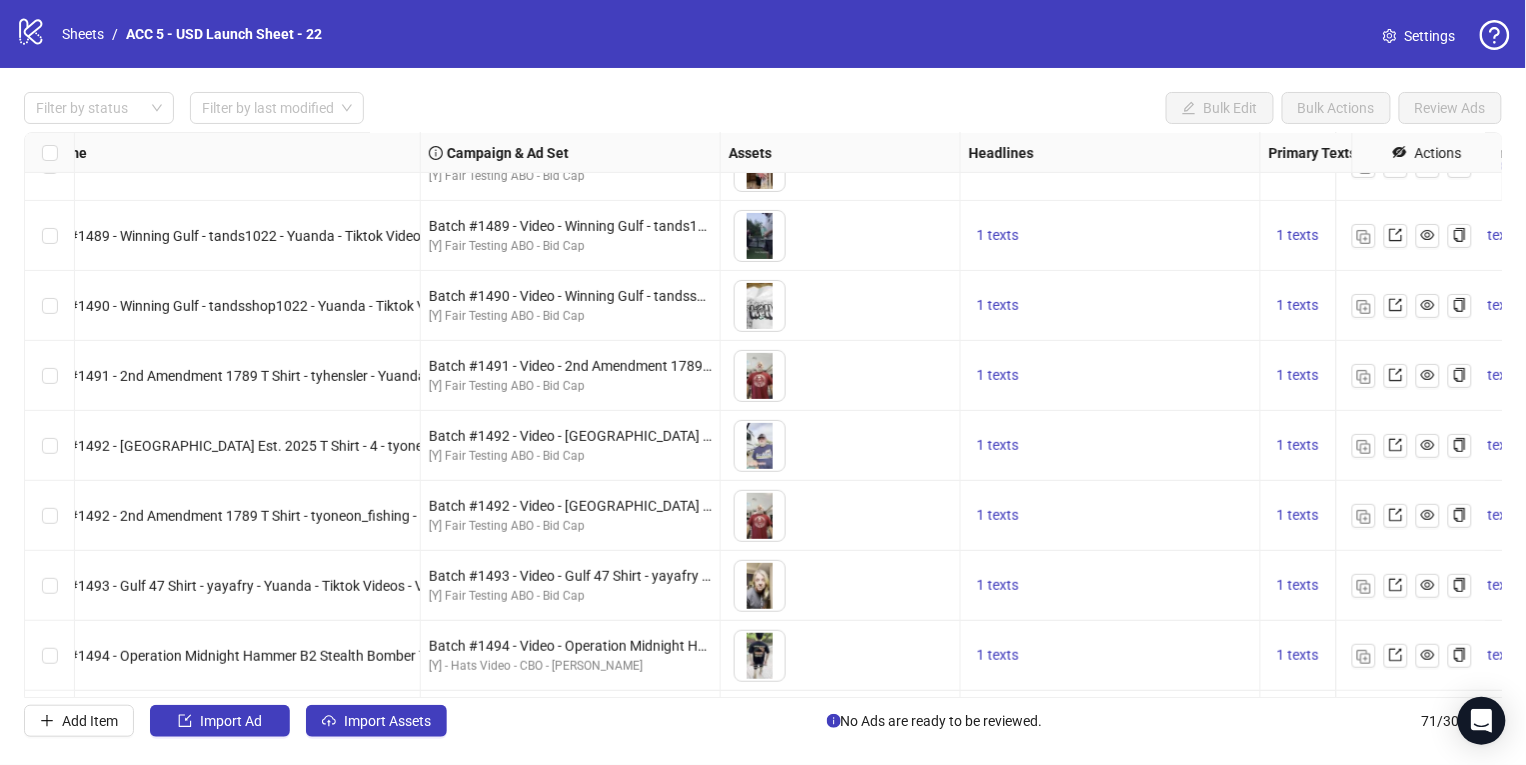 scroll, scrollTop: 117, scrollLeft: 224, axis: both 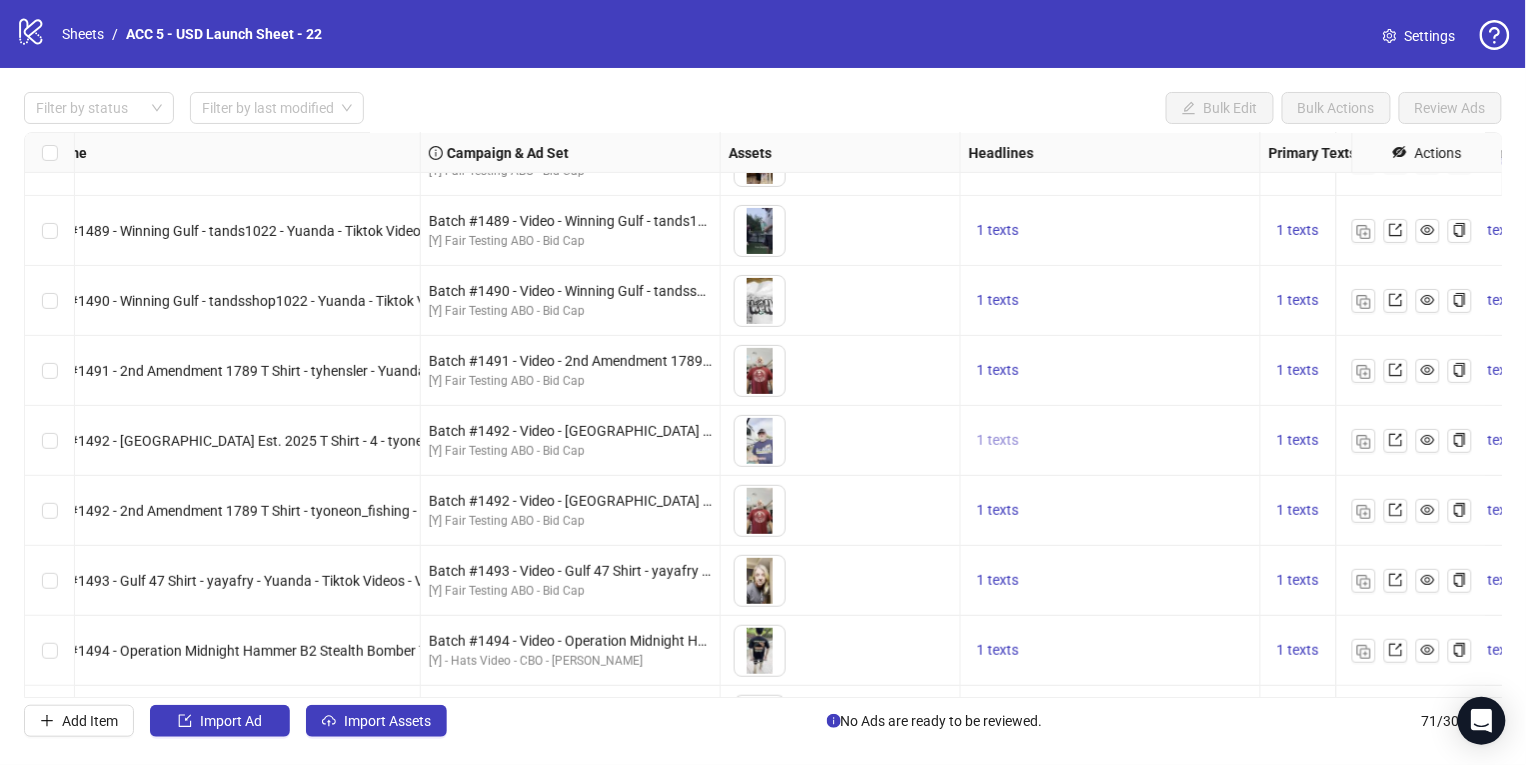 click on "1 texts" at bounding box center [998, 440] 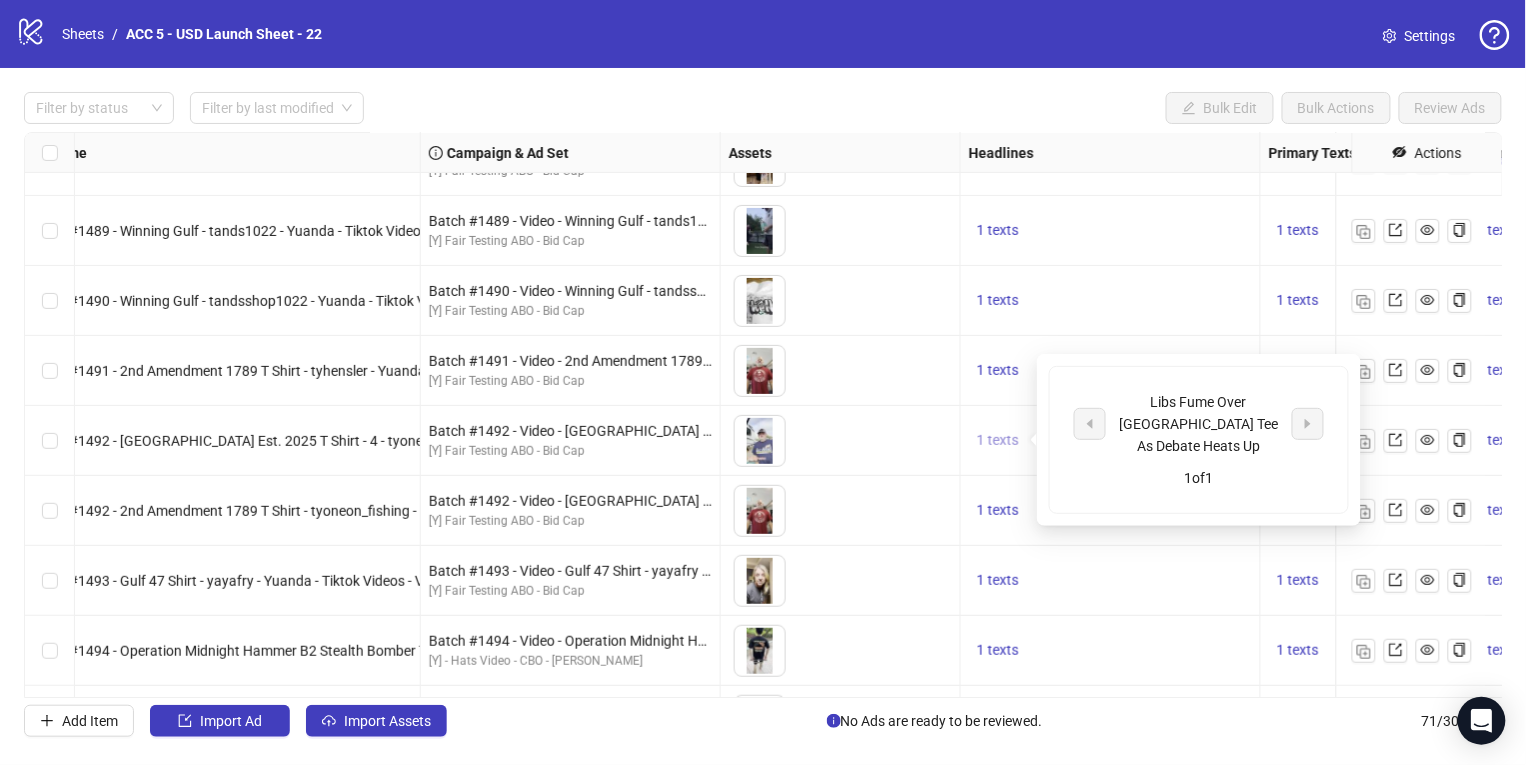 click on "1 texts" at bounding box center [998, 440] 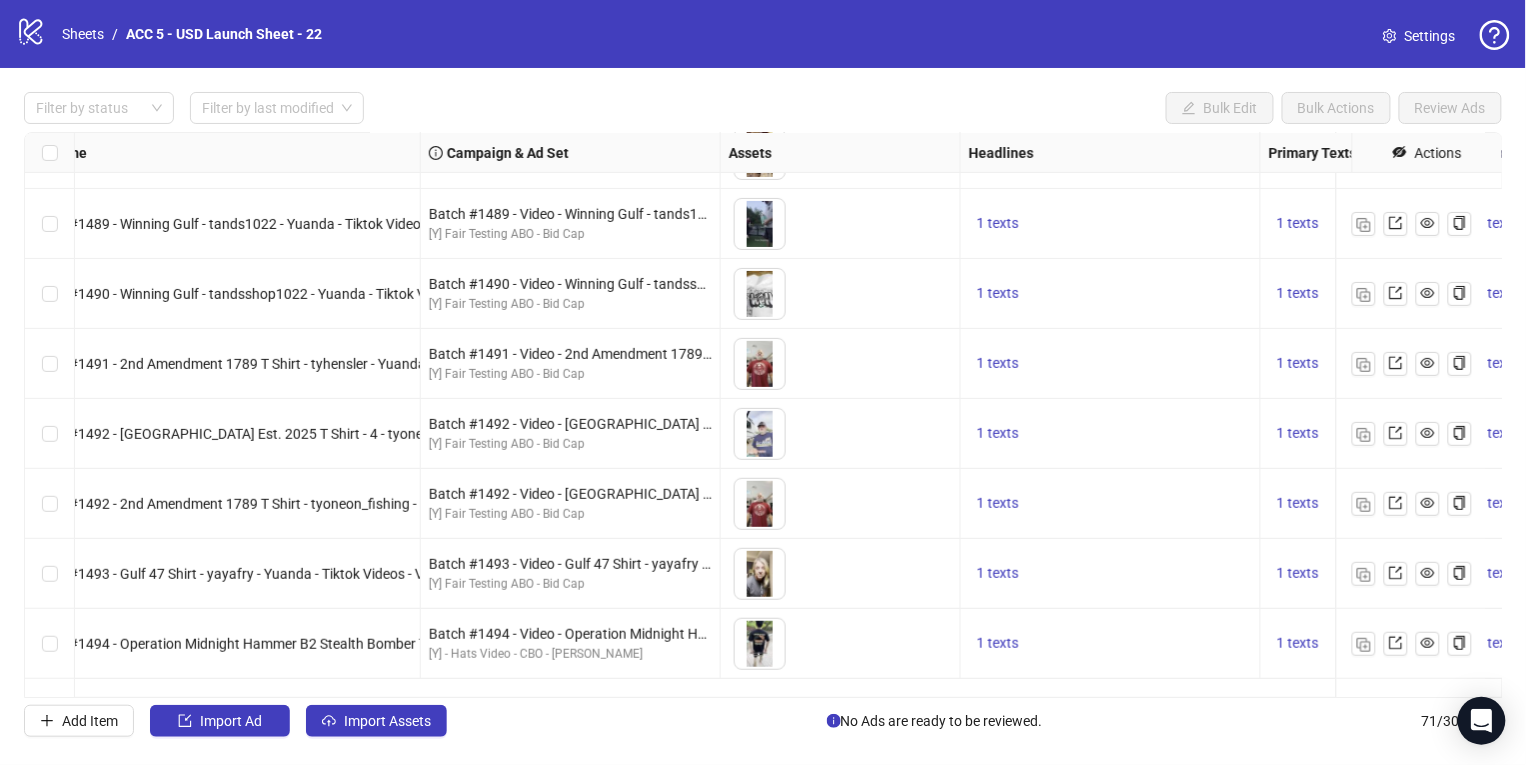 scroll, scrollTop: 0, scrollLeft: 224, axis: horizontal 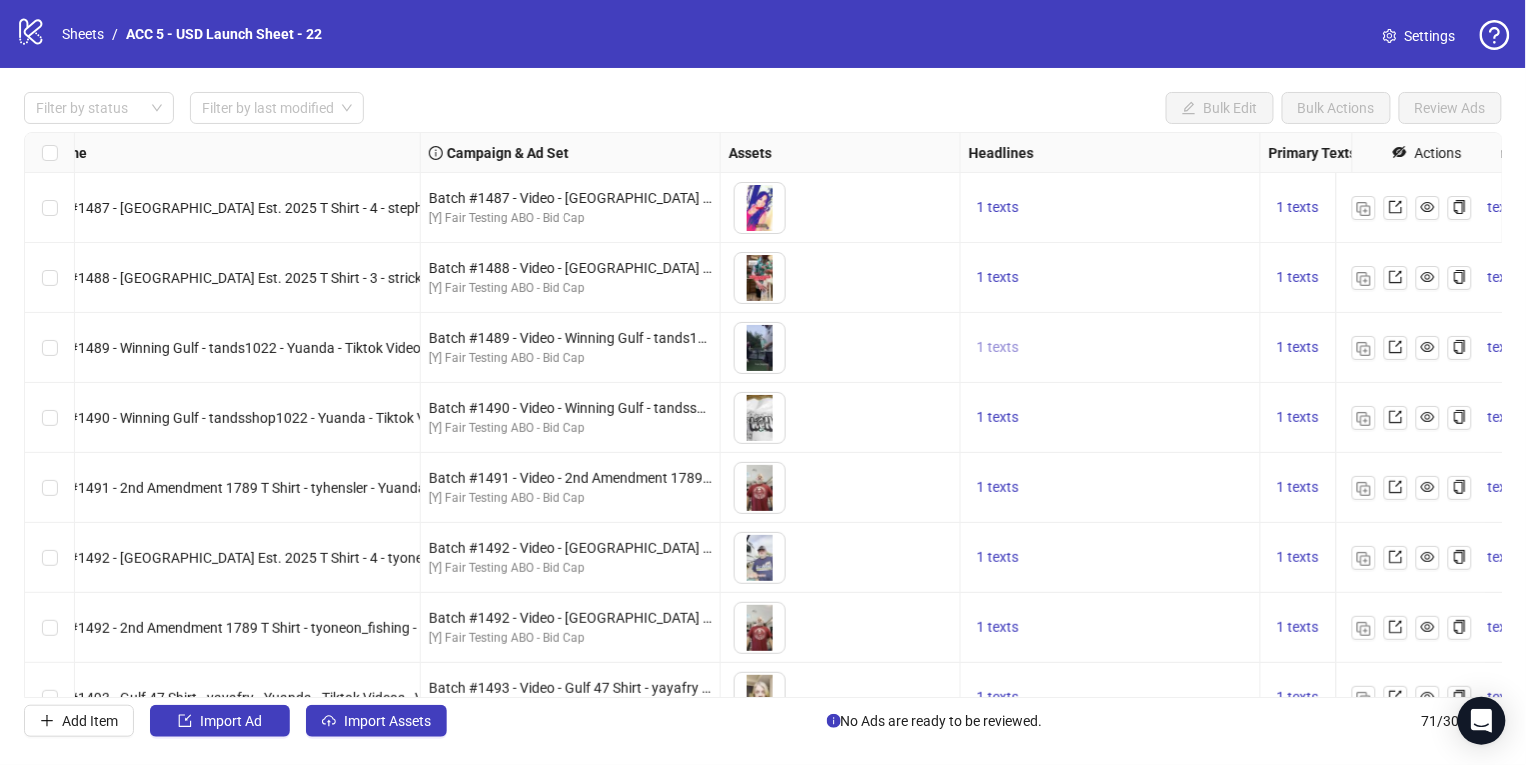 click on "1 texts" at bounding box center (998, 347) 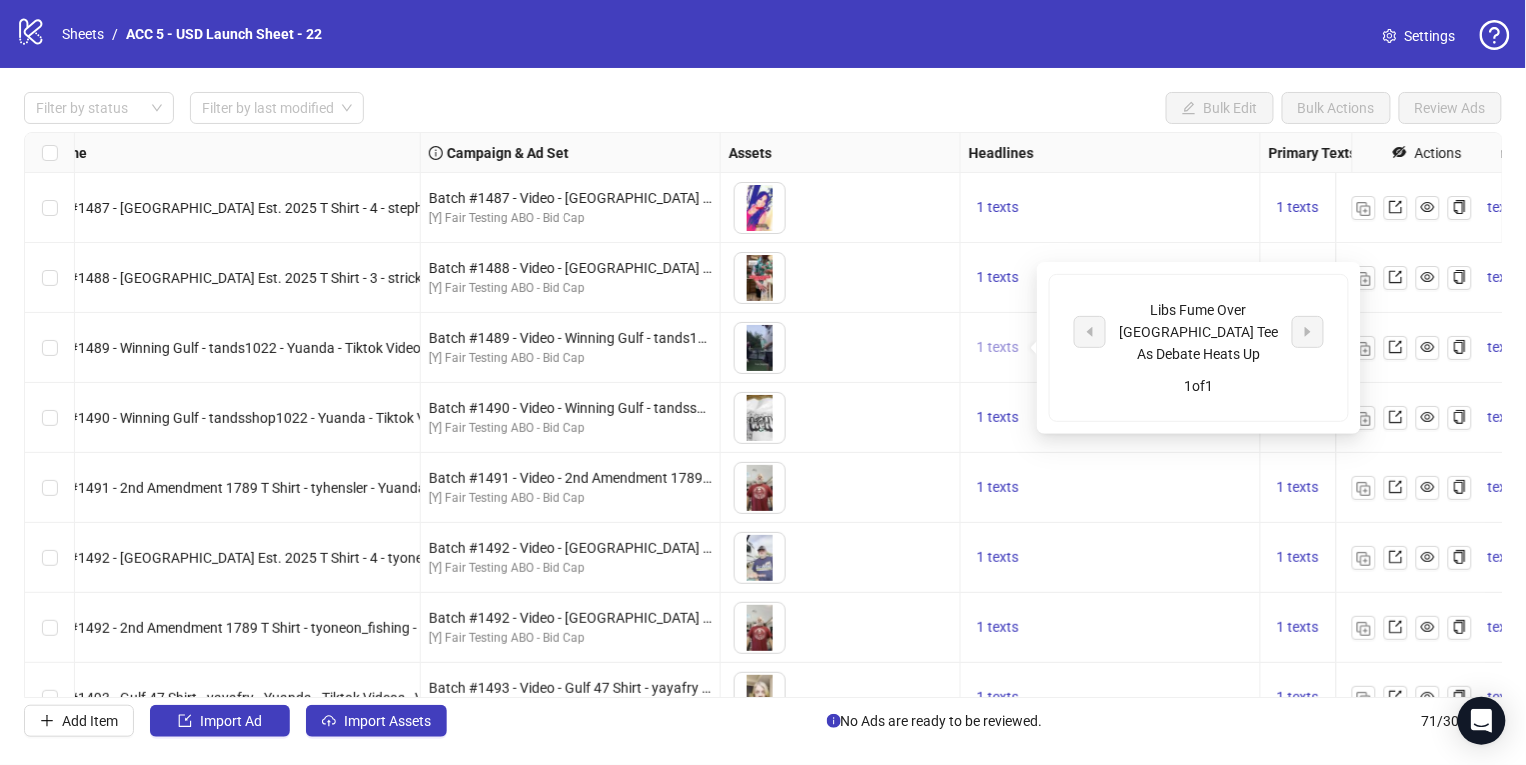 click on "1 texts" at bounding box center [998, 347] 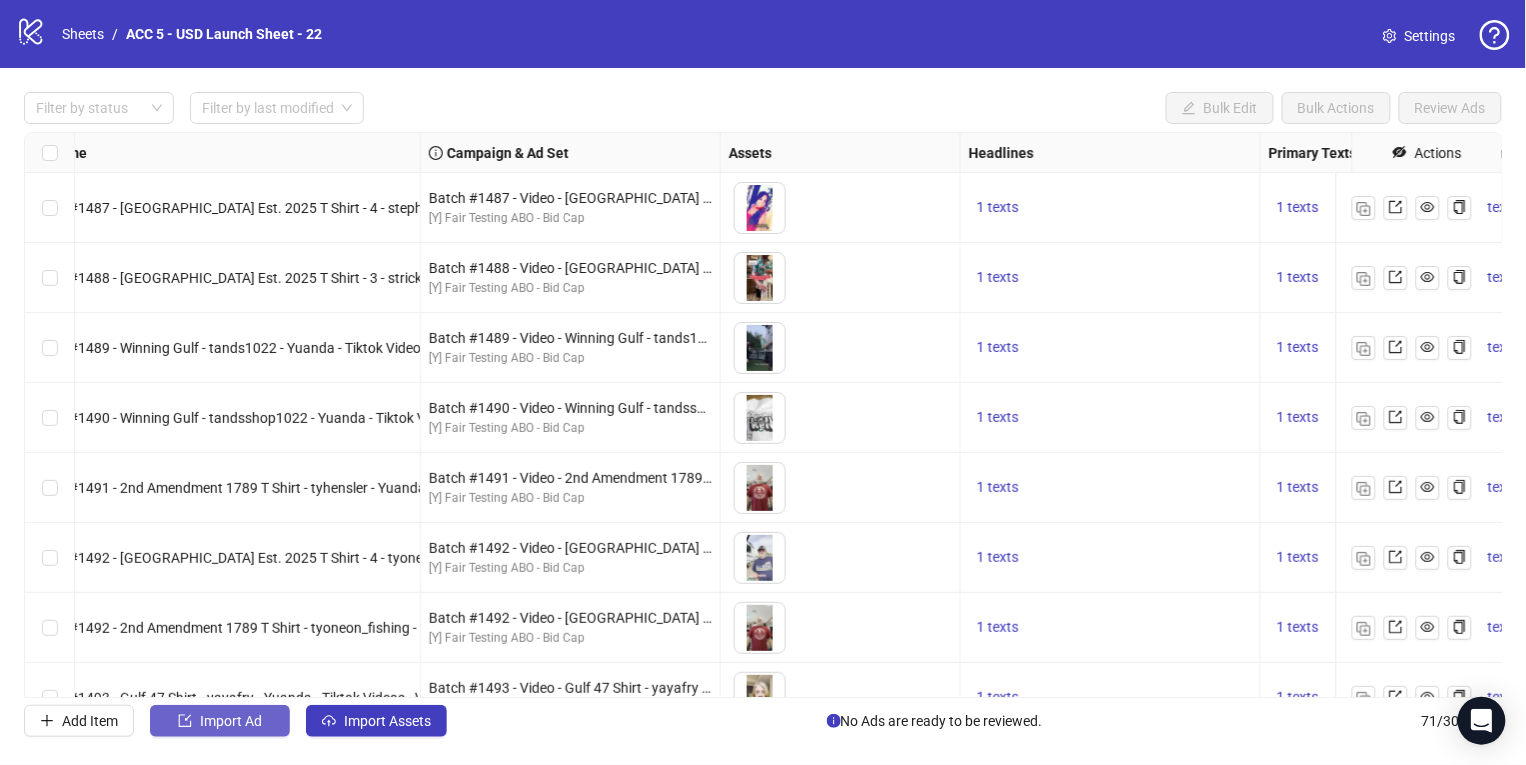 click on "Import Ad" at bounding box center [220, 721] 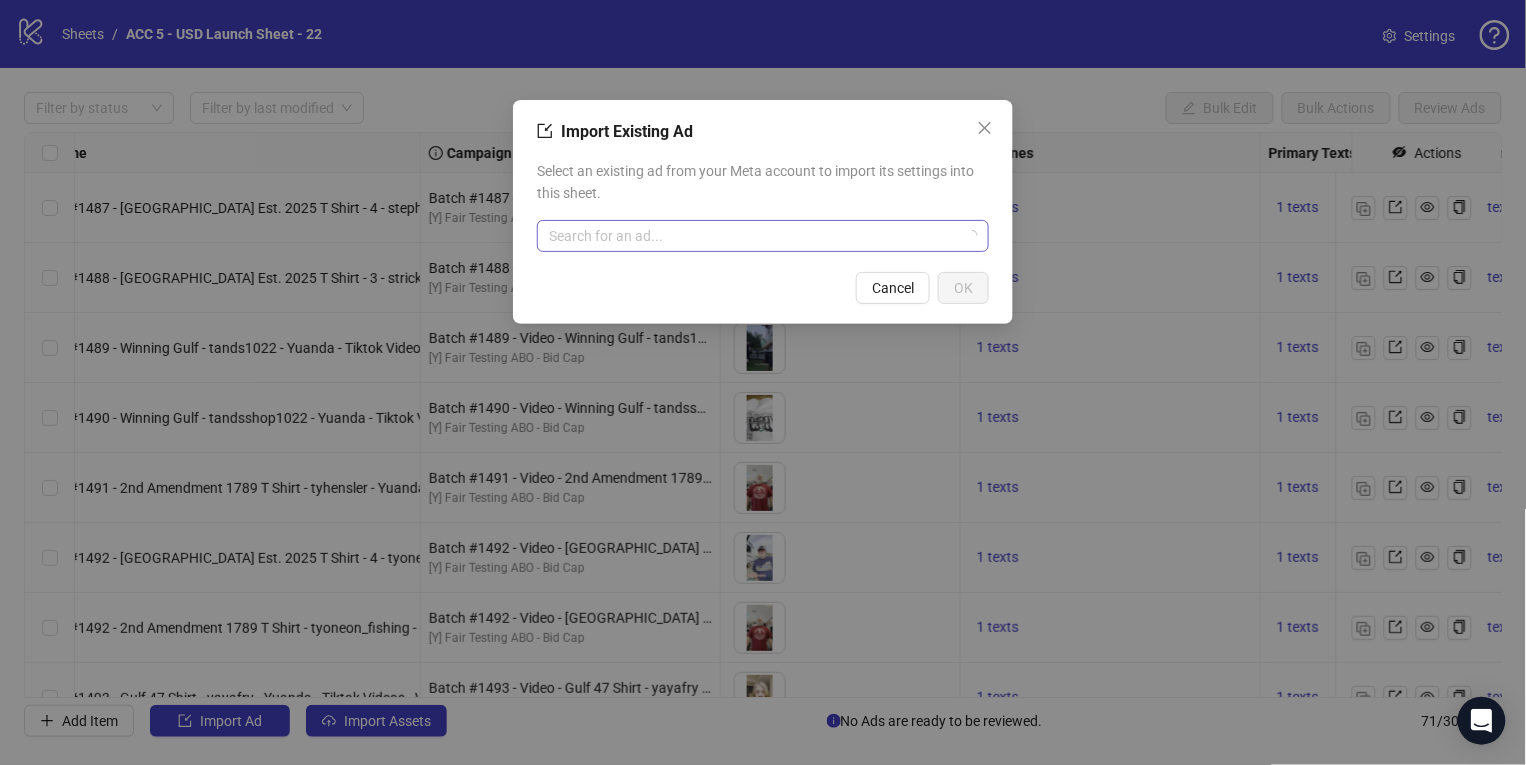 click at bounding box center (754, 236) 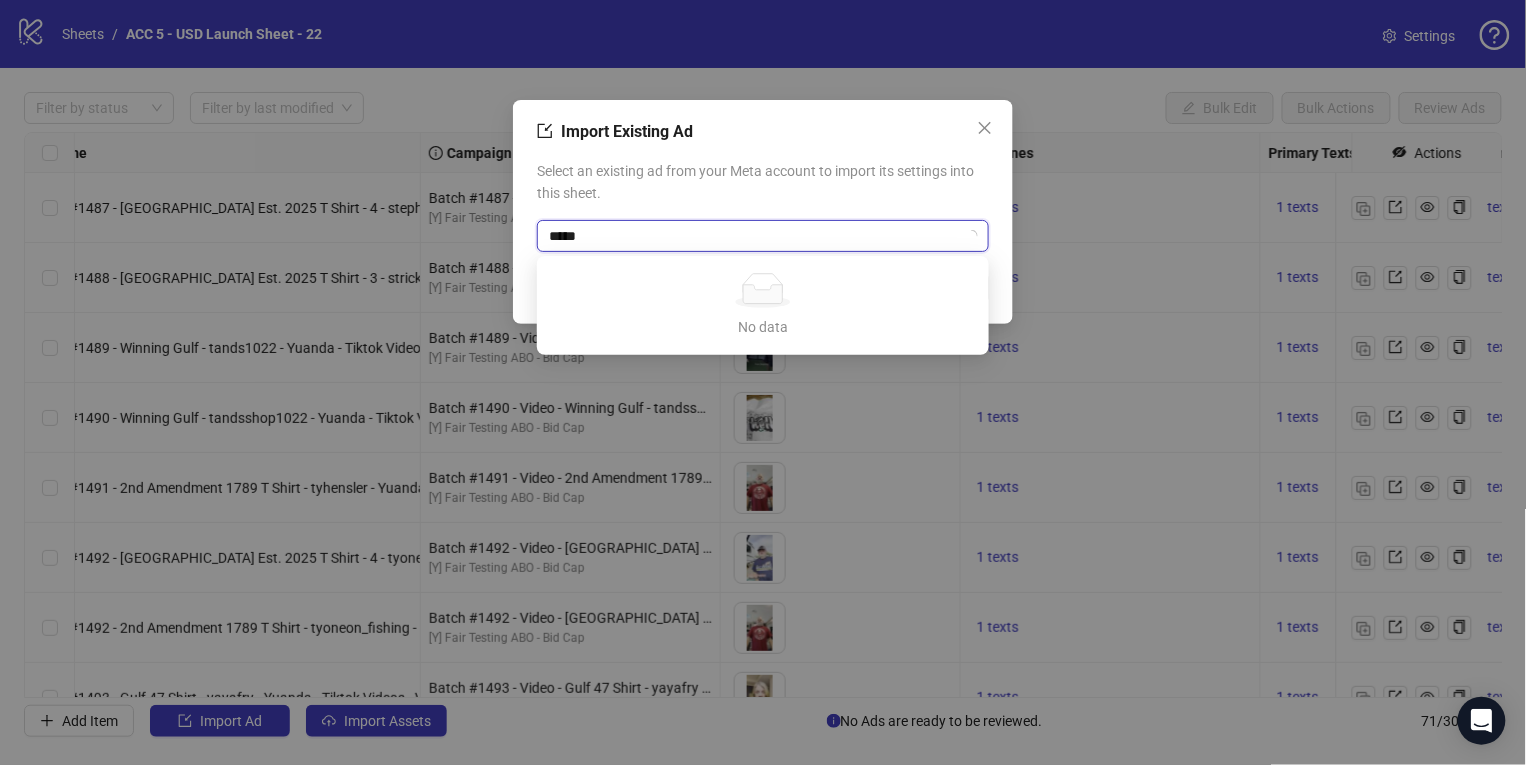 type on "*****" 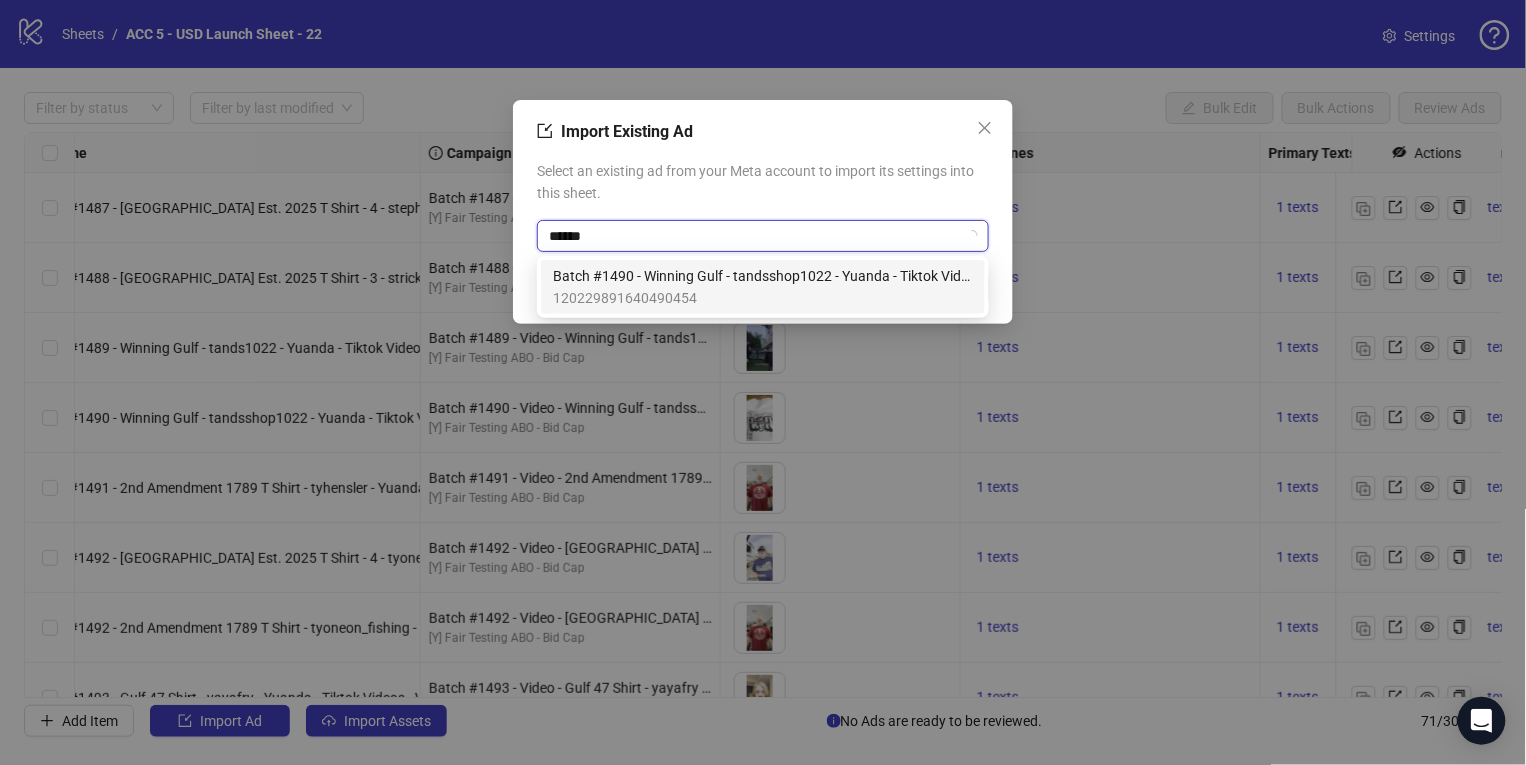 click on "Batch #1490 - Winning Gulf  - tandsshop1022 - Yuanda - Tiktok Videos - V1" at bounding box center (763, 276) 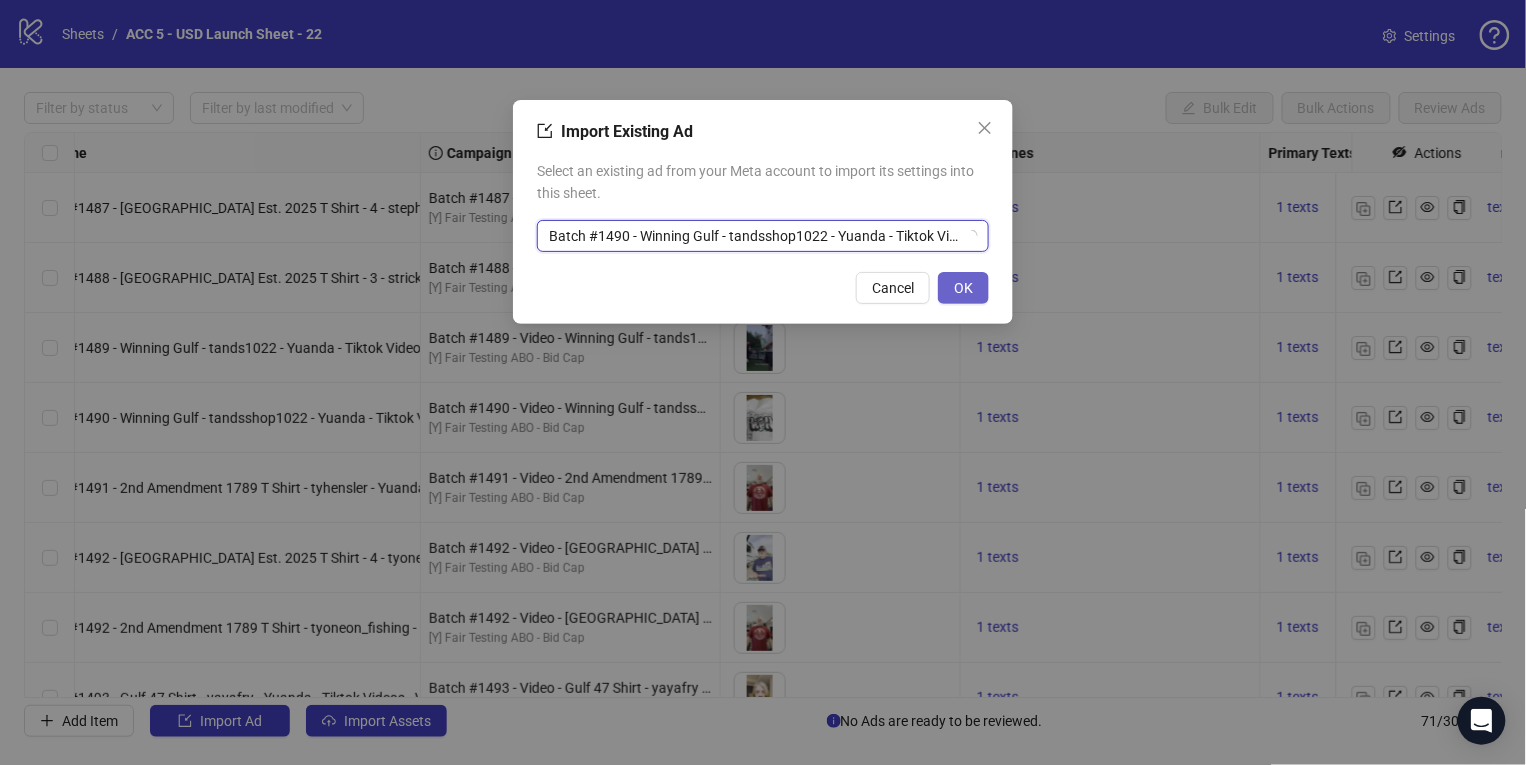 click on "OK" at bounding box center (963, 288) 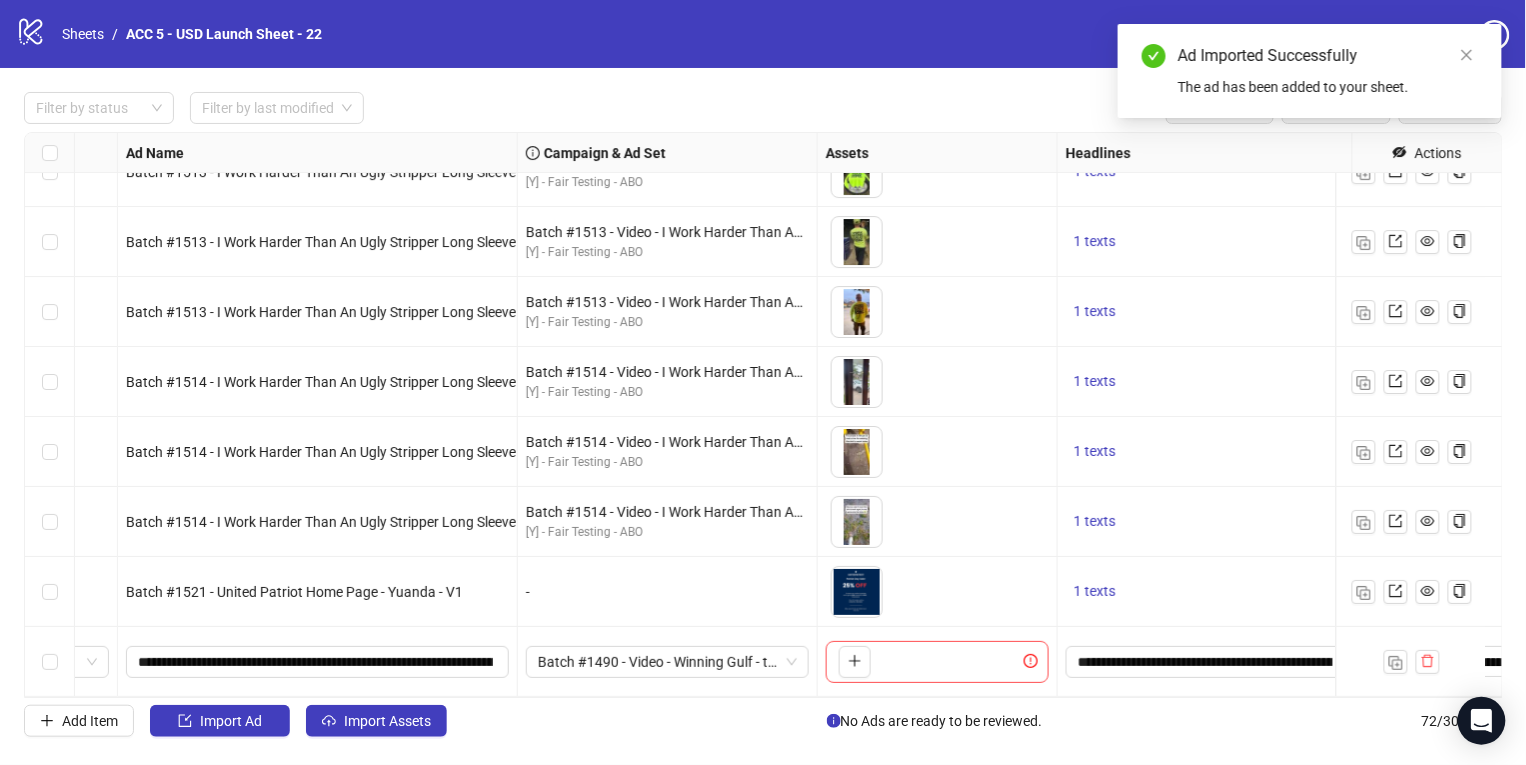 scroll, scrollTop: 4531, scrollLeft: 103, axis: both 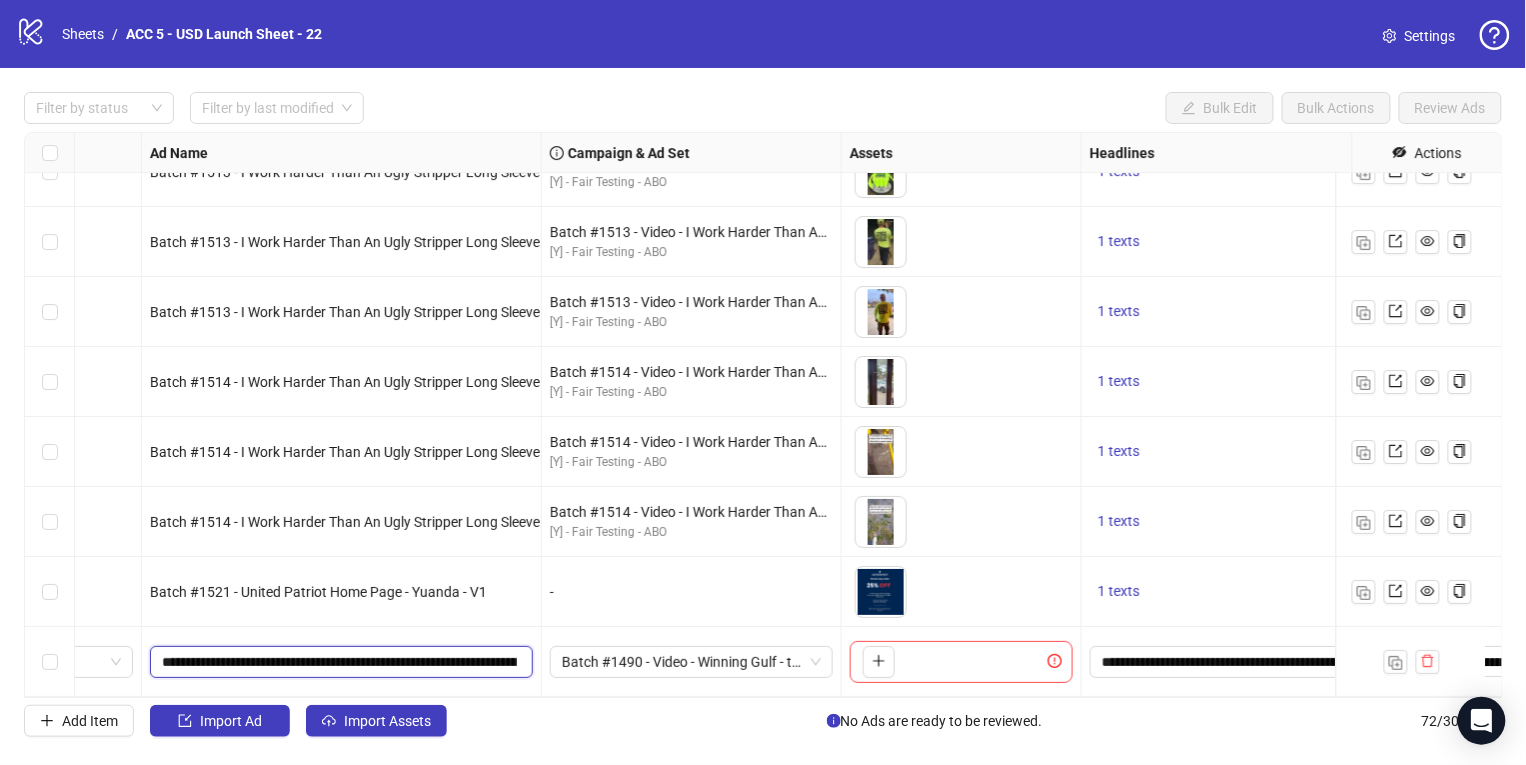 click on "**********" at bounding box center [339, 662] 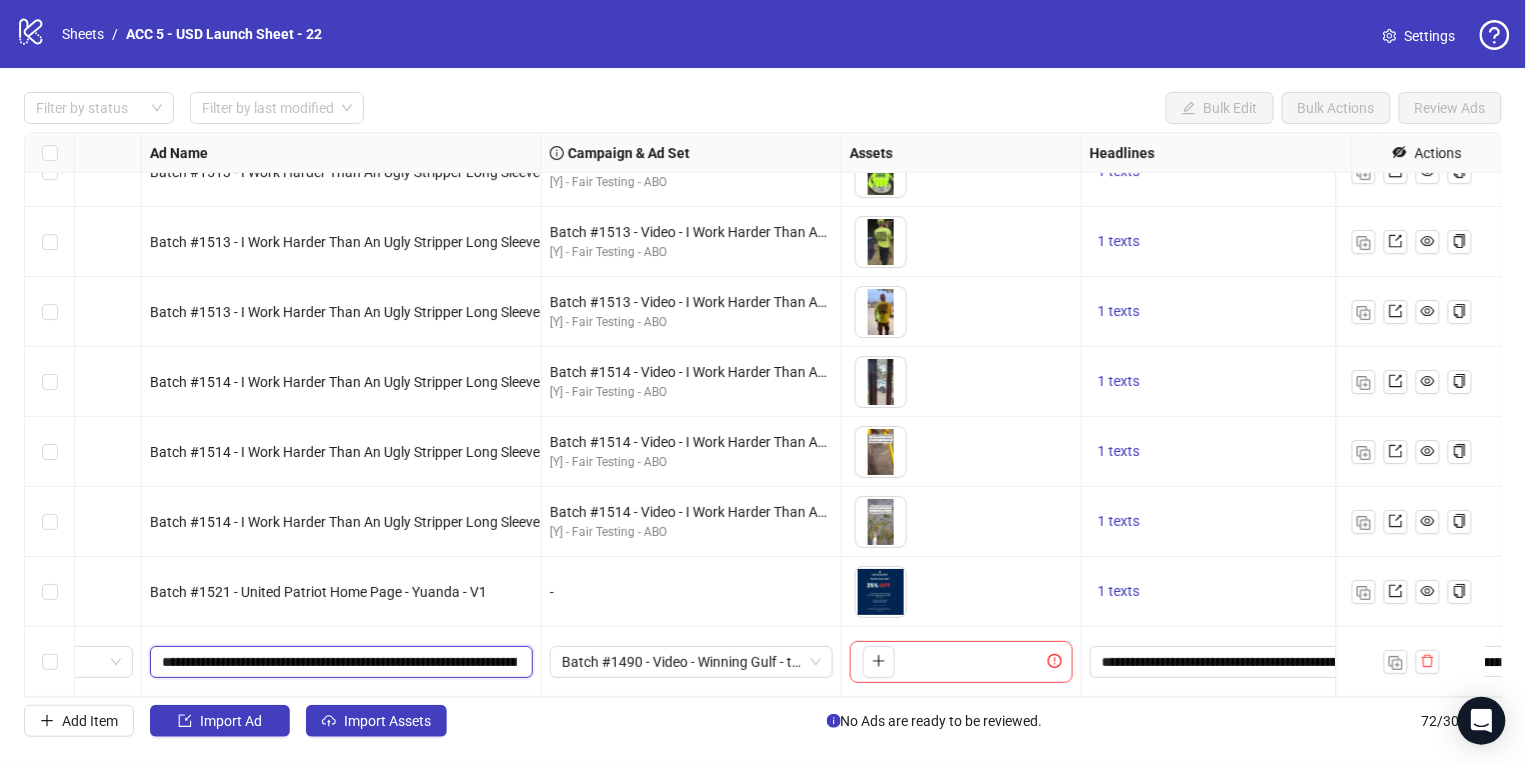 scroll, scrollTop: 0, scrollLeft: 168, axis: horizontal 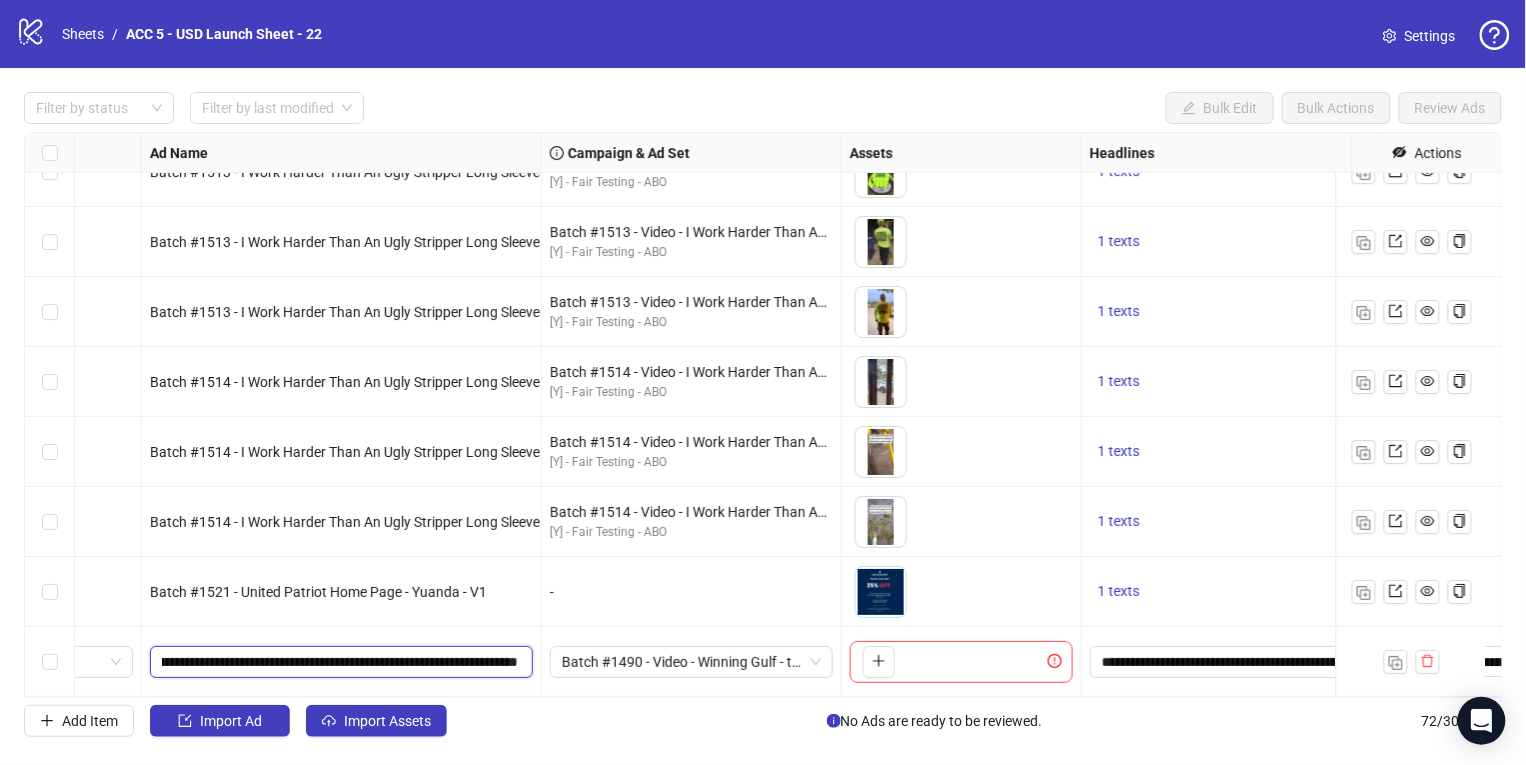 click on "**********" at bounding box center [340, 662] 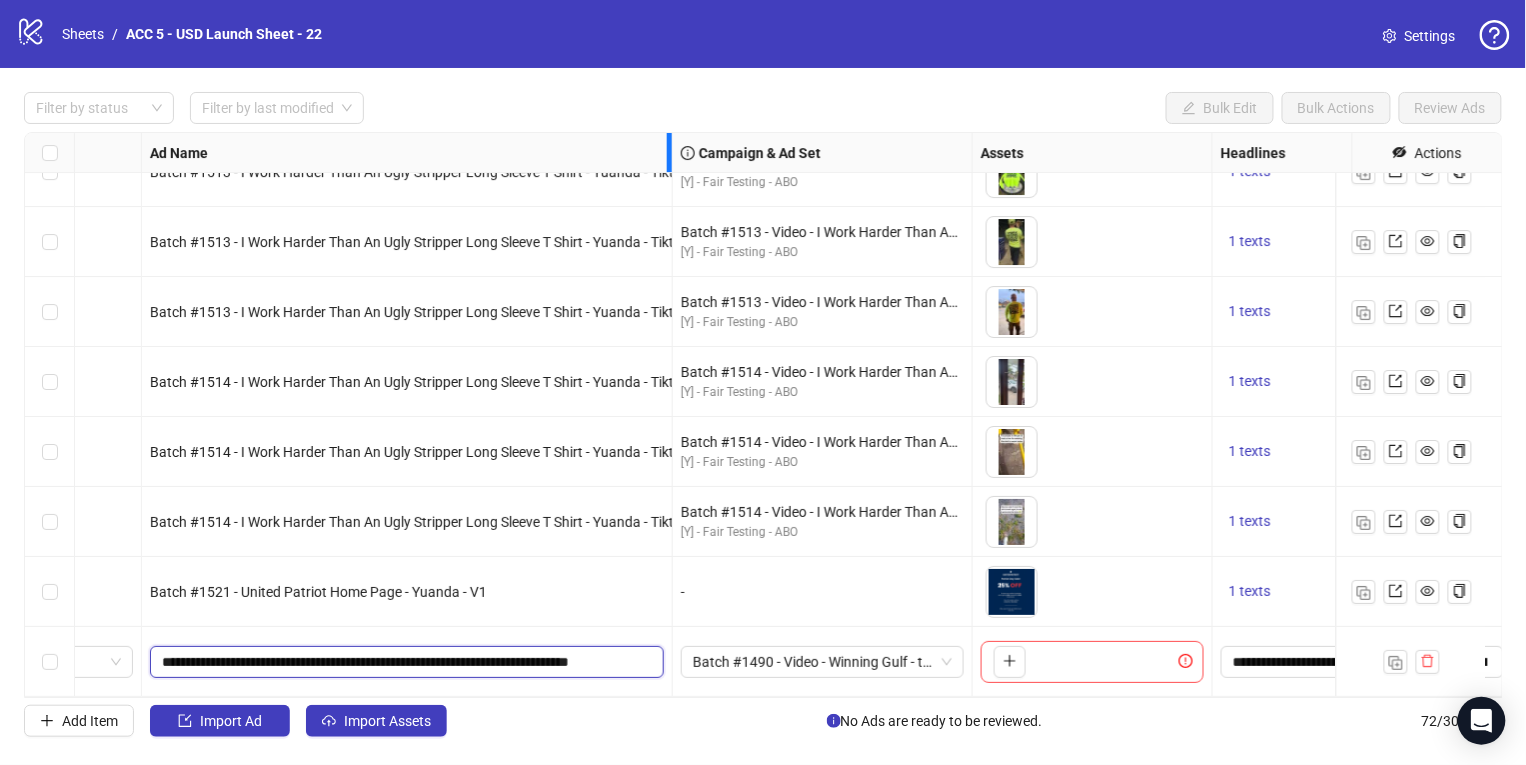 scroll, scrollTop: 0, scrollLeft: 0, axis: both 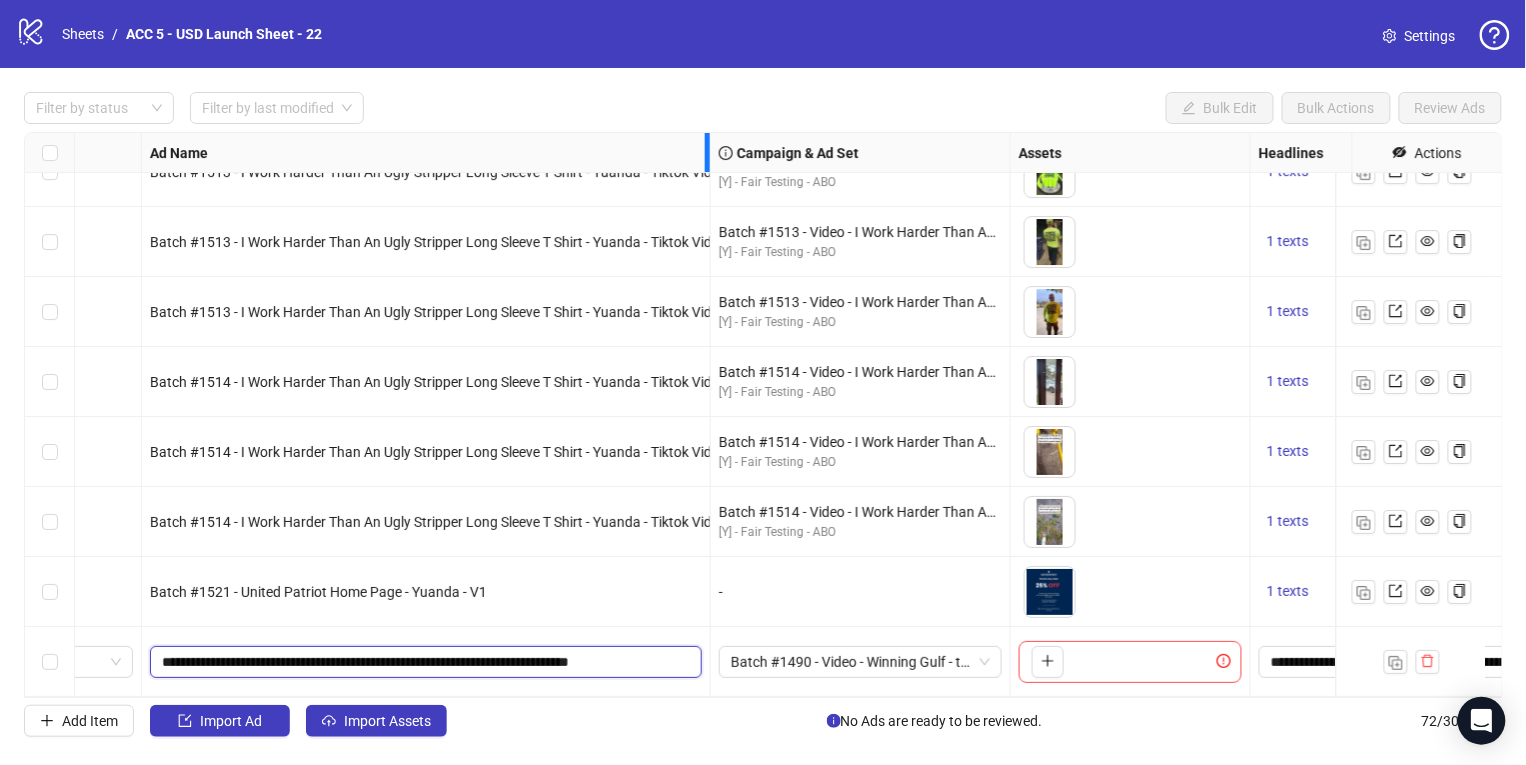 drag, startPoint x: 539, startPoint y: 154, endPoint x: 733, endPoint y: 156, distance: 194.01031 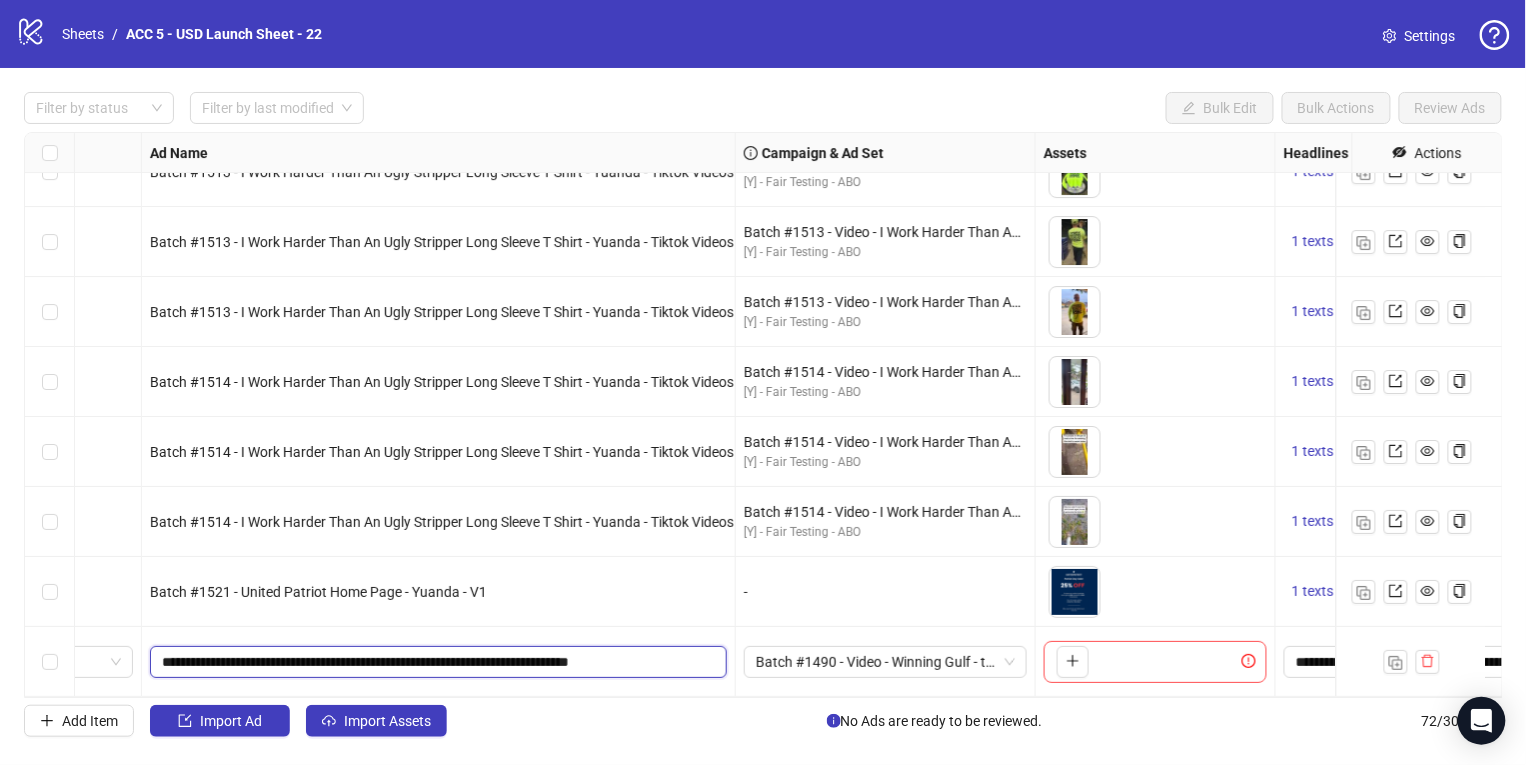 drag, startPoint x: 261, startPoint y: 649, endPoint x: 239, endPoint y: 648, distance: 22.022715 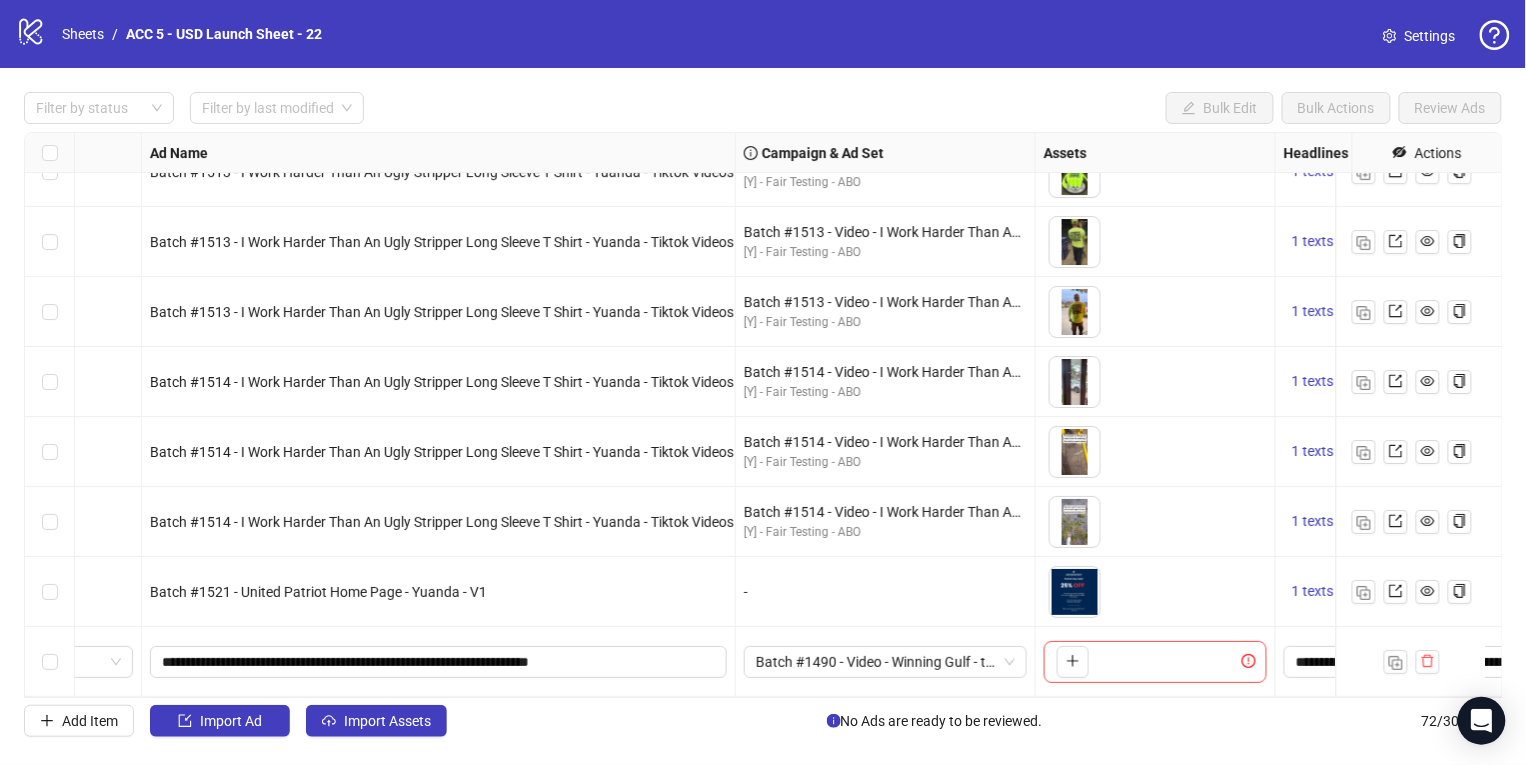 click on "Batch #1521 - United Patriot Home Page - Yuanda - V1" at bounding box center [439, 592] 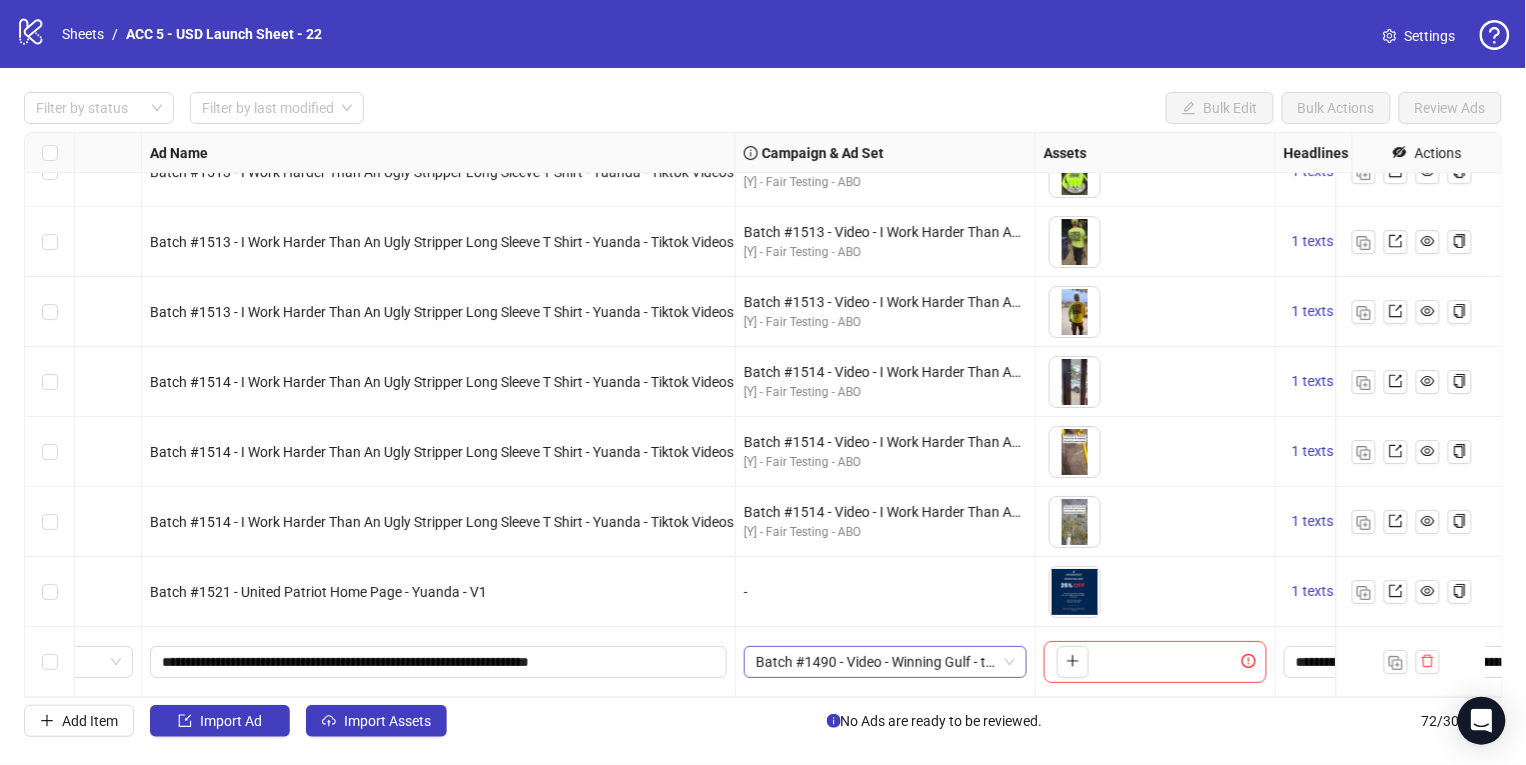 click on "Batch #1490 - Video - Winning Gulf  - tandsshop1022 - Yuanda - Tiktok Videos - [DATE]" at bounding box center (885, 662) 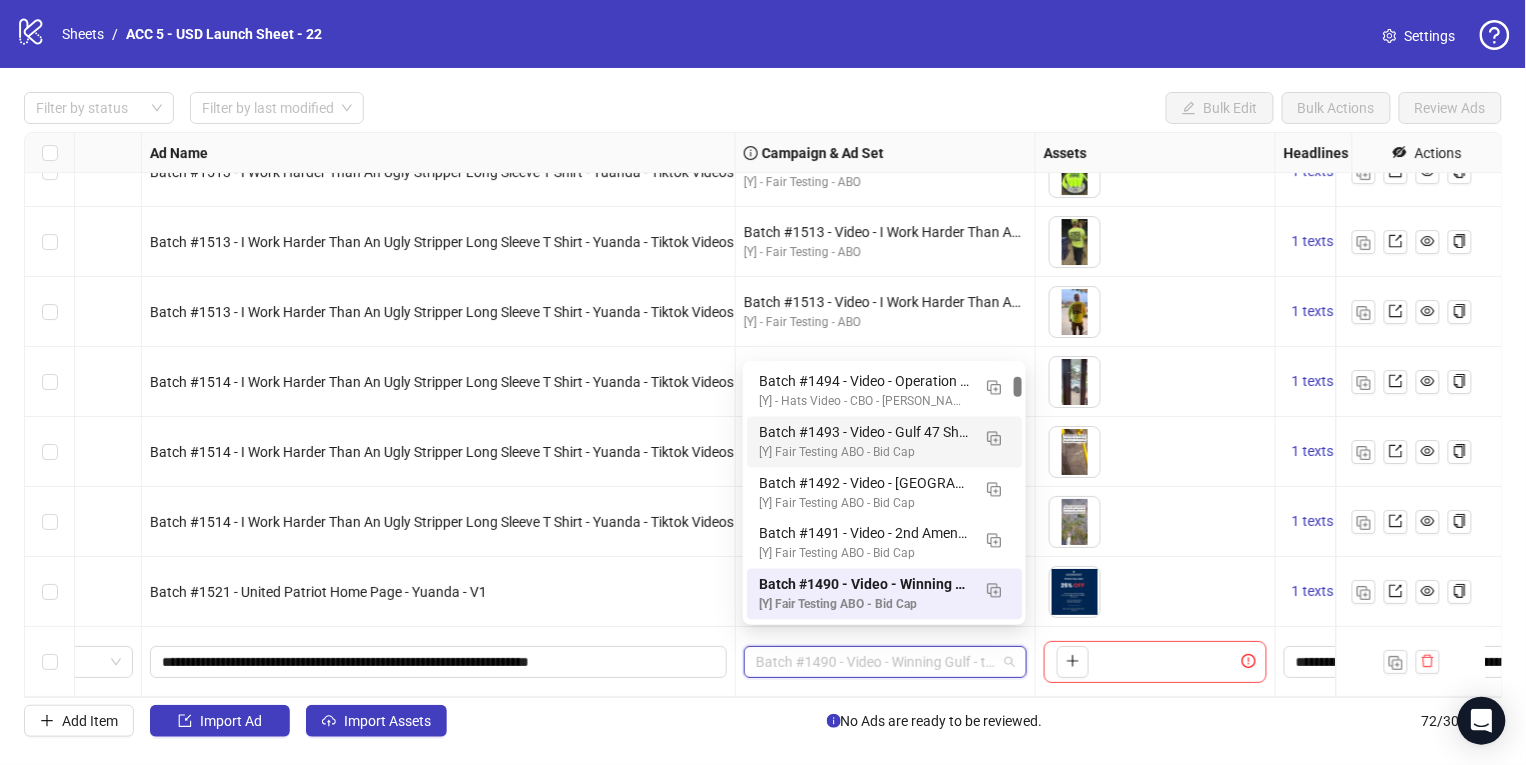 scroll, scrollTop: 0, scrollLeft: 0, axis: both 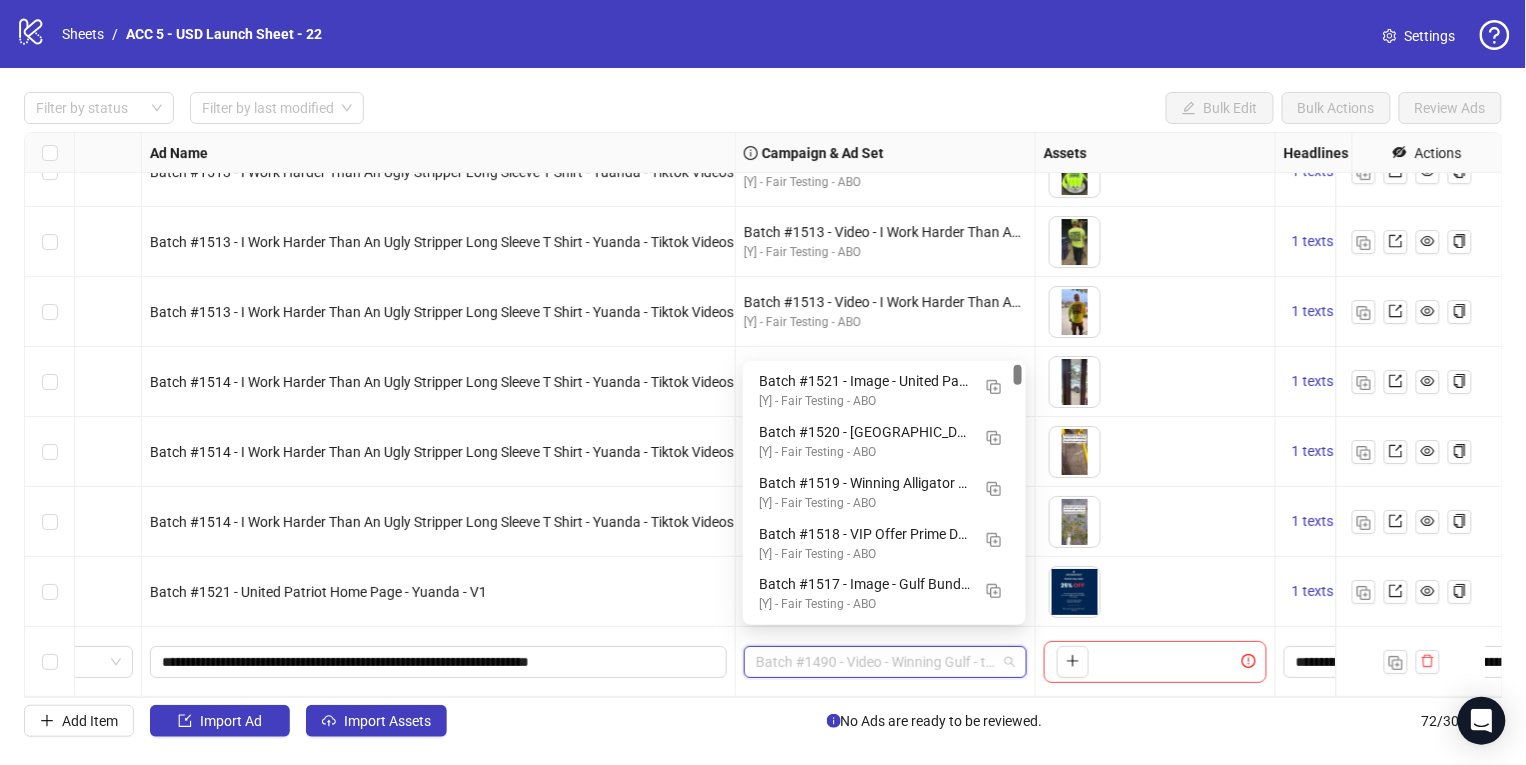 drag, startPoint x: 1014, startPoint y: 375, endPoint x: 1014, endPoint y: 359, distance: 16 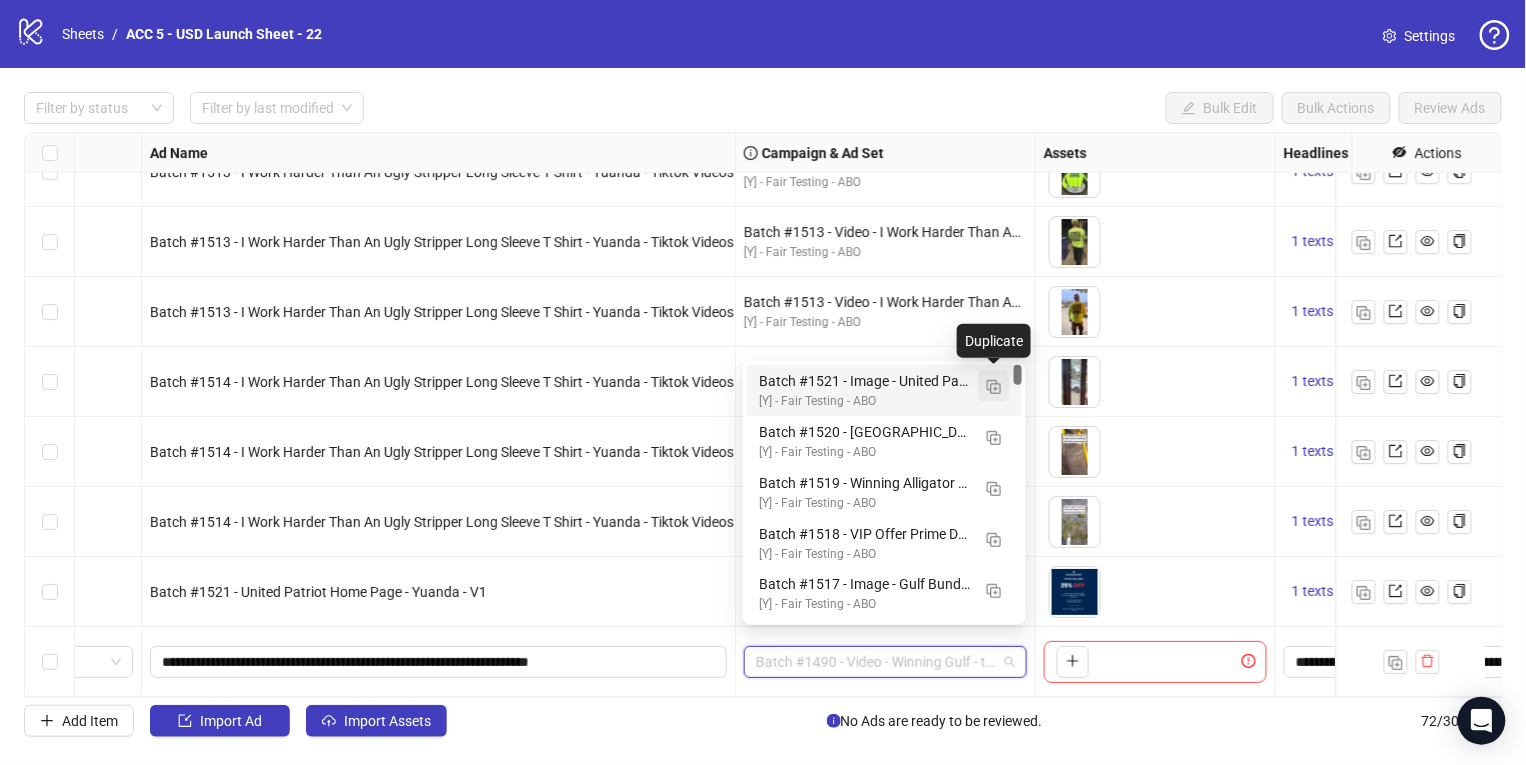 click at bounding box center [994, 387] 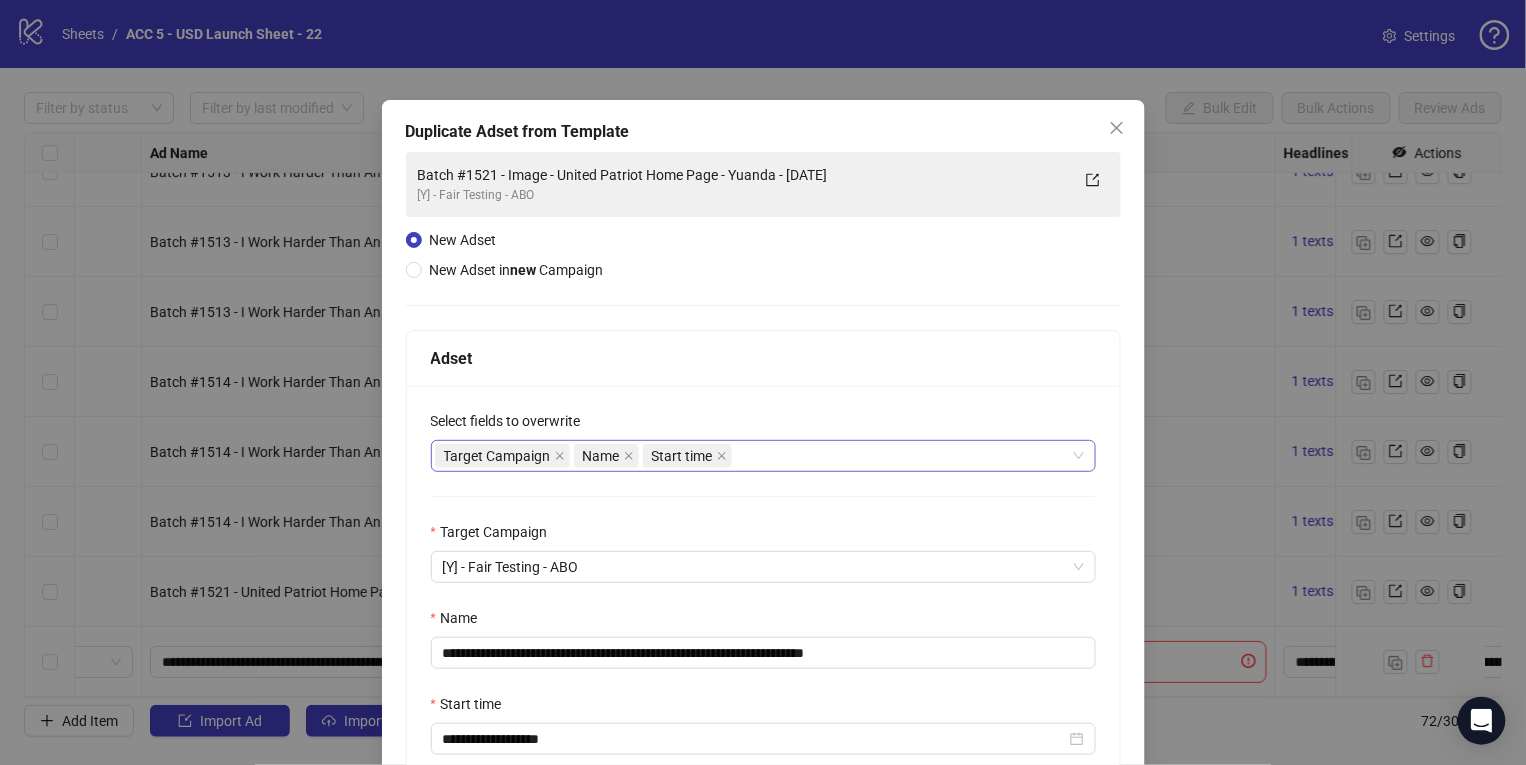 click on "Target Campaign Name Start time" at bounding box center (753, 456) 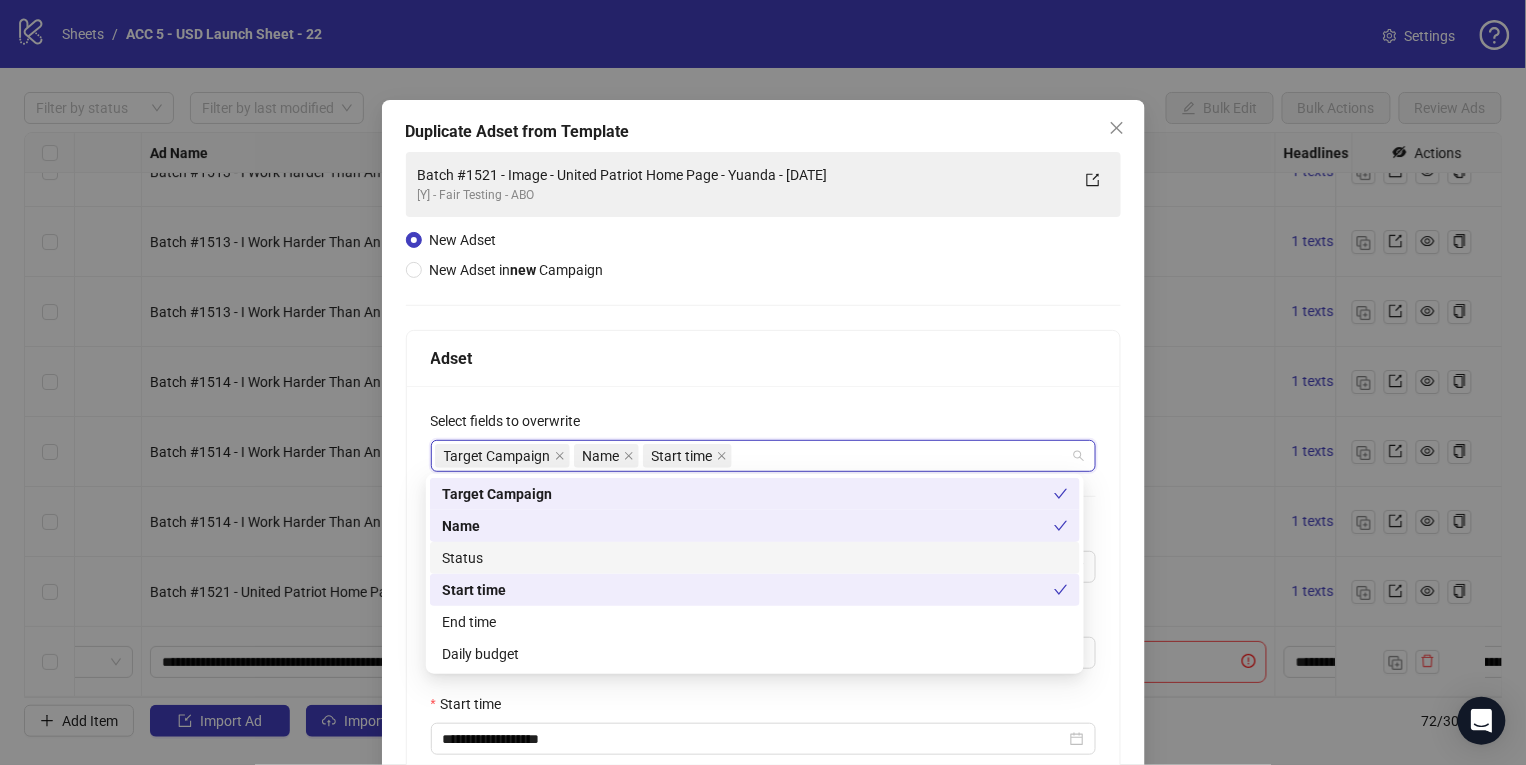 click on "Status" at bounding box center (755, 558) 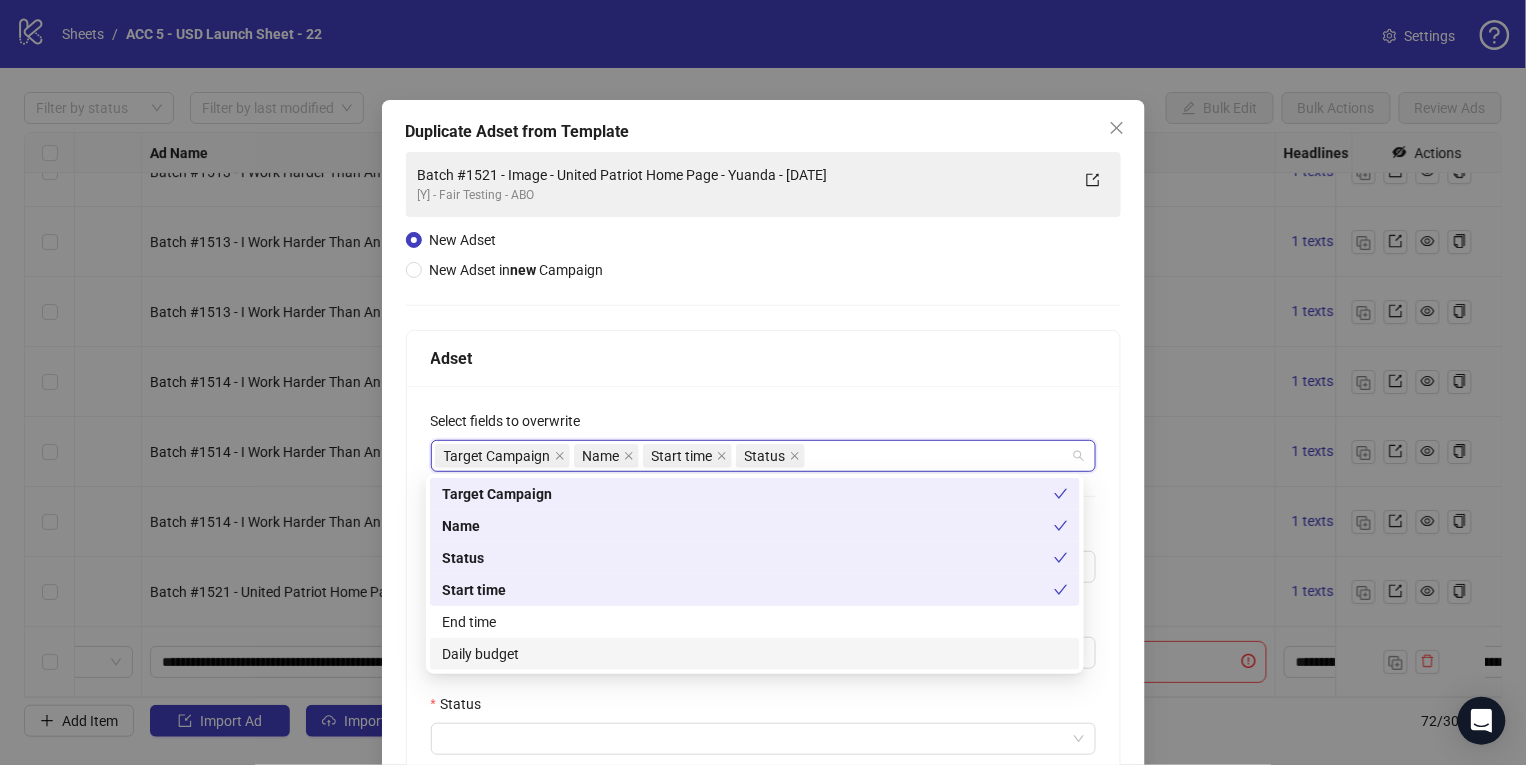 click on "End time" at bounding box center (755, 622) 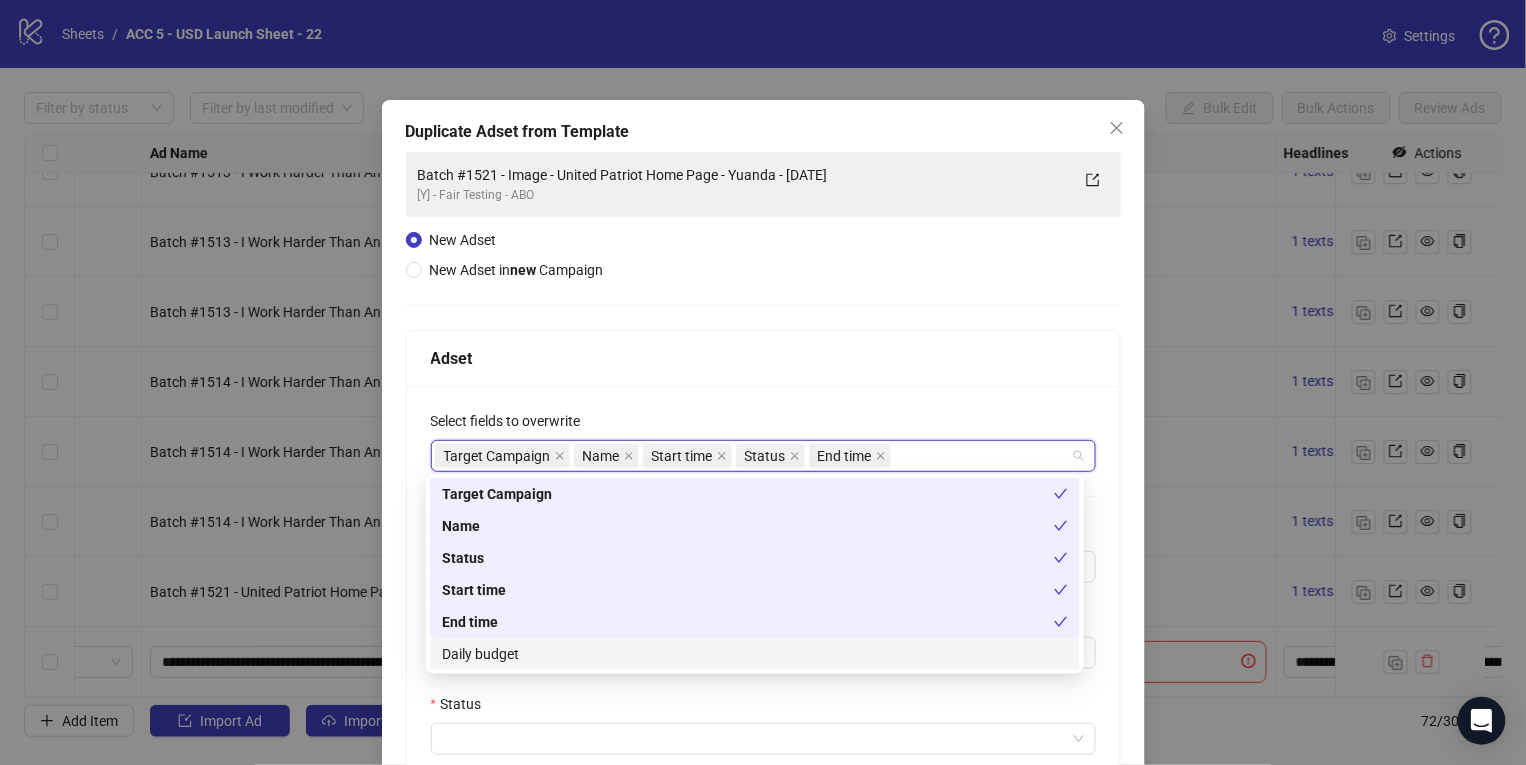 click on "Daily budget" at bounding box center (755, 654) 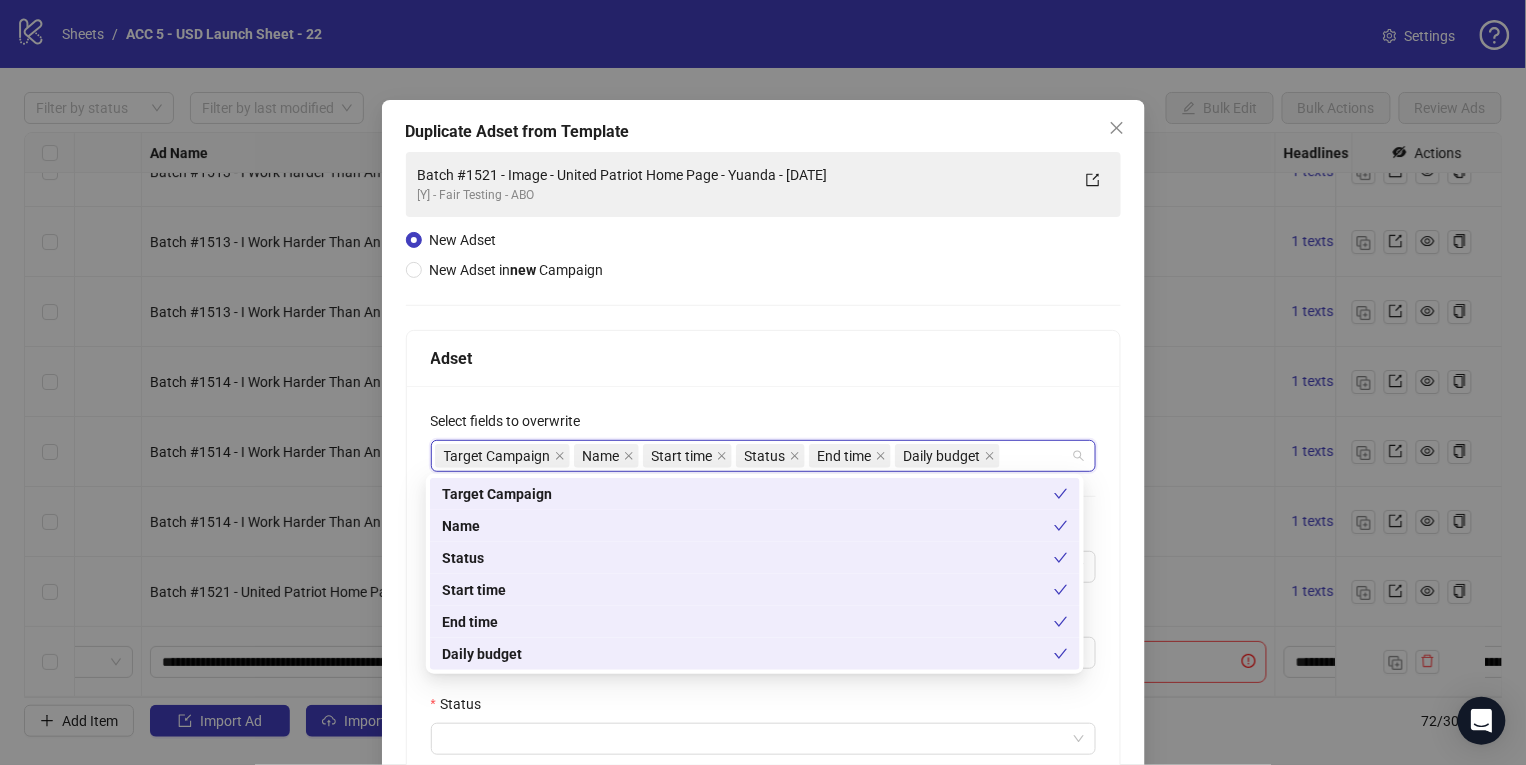 click on "Status" at bounding box center (462, 704) 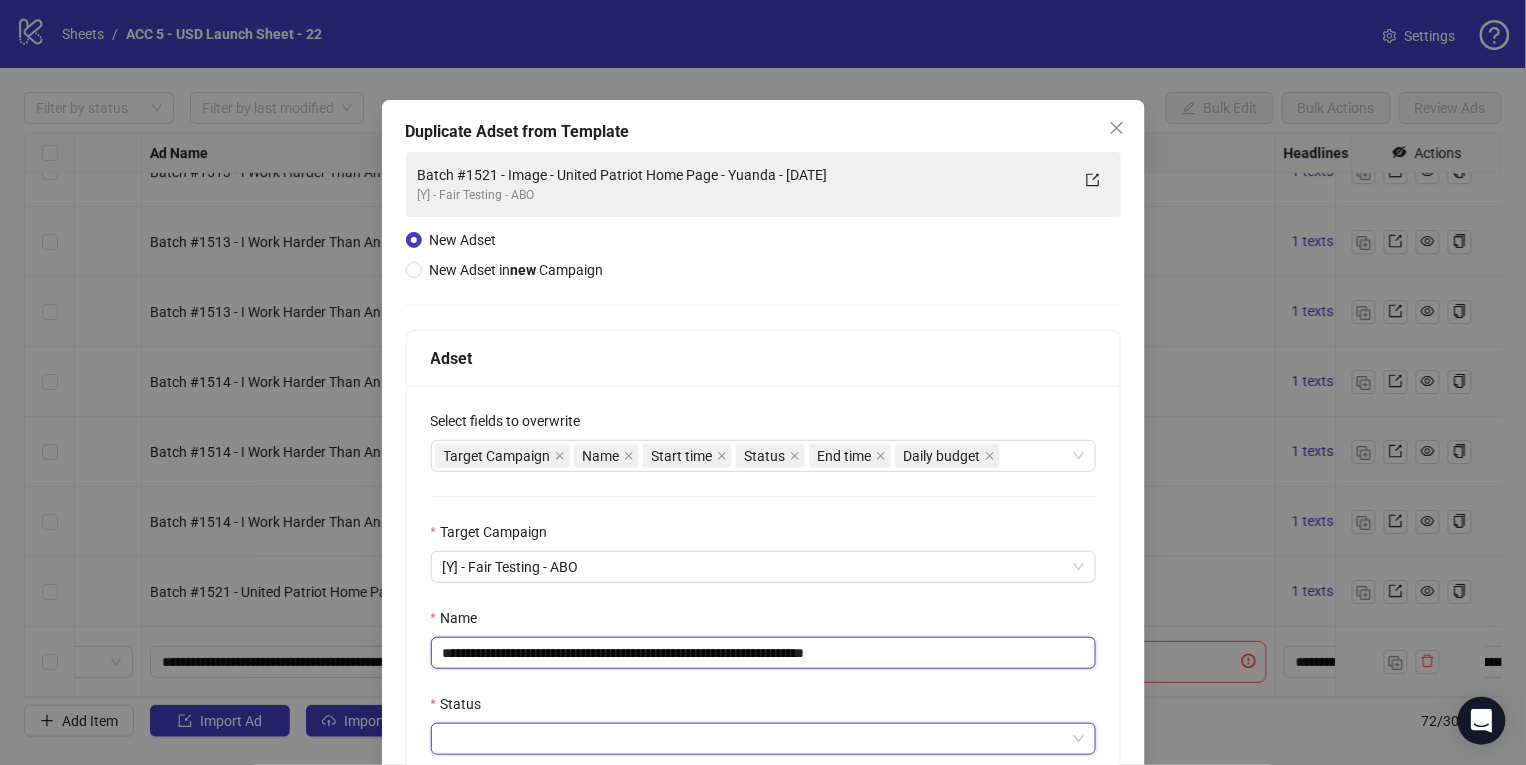 click on "**********" at bounding box center (763, 653) 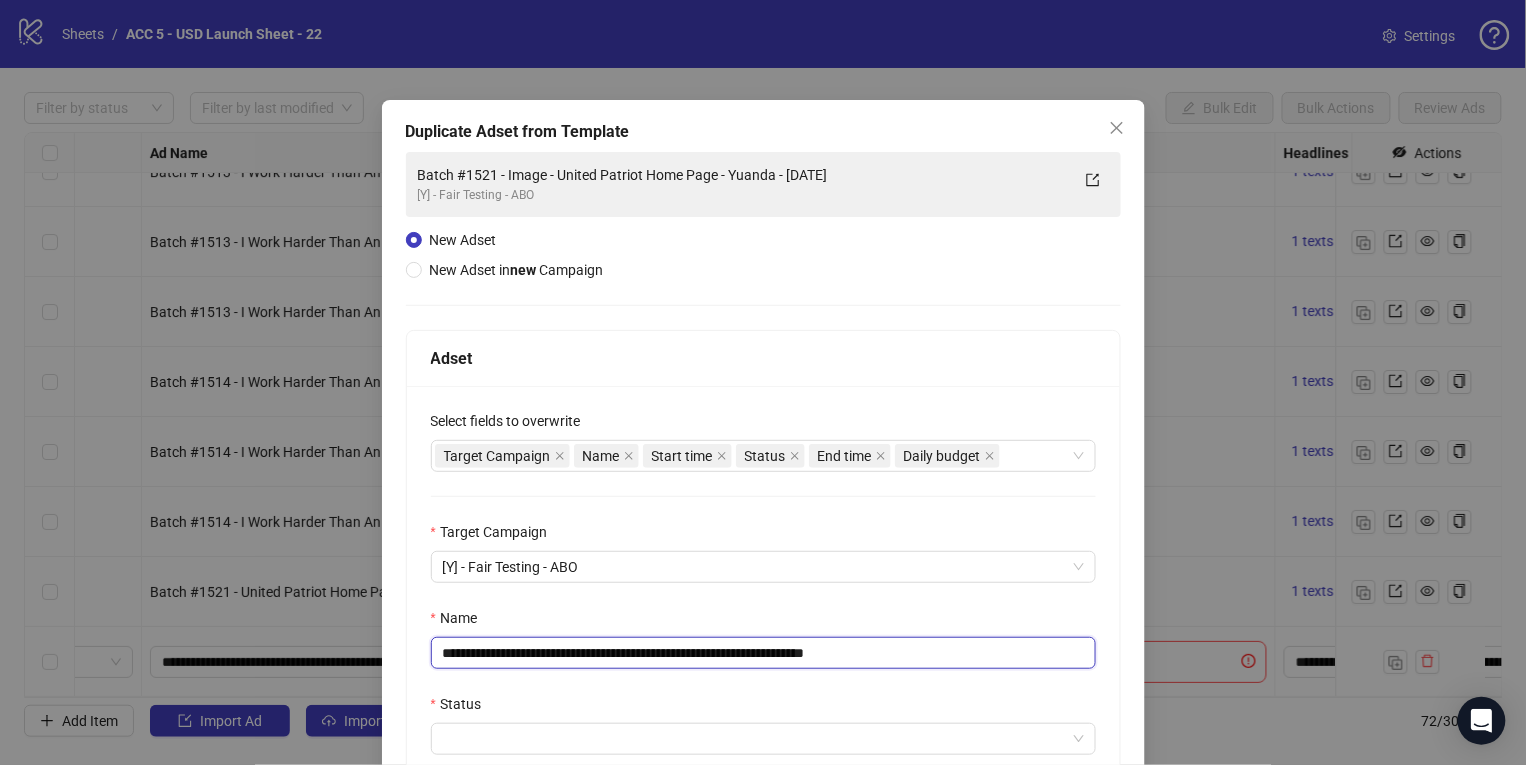 paste on "**********" 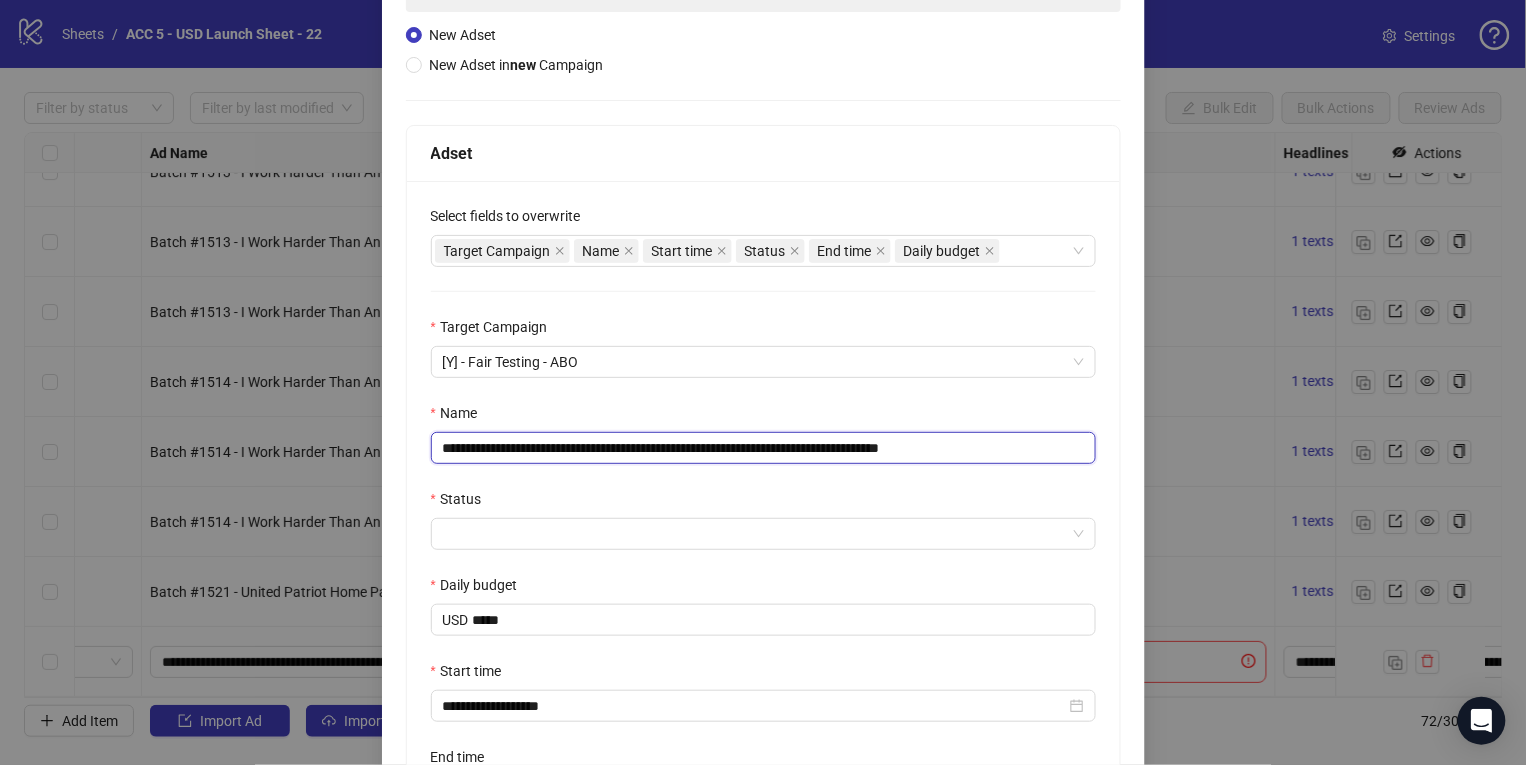 scroll, scrollTop: 237, scrollLeft: 0, axis: vertical 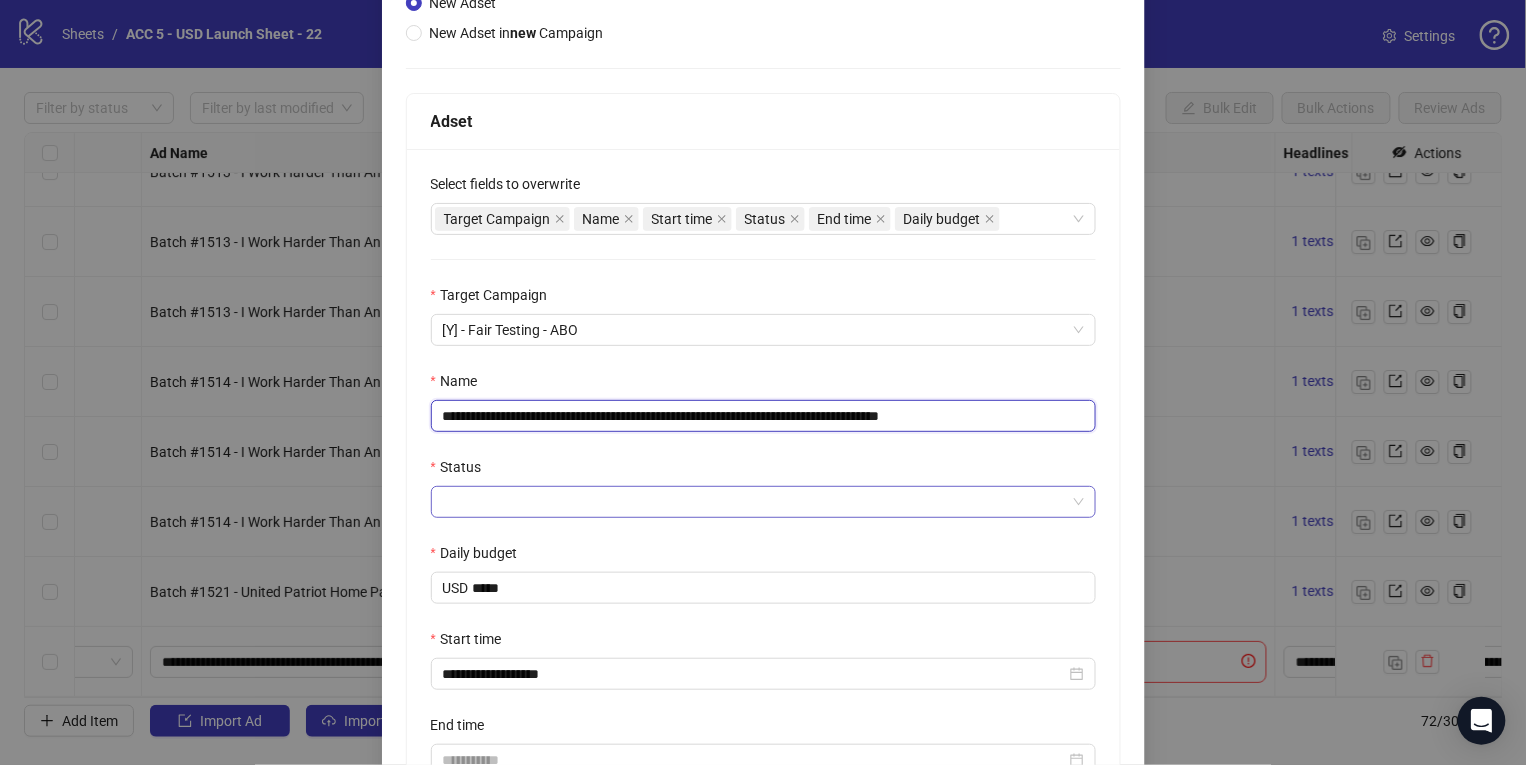type on "**********" 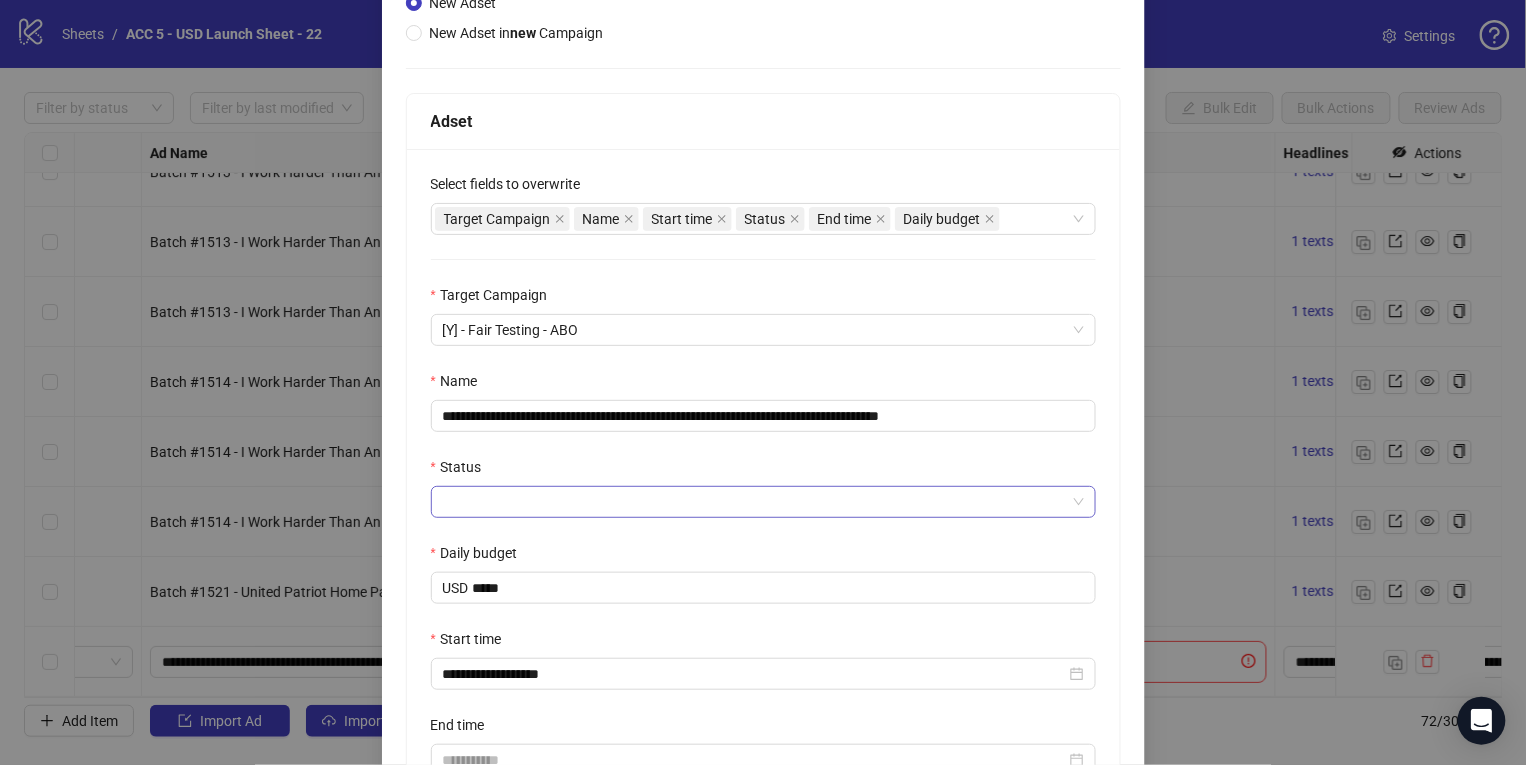 click on "Status" at bounding box center [754, 502] 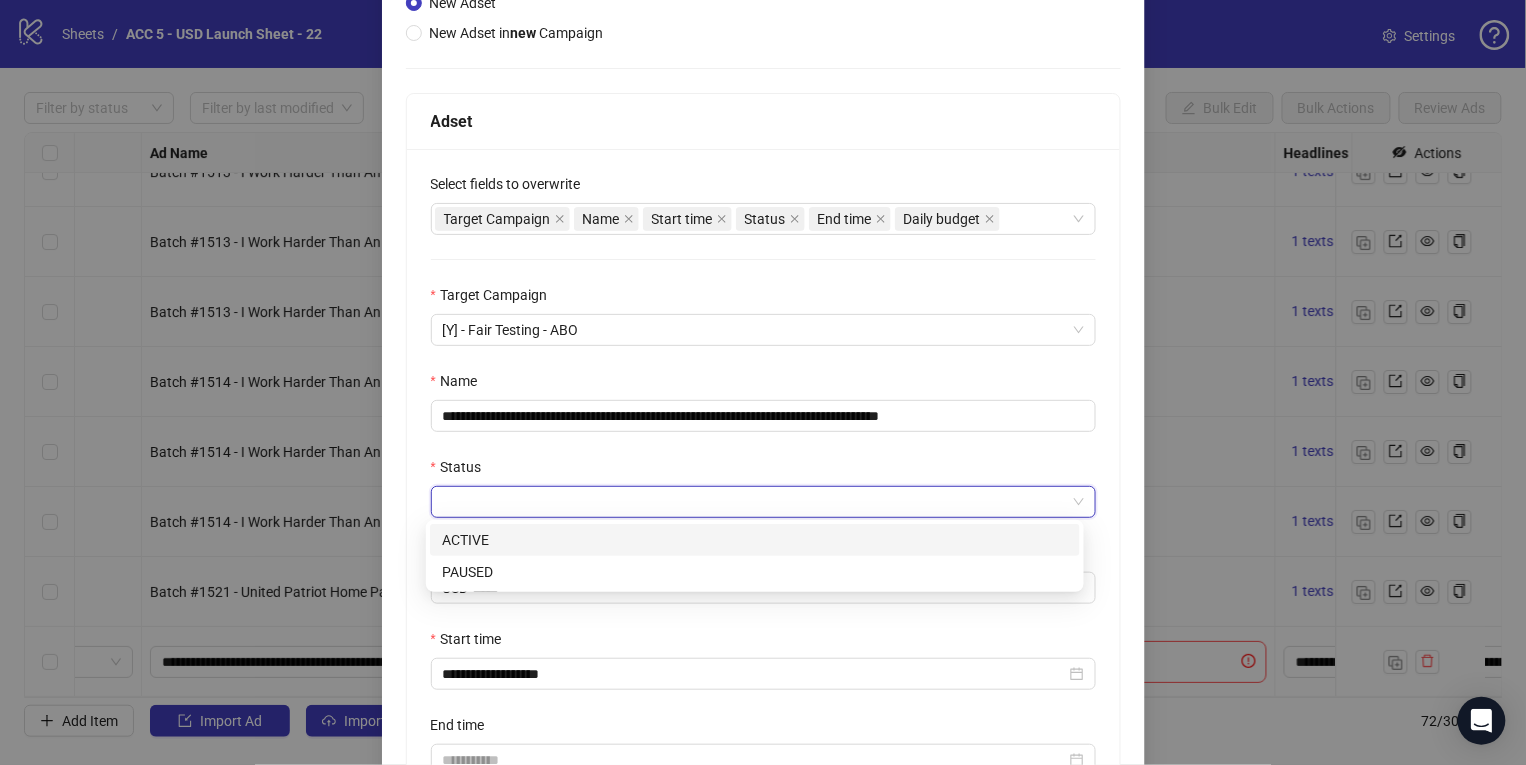 click on "ACTIVE" at bounding box center (755, 540) 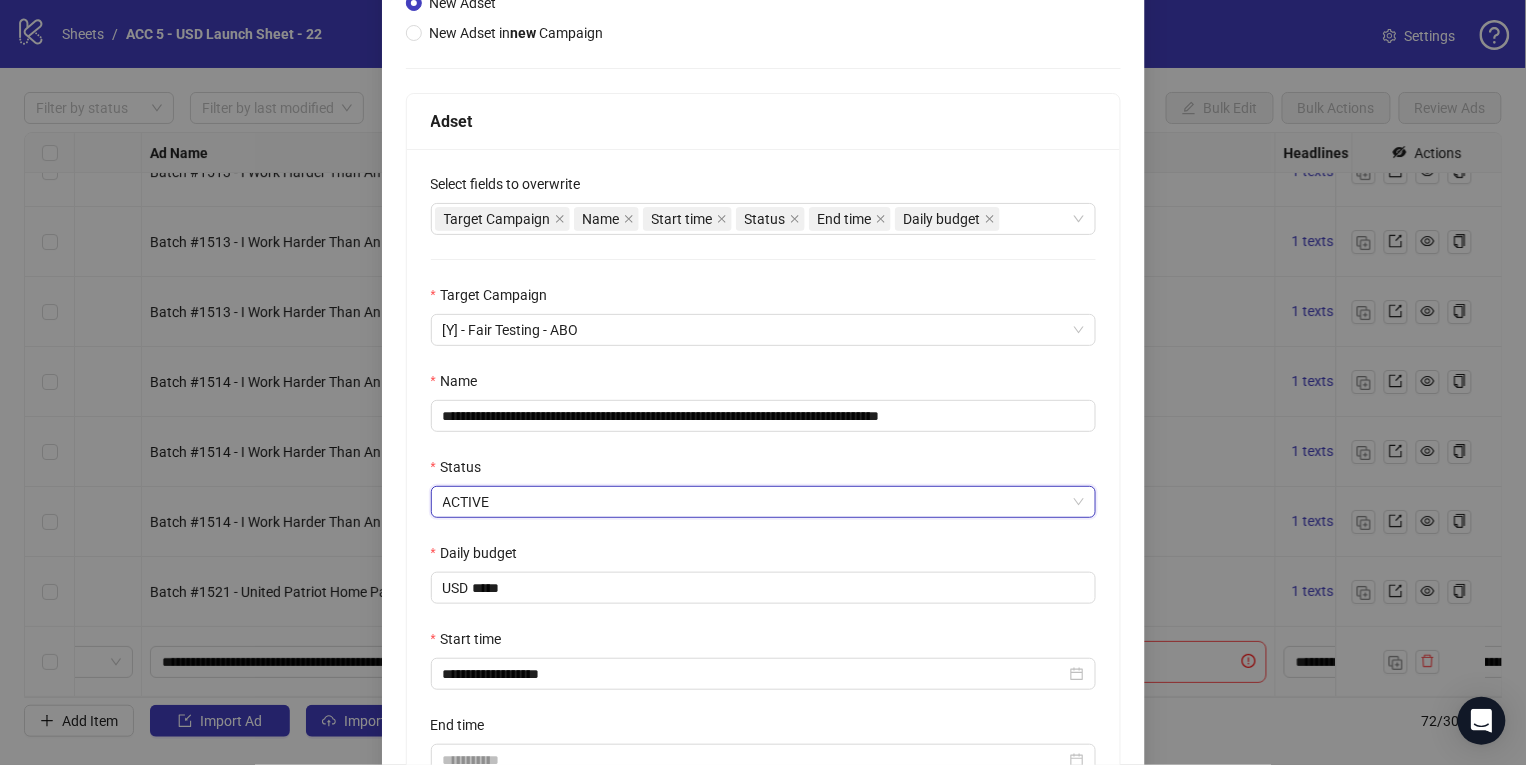 click on "Start time" at bounding box center (763, 643) 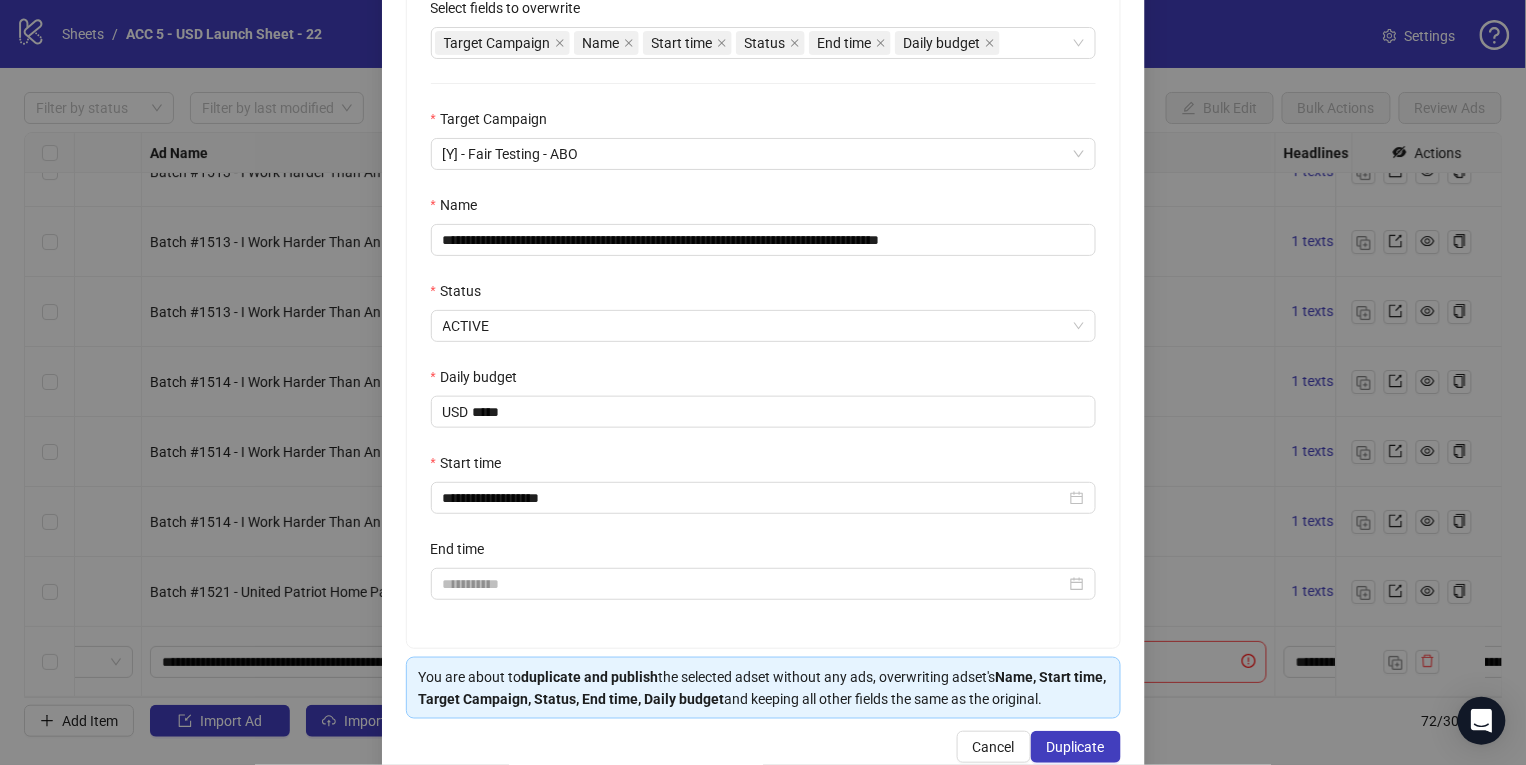 scroll, scrollTop: 414, scrollLeft: 0, axis: vertical 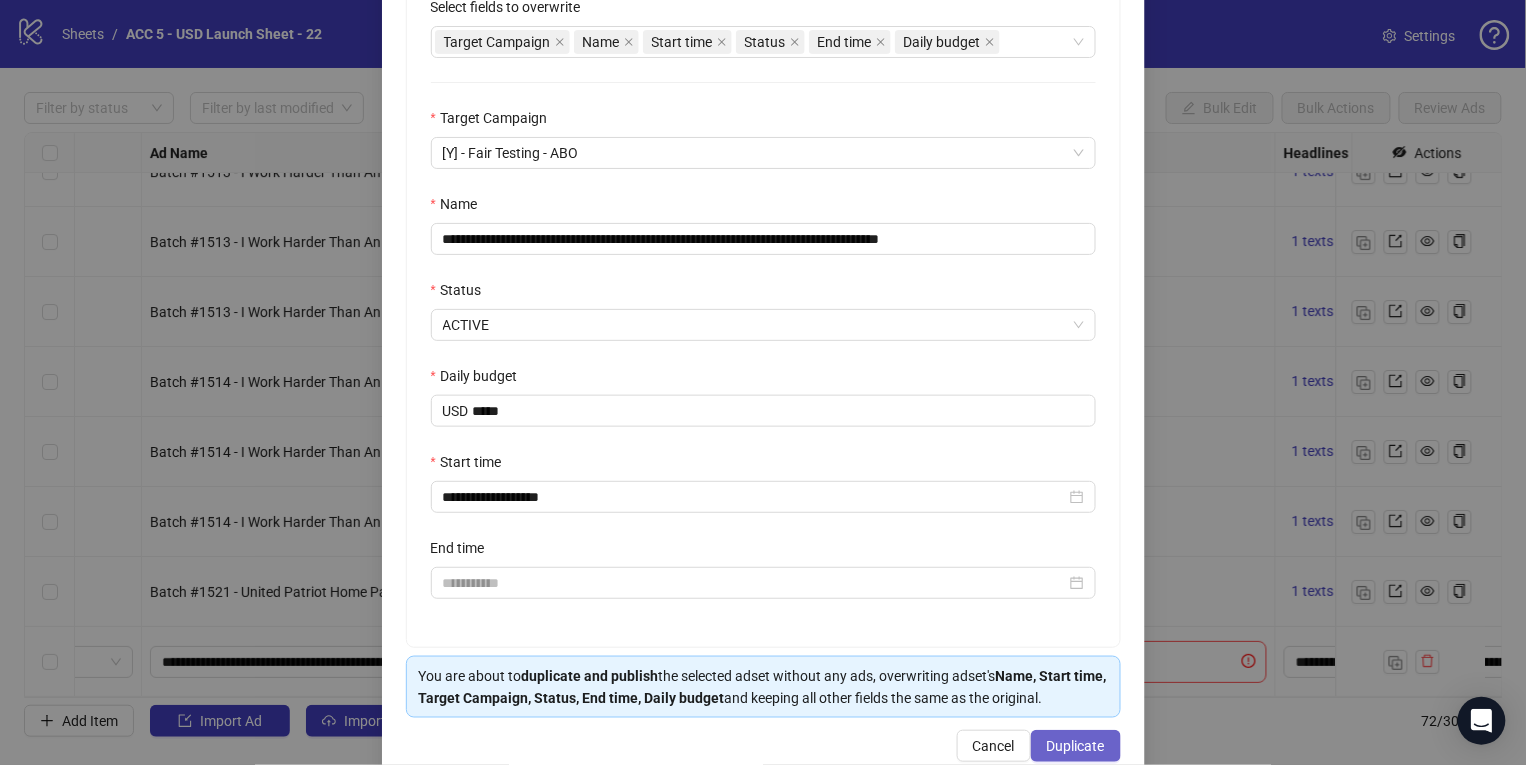 click on "Duplicate" at bounding box center [1076, 746] 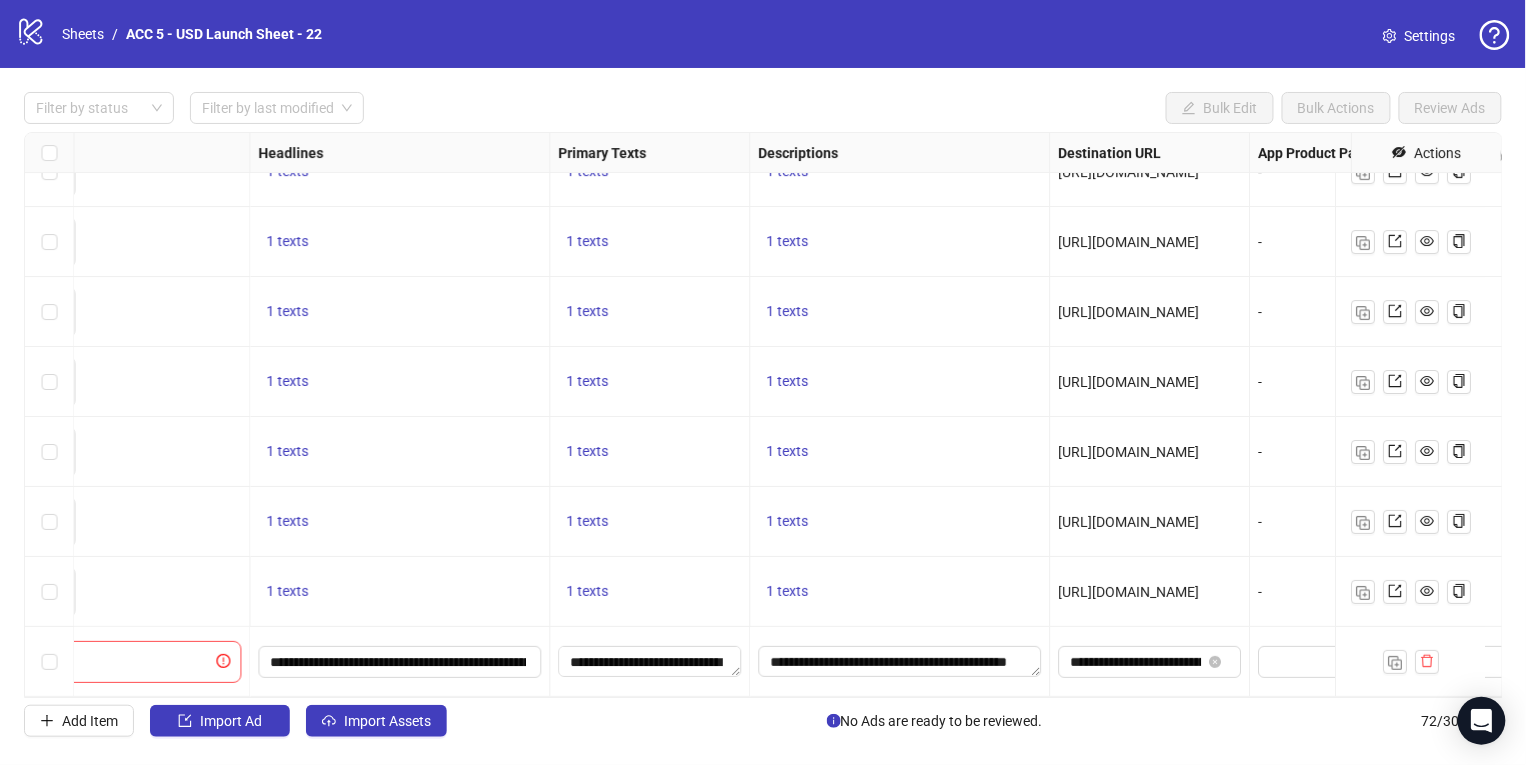 scroll, scrollTop: 4531, scrollLeft: 1307, axis: both 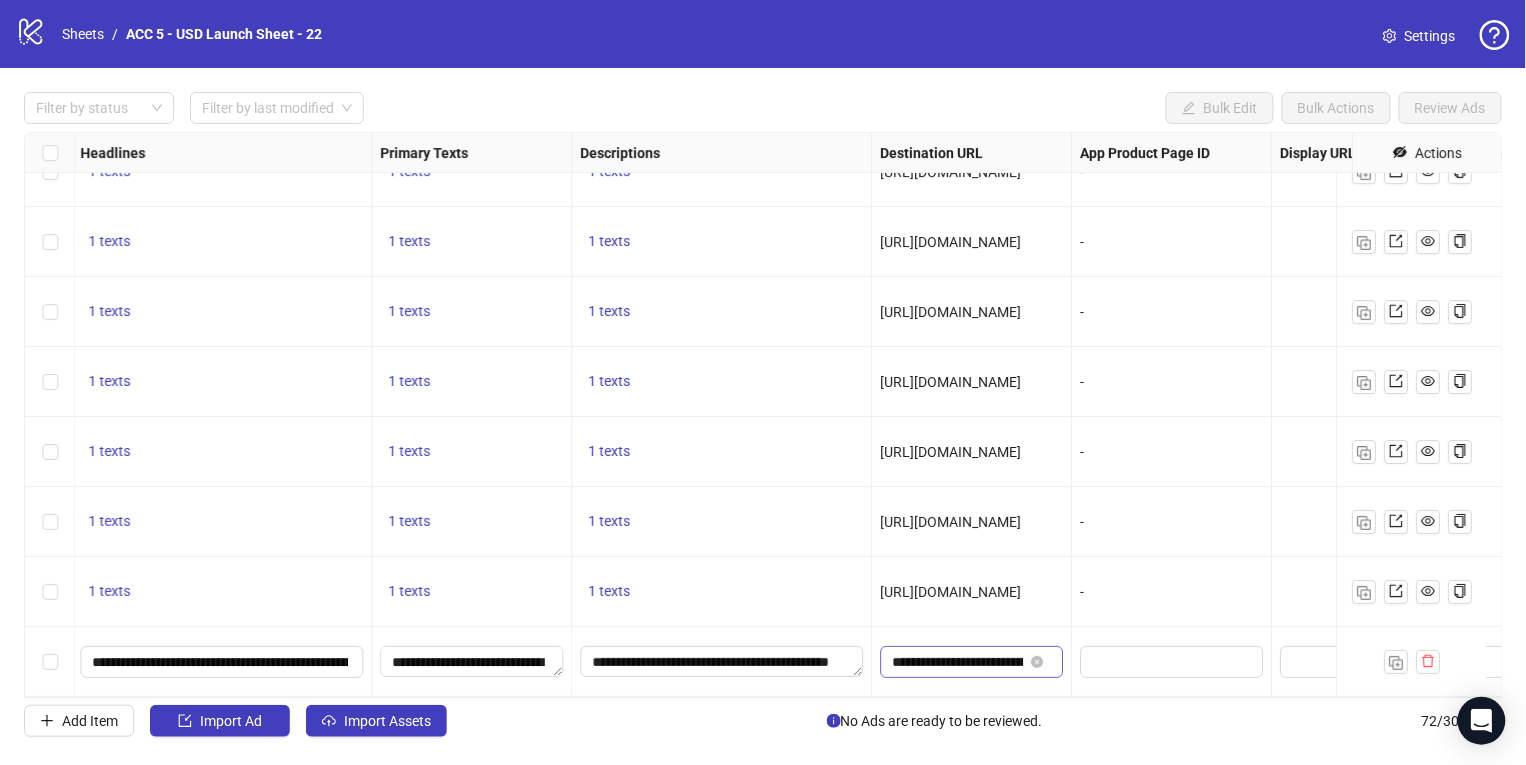 click on "Ad Format Ad Name Campaign & Ad Set Assets Headlines Primary Texts Descriptions Destination URL App Product Page ID Display URL Leadgen Form Product Set ID Call to Action Actions Batch #1495 - Video - Operation Midnight Hammer B2 Stealth Bomber T Shirt - Yuanda - Tiktok Videos - [DATE] [Y] - Shirts Videos - CBO - Yuanda Manage
To pick up a draggable item, press the space bar.
While dragging, use the arrow keys to move the item.
Press space again to drop the item in its new position, or press escape to cancel.
1 texts 1 texts 1 texts [URL][DOMAIN_NAME] - - - Batch #1513 - Video - I Work Harder Than An Ugly Stripper Long Sleeve T Shirt - Yuanda - Tiktok Videos - [DATE] [Y] - Fair Testing - ABO
To pick up a draggable item, press the space bar.
While dragging, use the arrow keys to move the item.
Press space again to drop the item in its new position, or press escape to cancel.
1 texts 1 texts 1 texts - - - -" at bounding box center [763, 415] 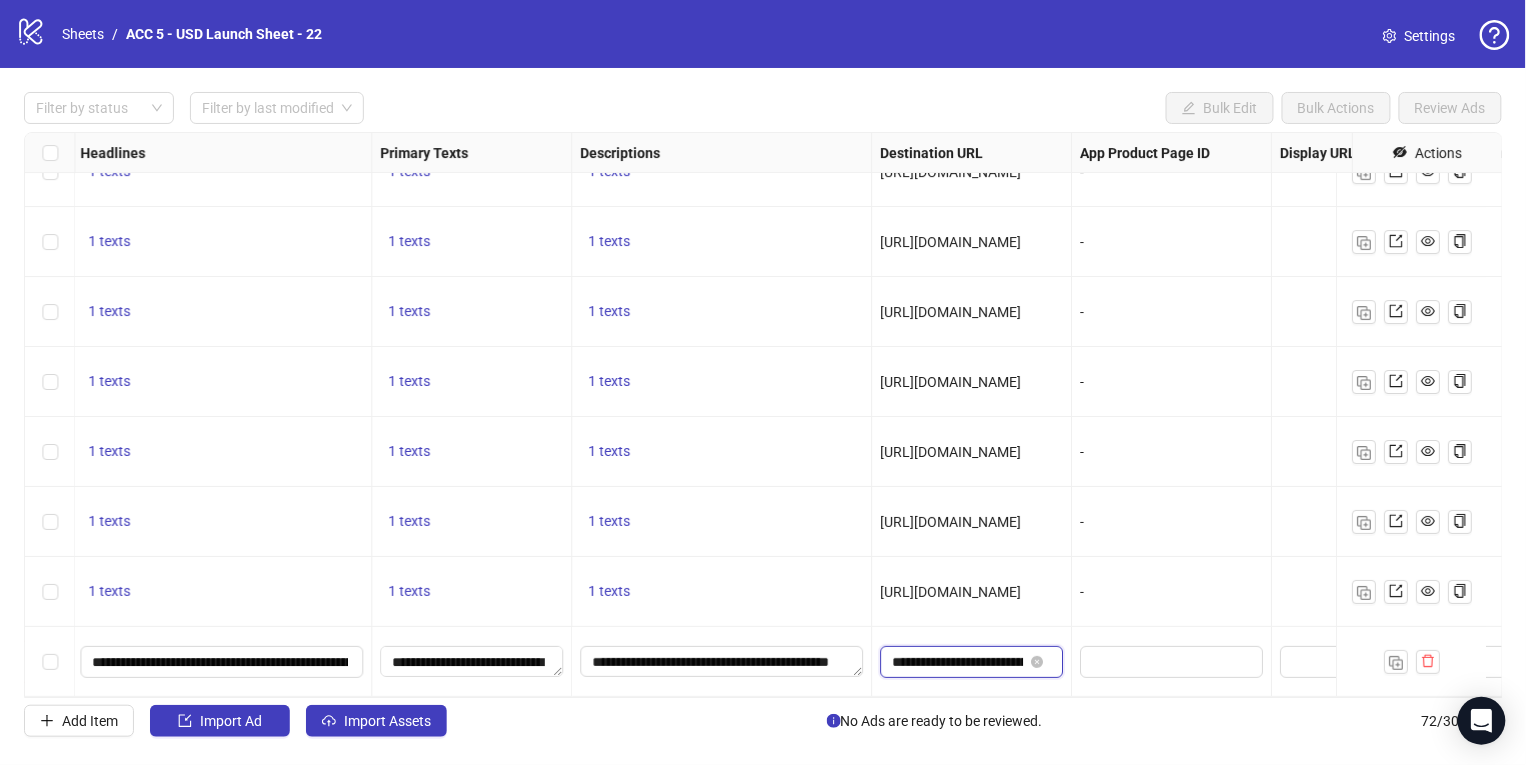 click on "**********" at bounding box center [957, 662] 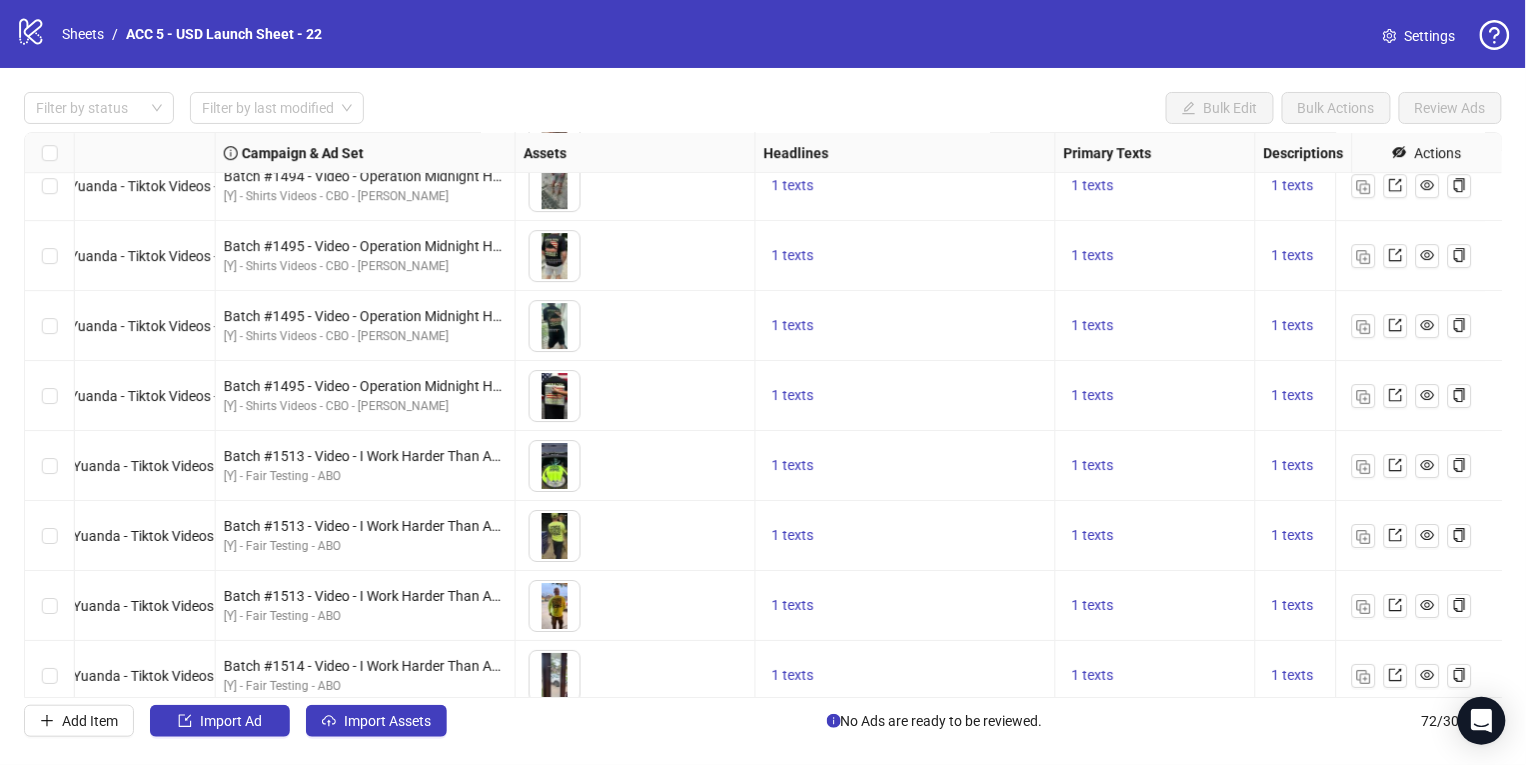 scroll, scrollTop: 4212, scrollLeft: 623, axis: both 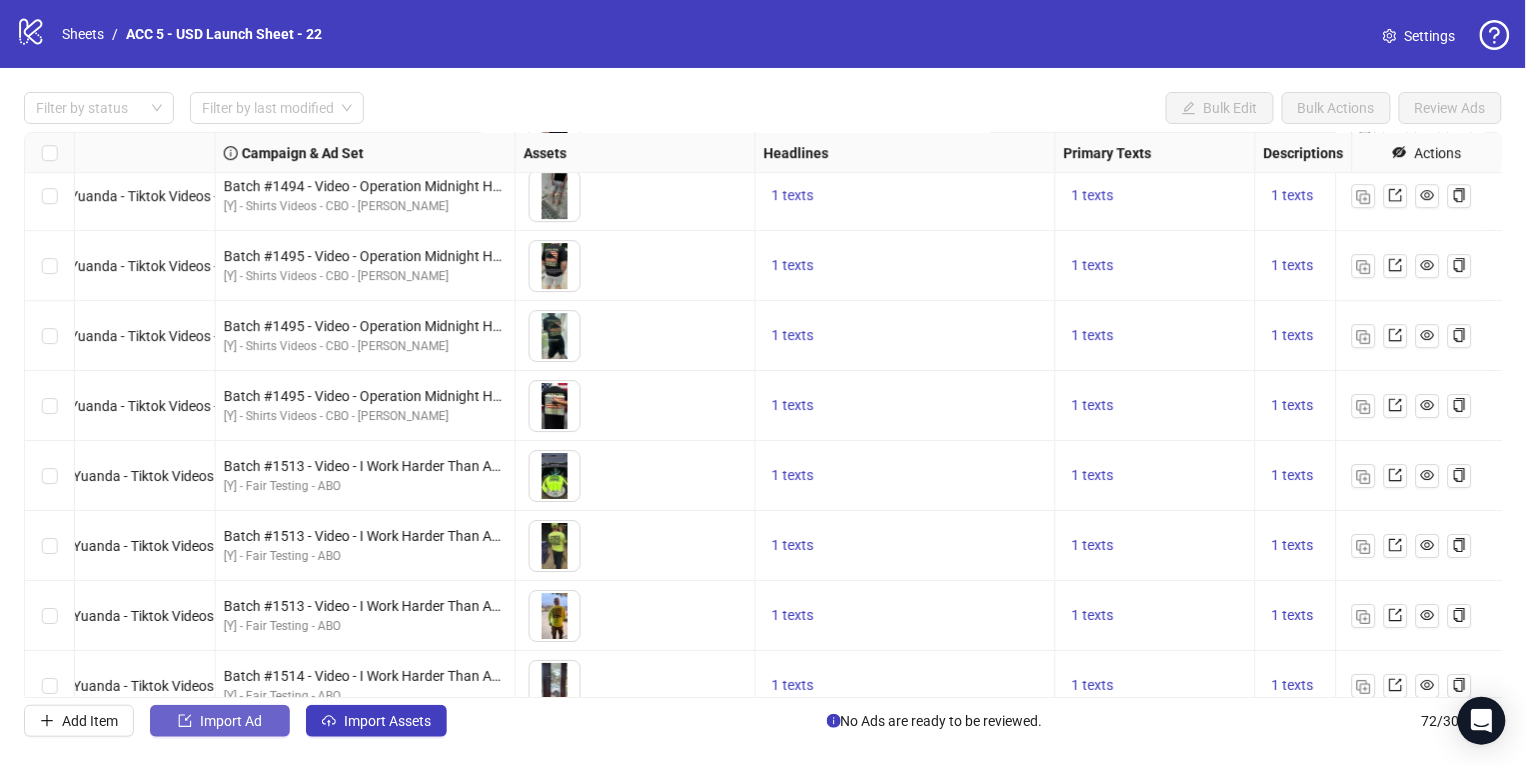 click on "Import Ad" at bounding box center [231, 721] 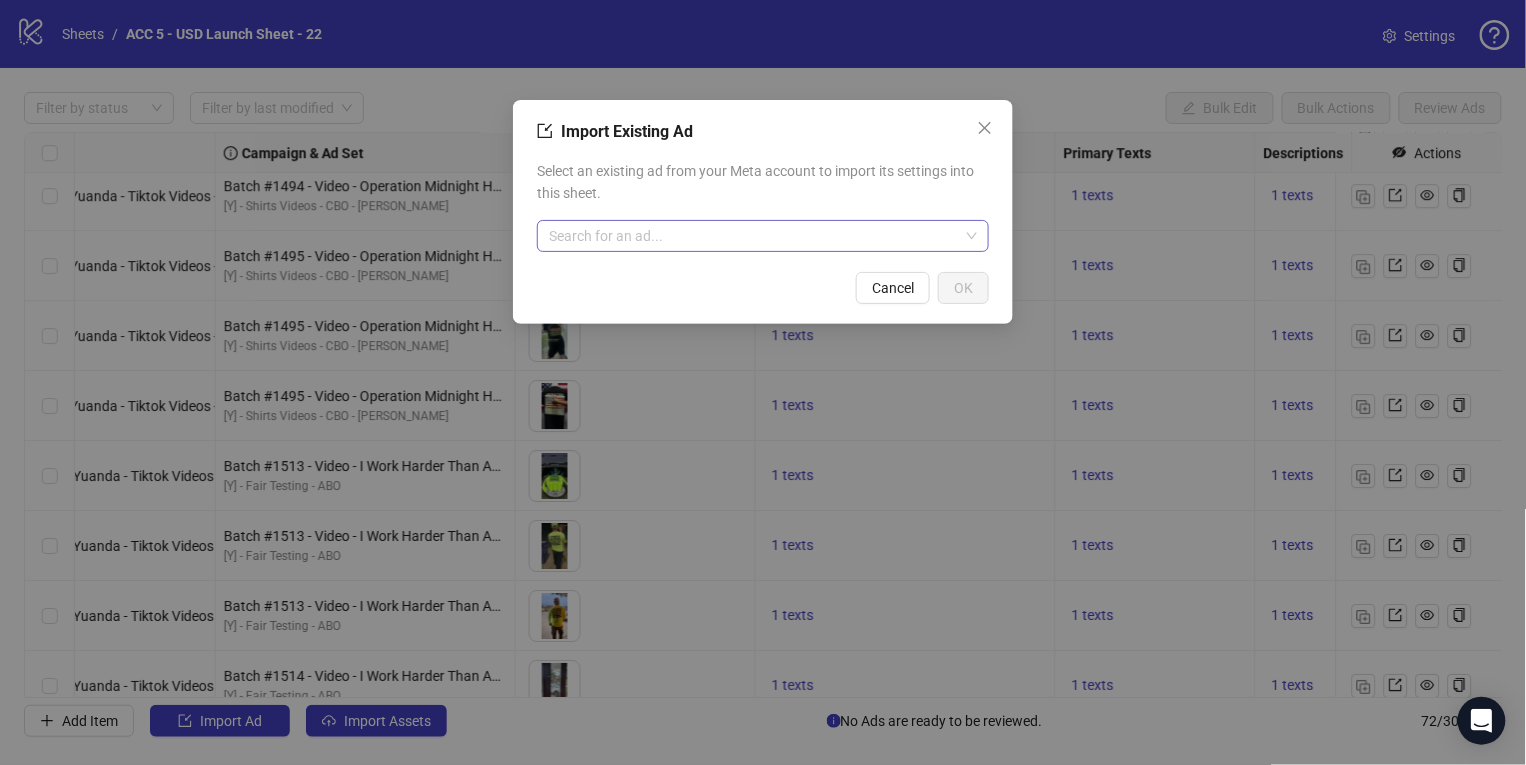 click at bounding box center (754, 236) 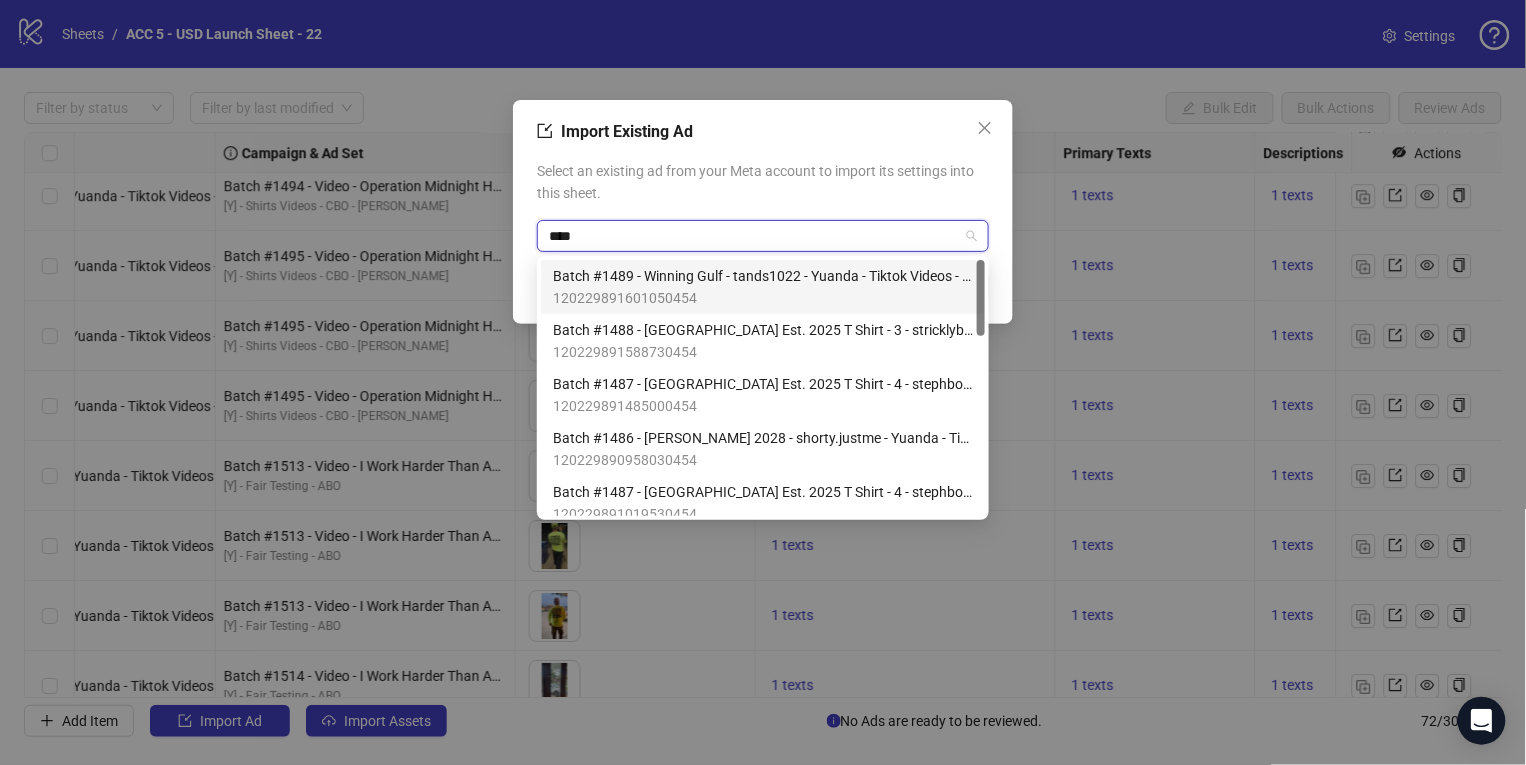 type on "*****" 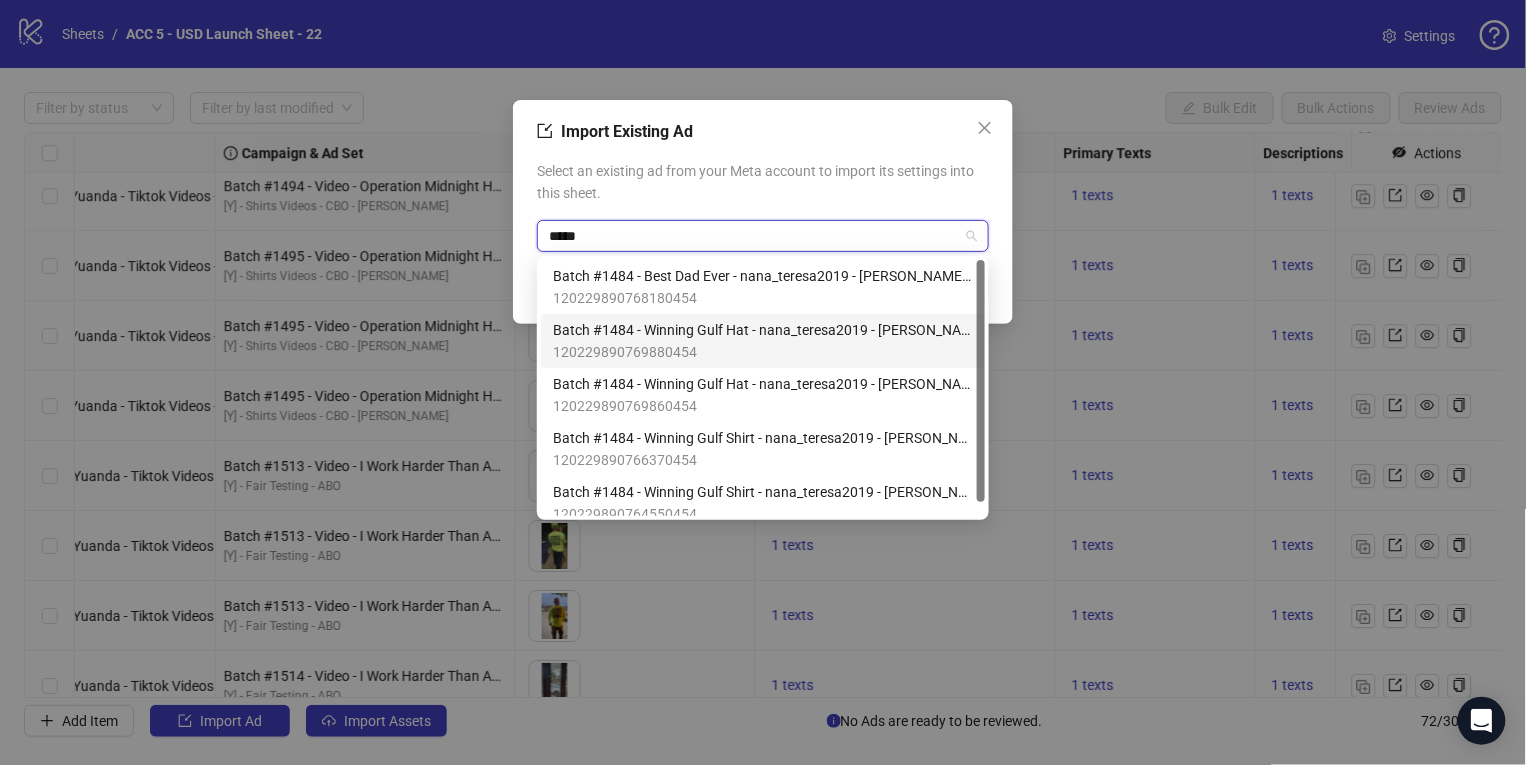 click on "120229890769880454" at bounding box center (763, 352) 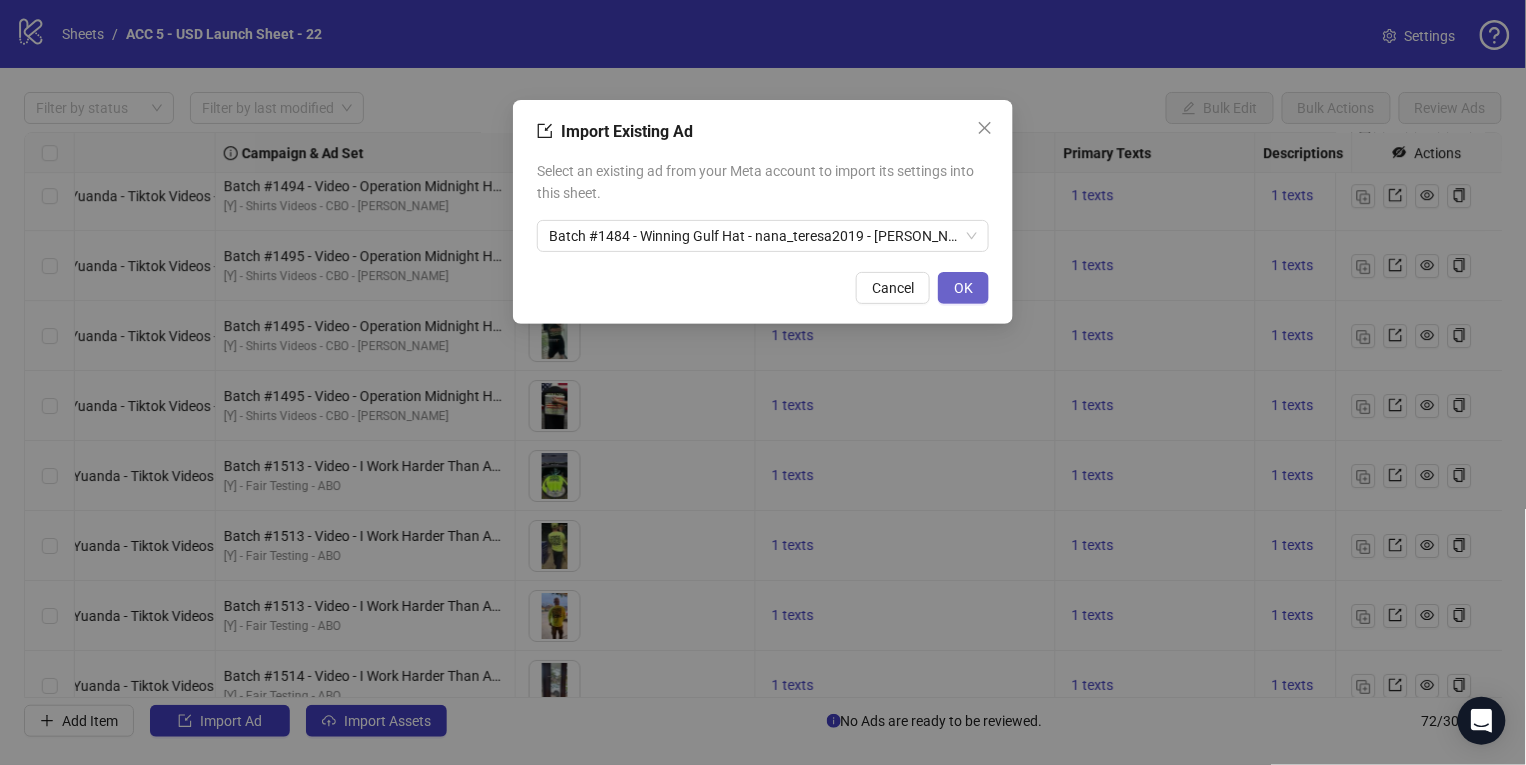 click on "OK" at bounding box center [963, 288] 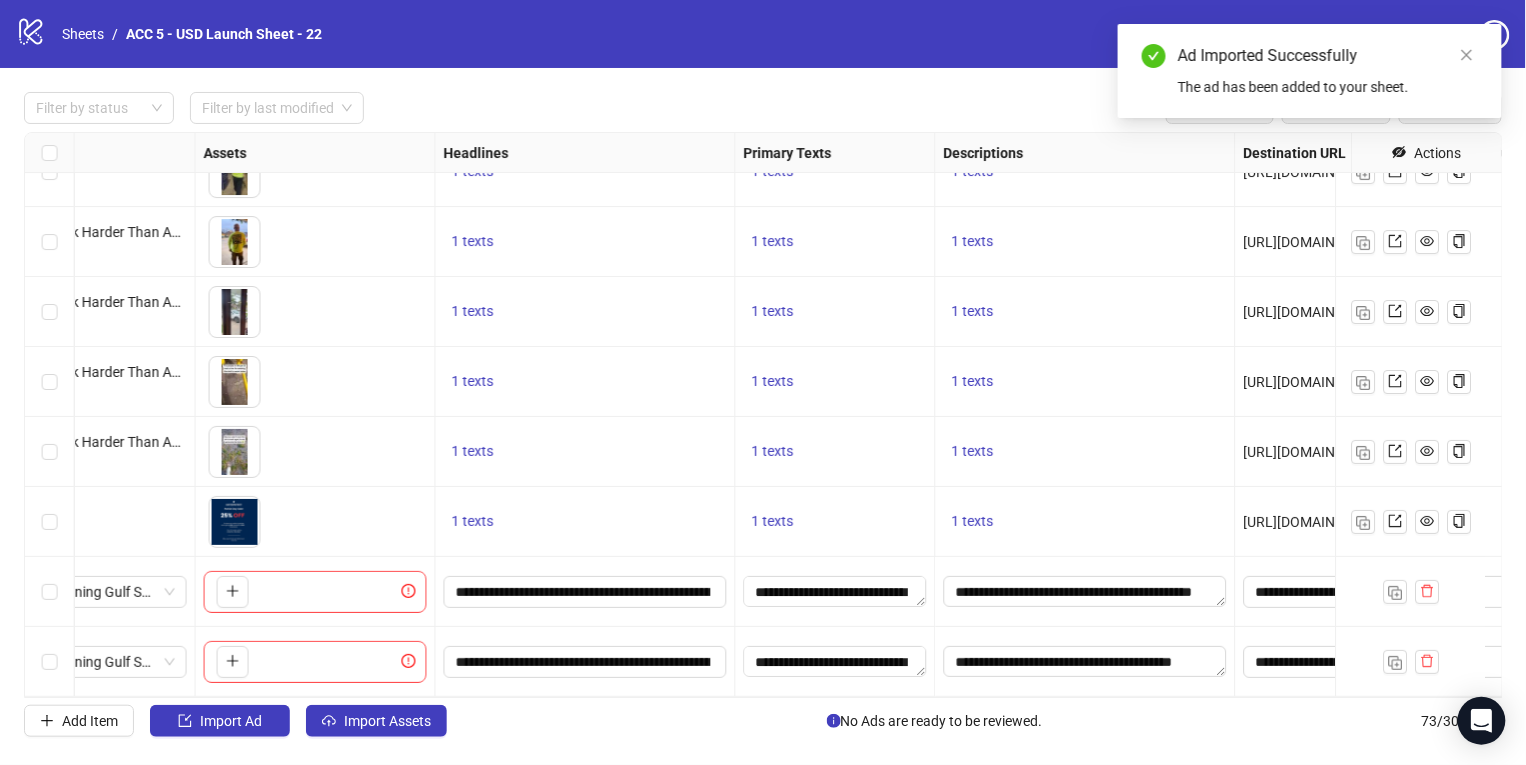 scroll, scrollTop: 4601, scrollLeft: 1101, axis: both 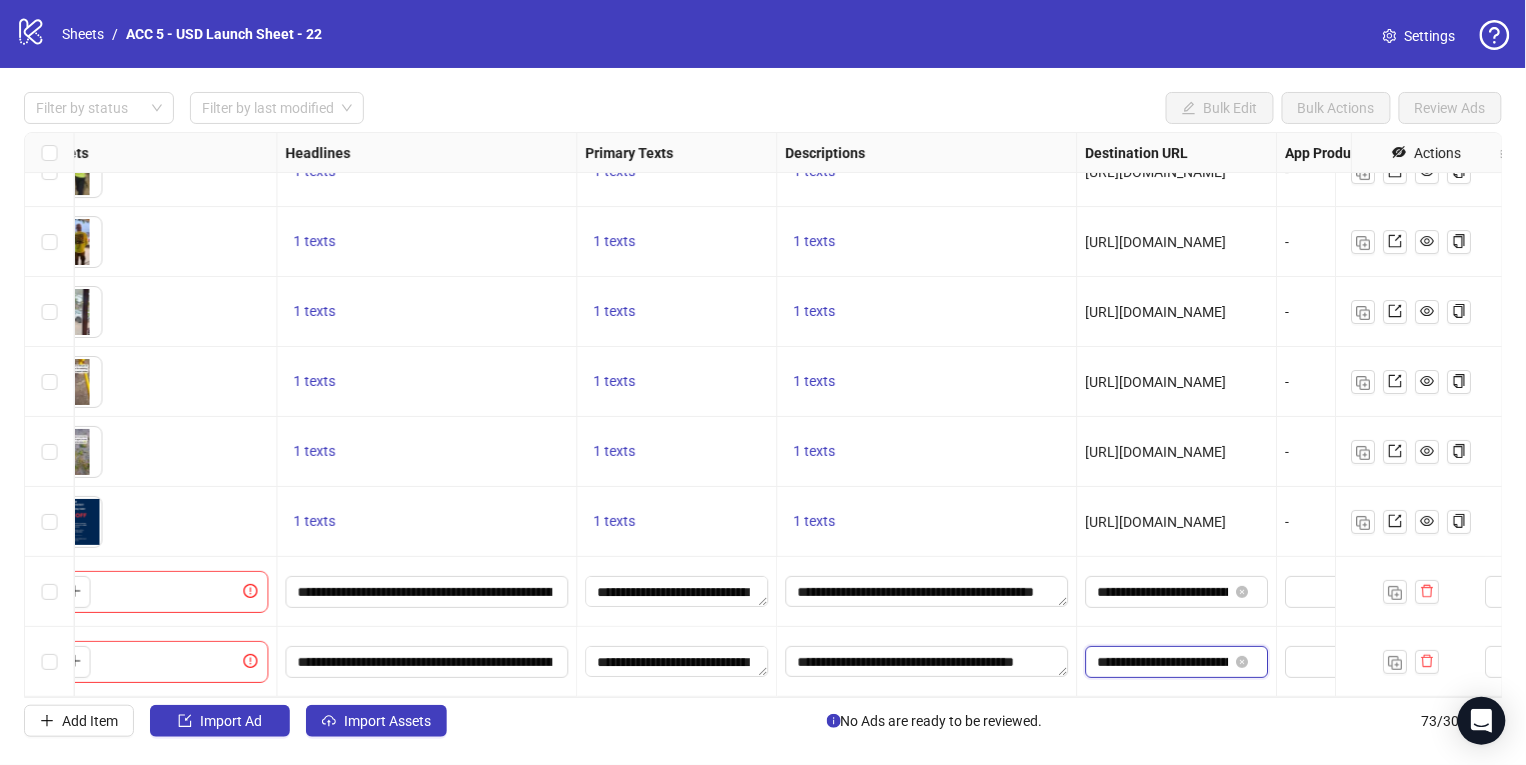 click on "**********" at bounding box center [1163, 662] 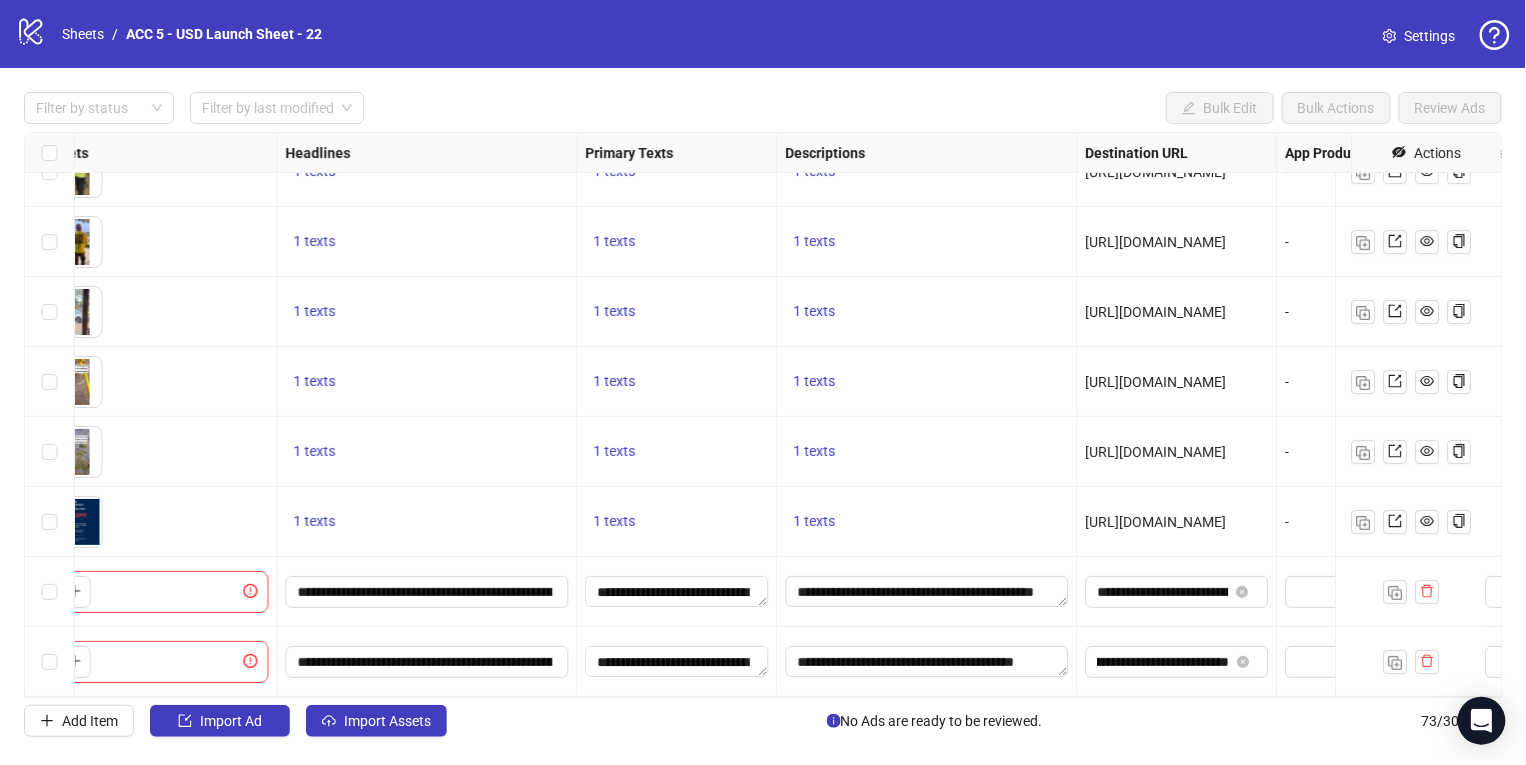 click on "**********" at bounding box center [928, 662] 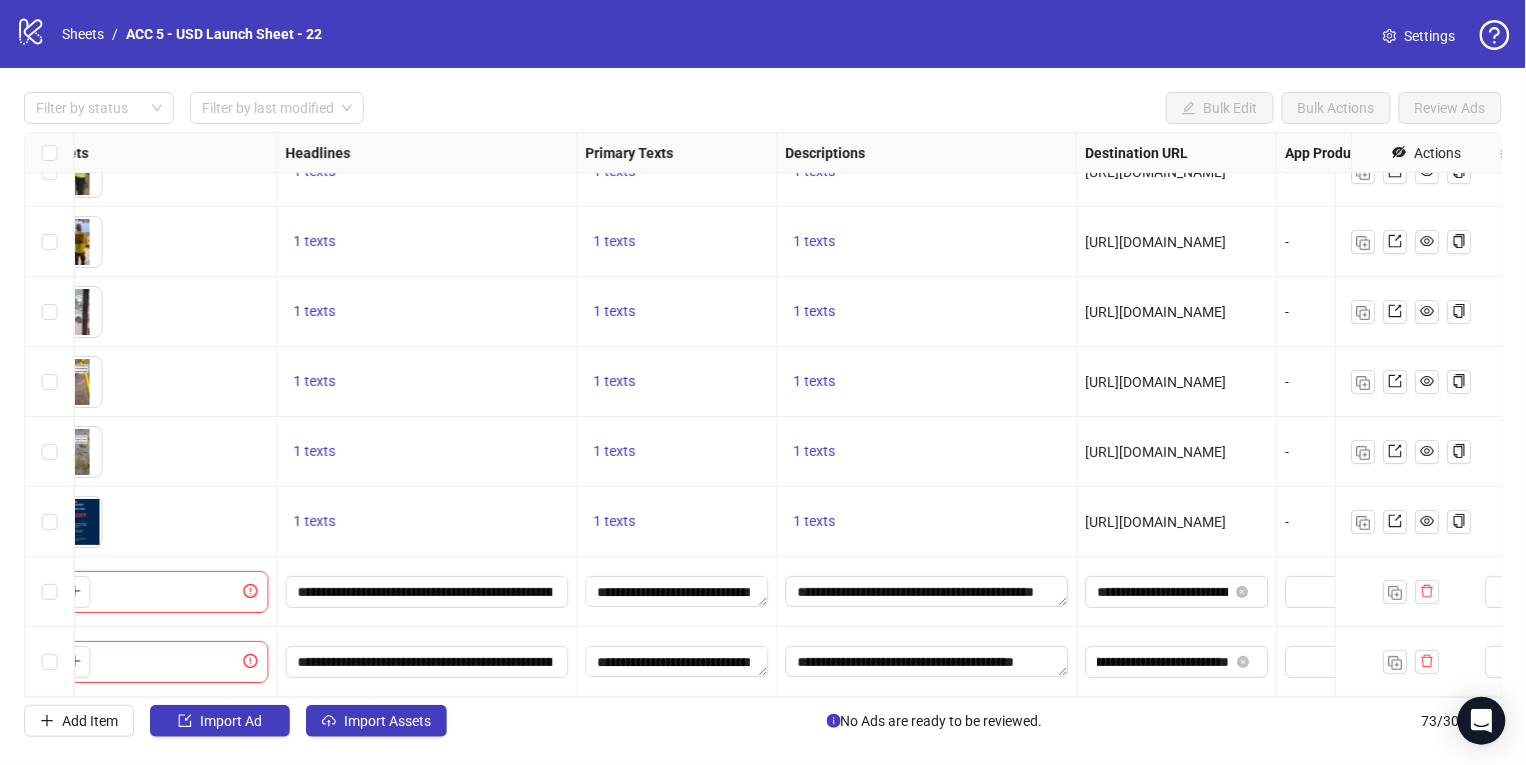 scroll, scrollTop: 0, scrollLeft: 0, axis: both 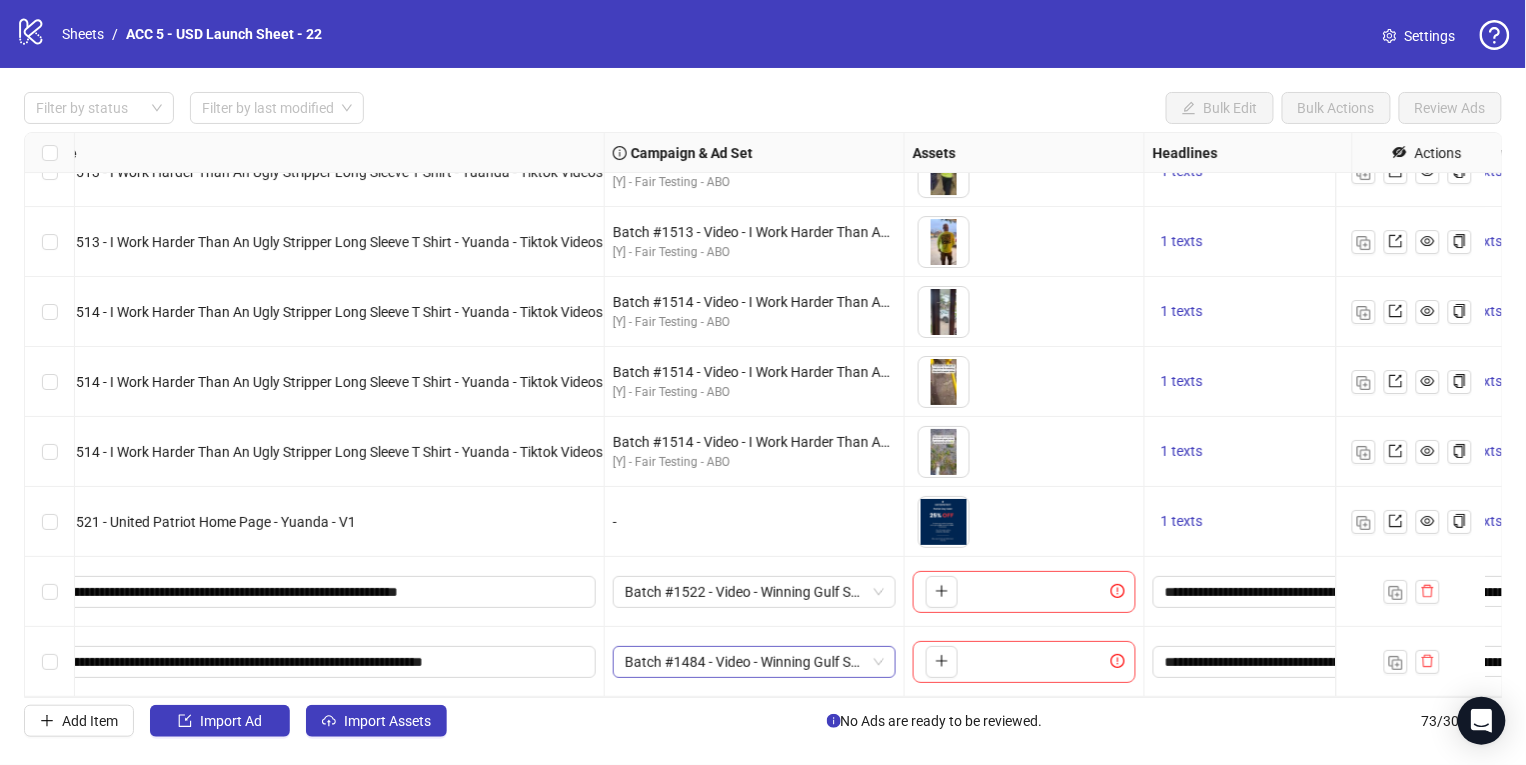 click on "Batch #1484 - Video - Winning Gulf Shirt,  Winning Gulf Hat & Best Dad Ever - nana_teresa2019 - Yuanda - Tiktok Videos - [DATE]" at bounding box center [754, 662] 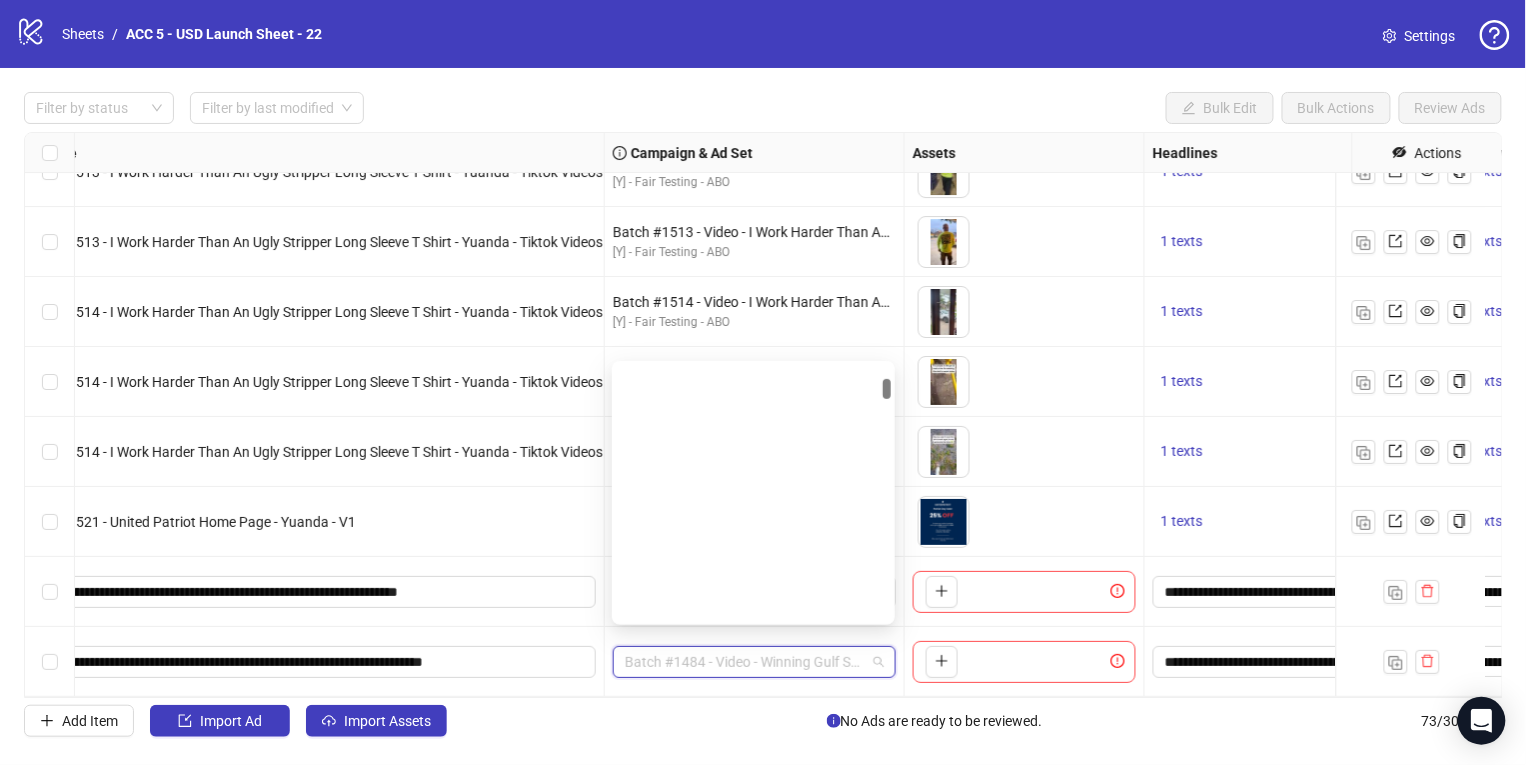 scroll, scrollTop: 1448, scrollLeft: 0, axis: vertical 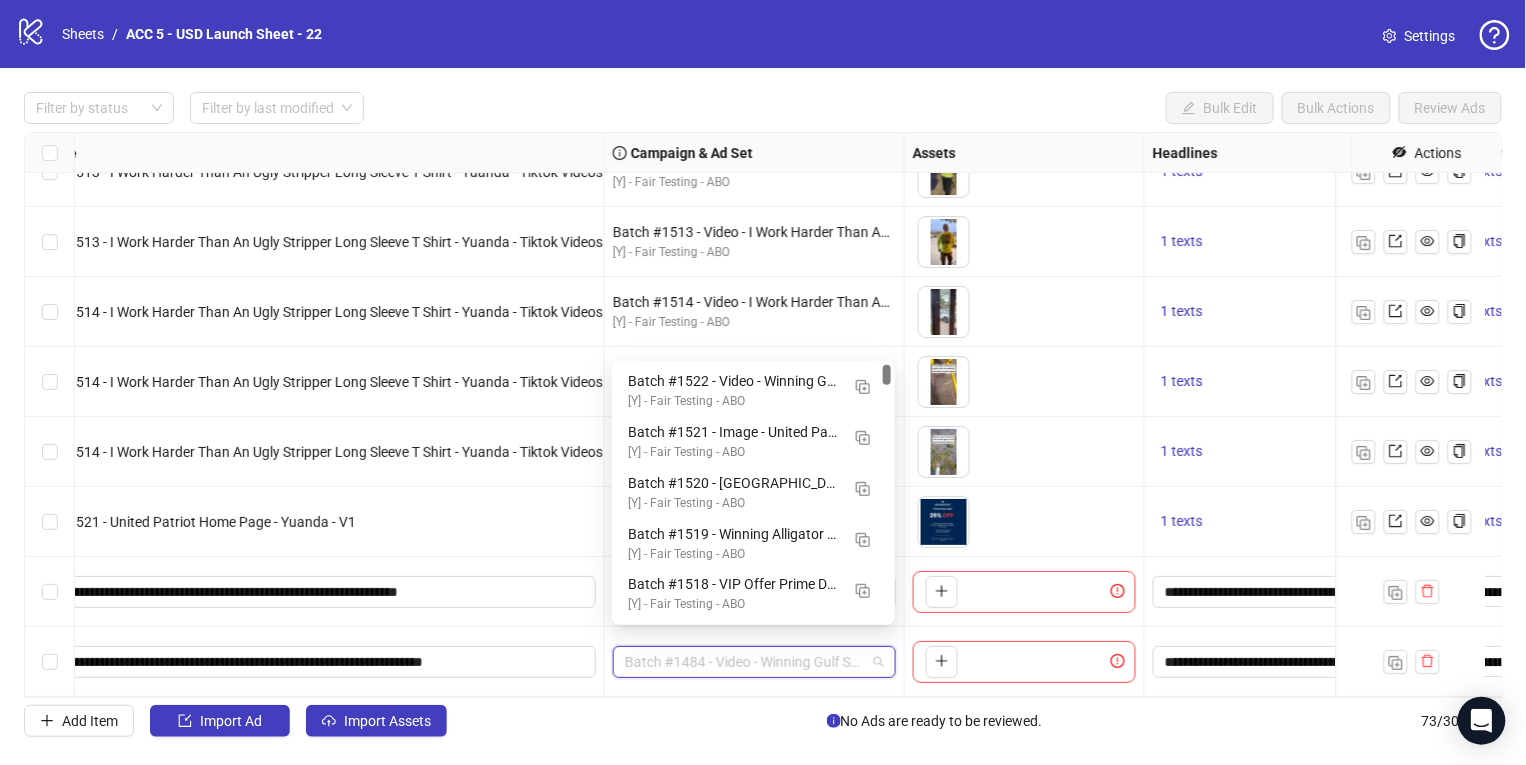 drag, startPoint x: 889, startPoint y: 387, endPoint x: 880, endPoint y: 362, distance: 26.57066 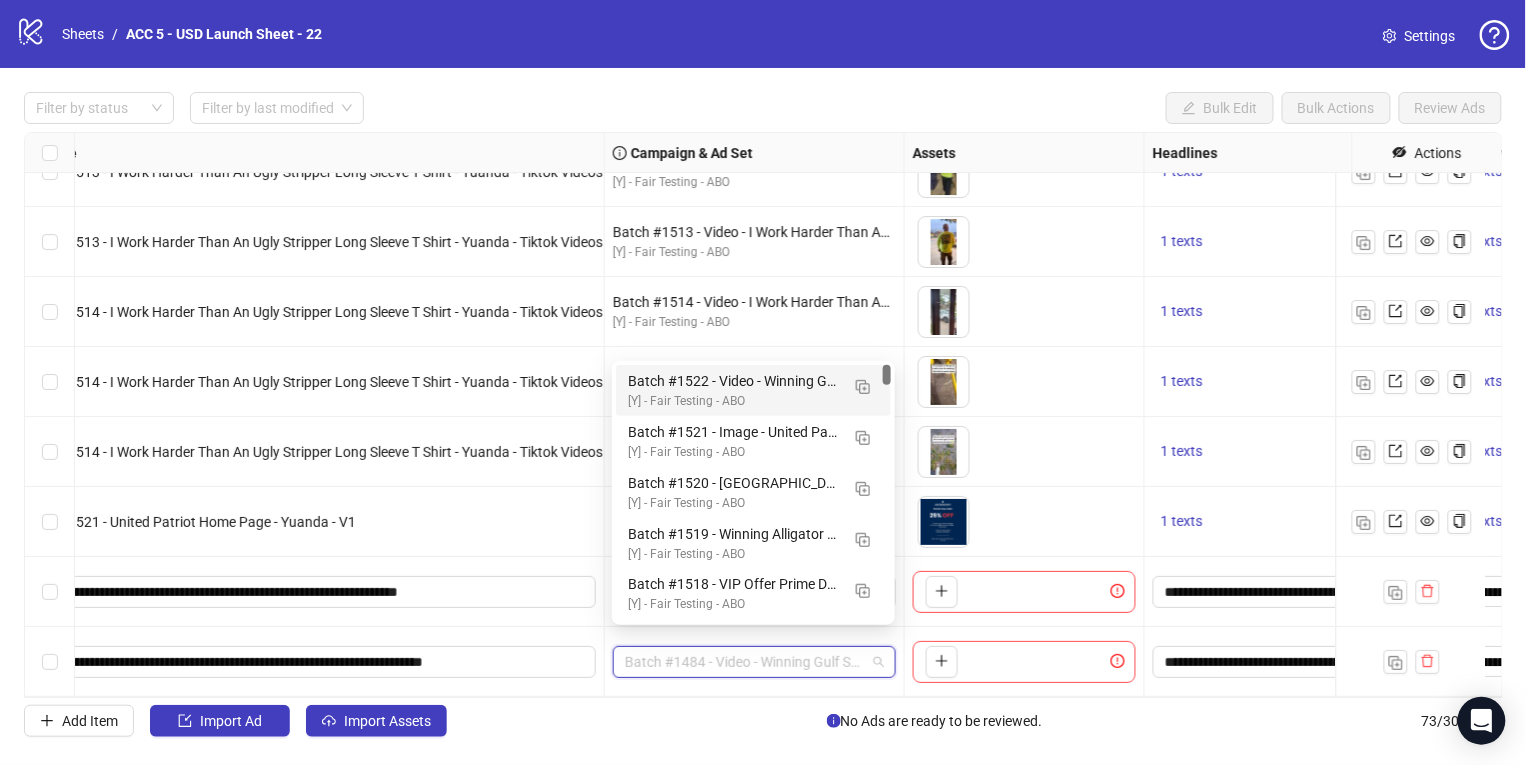 click on "Batch #1522 - Video - Winning Gulf Shirt, Hat & D.O.G.E Shirt - Yuanda - Taha - [DATE]" at bounding box center [733, 381] 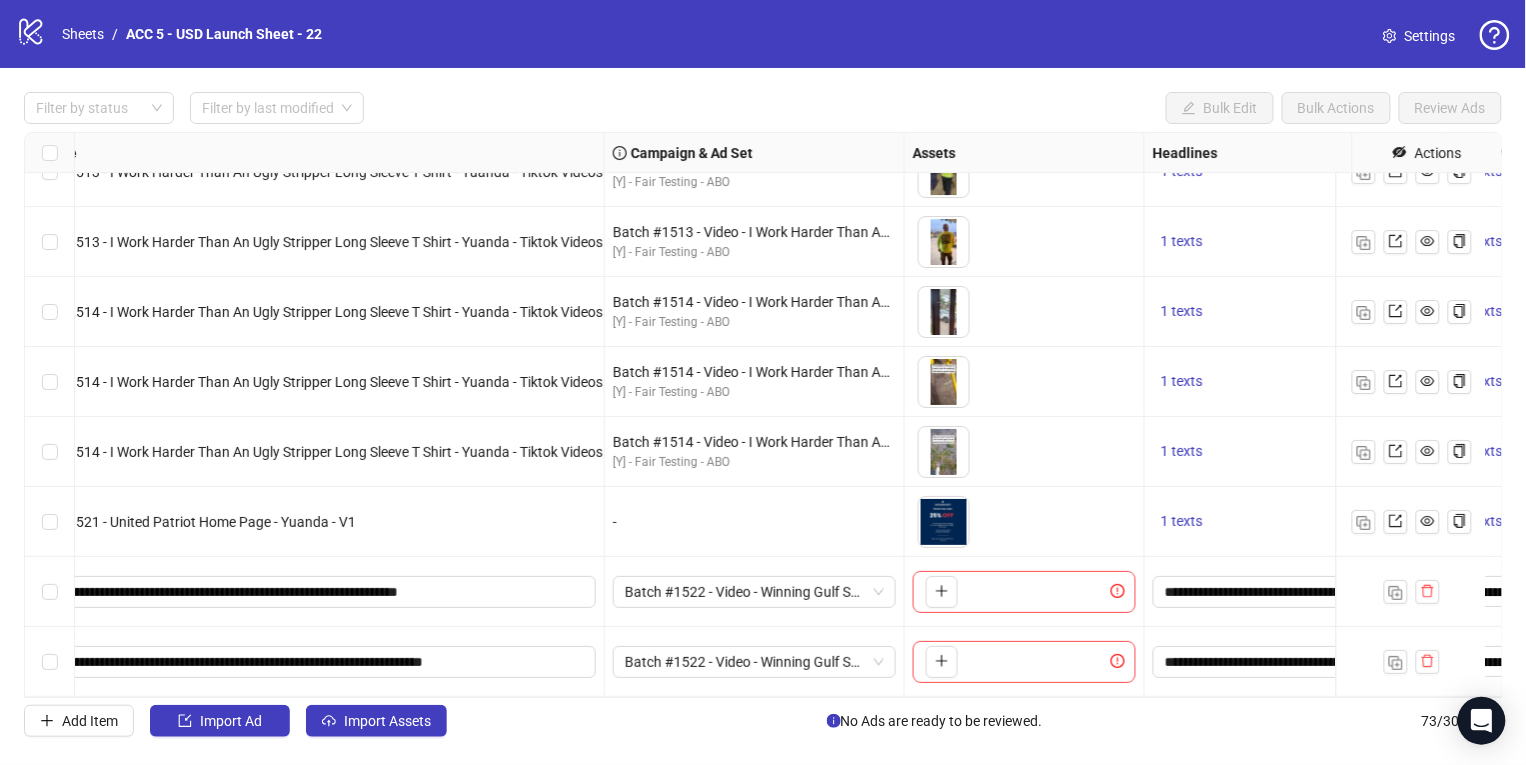 scroll, scrollTop: 4601, scrollLeft: 22, axis: both 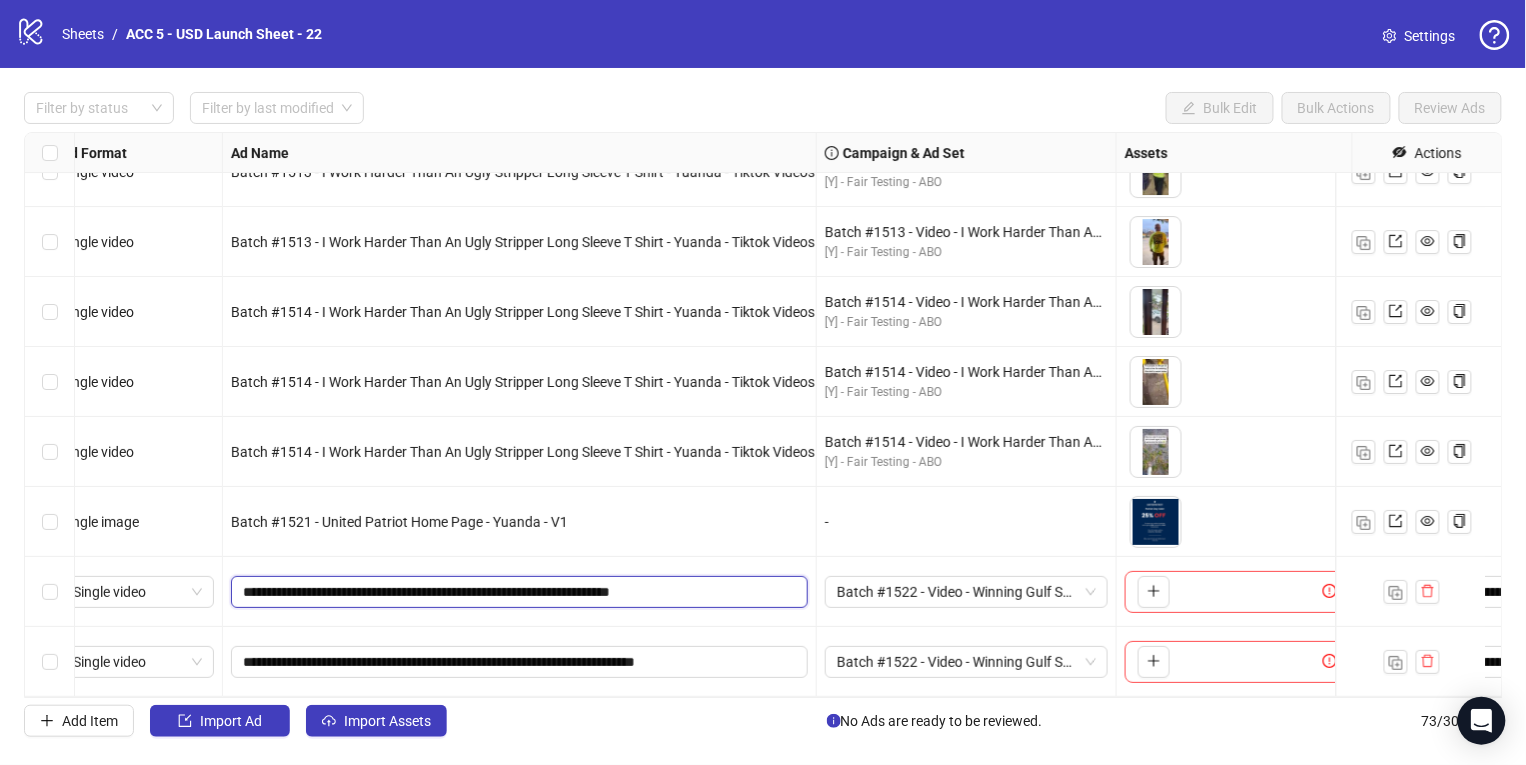 click on "**********" at bounding box center [517, 592] 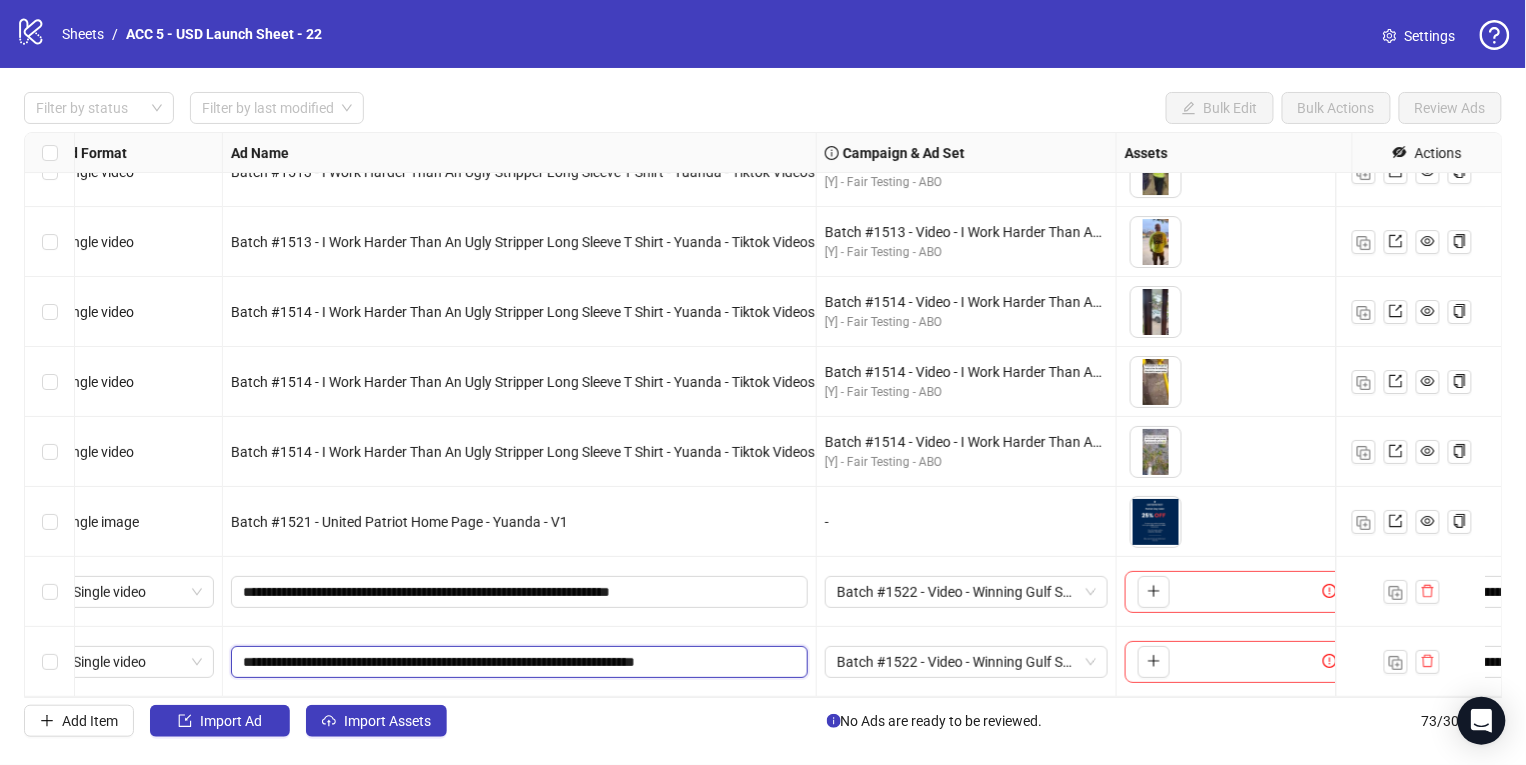 click on "**********" at bounding box center (517, 662) 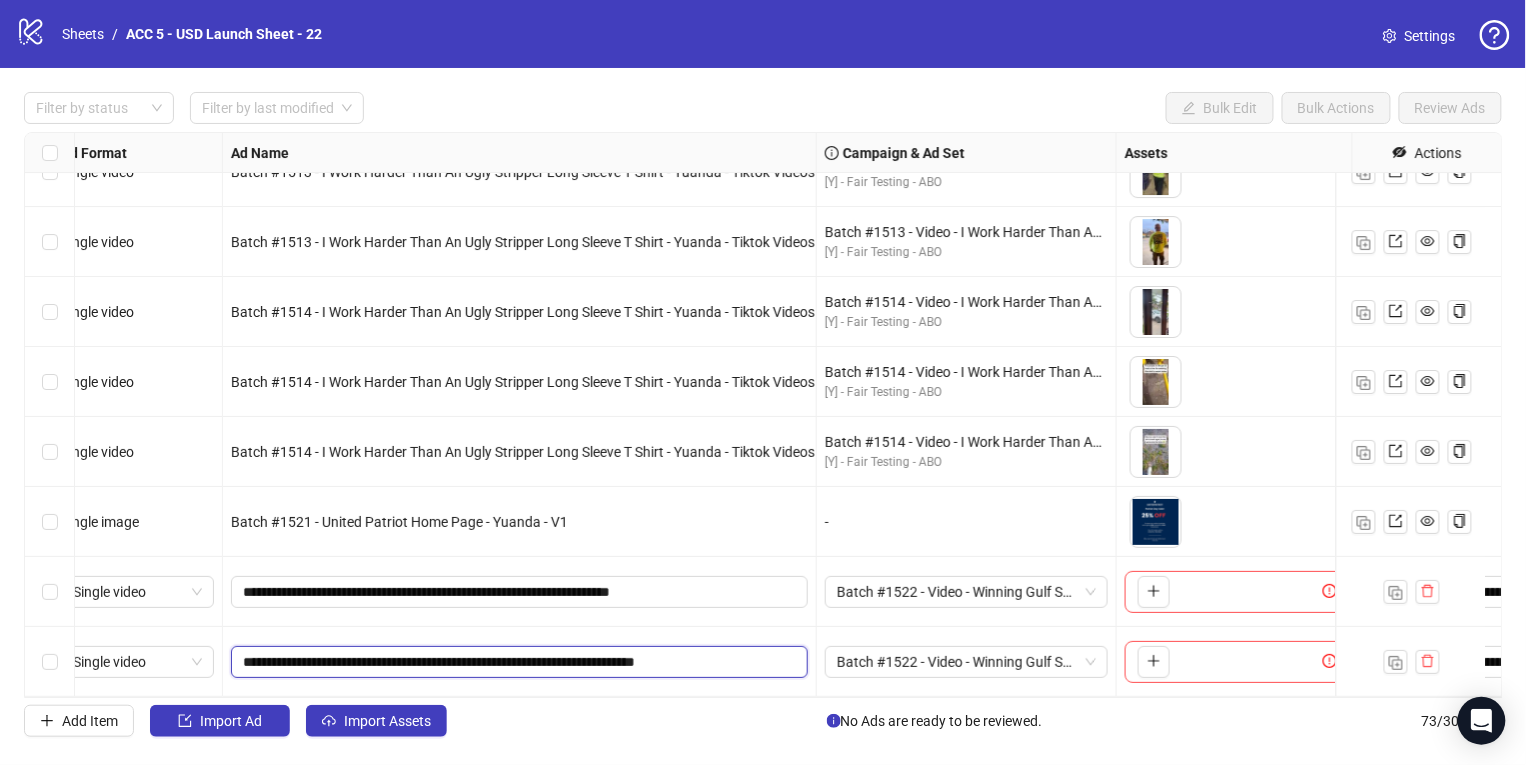 paste 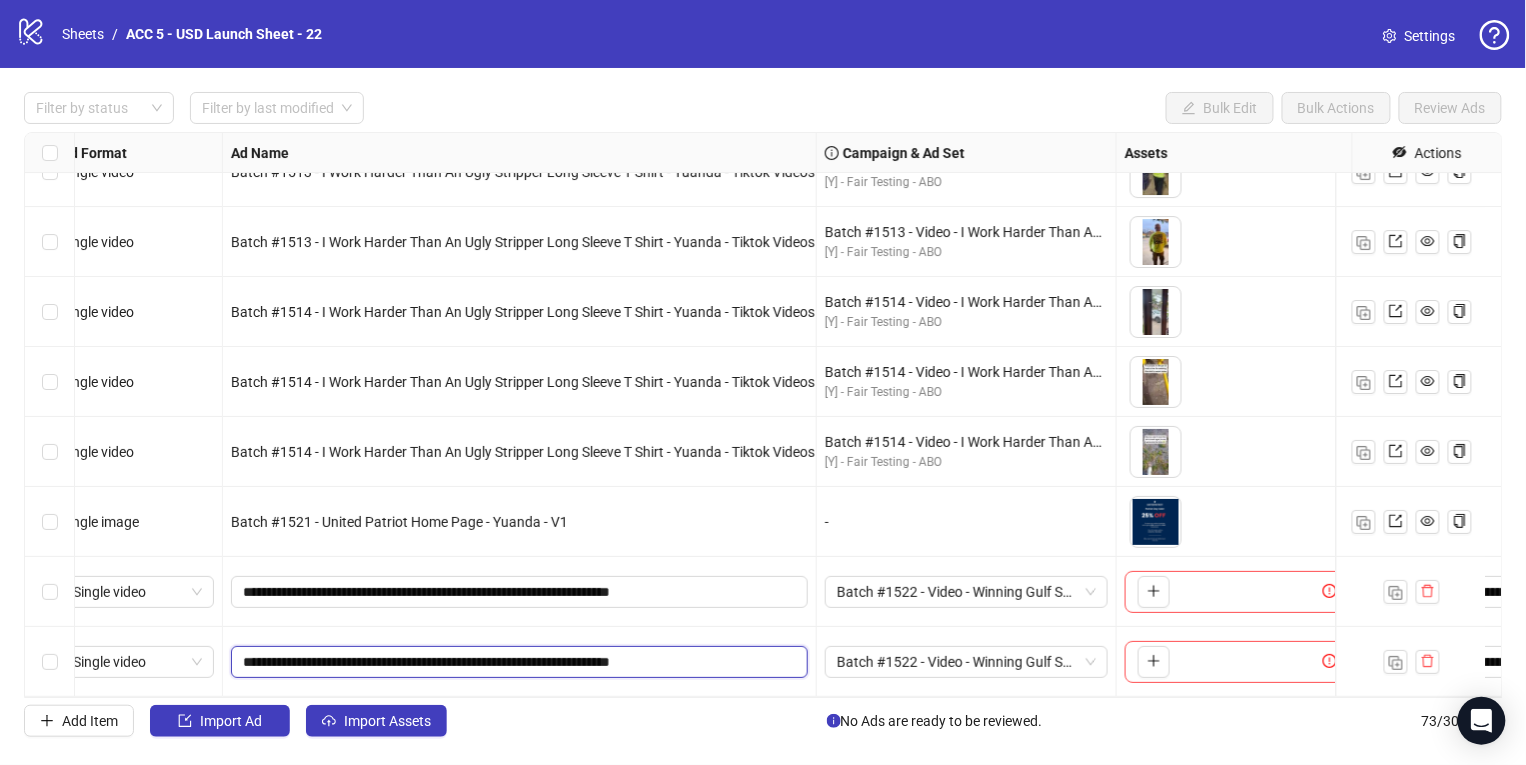 drag, startPoint x: 415, startPoint y: 646, endPoint x: 501, endPoint y: 646, distance: 86 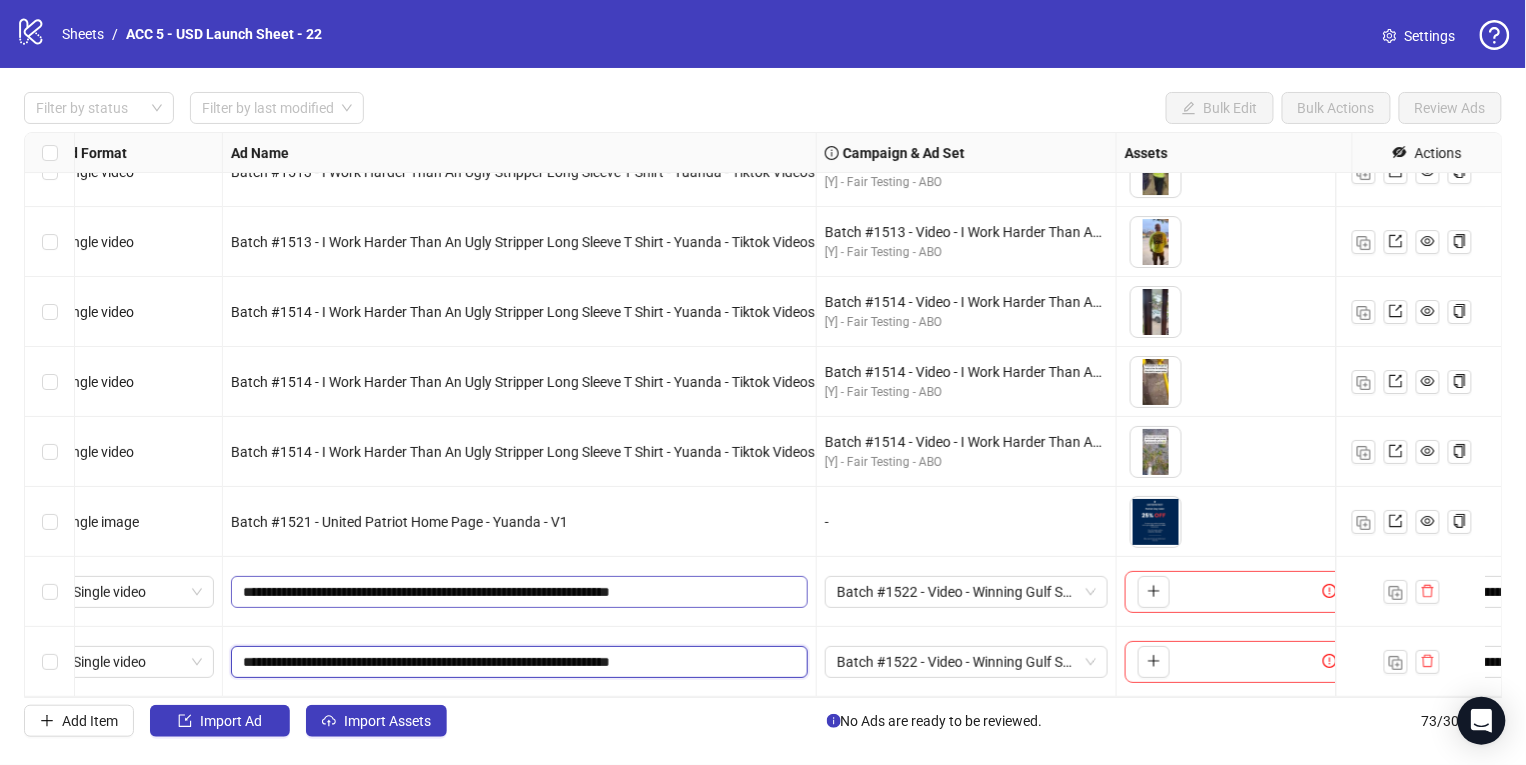 type on "**********" 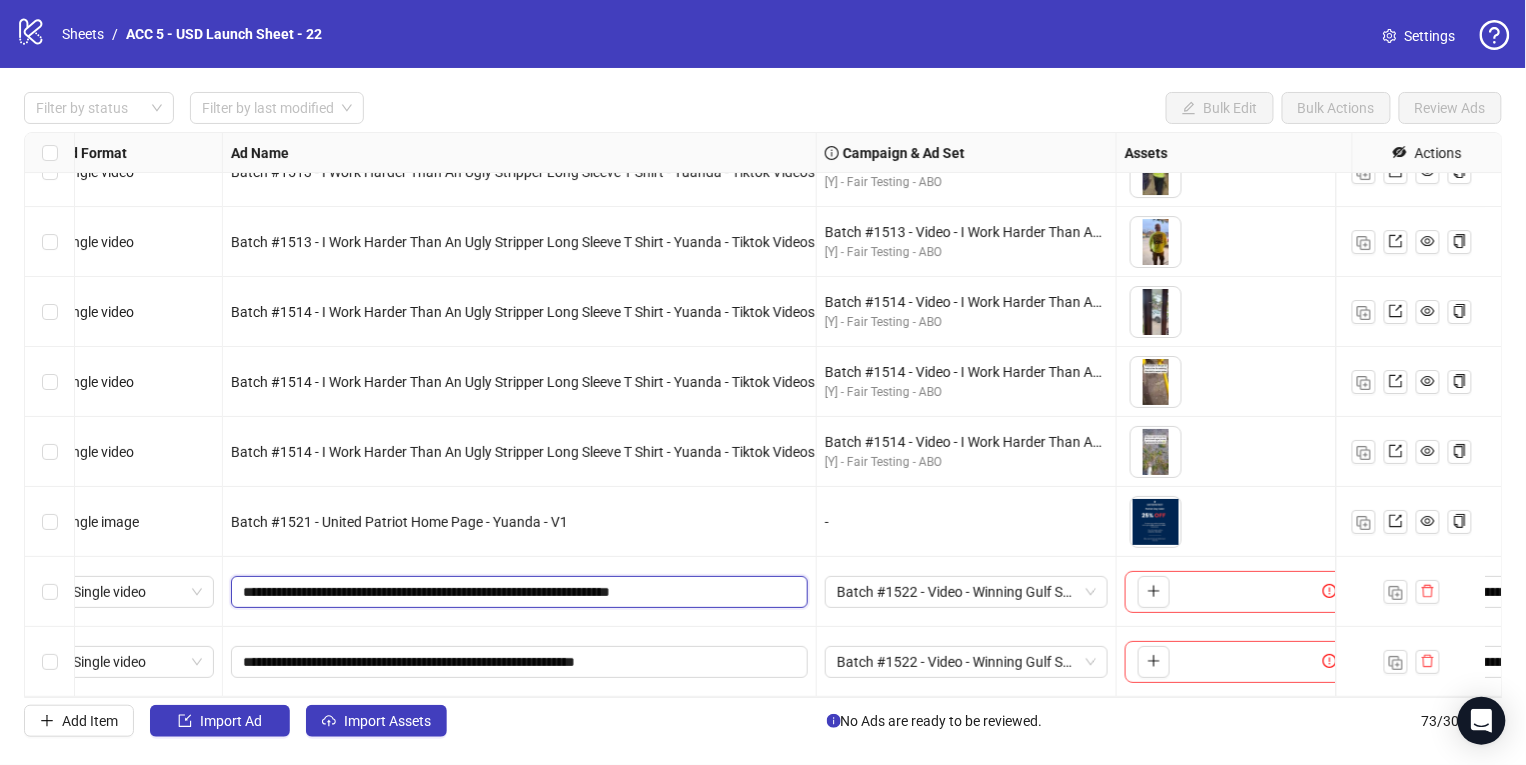 drag, startPoint x: 443, startPoint y: 577, endPoint x: 565, endPoint y: 578, distance: 122.0041 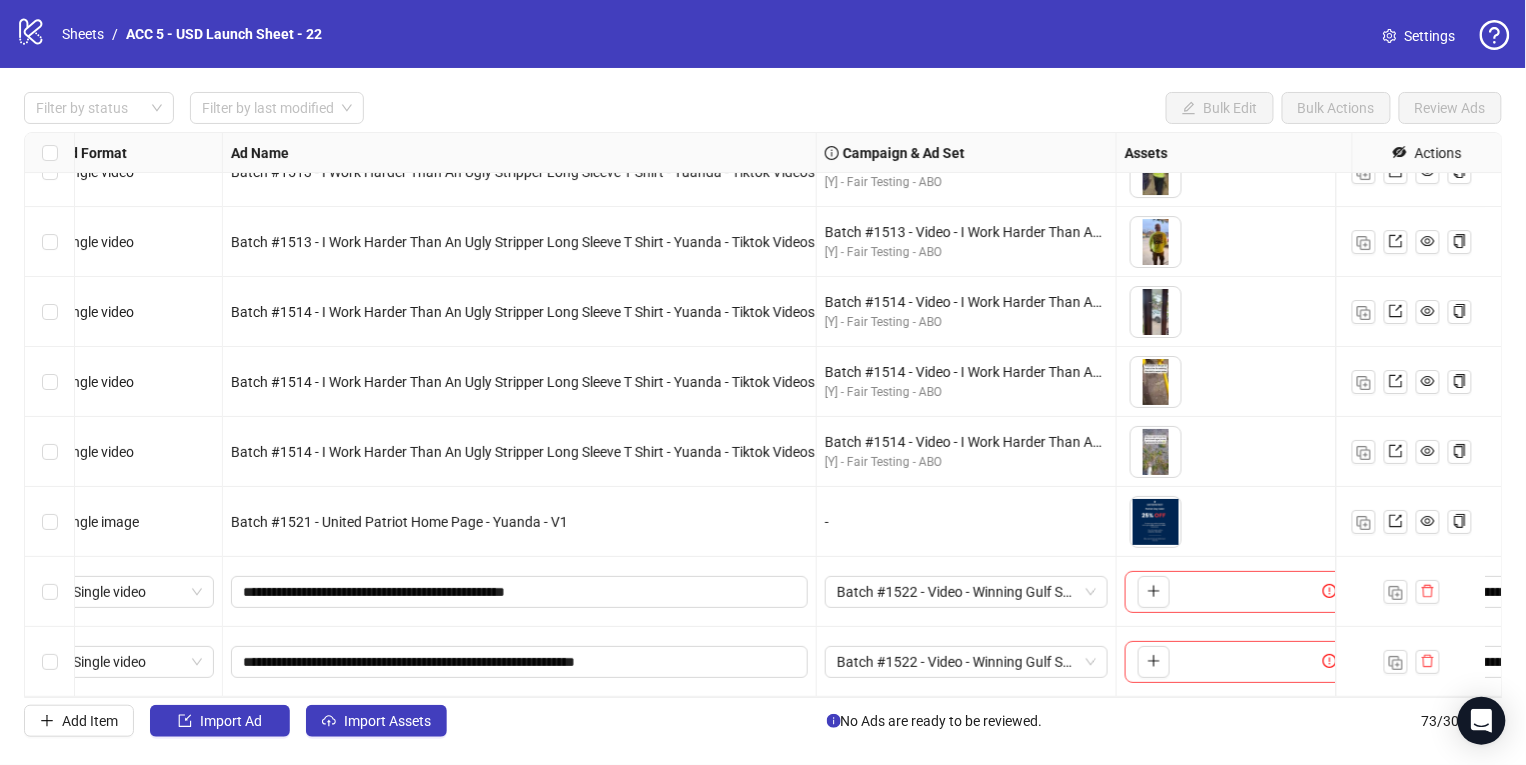 click on "Batch #1522 - Video - Winning Gulf Shirt, Hat & D.O.G.E Shirt - Yuanda - Taha - [DATE]" at bounding box center [967, 662] 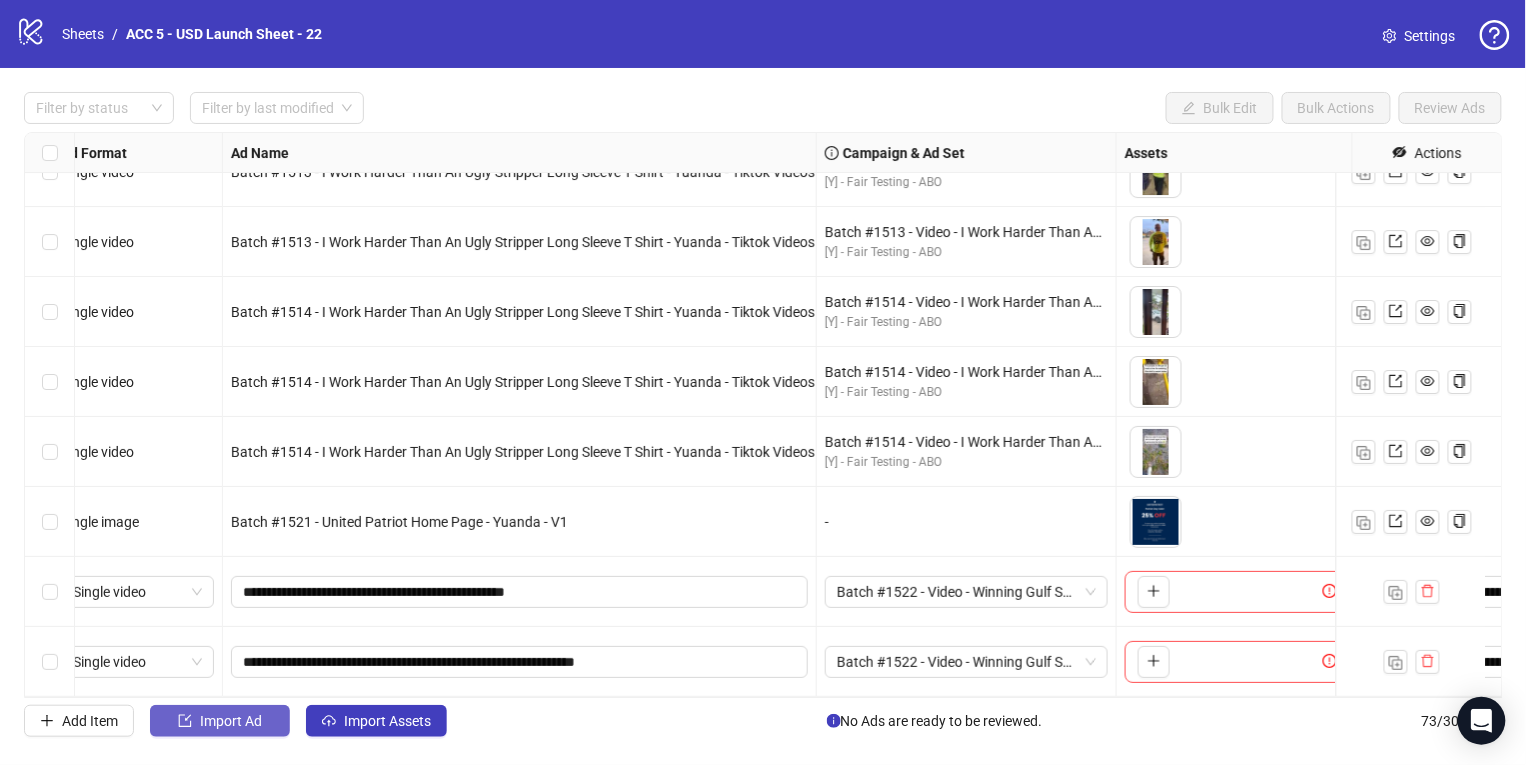 click on "Import Ad" at bounding box center [231, 721] 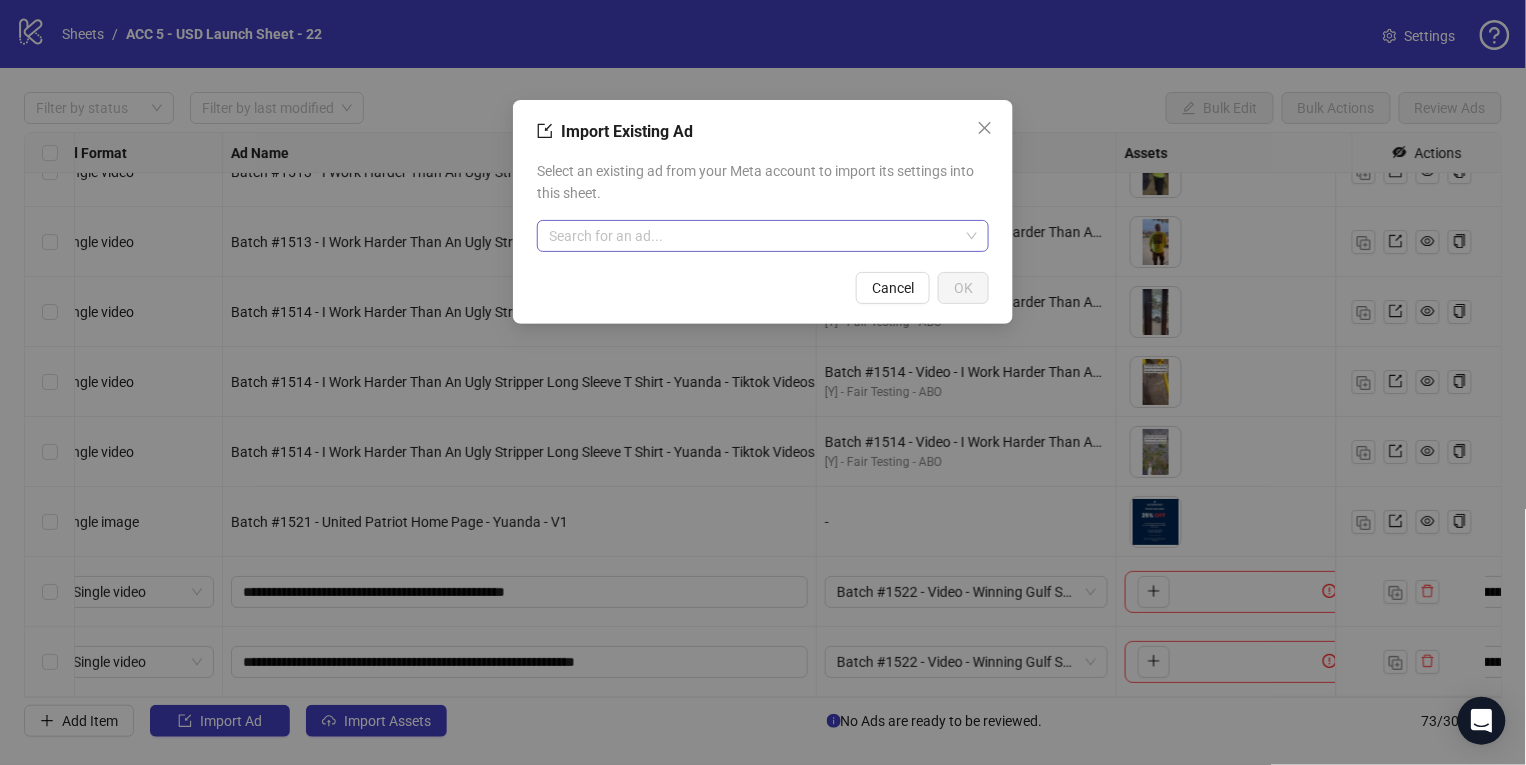 click at bounding box center (754, 236) 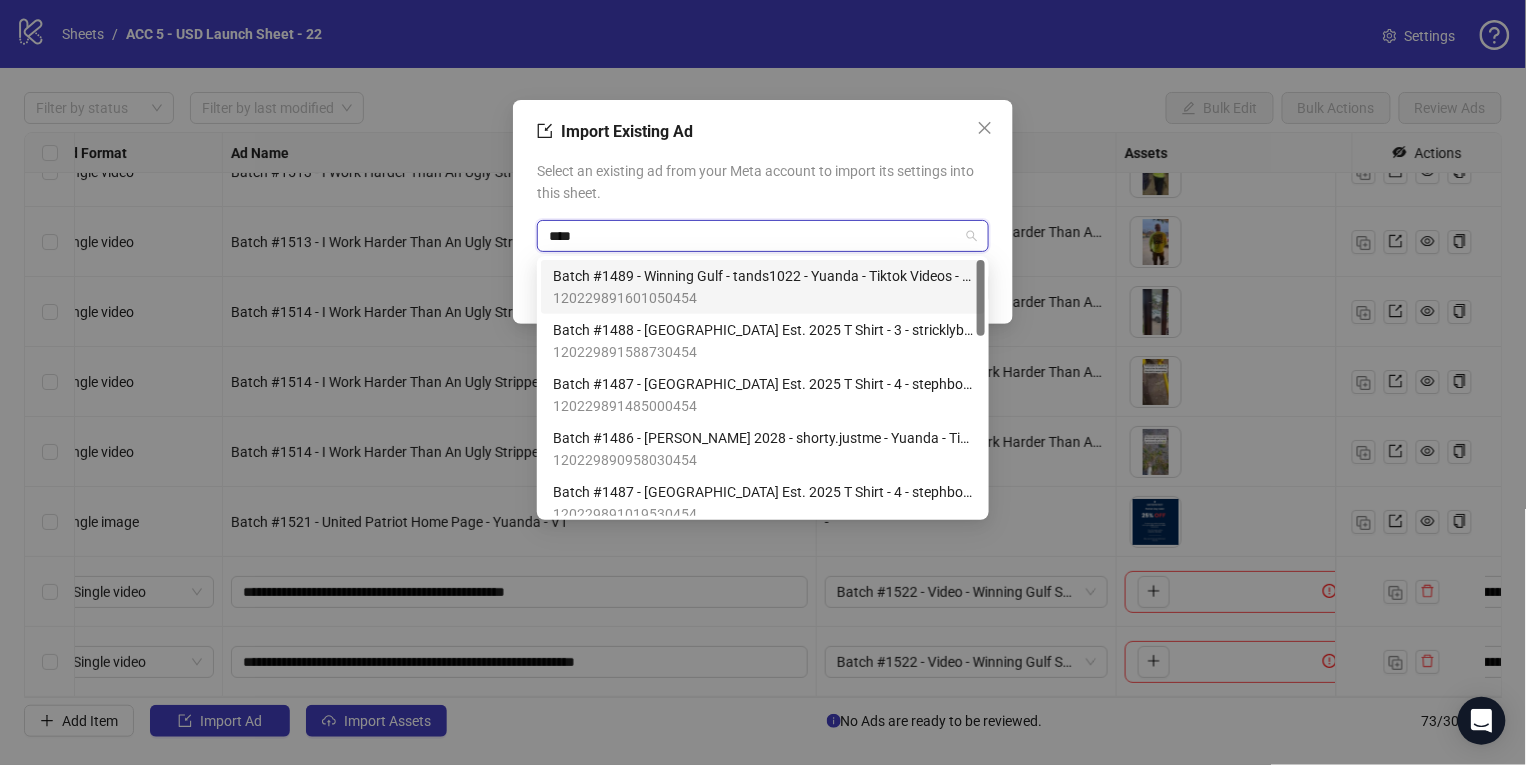 type on "*****" 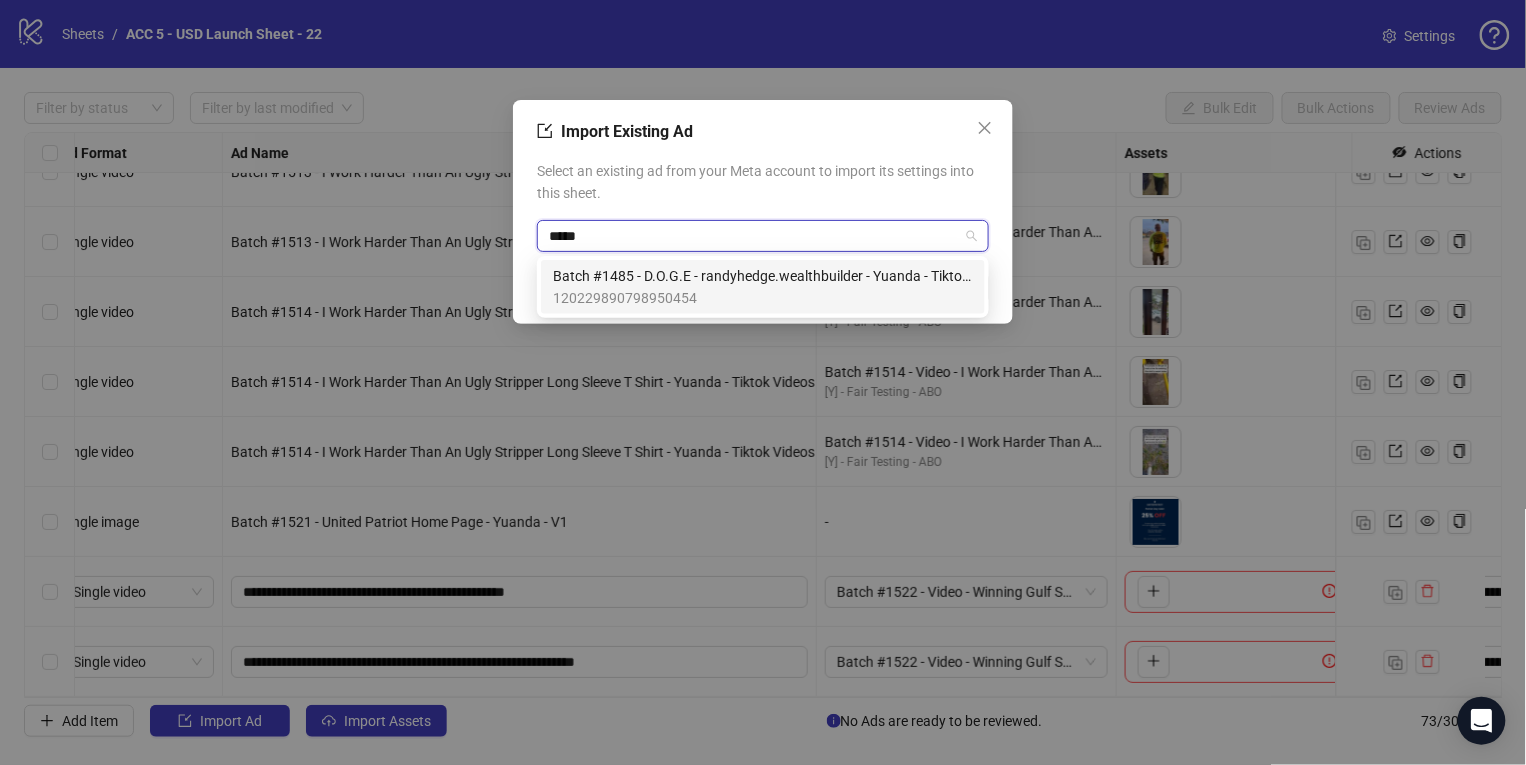 click on "120229890798950454" at bounding box center [763, 298] 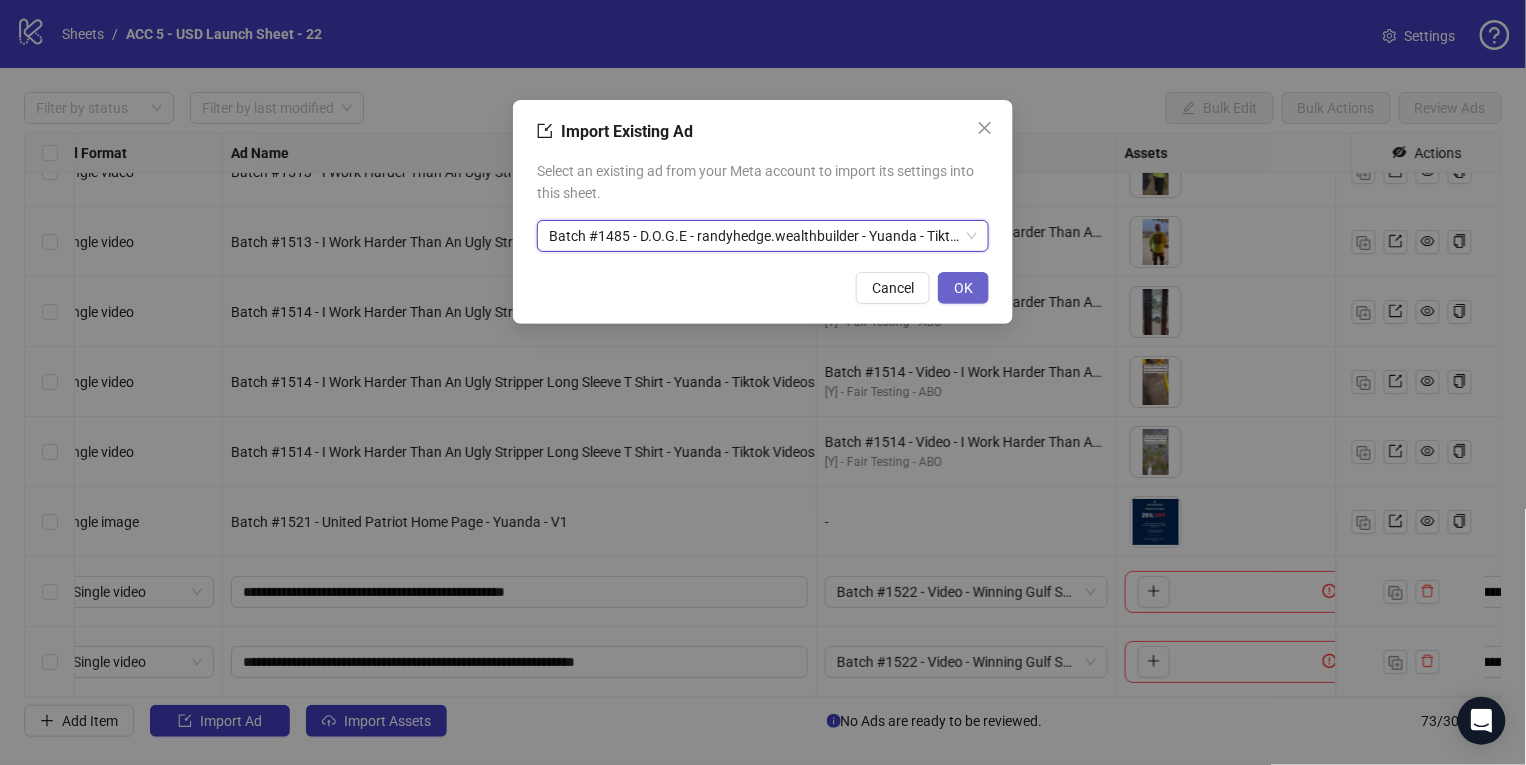 click on "OK" at bounding box center (963, 288) 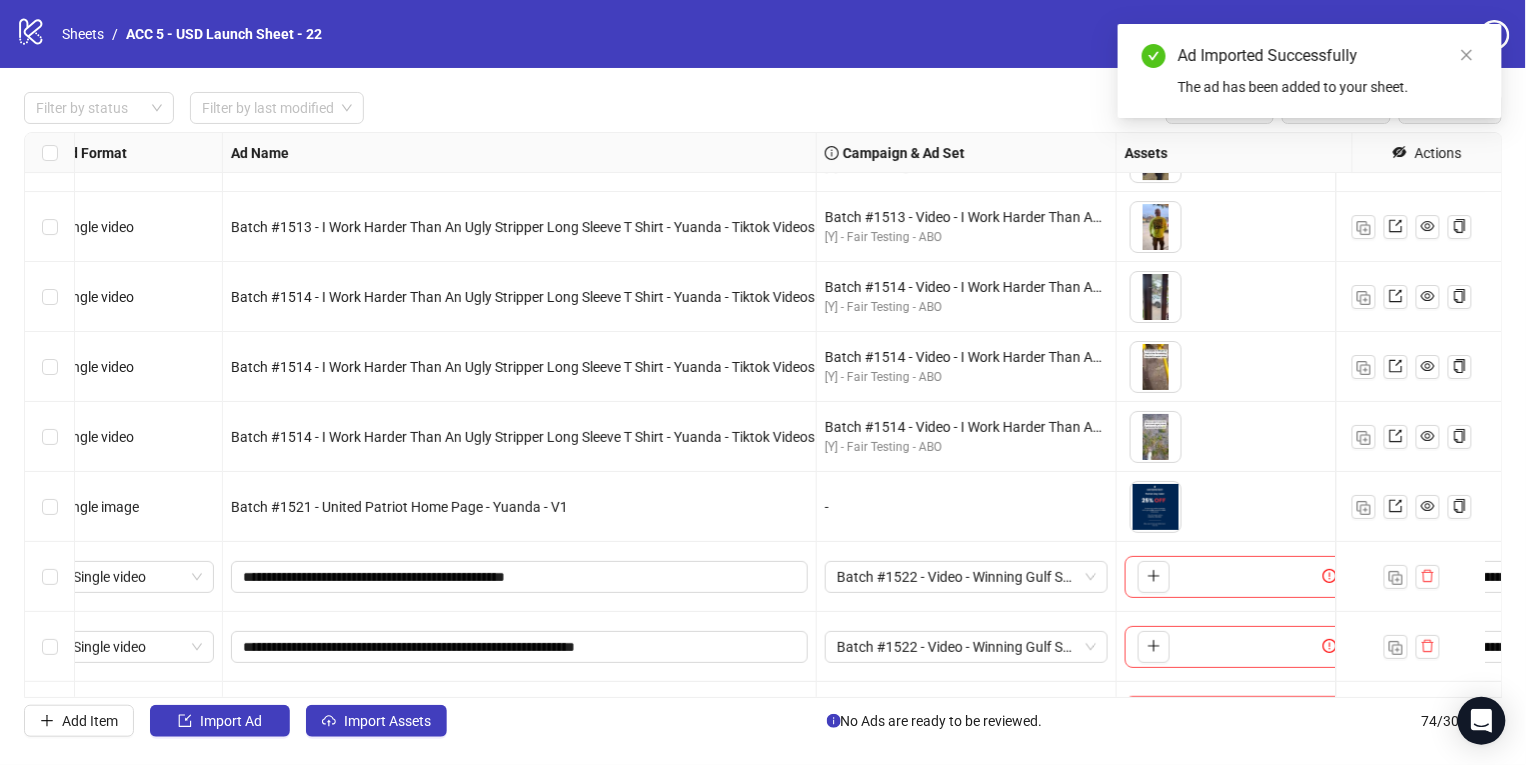 scroll, scrollTop: 4671, scrollLeft: 22, axis: both 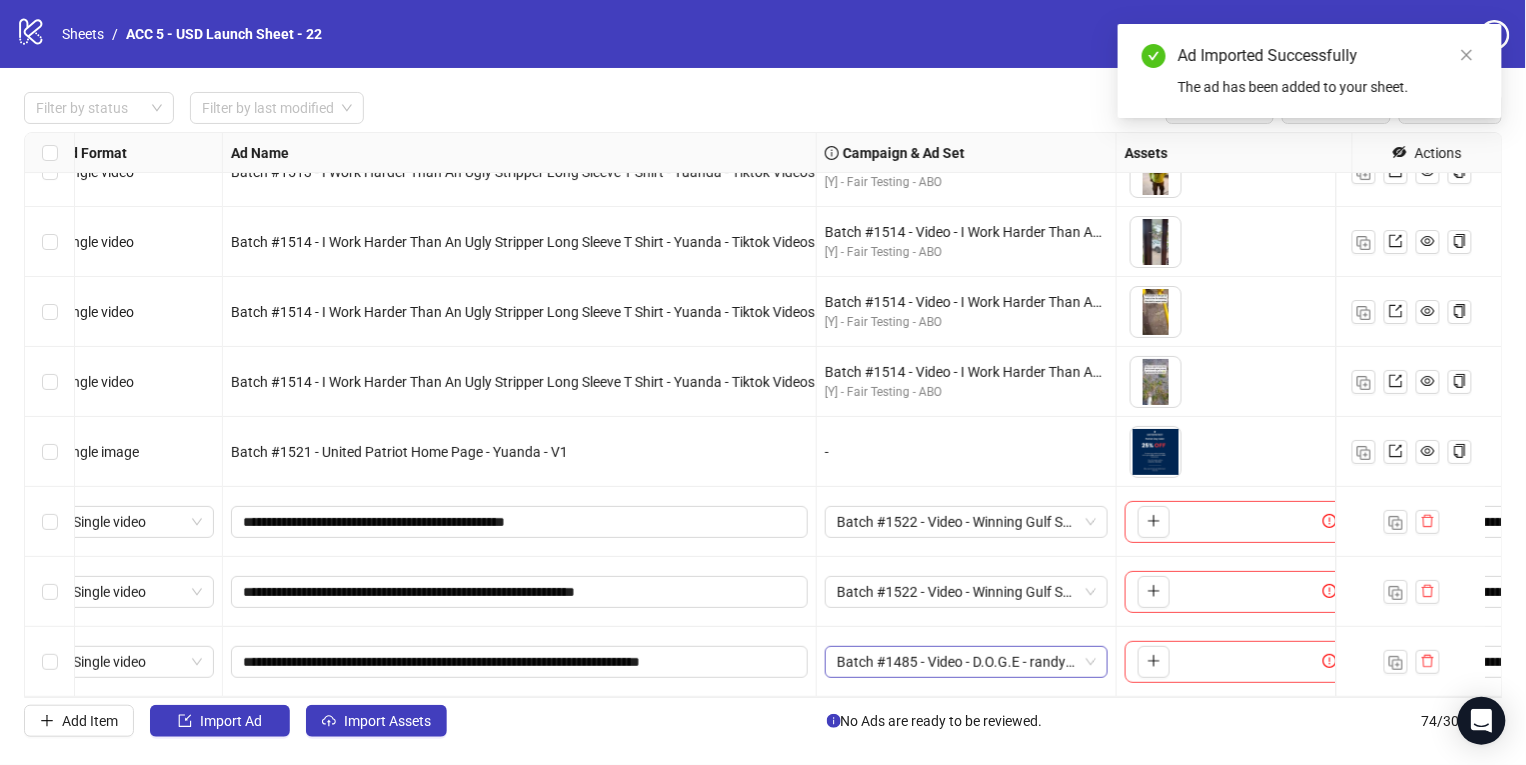 click on "Batch #1485 - Video - D.O.G.E  - randyhedge.wealthbuilder - [PERSON_NAME] - Tiktok Videos - [DATE]" at bounding box center [966, 662] 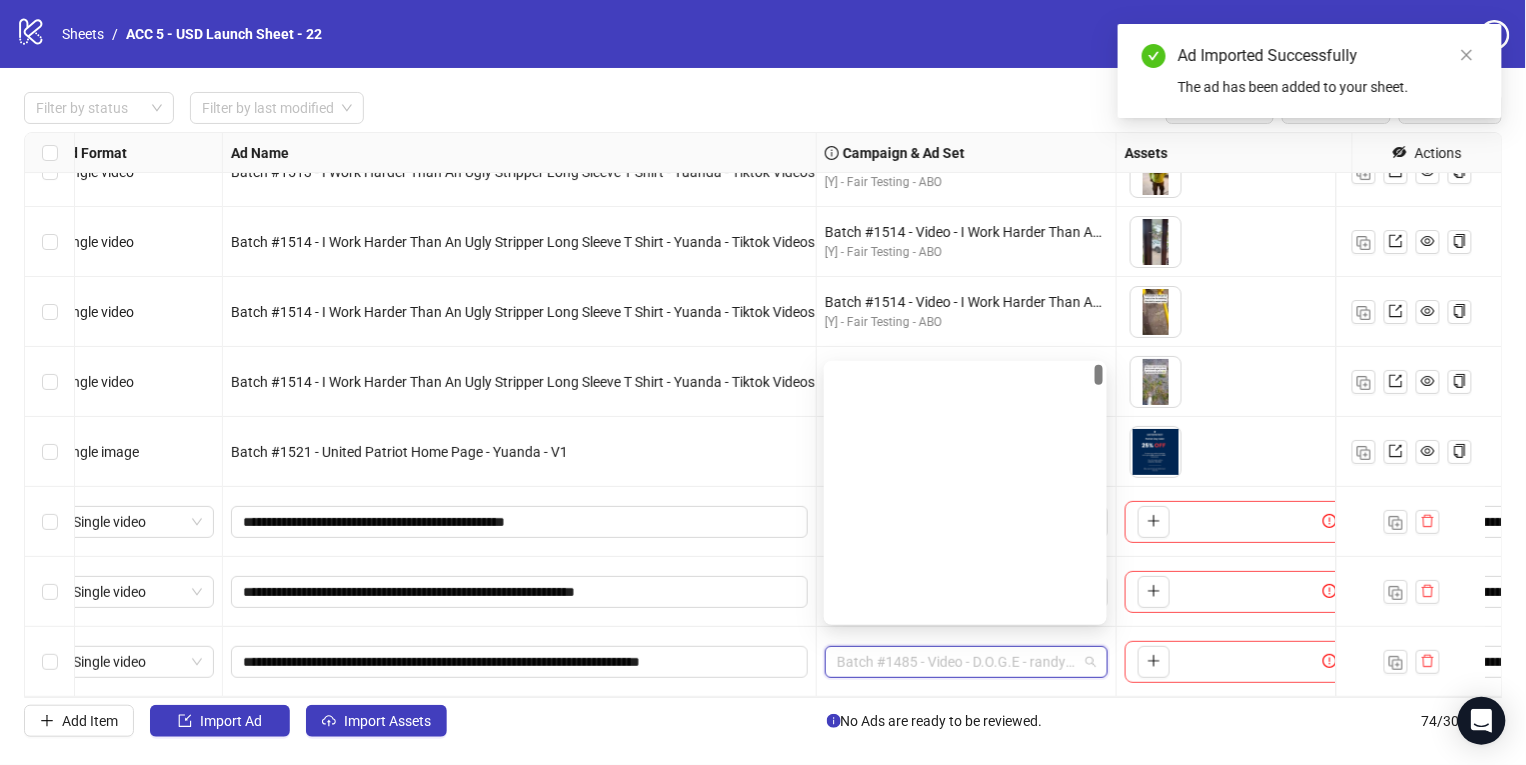 scroll, scrollTop: 0, scrollLeft: 0, axis: both 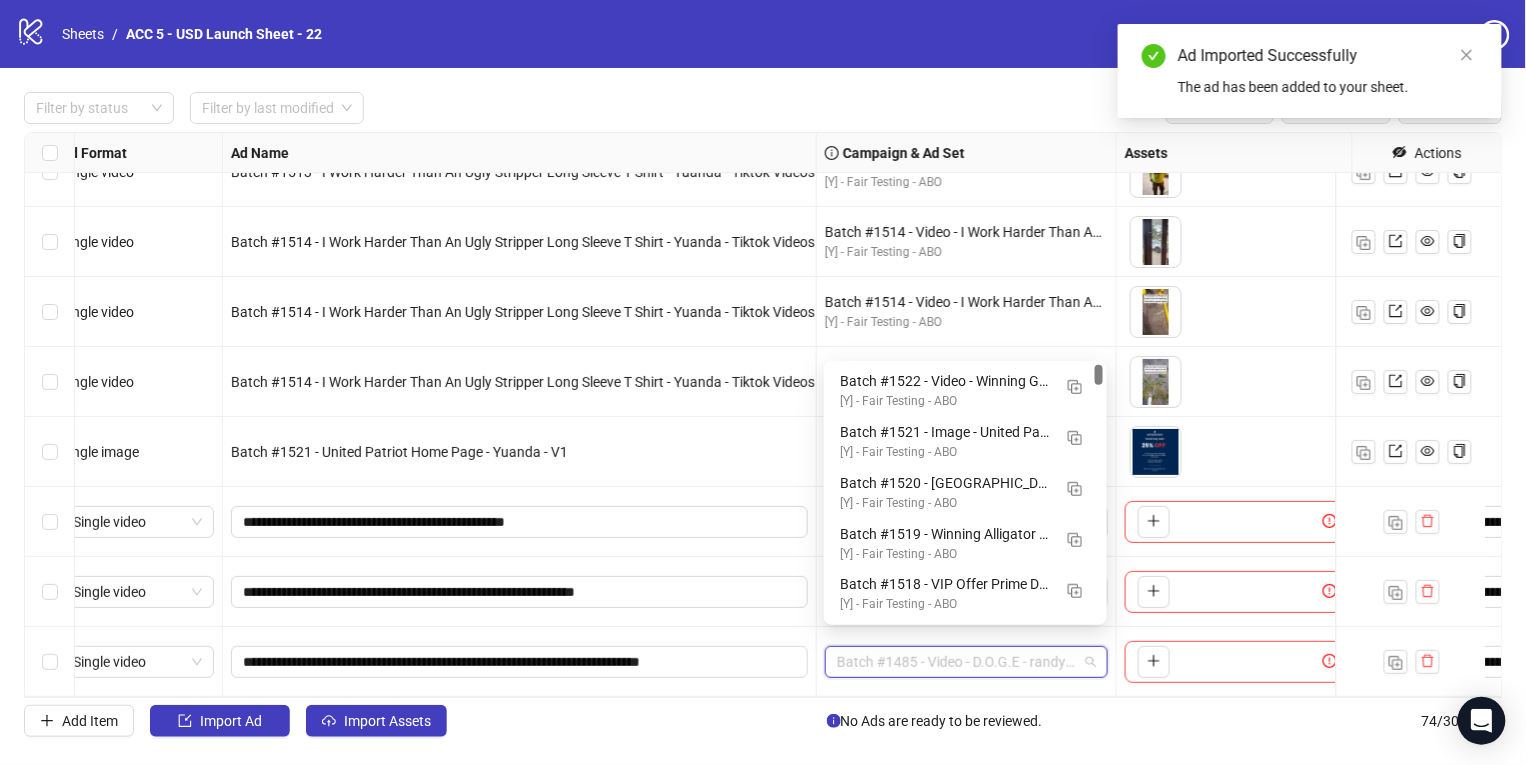 drag, startPoint x: 1099, startPoint y: 388, endPoint x: 1099, endPoint y: 345, distance: 43 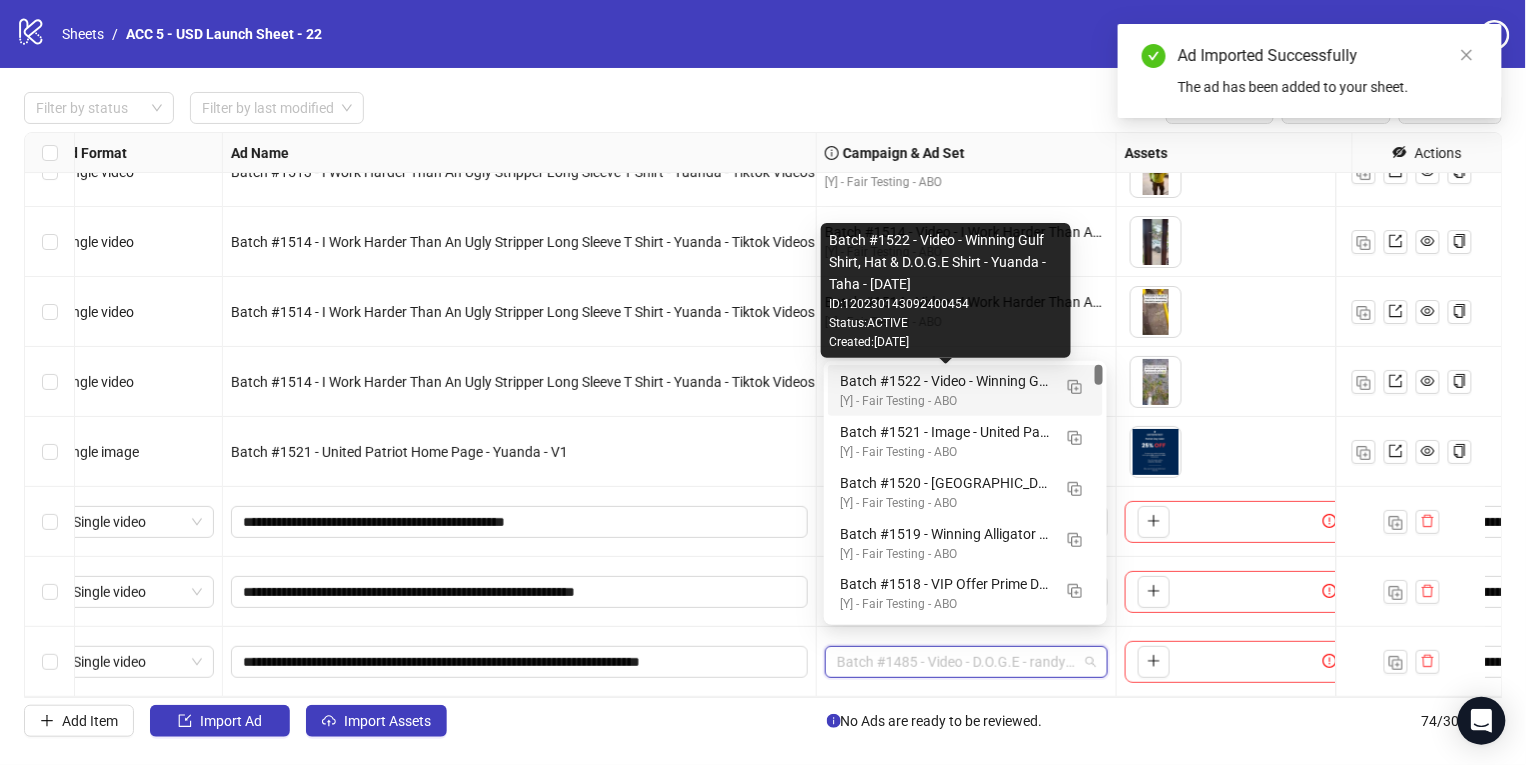 click on "Batch #1522 - Video - Winning Gulf Shirt, Hat & D.O.G.E Shirt - Yuanda - Taha - [DATE]" at bounding box center [945, 381] 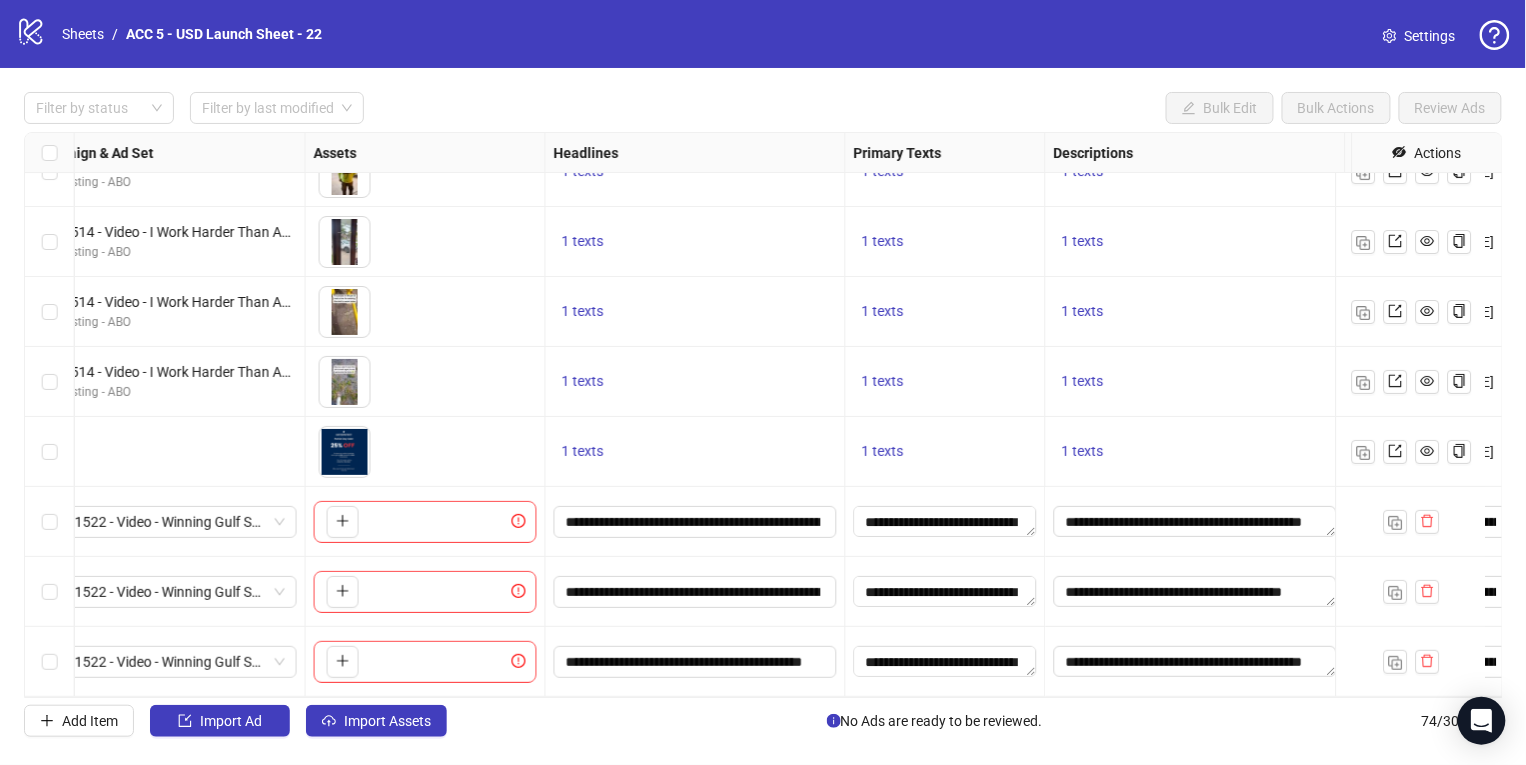 scroll, scrollTop: 4671, scrollLeft: 1236, axis: both 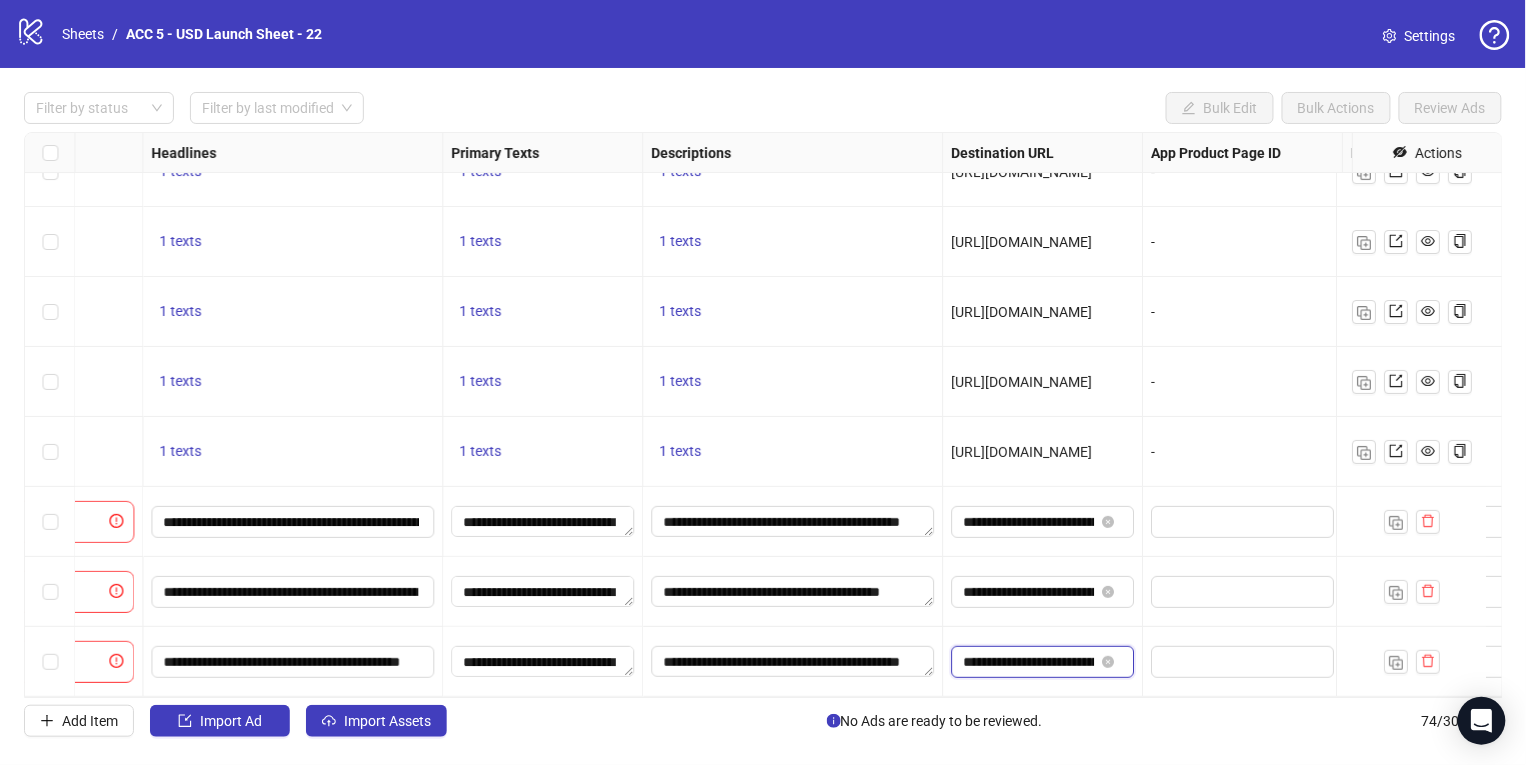 click on "**********" at bounding box center (1028, 662) 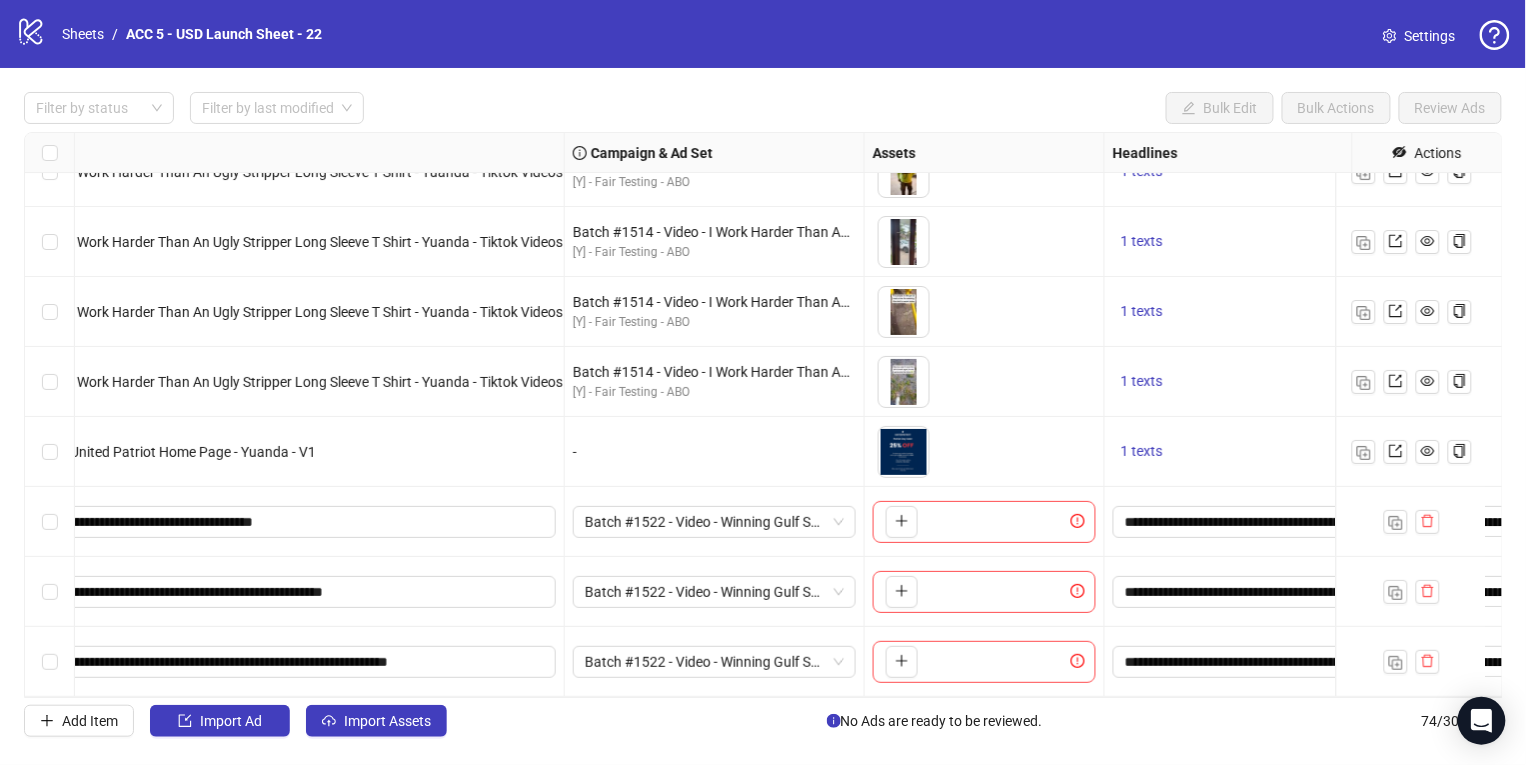 scroll, scrollTop: 4671, scrollLeft: 54, axis: both 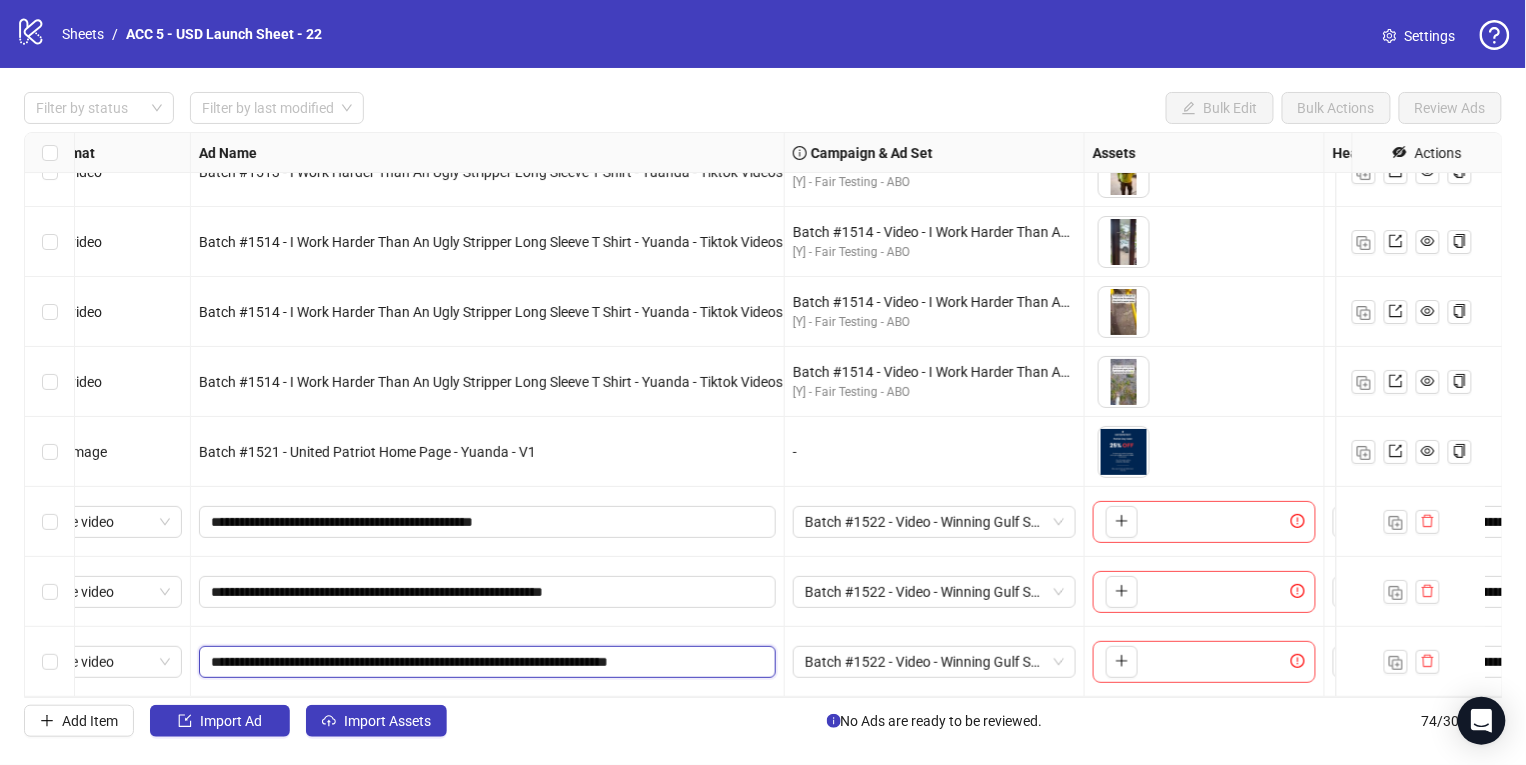 drag, startPoint x: 303, startPoint y: 643, endPoint x: 490, endPoint y: 643, distance: 187 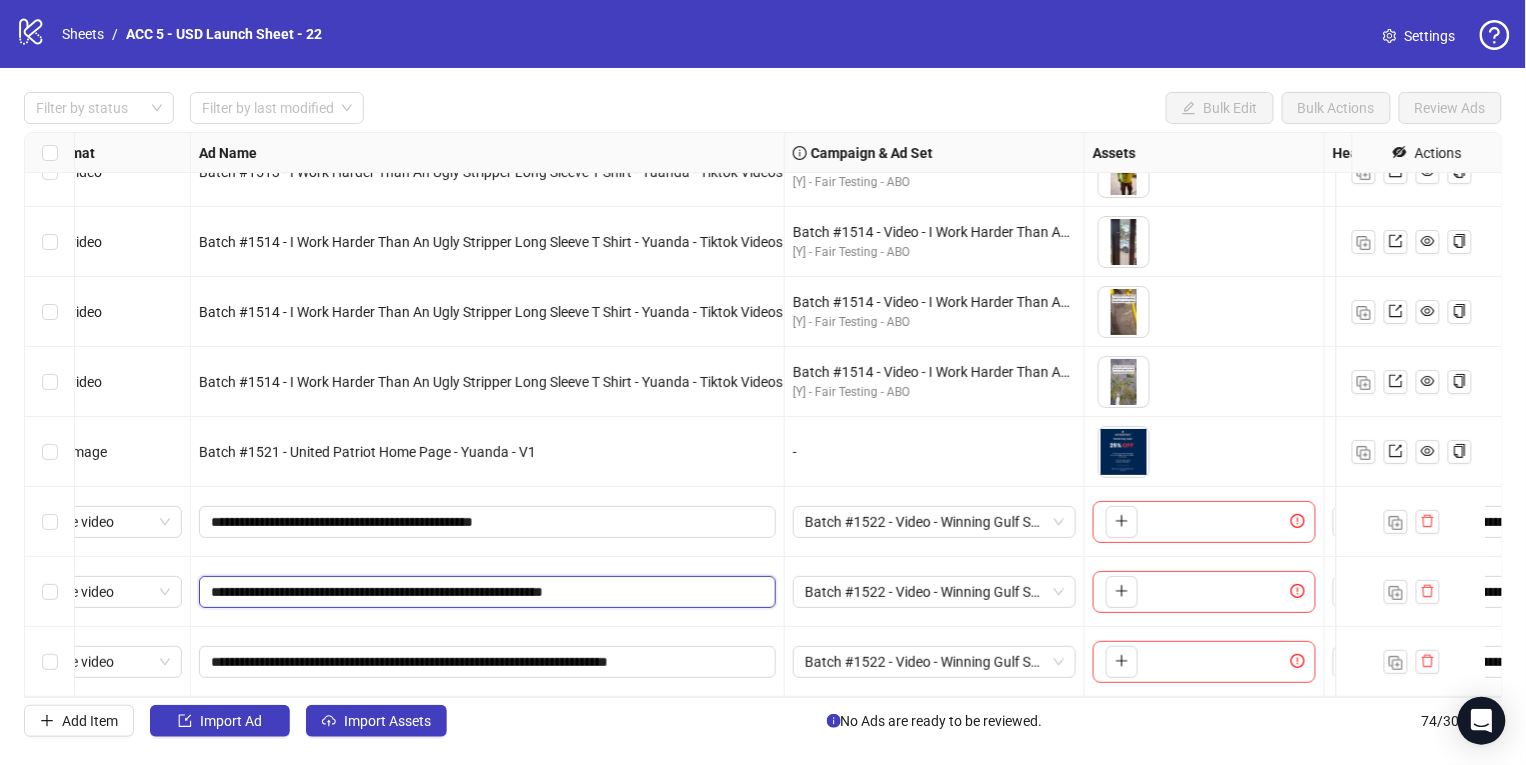 click on "**********" at bounding box center (487, 592) 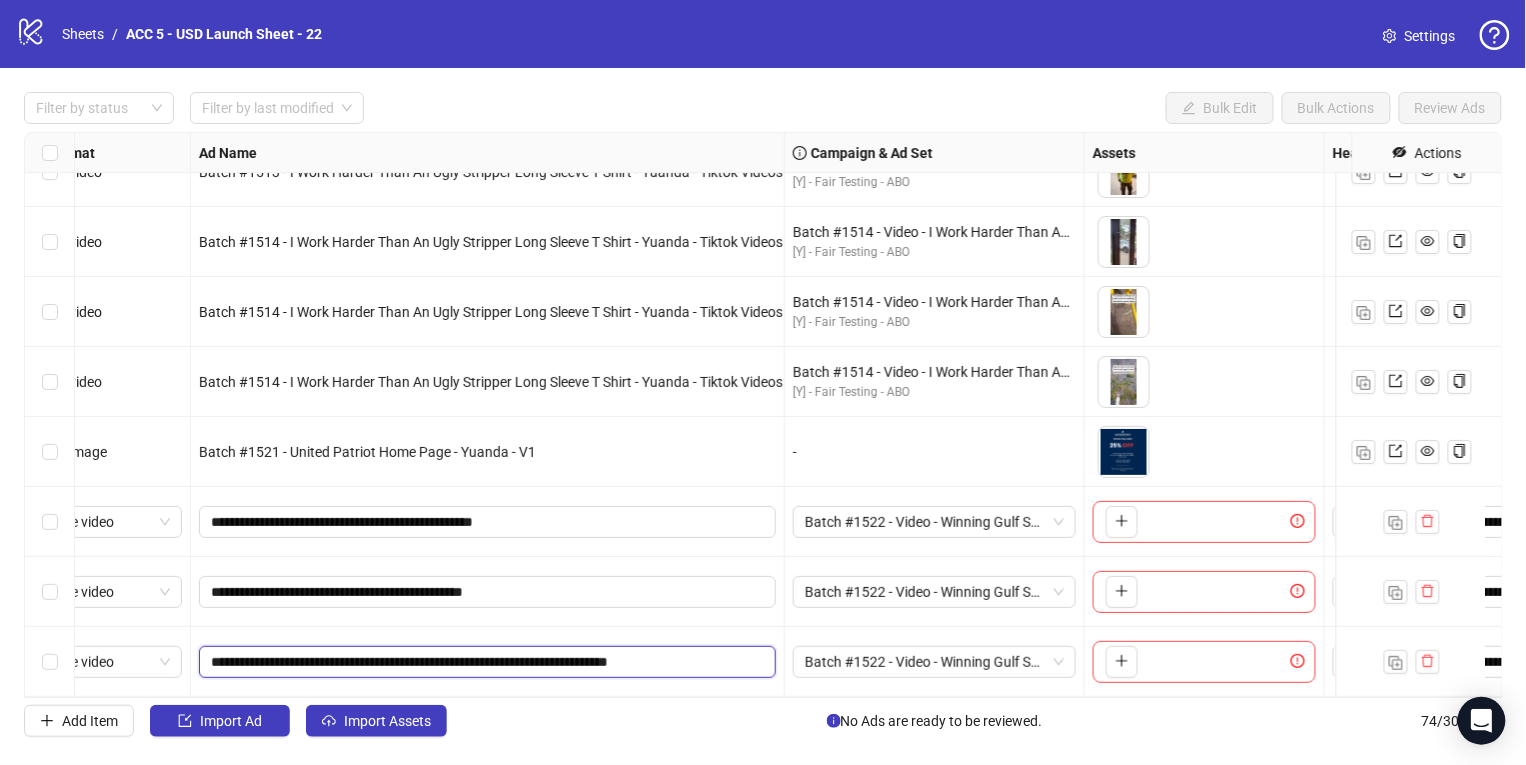 click on "**********" at bounding box center (485, 662) 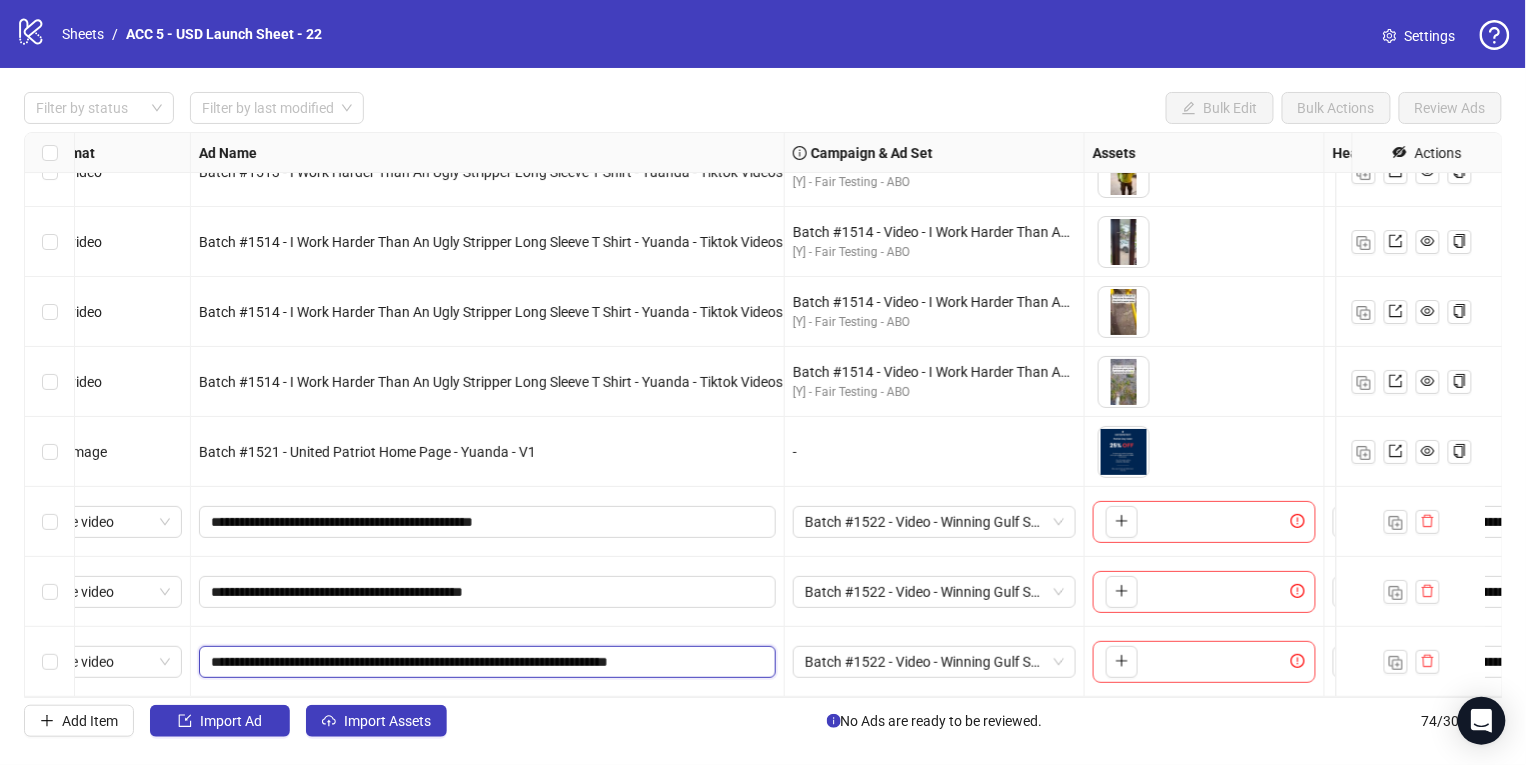 paste 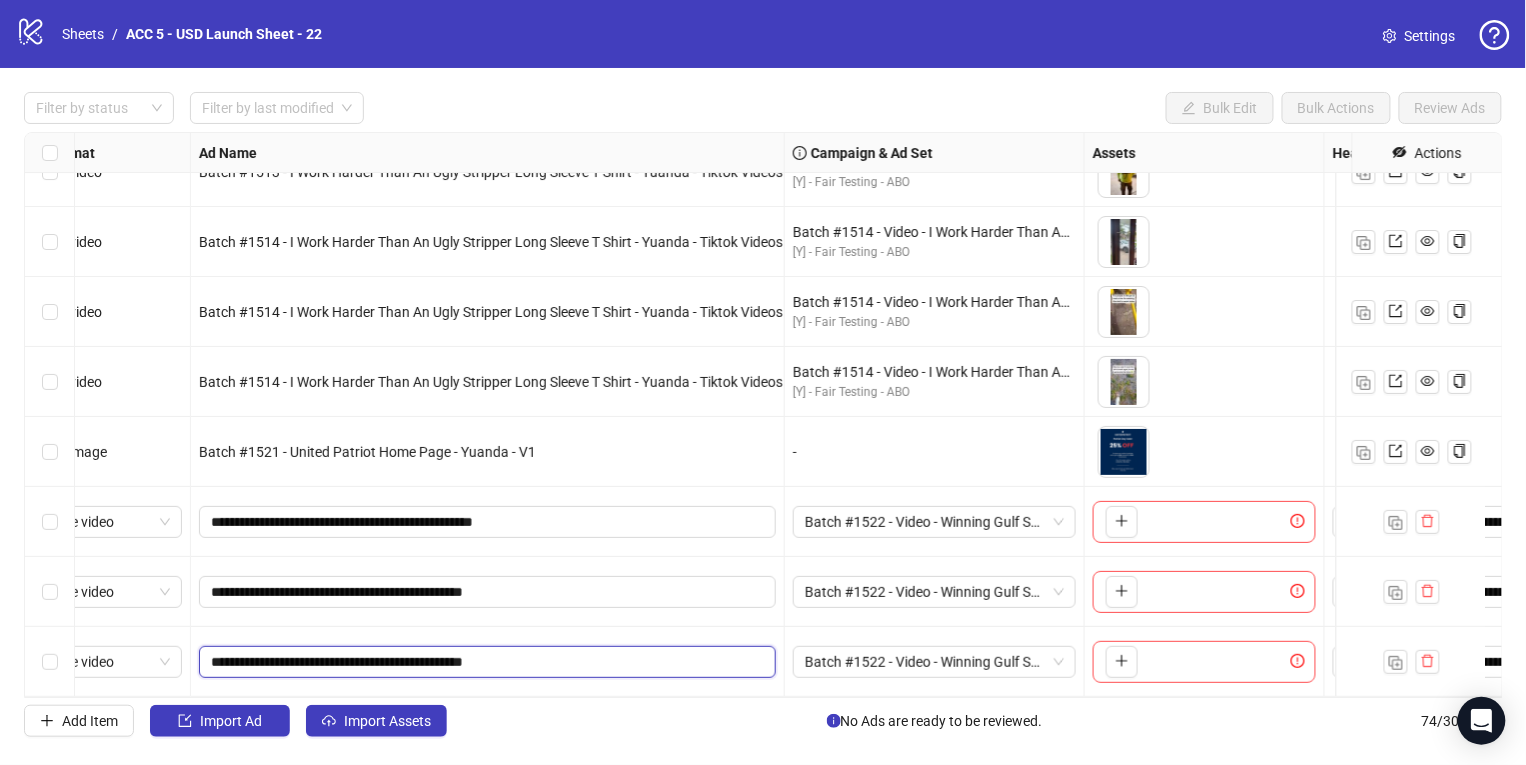 drag, startPoint x: 301, startPoint y: 644, endPoint x: 404, endPoint y: 647, distance: 103.04368 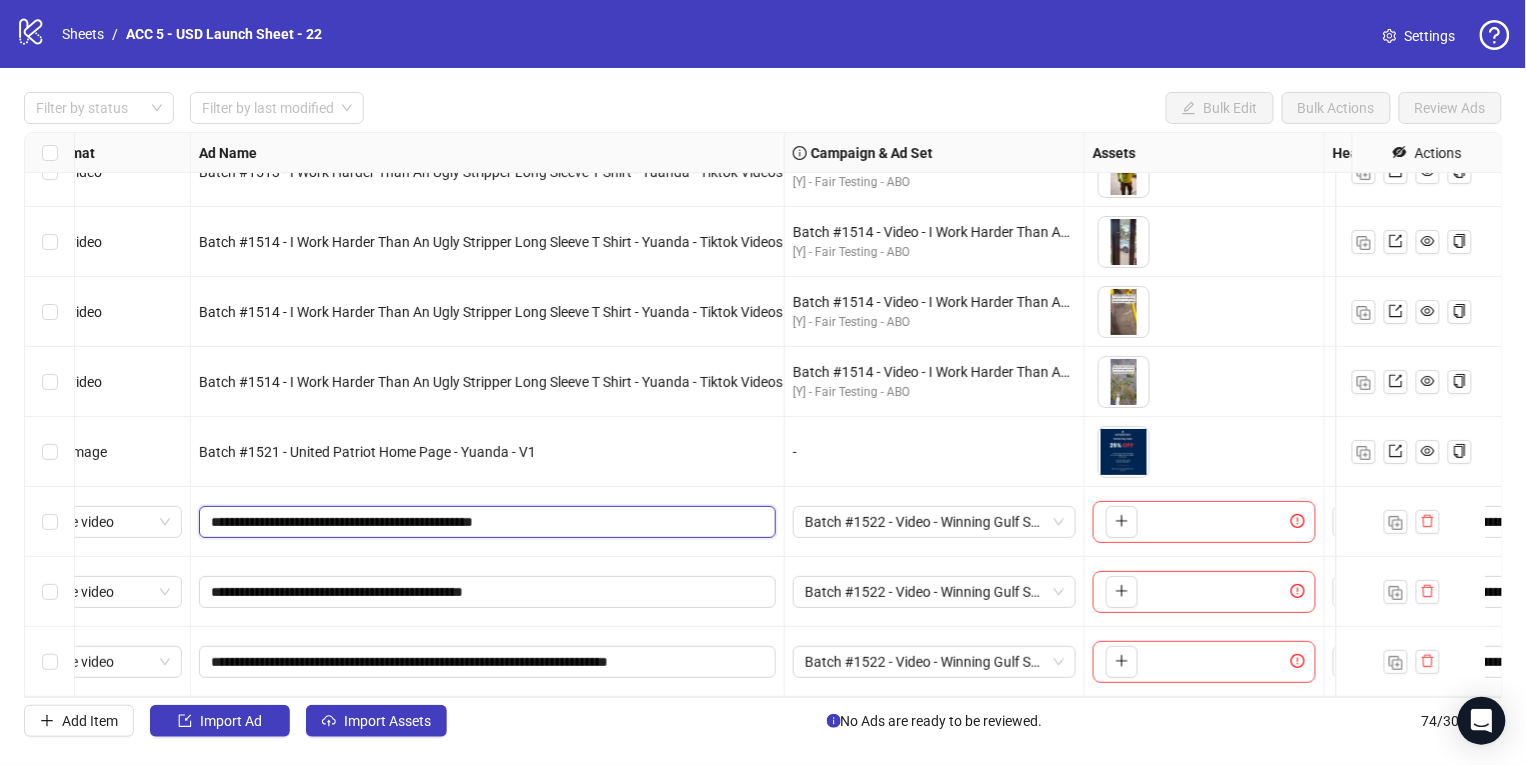 click on "**********" at bounding box center [485, 522] 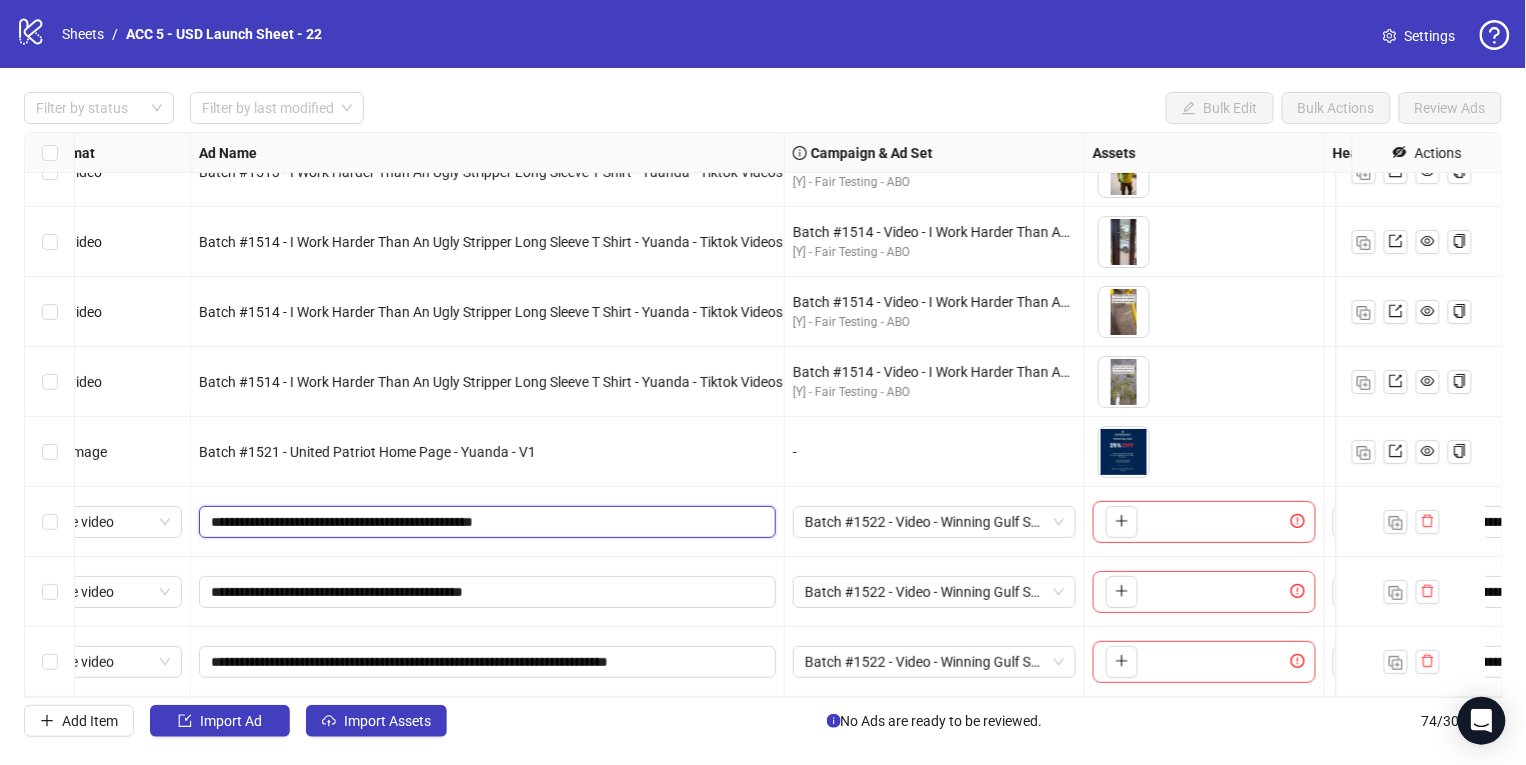 type on "**********" 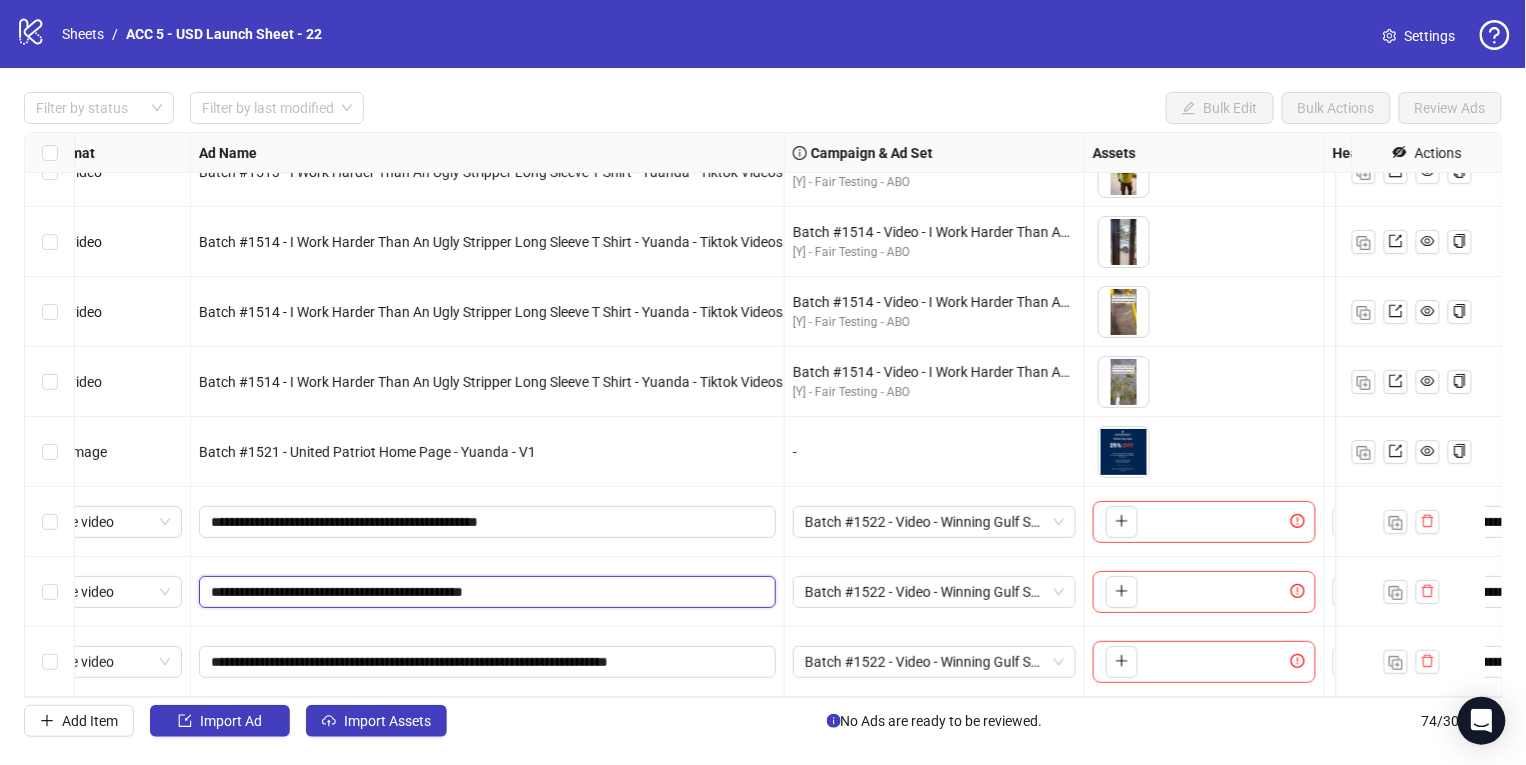 click on "**********" at bounding box center [485, 592] 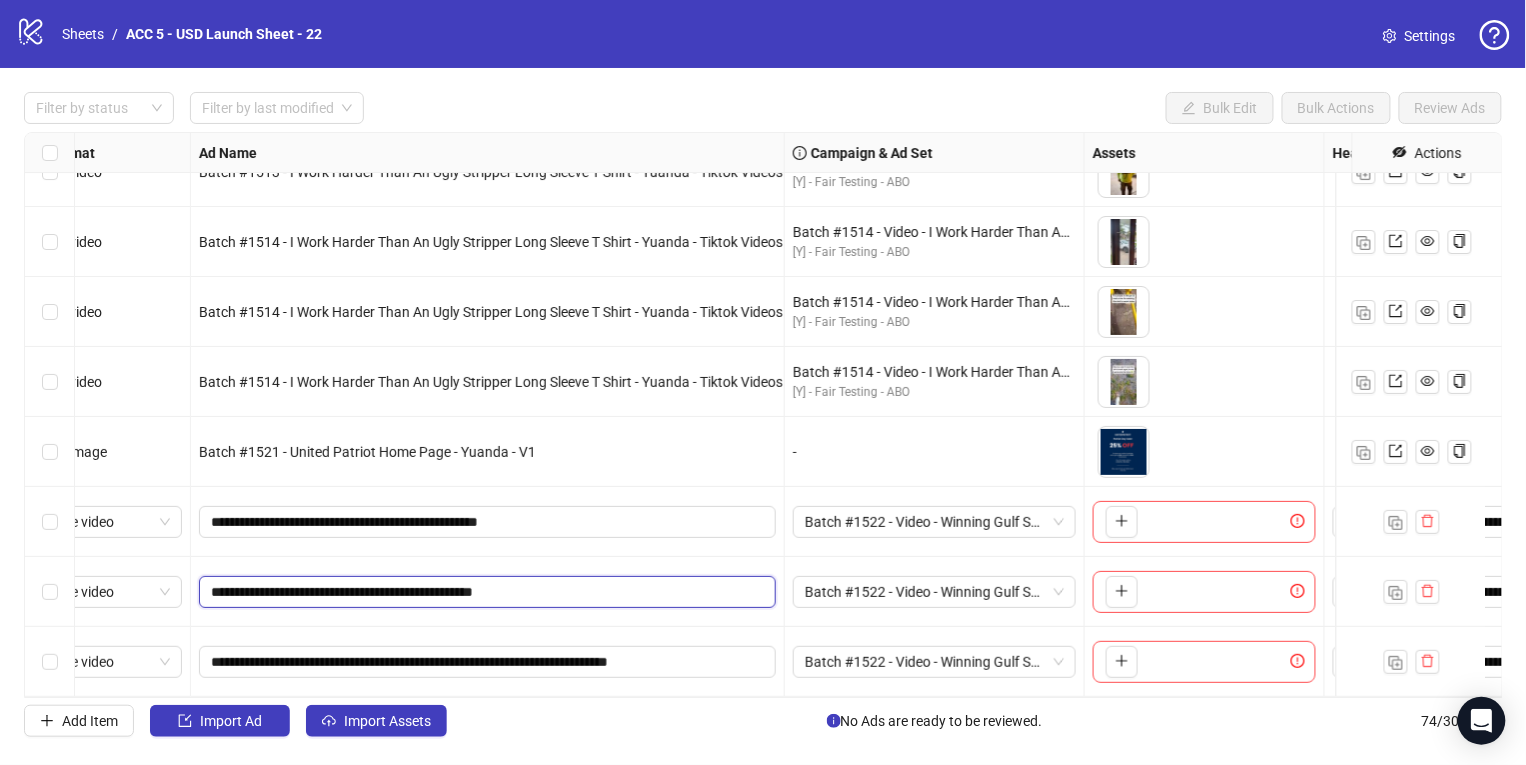 type on "**********" 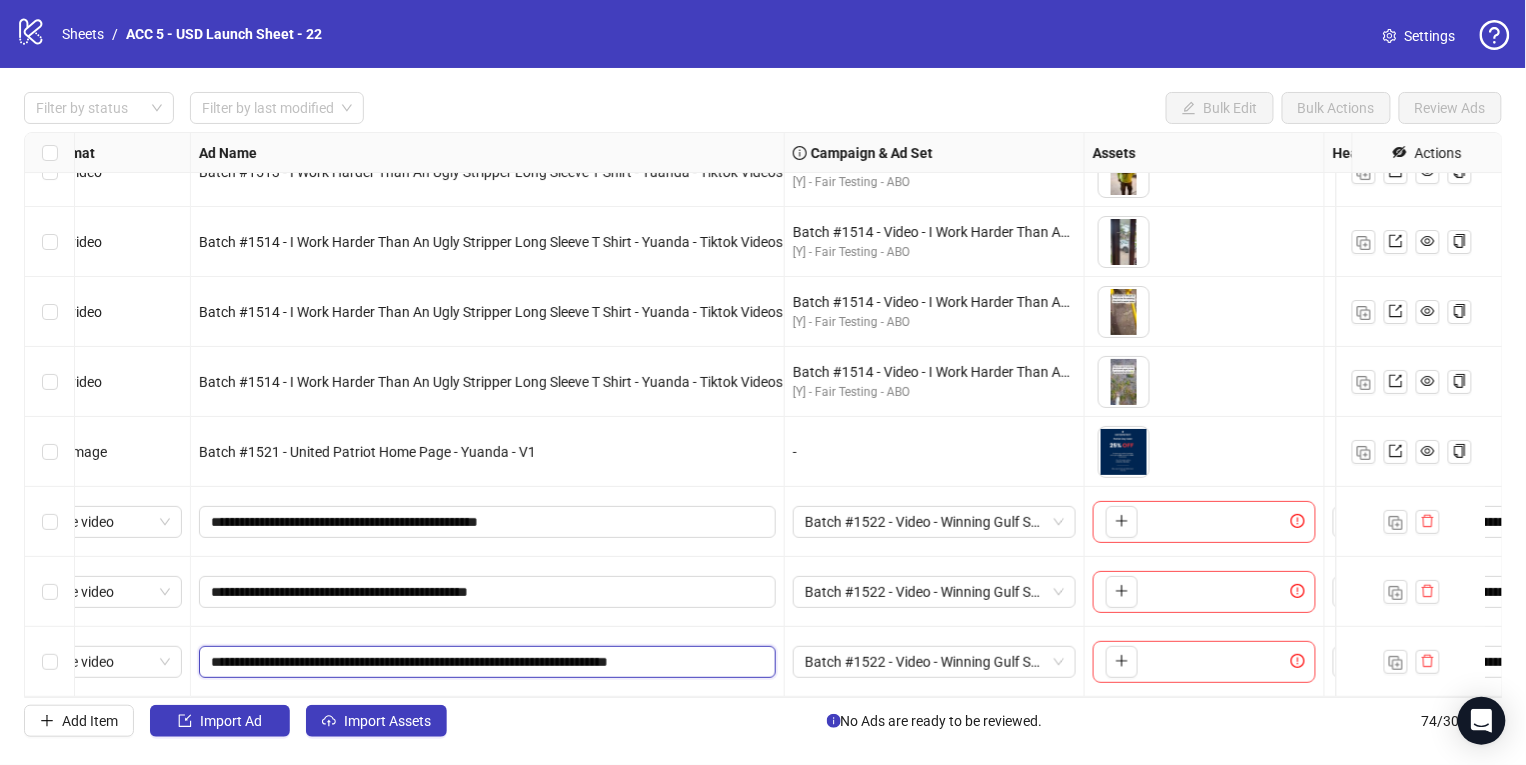 drag, startPoint x: 731, startPoint y: 641, endPoint x: 746, endPoint y: 632, distance: 17.492855 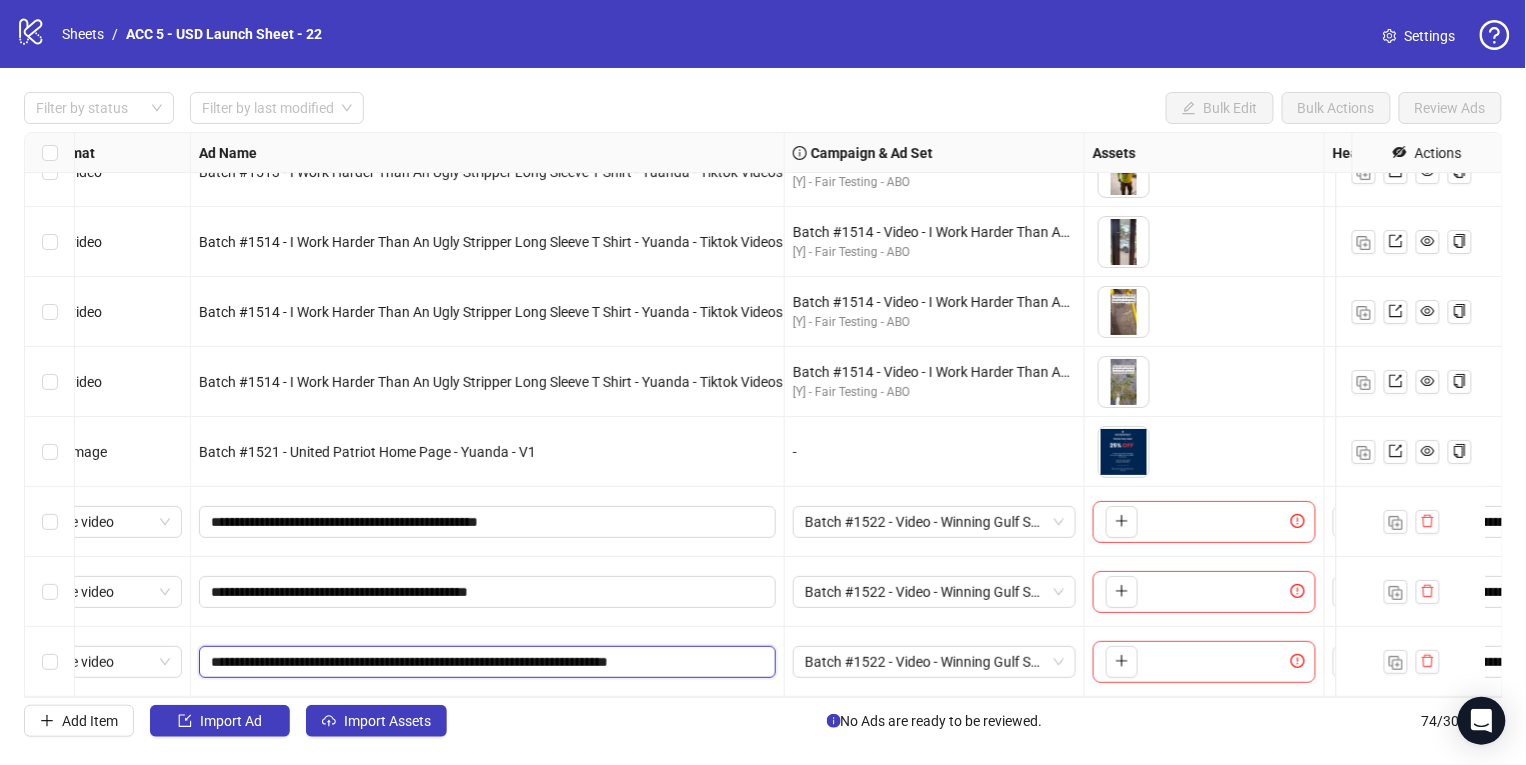 type on "**********" 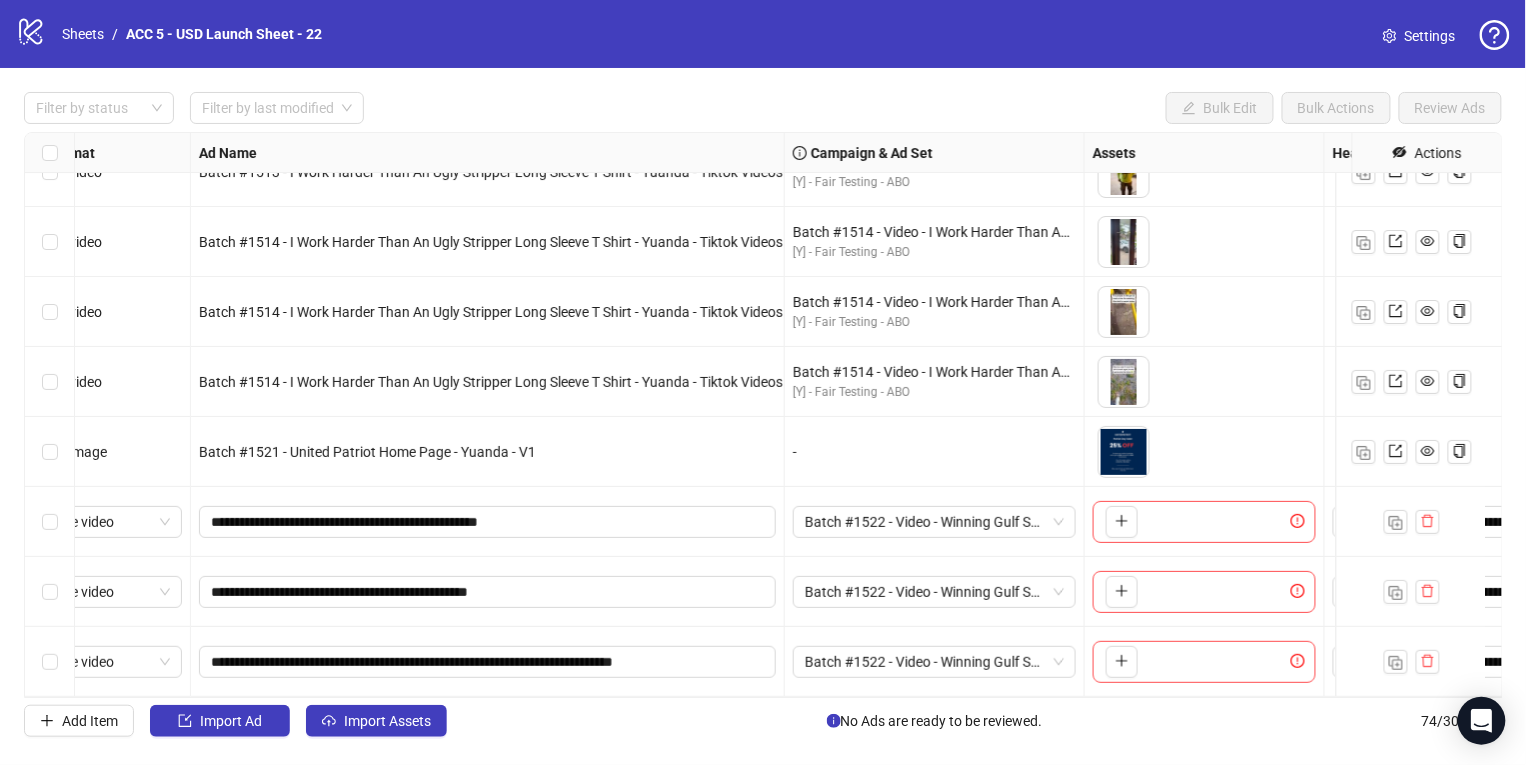 click on "**********" at bounding box center [488, 592] 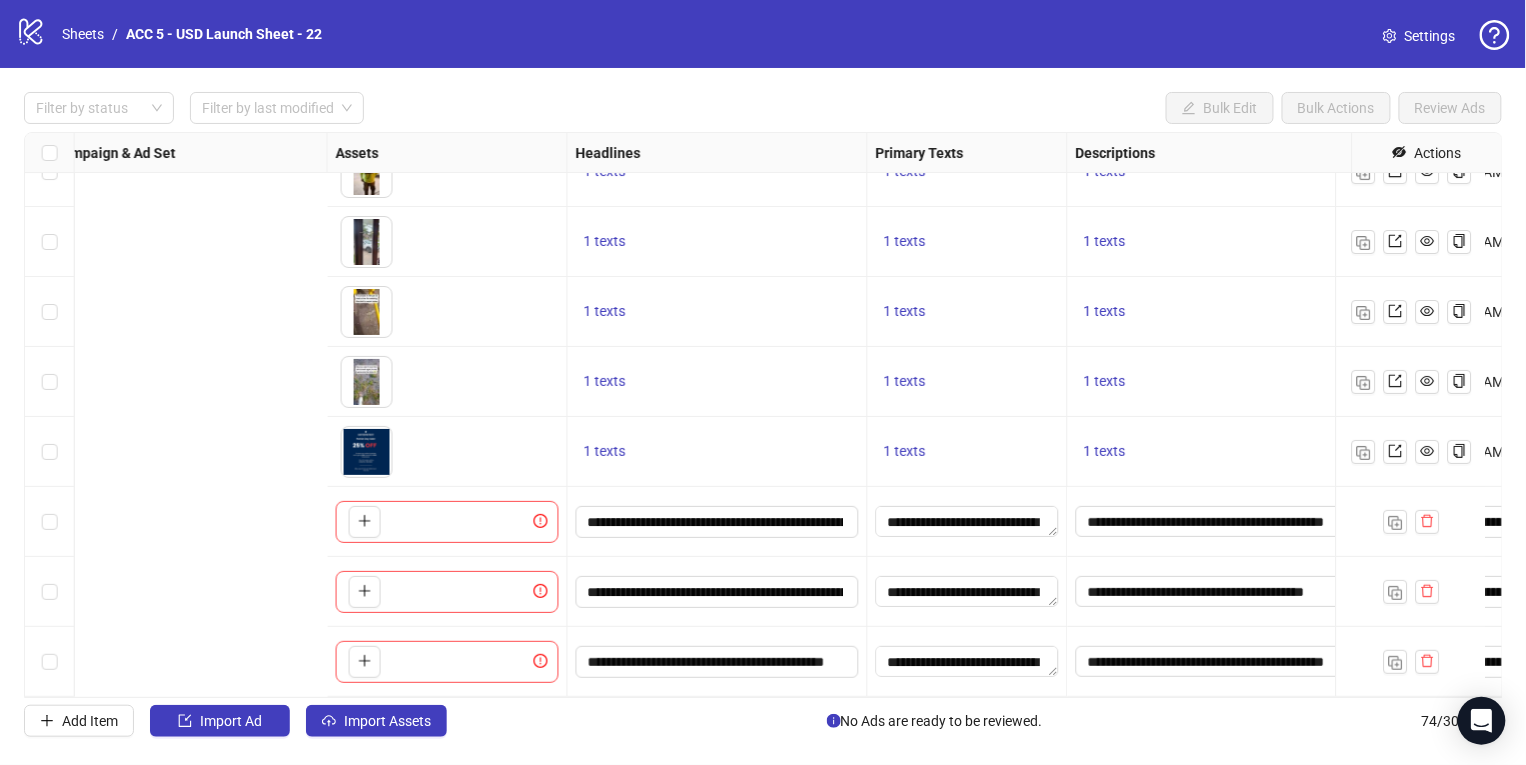scroll, scrollTop: 4671, scrollLeft: 1520, axis: both 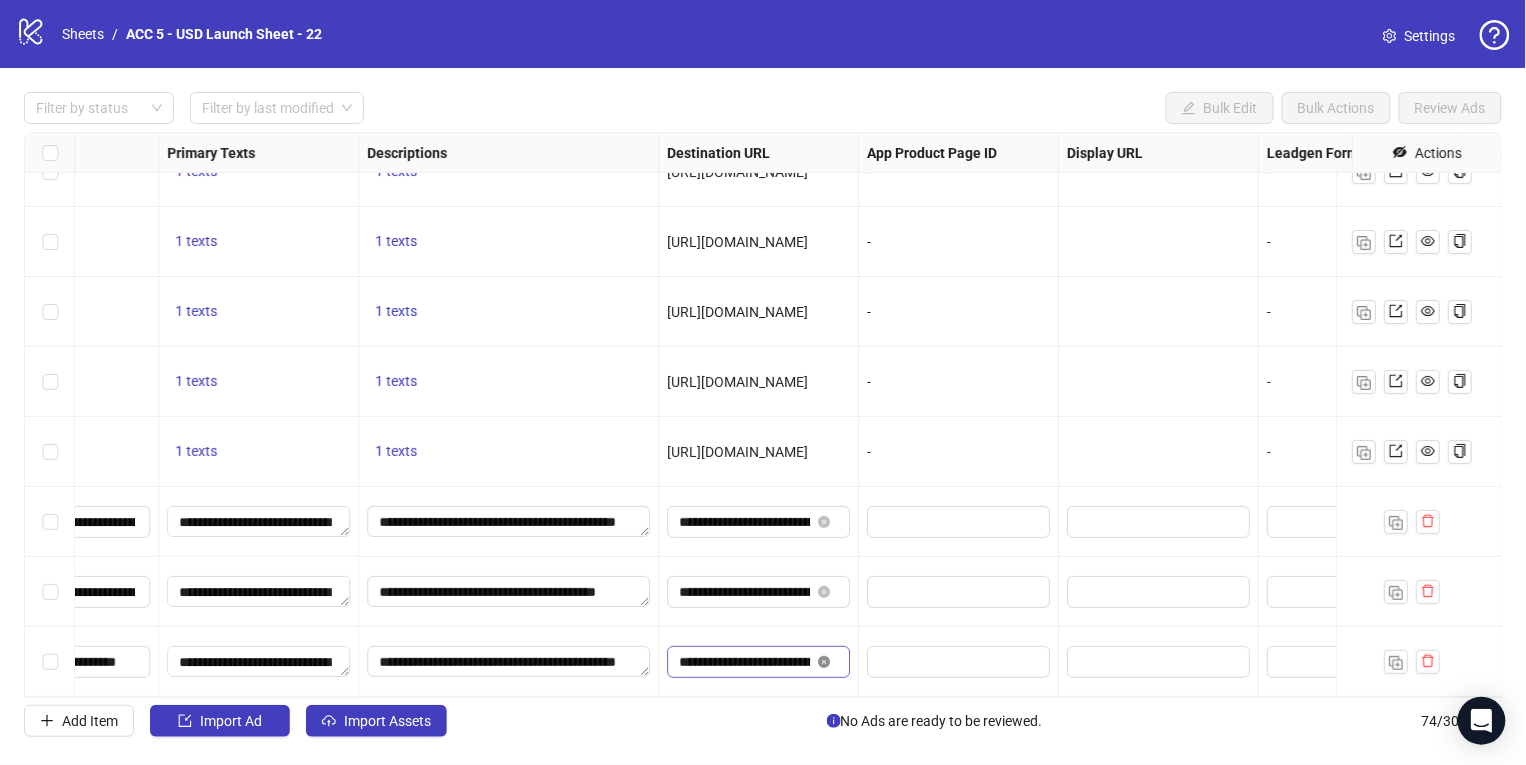 click 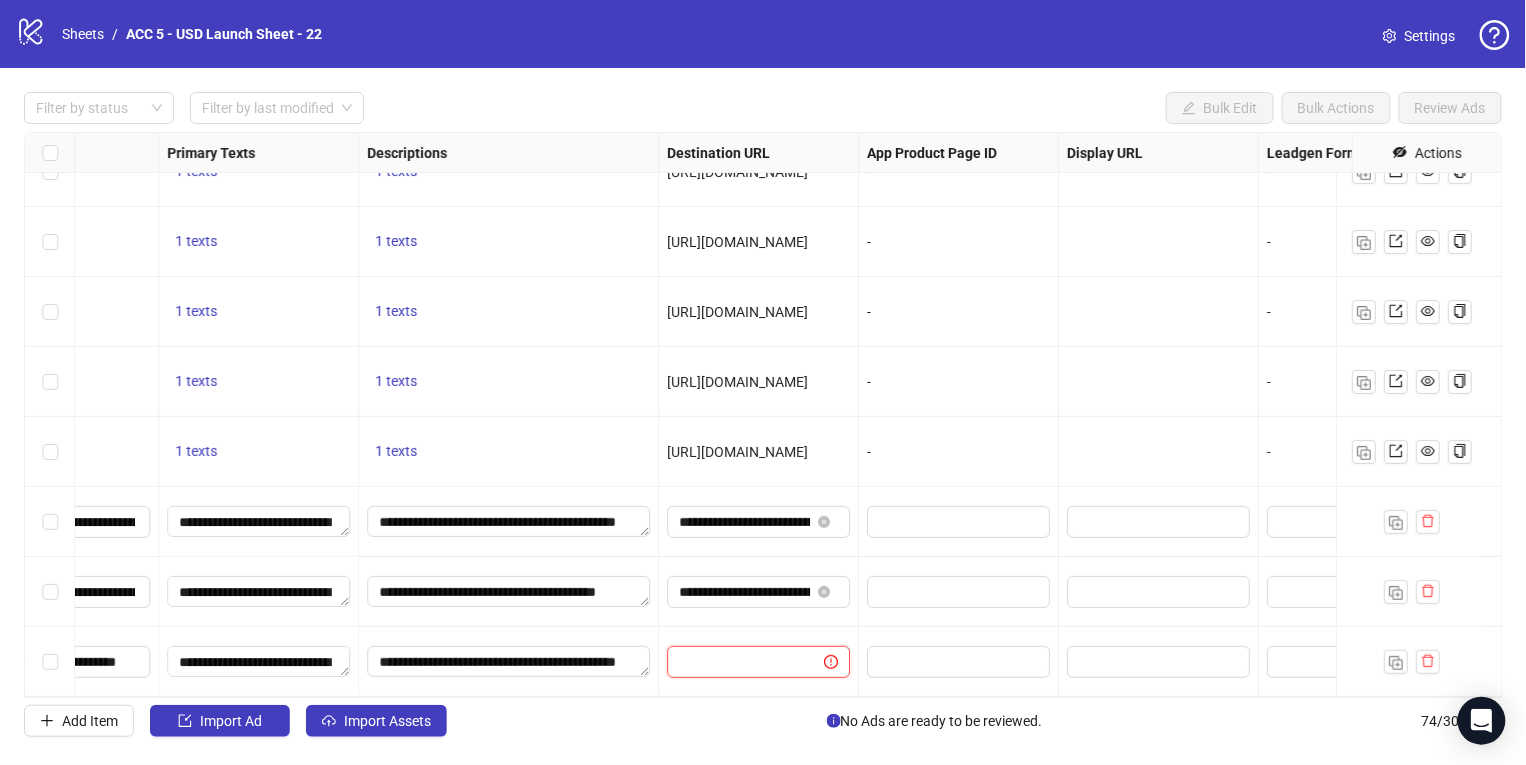 scroll, scrollTop: 0, scrollLeft: 0, axis: both 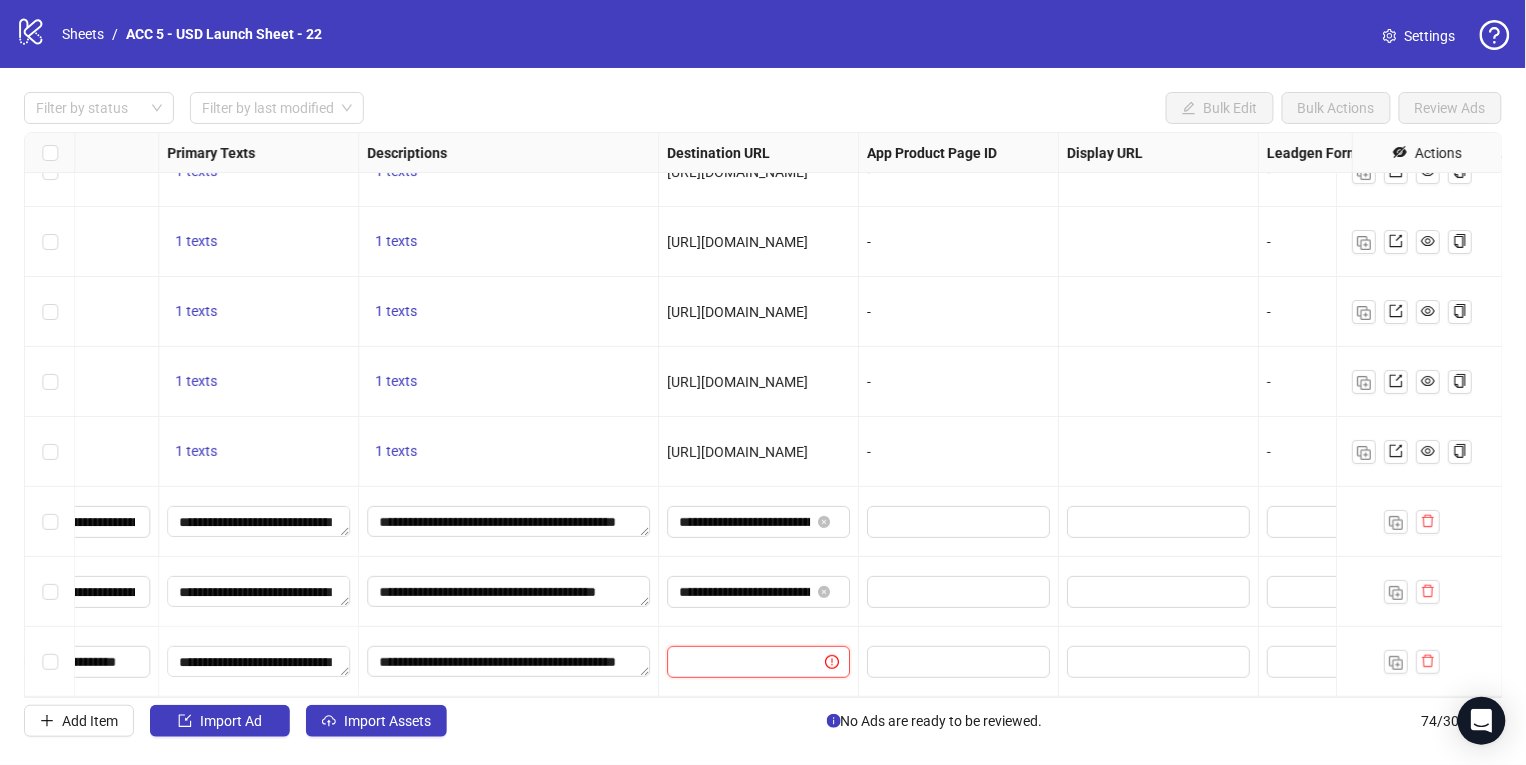 click at bounding box center (738, 662) 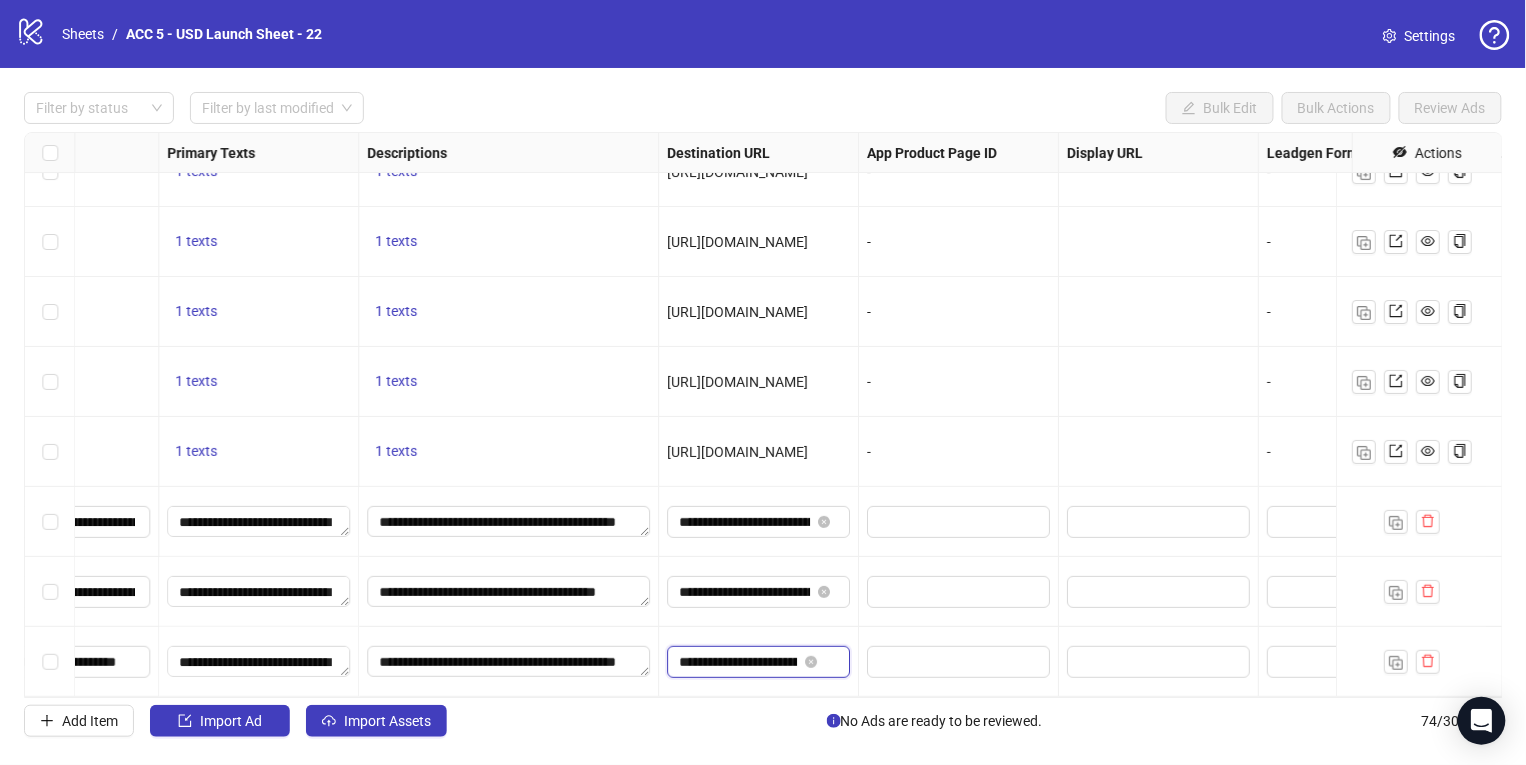 scroll, scrollTop: 0, scrollLeft: 402, axis: horizontal 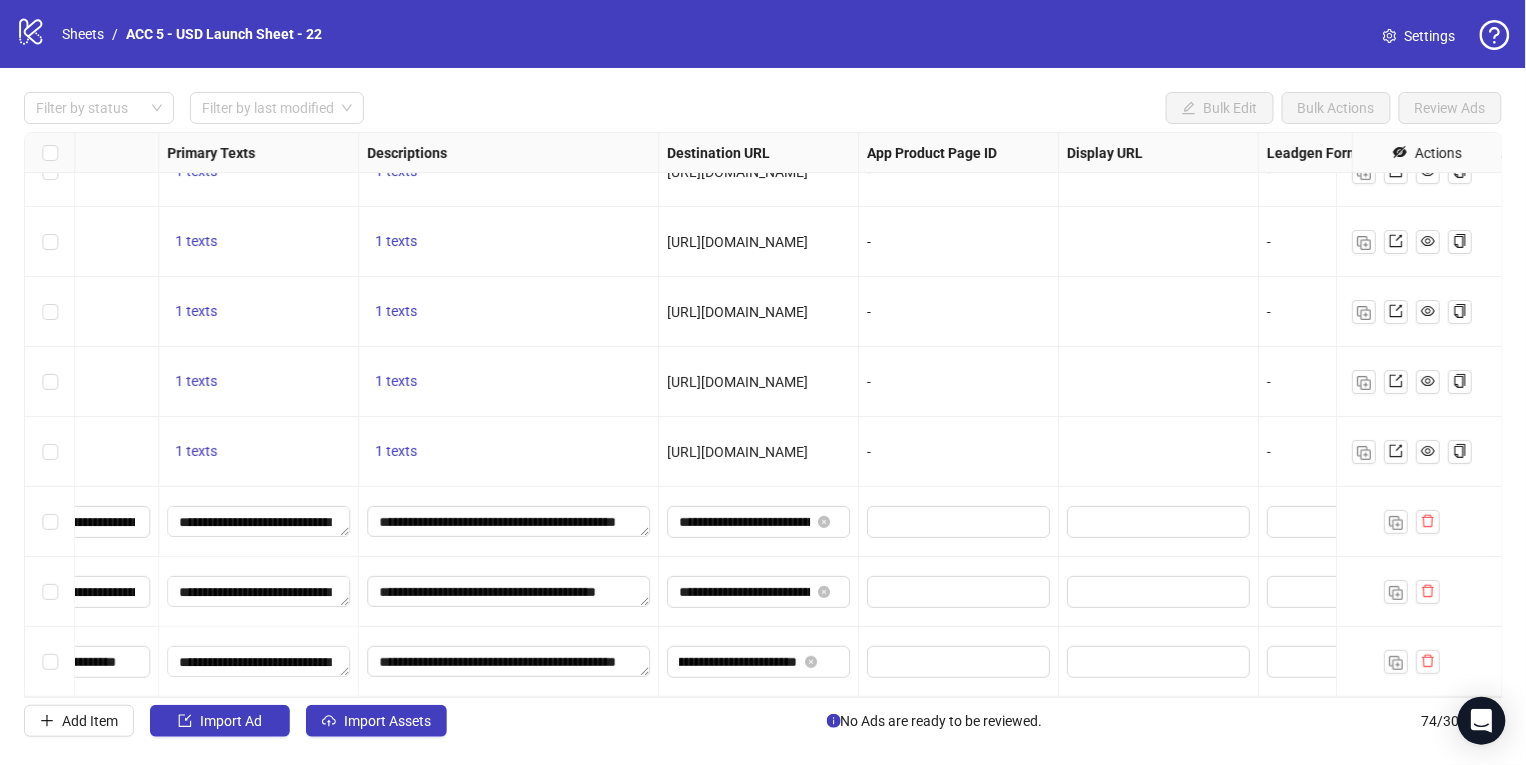 click on "**********" at bounding box center (759, 592) 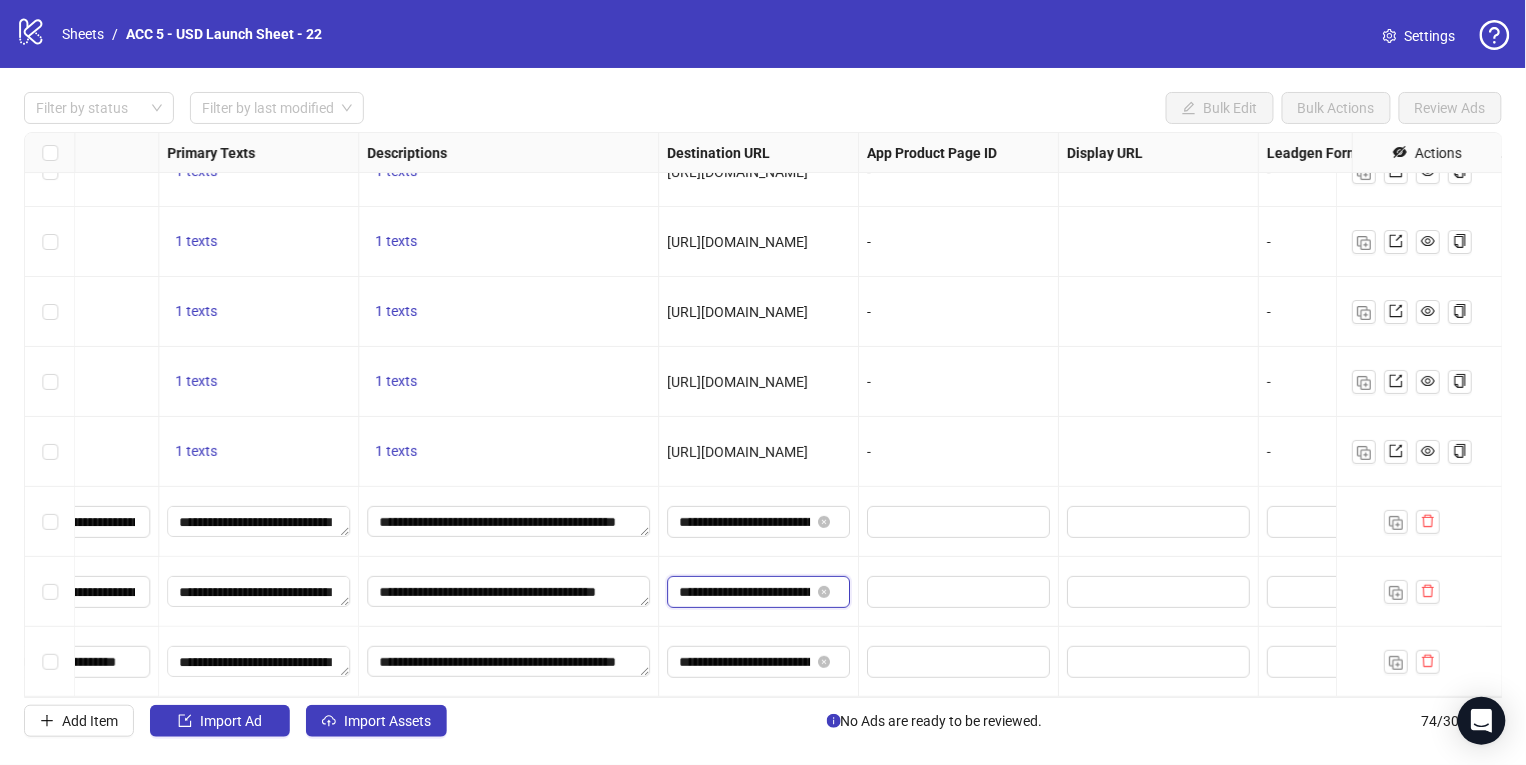 click on "**********" at bounding box center [744, 592] 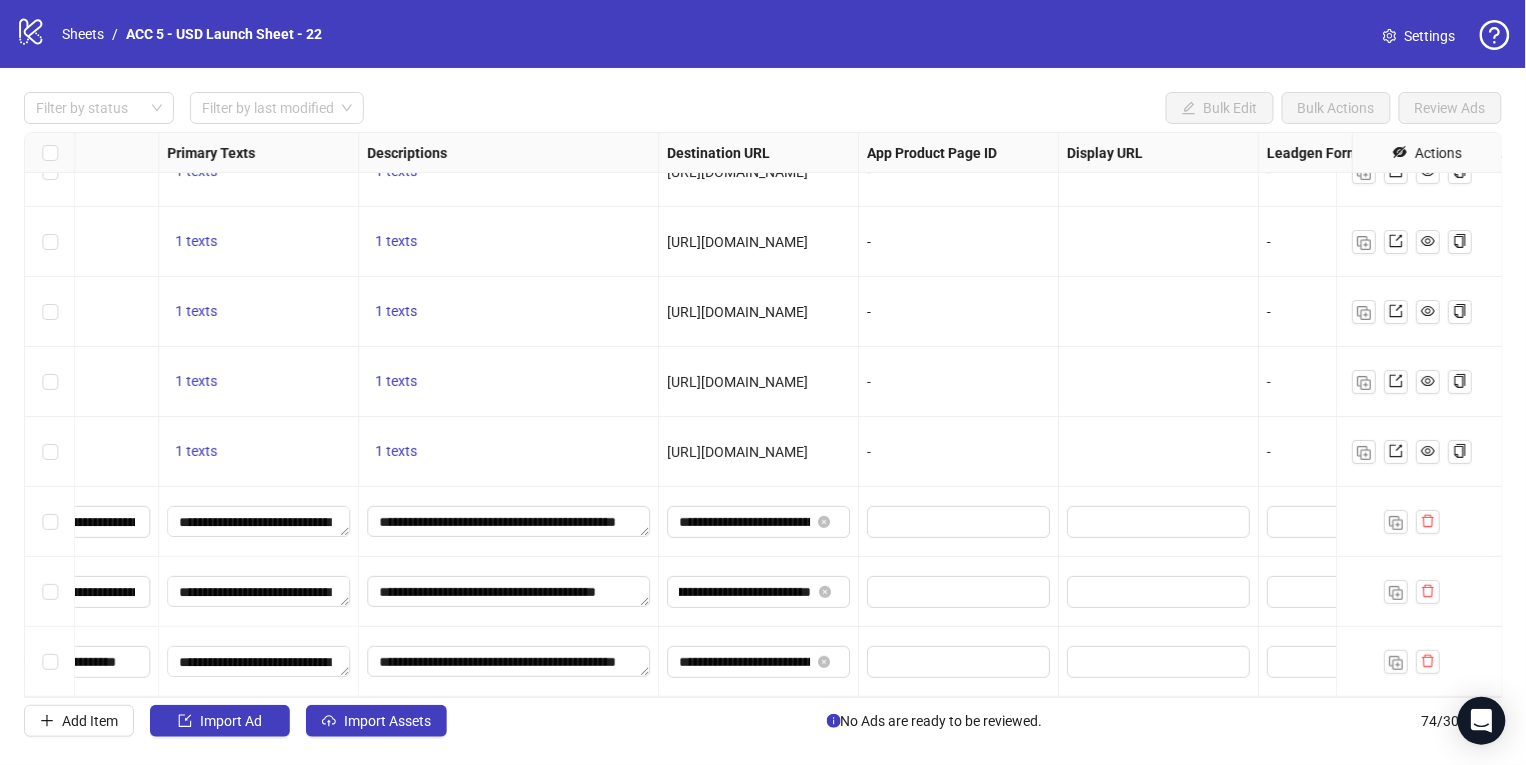 click on "**********" at bounding box center [759, 522] 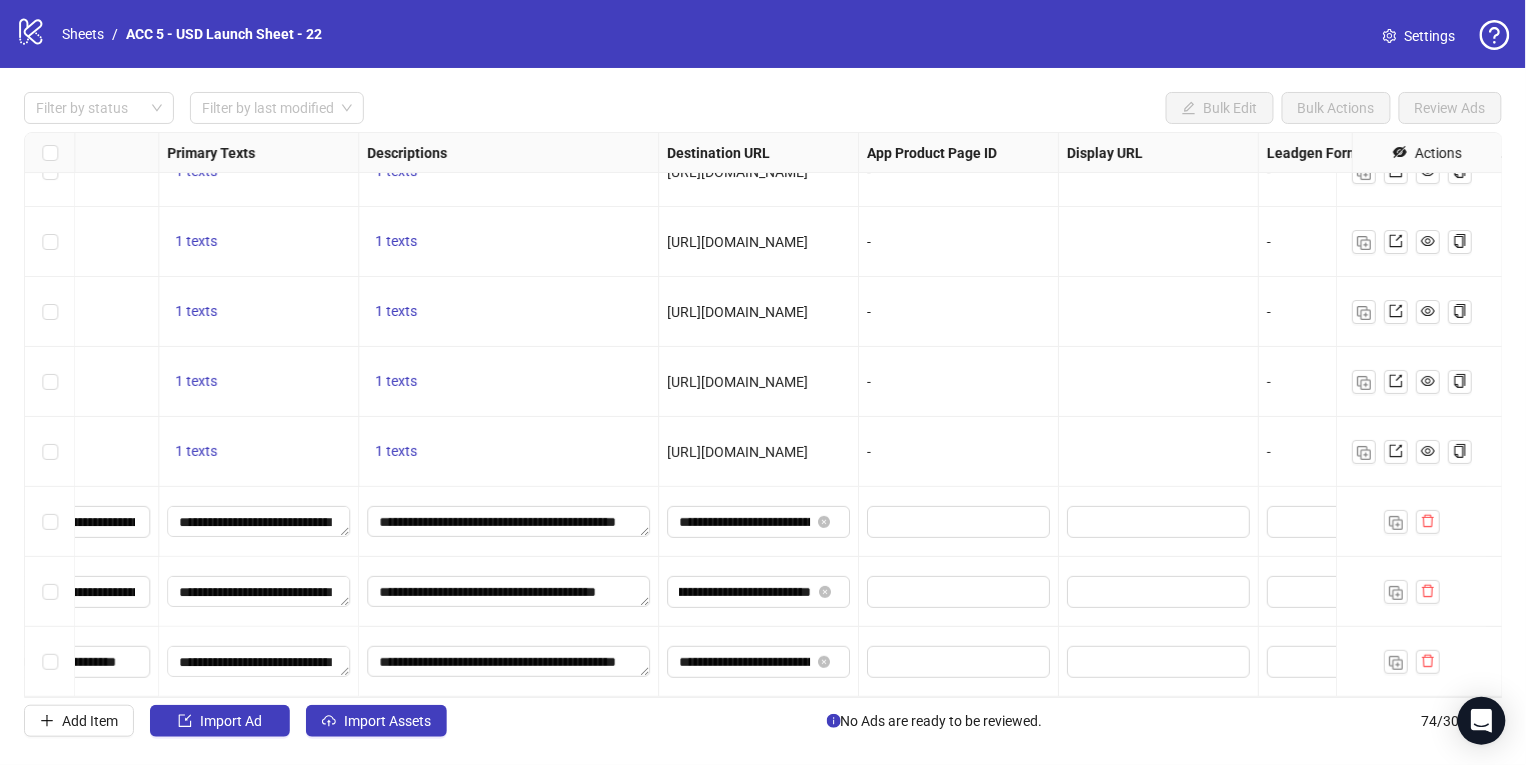 scroll, scrollTop: 0, scrollLeft: 0, axis: both 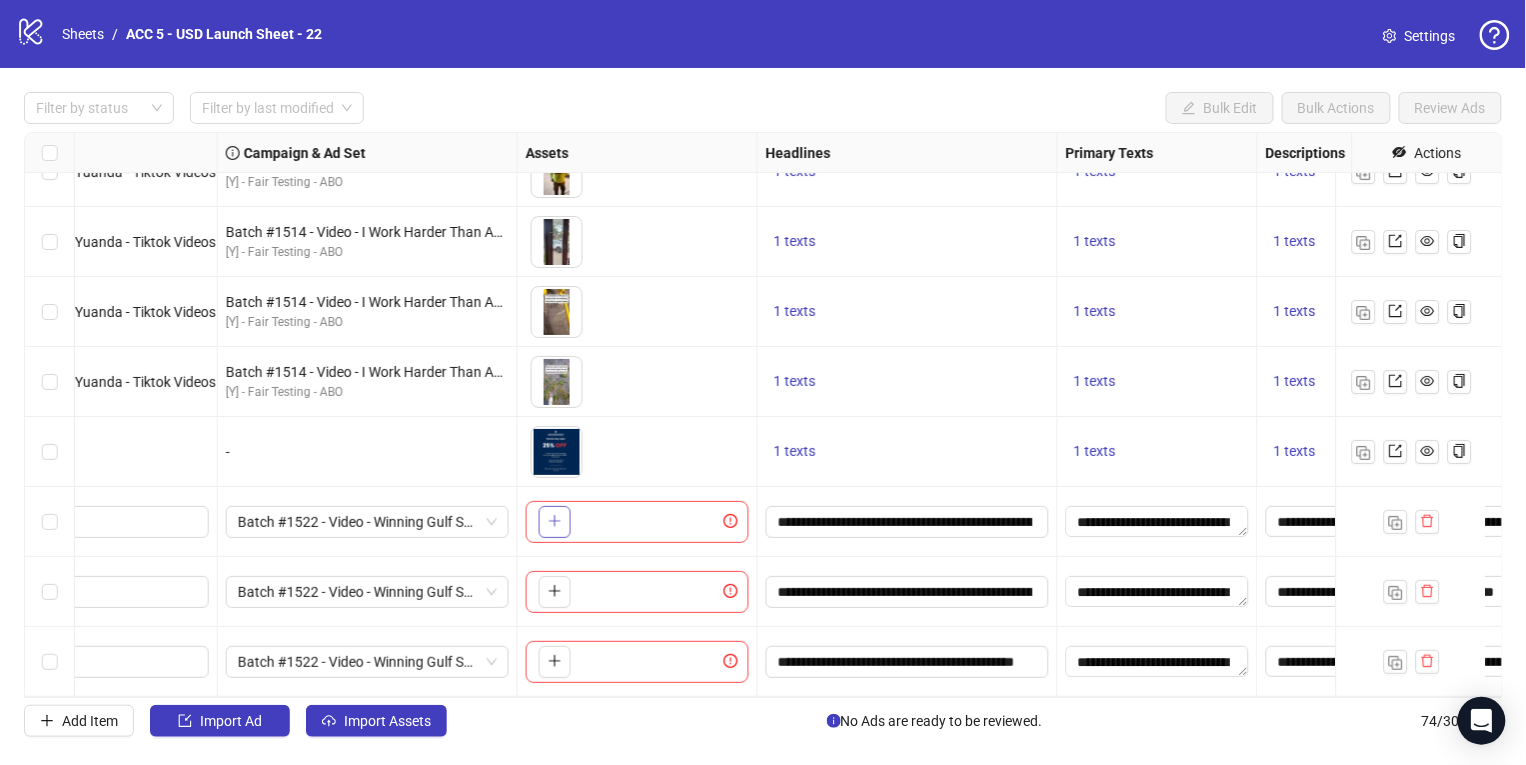 click 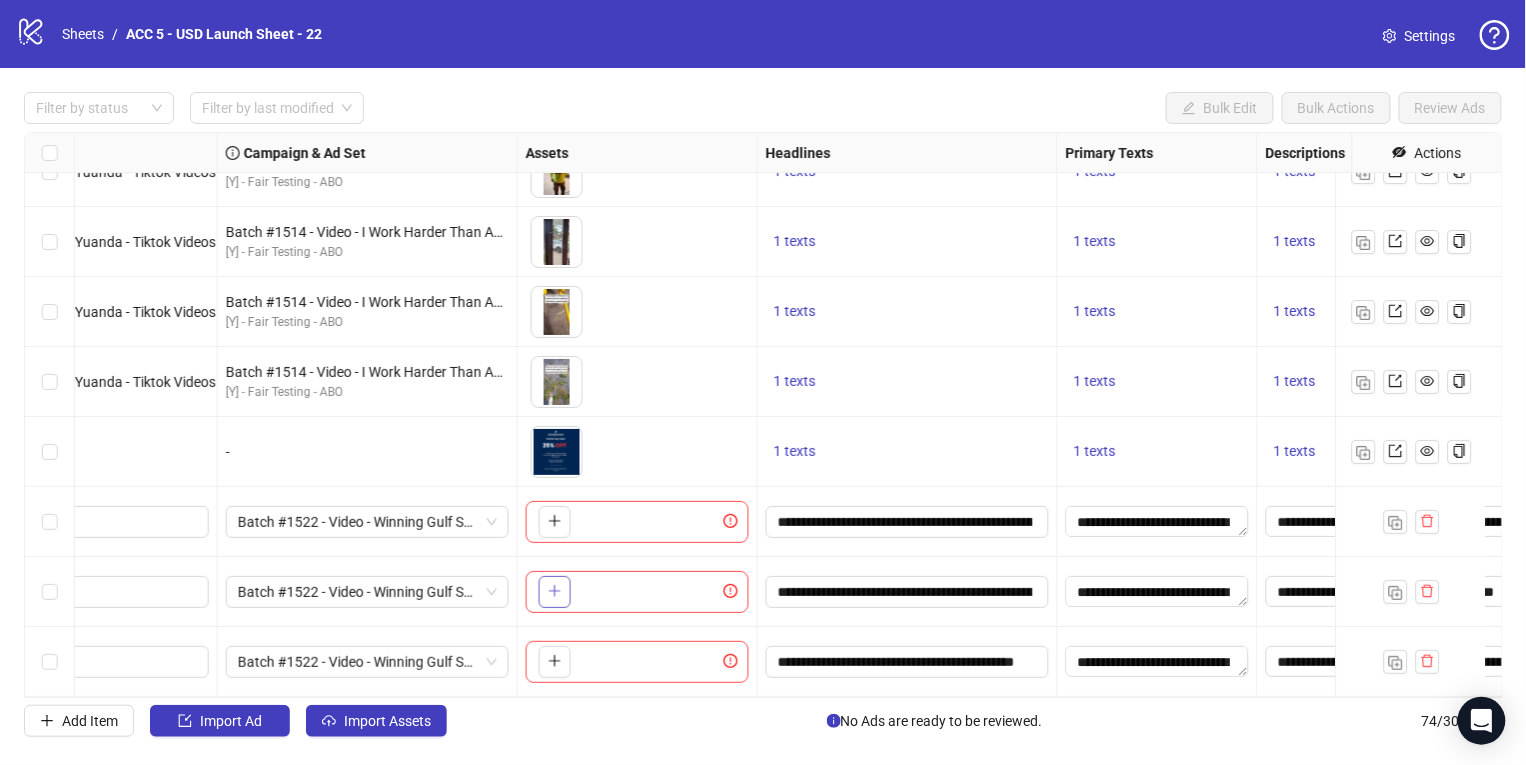 click at bounding box center (555, 592) 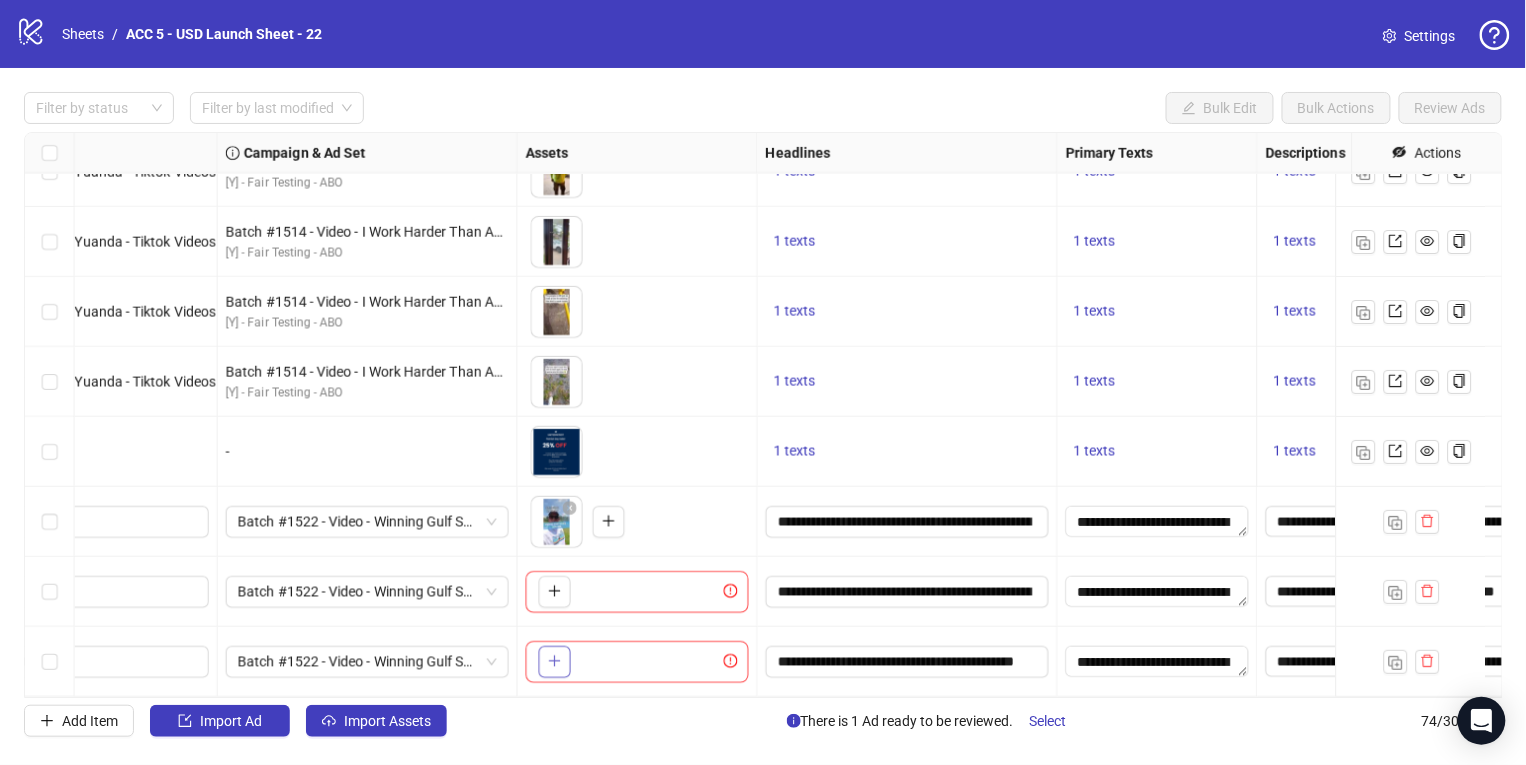 click 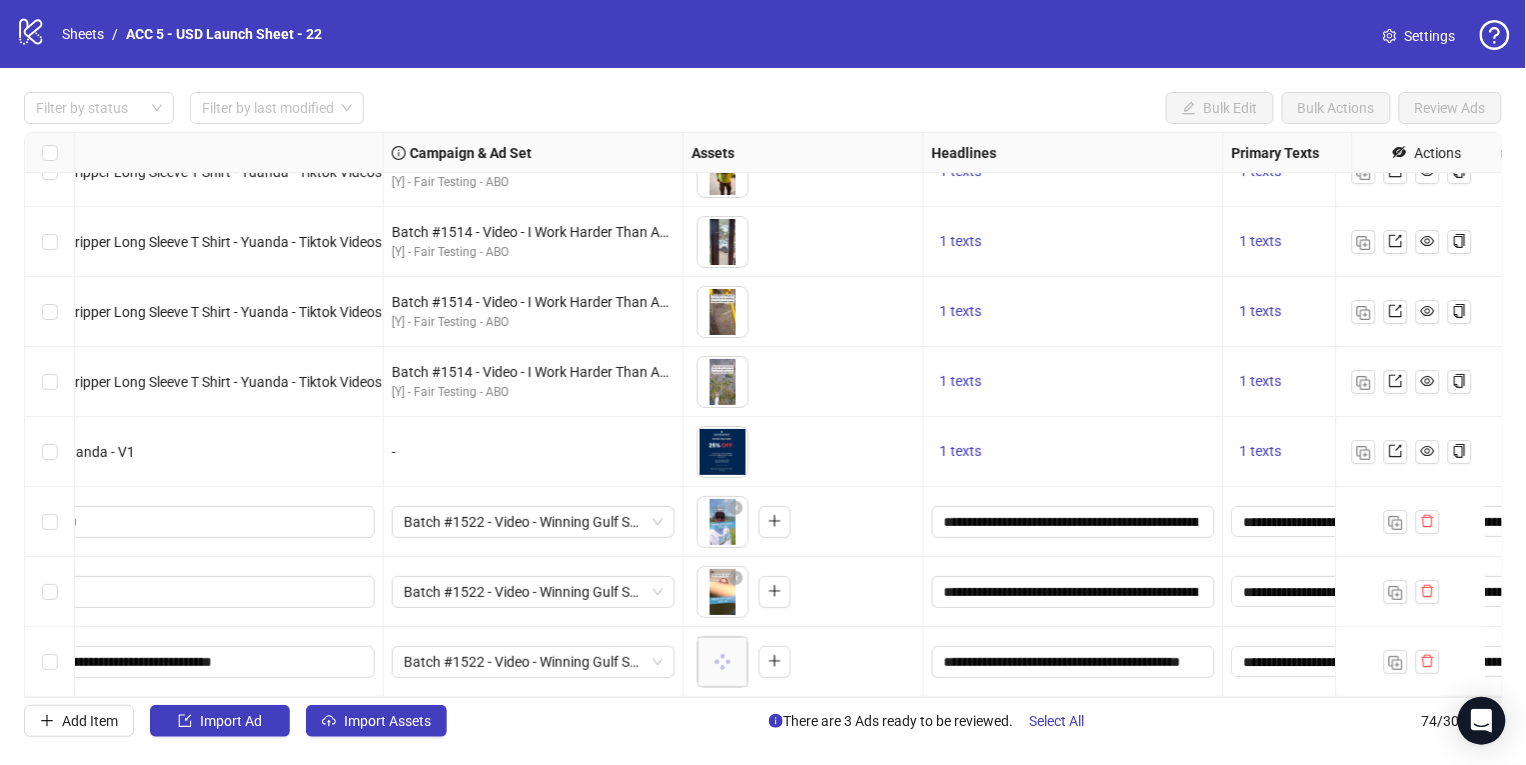 scroll, scrollTop: 4671, scrollLeft: 658, axis: both 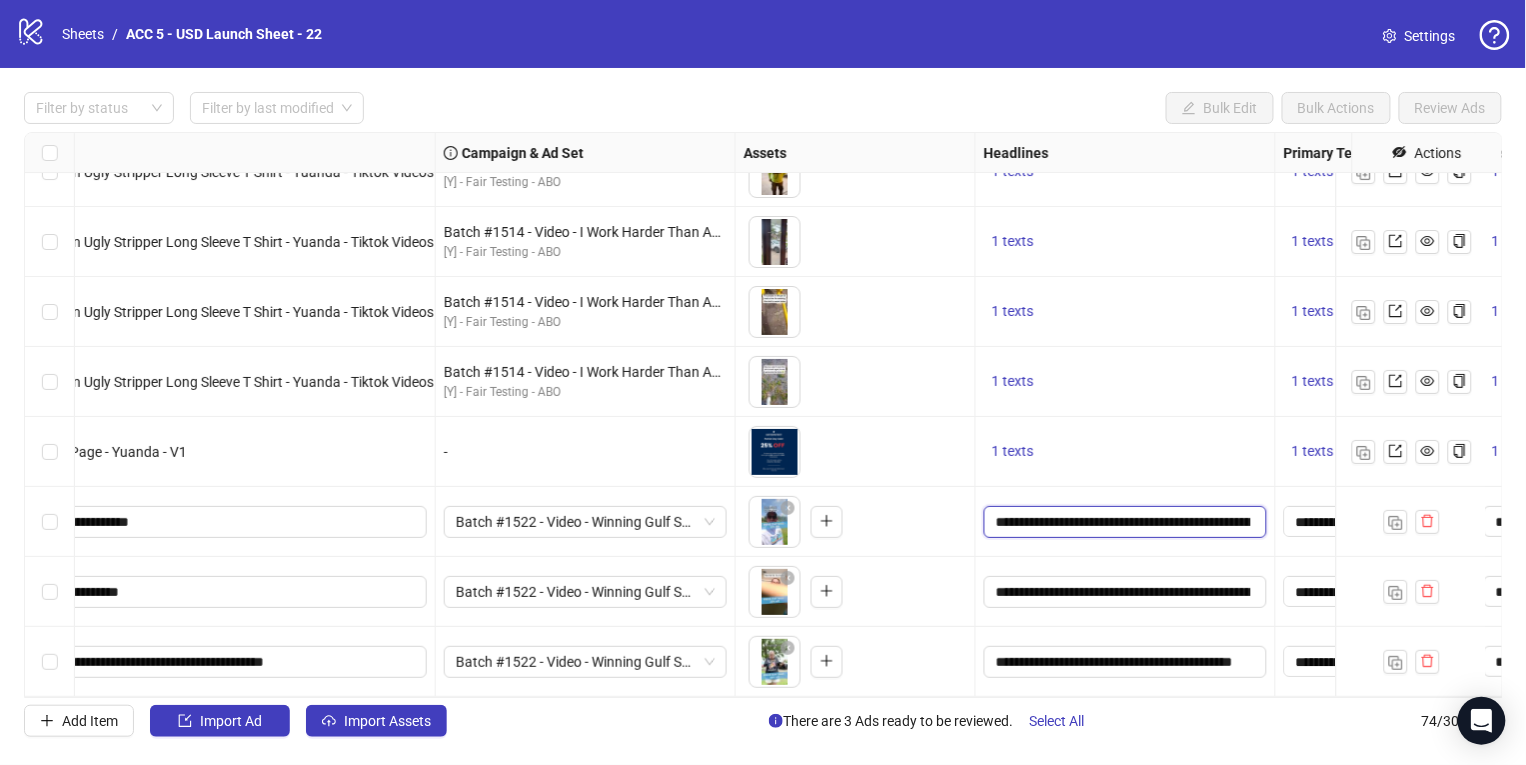 click on "**********" at bounding box center [1123, 522] 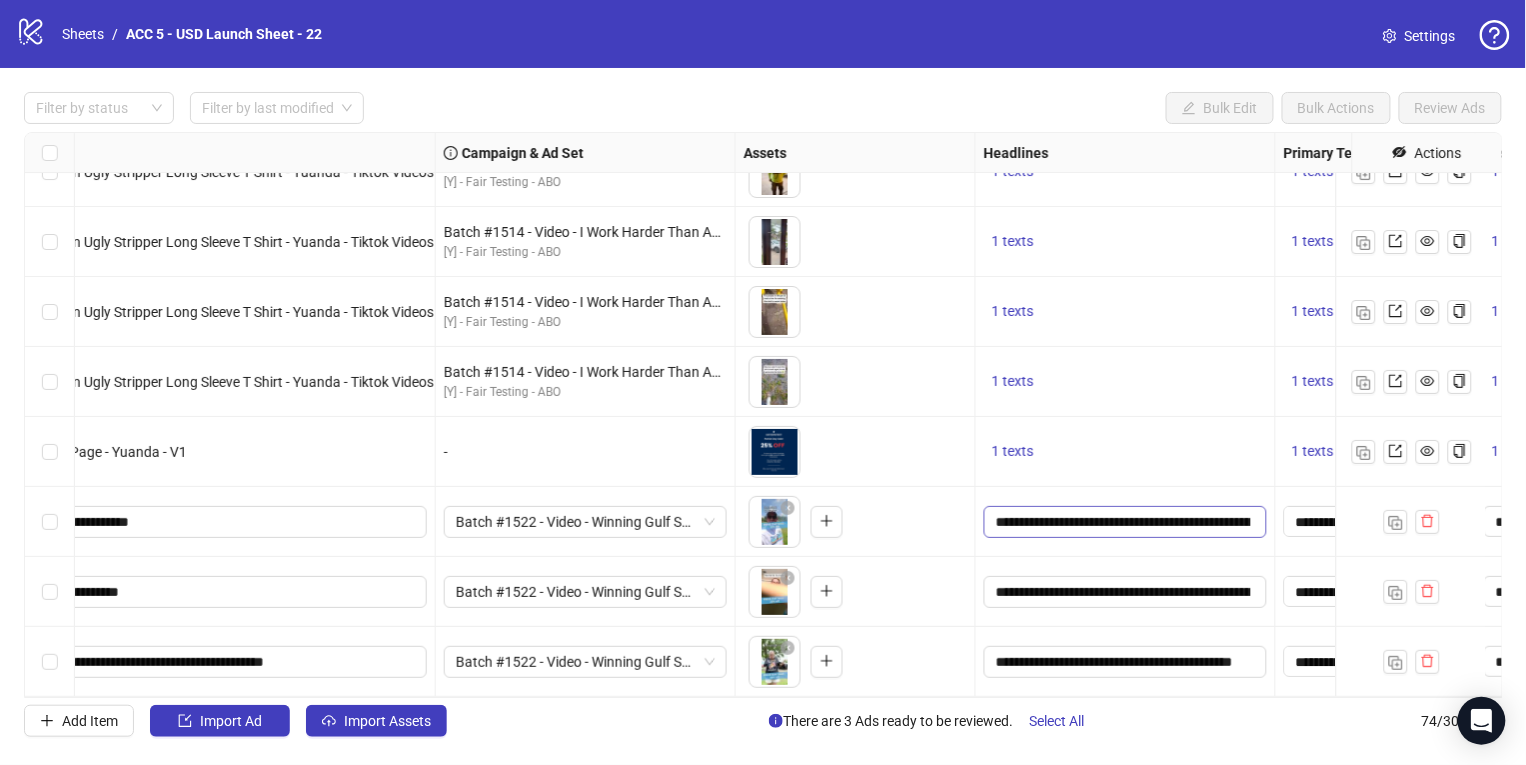 scroll, scrollTop: 0, scrollLeft: 76, axis: horizontal 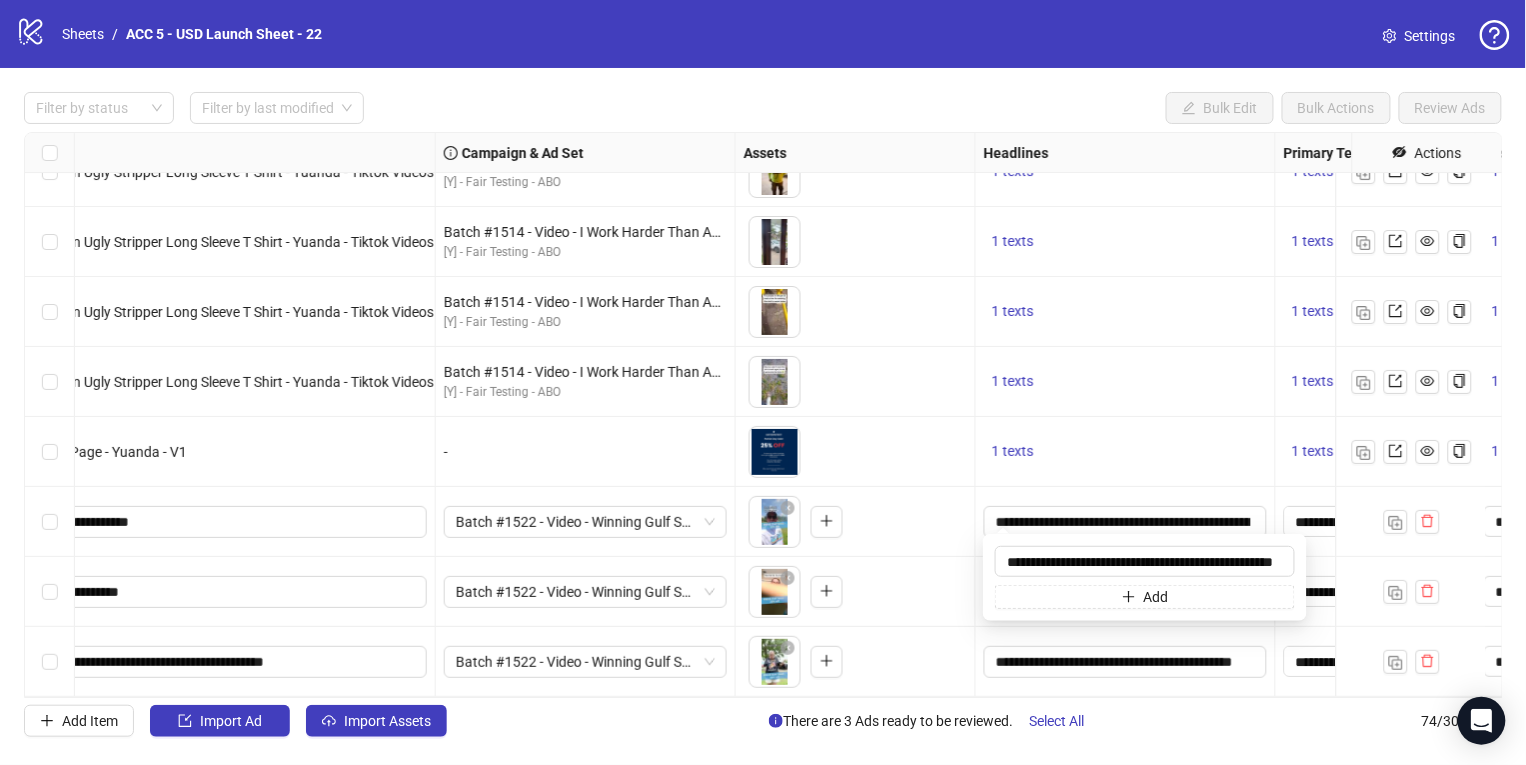 click on "1 texts" at bounding box center [1125, 382] 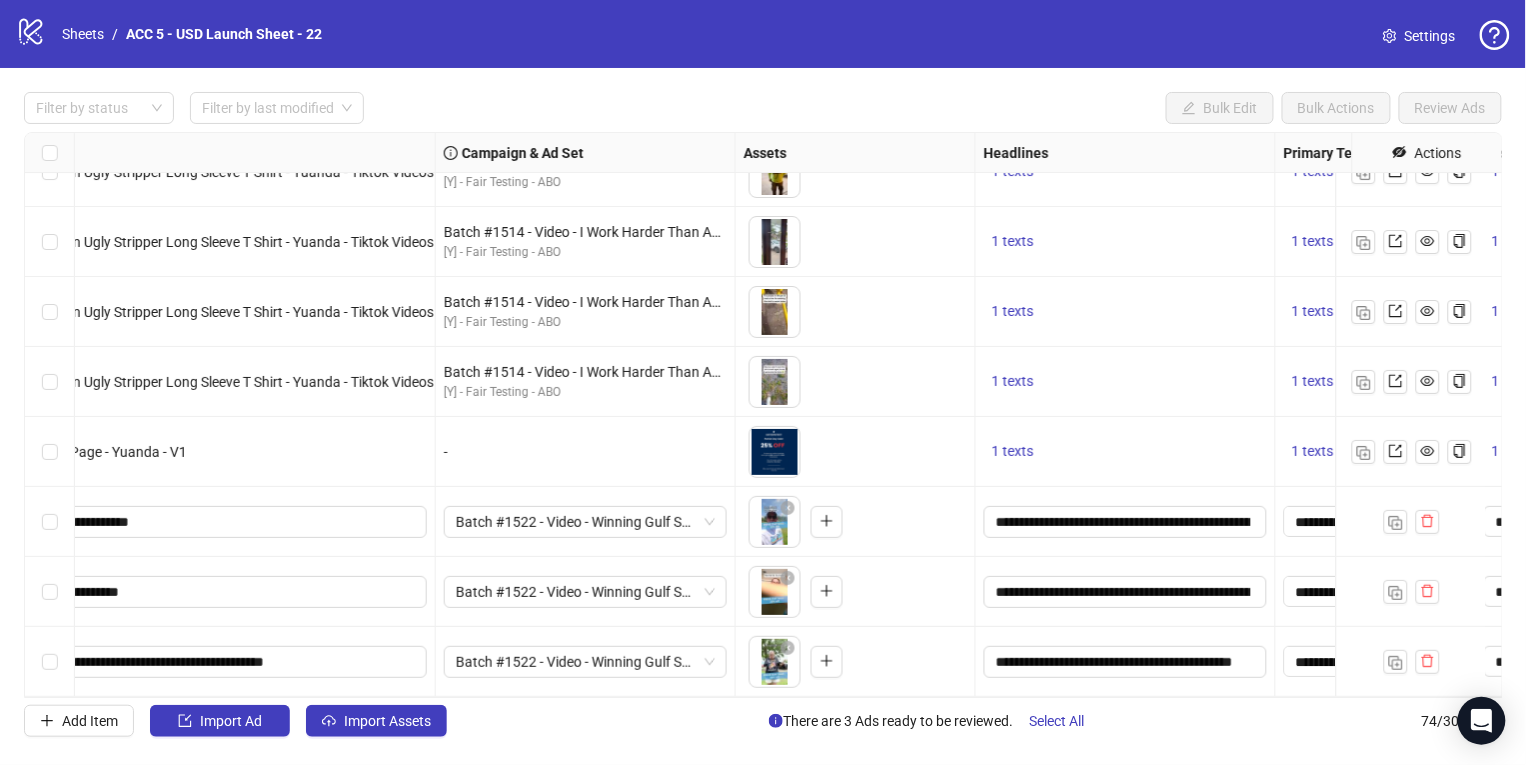 scroll, scrollTop: 0, scrollLeft: 0, axis: both 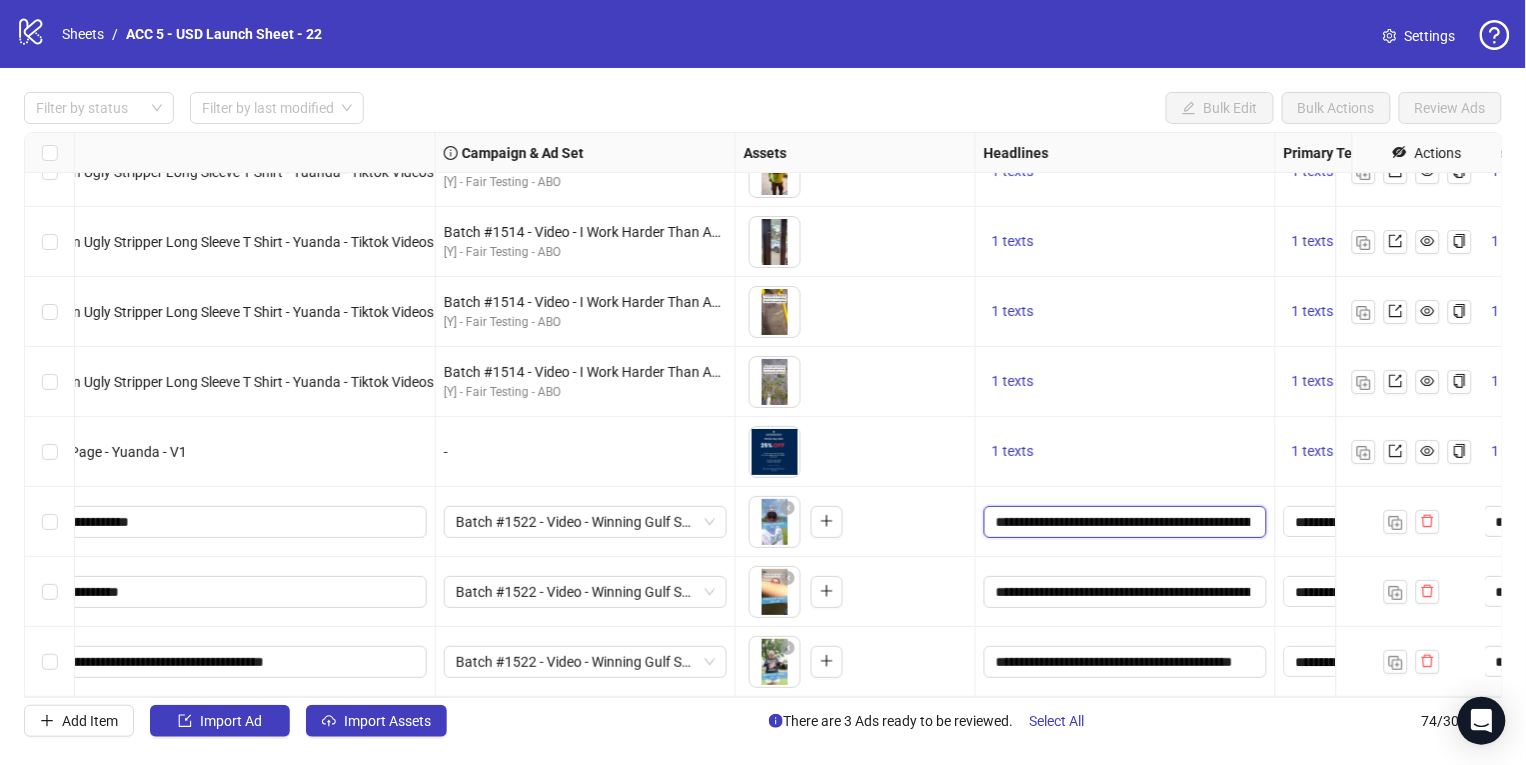 click on "**********" at bounding box center [1123, 522] 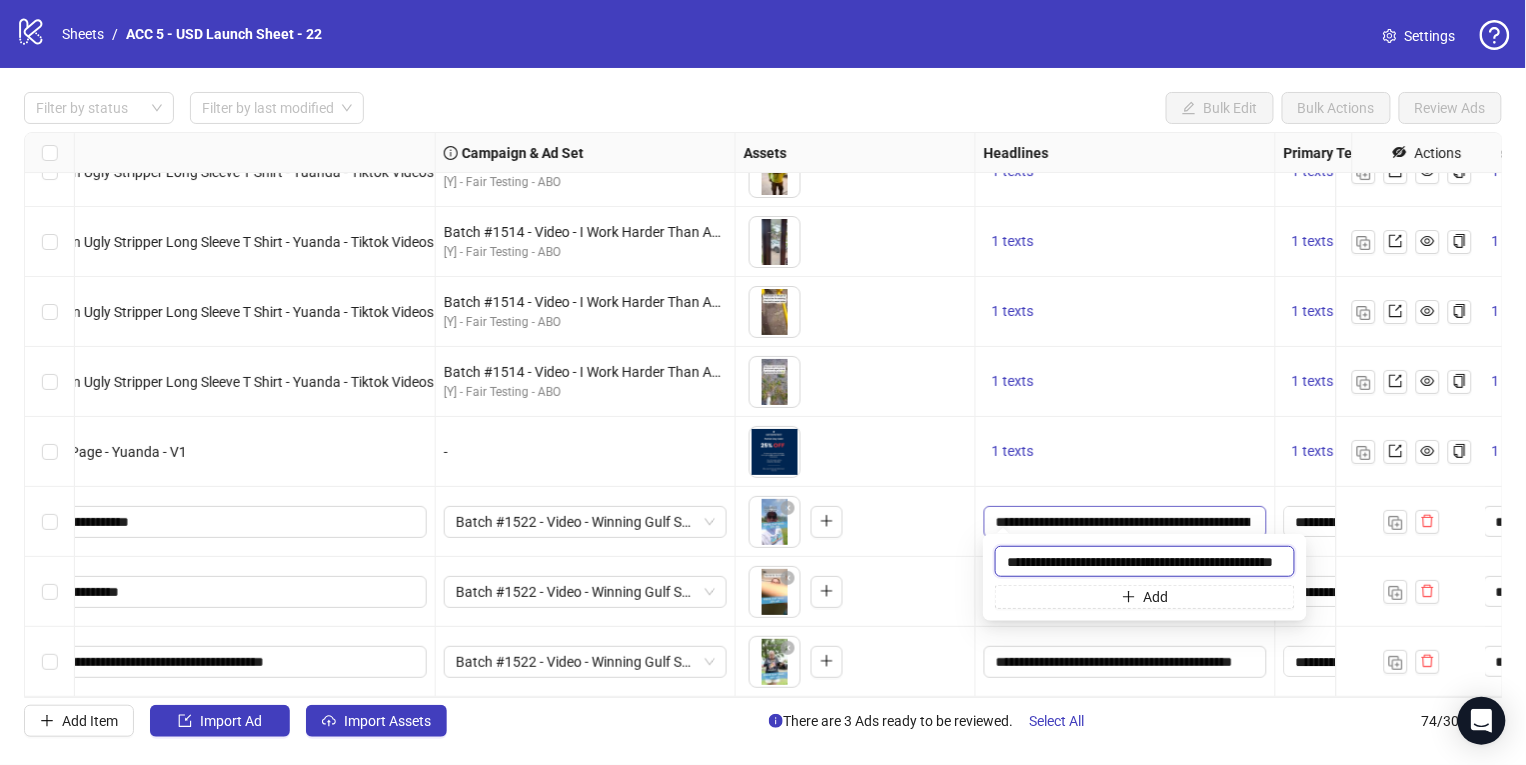 scroll, scrollTop: 0, scrollLeft: 76, axis: horizontal 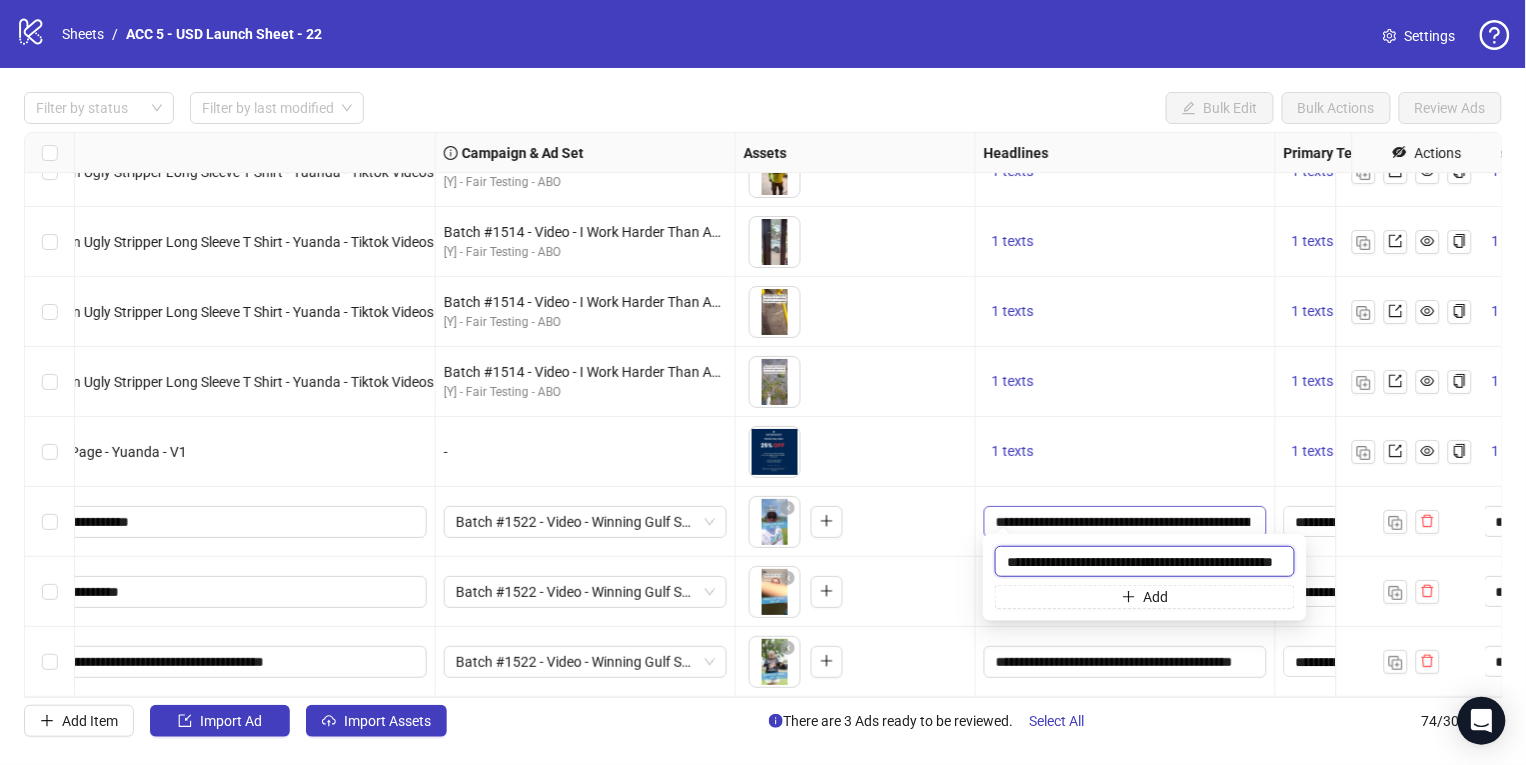 paste 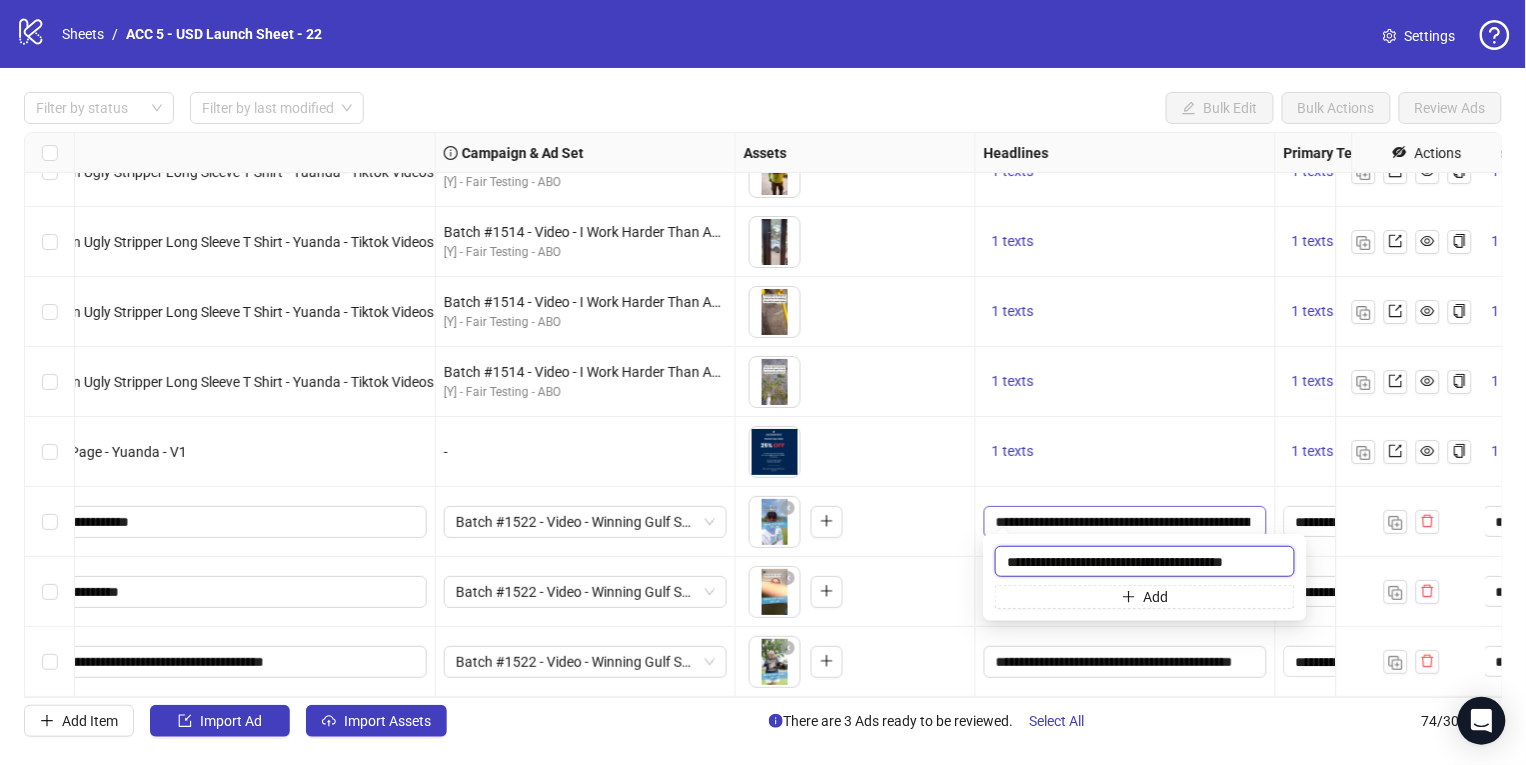 scroll, scrollTop: 0, scrollLeft: 0, axis: both 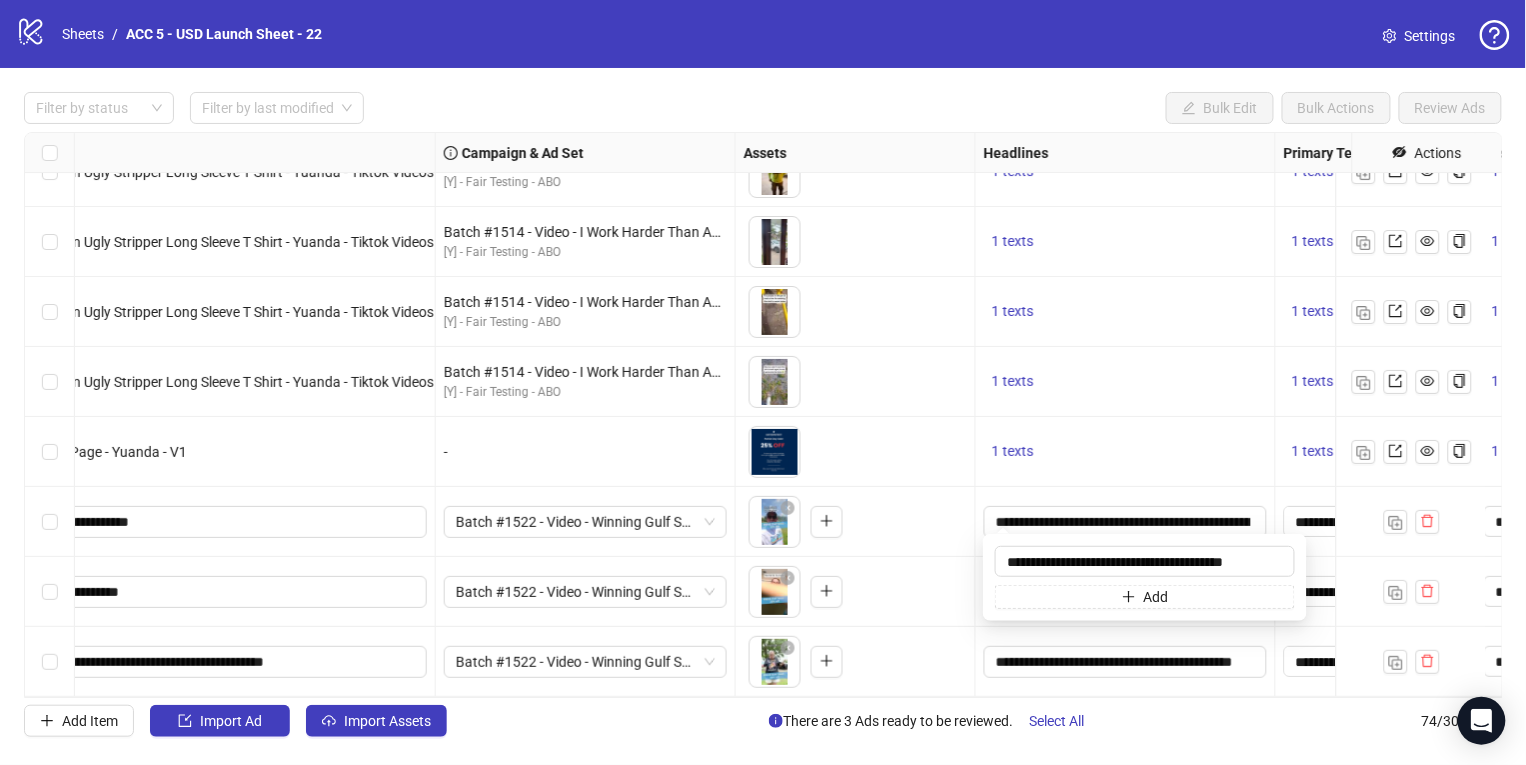 click on "1 texts" at bounding box center [1126, 382] 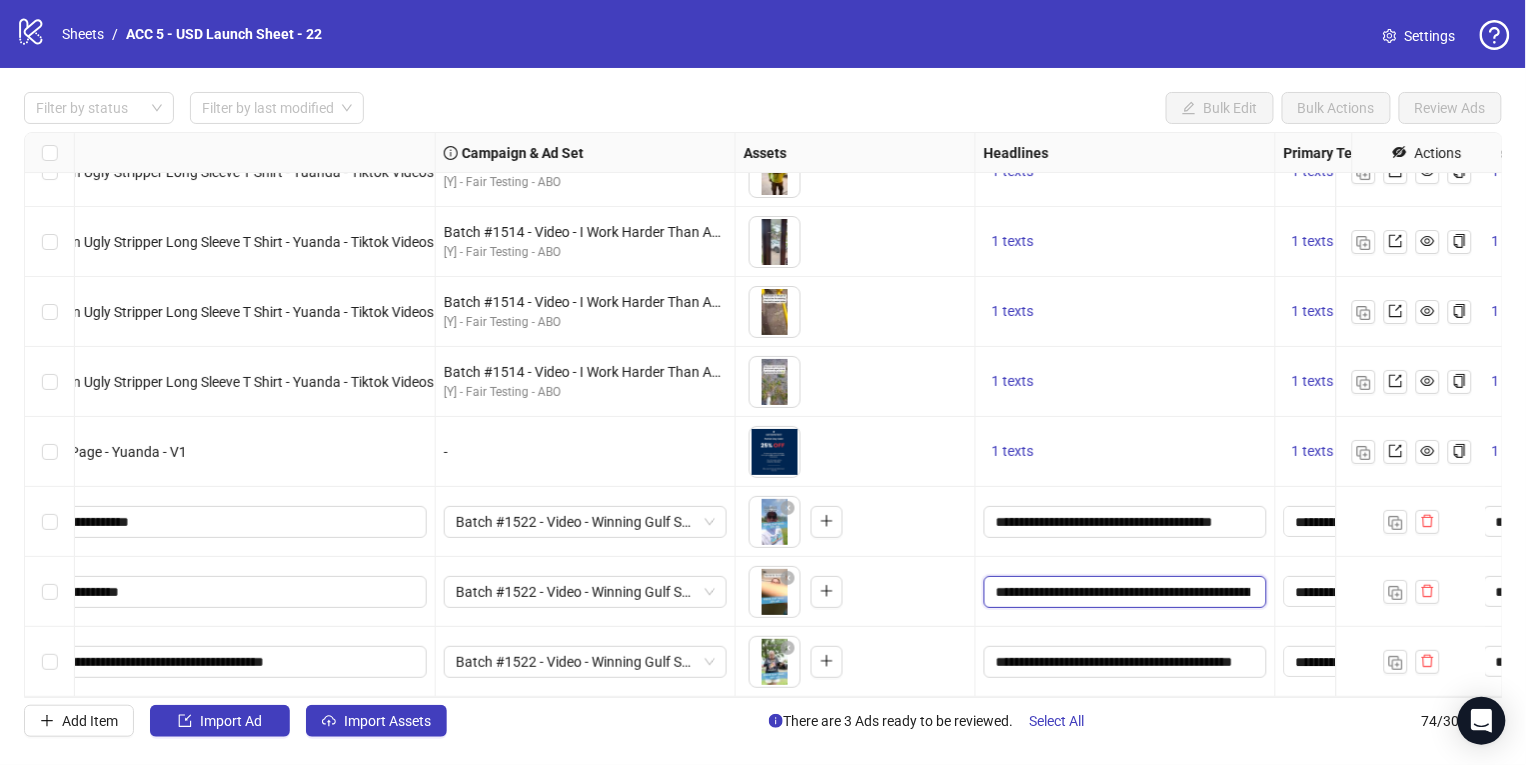 click on "**********" at bounding box center [1123, 592] 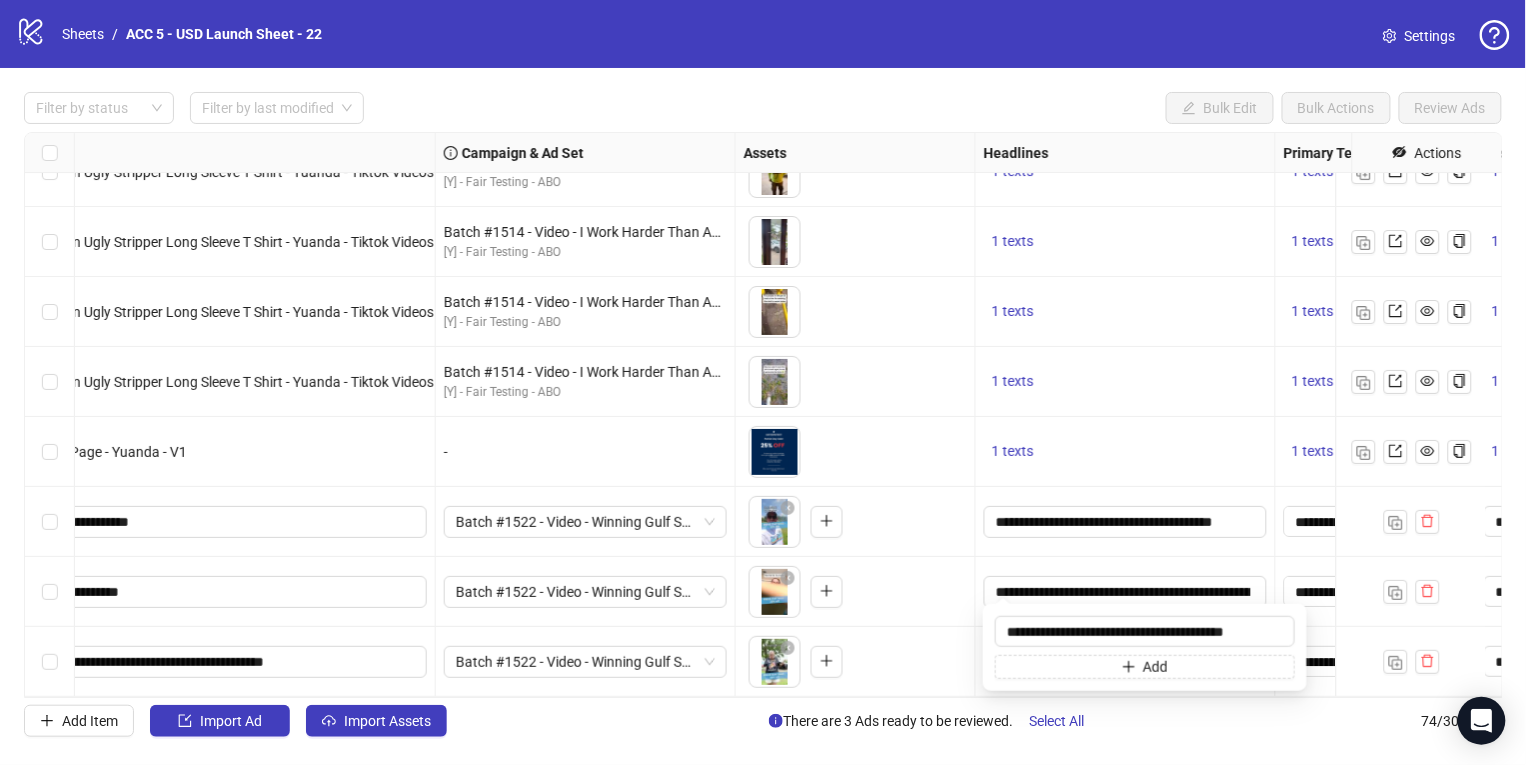 scroll, scrollTop: 0, scrollLeft: 0, axis: both 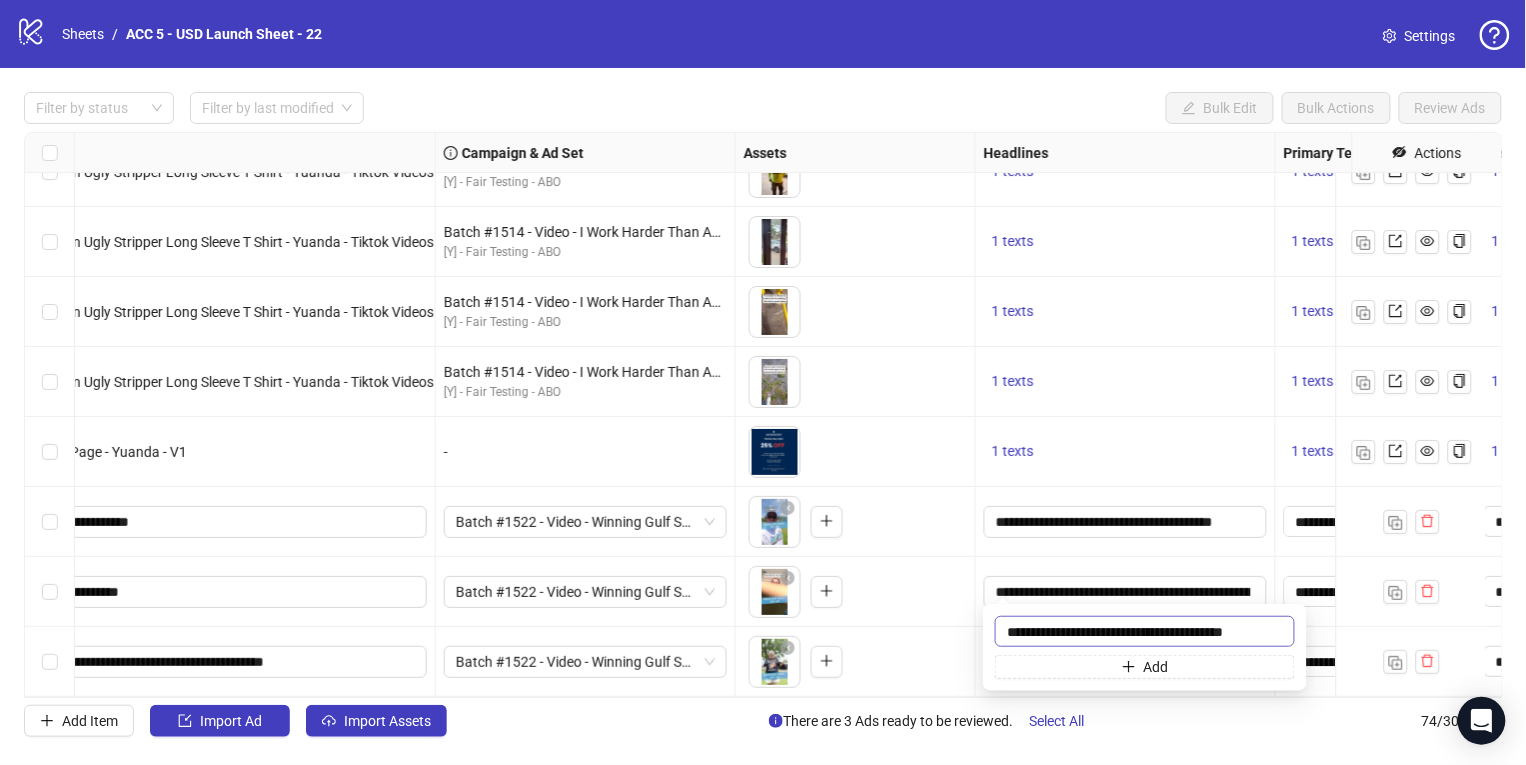 click on "**********" at bounding box center (1145, 631) 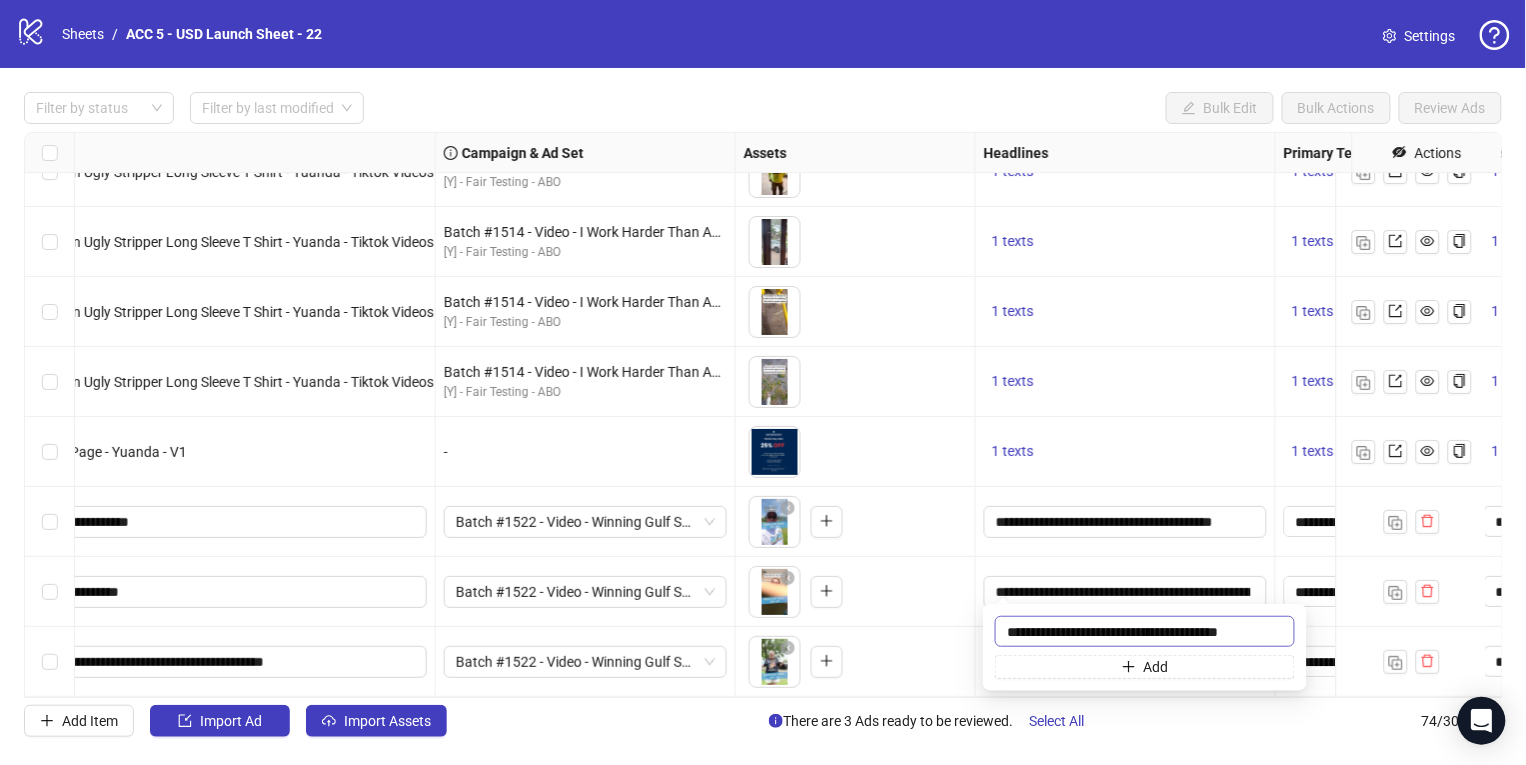 type on "**********" 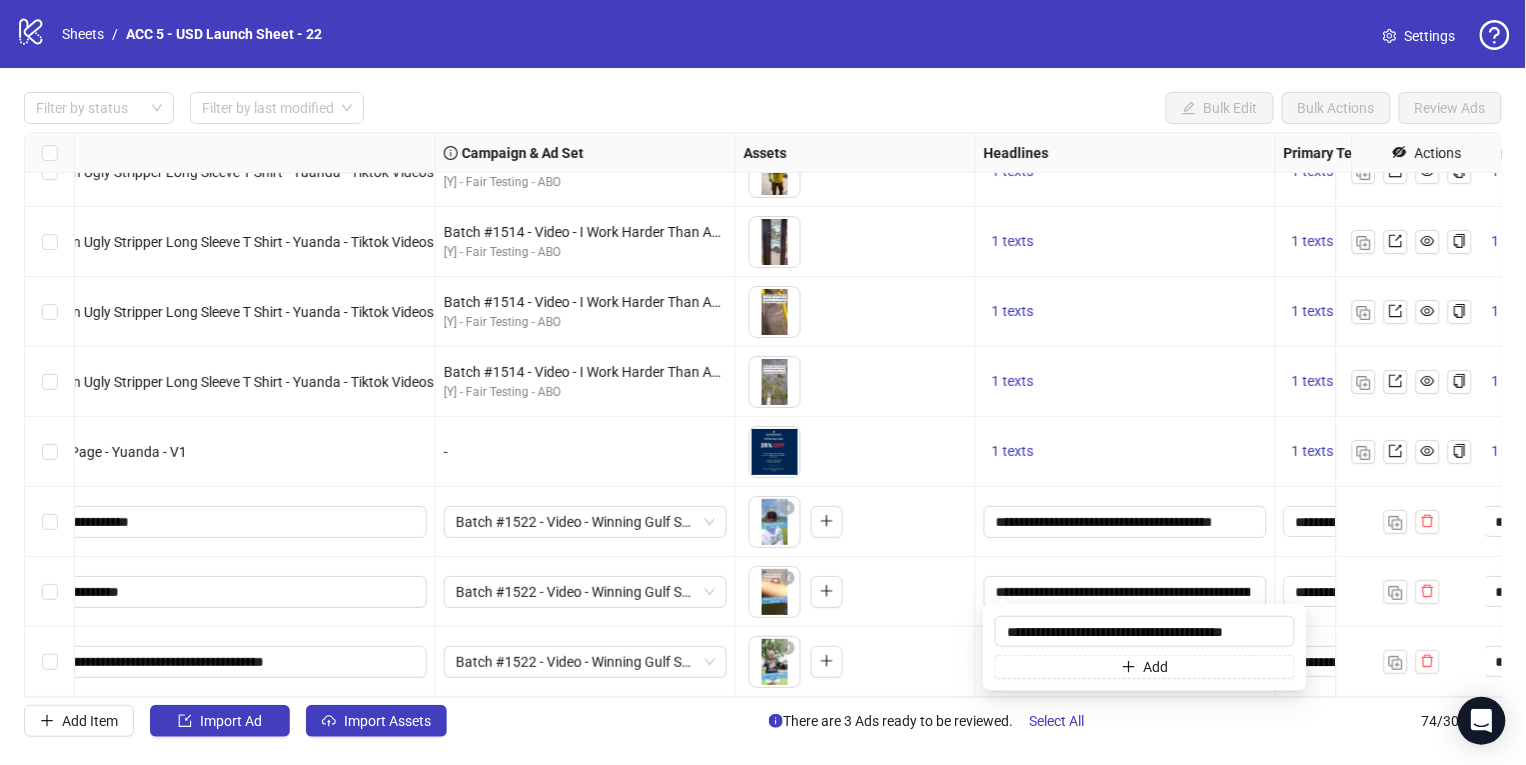 click on "1 texts" at bounding box center [1126, 312] 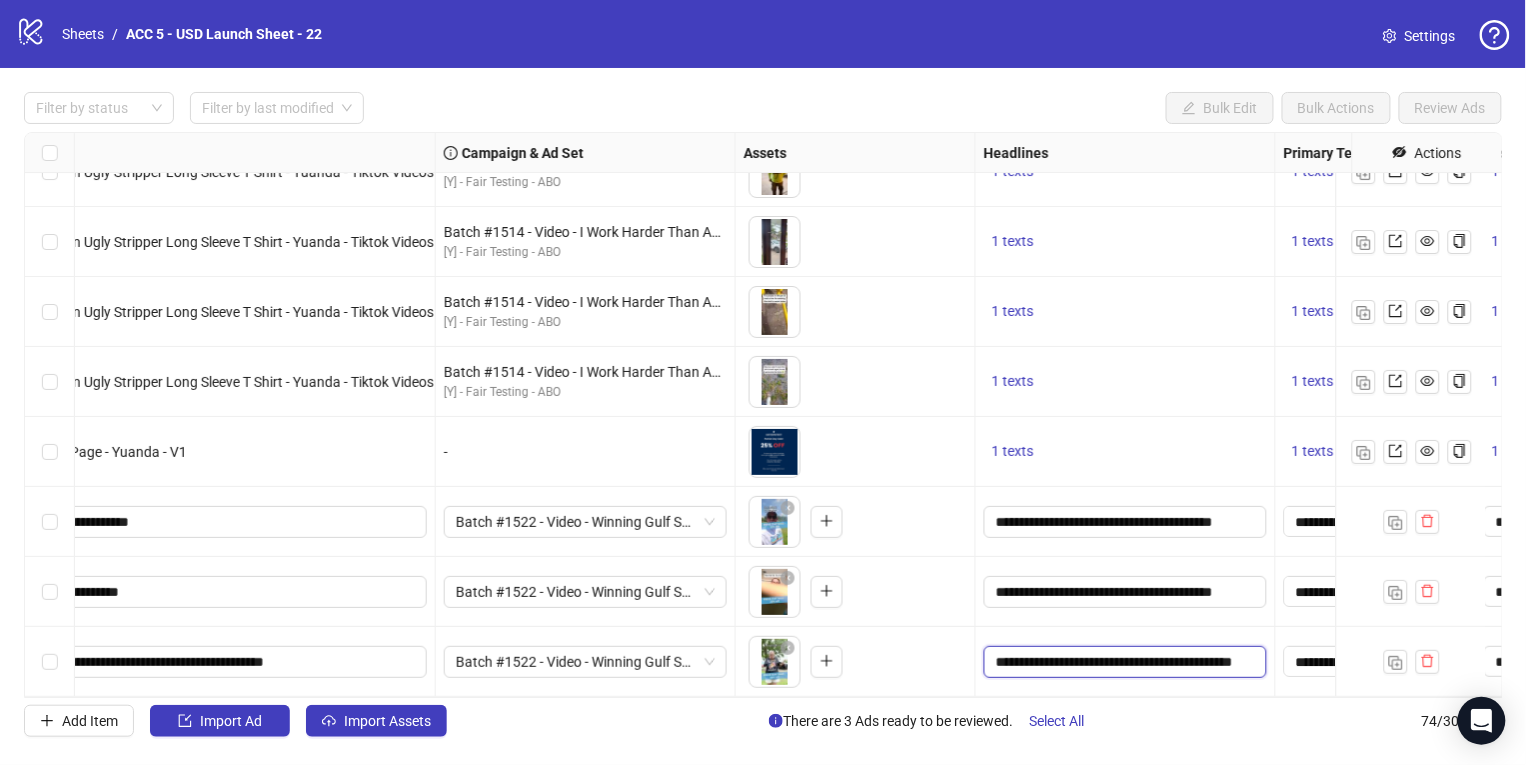 click on "**********" at bounding box center (1124, 662) 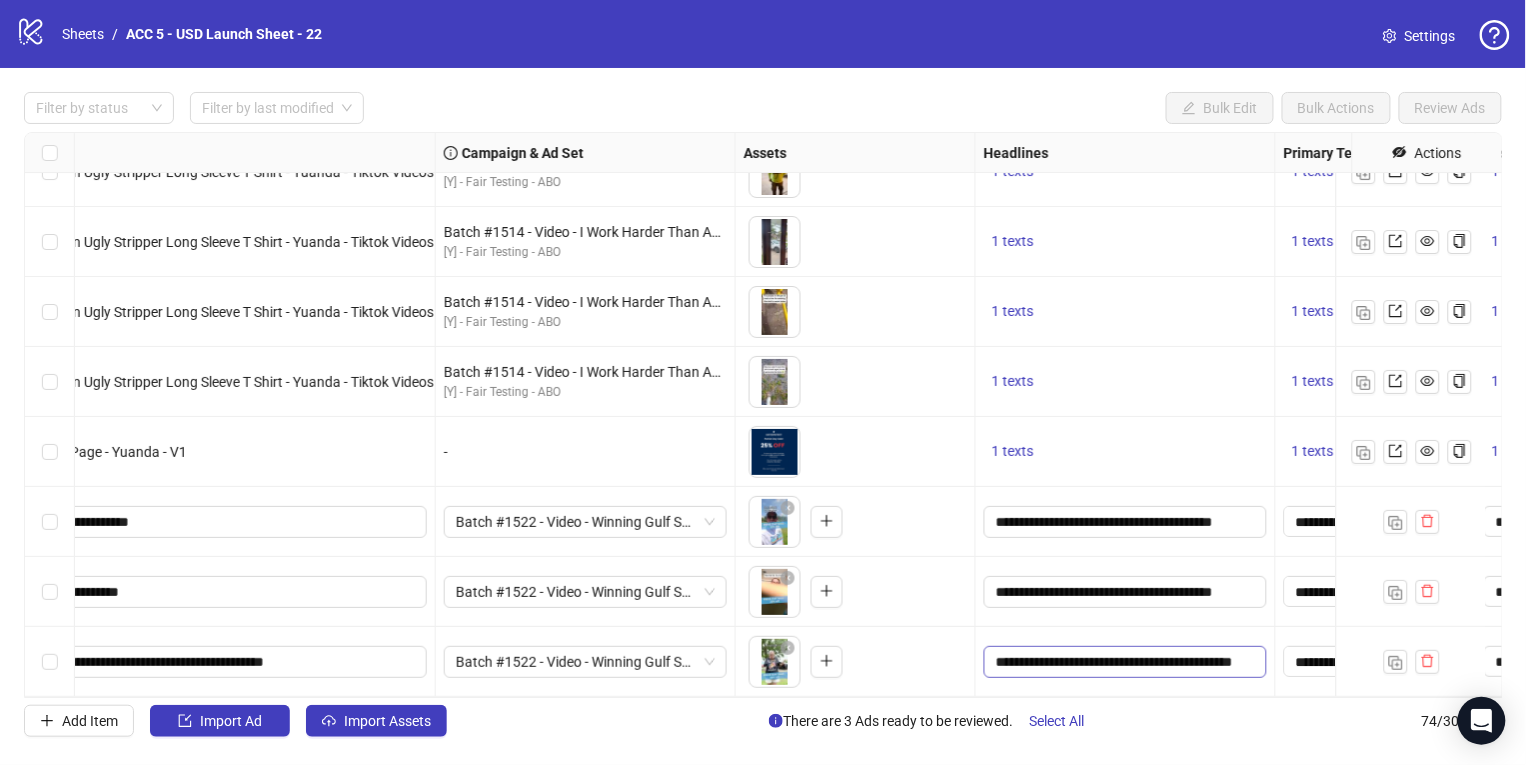 scroll, scrollTop: 0, scrollLeft: 0, axis: both 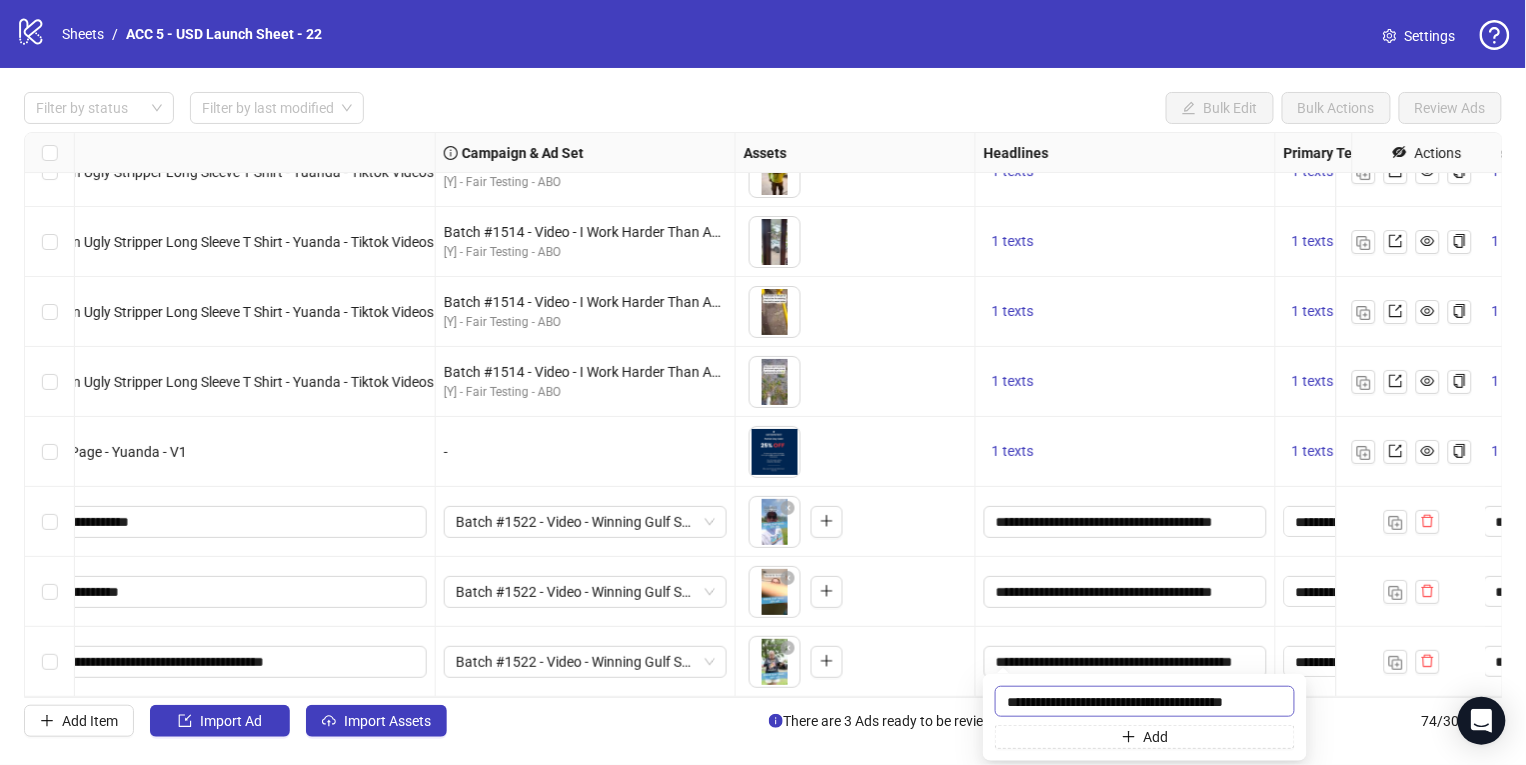 click on "**********" at bounding box center (1145, 701) 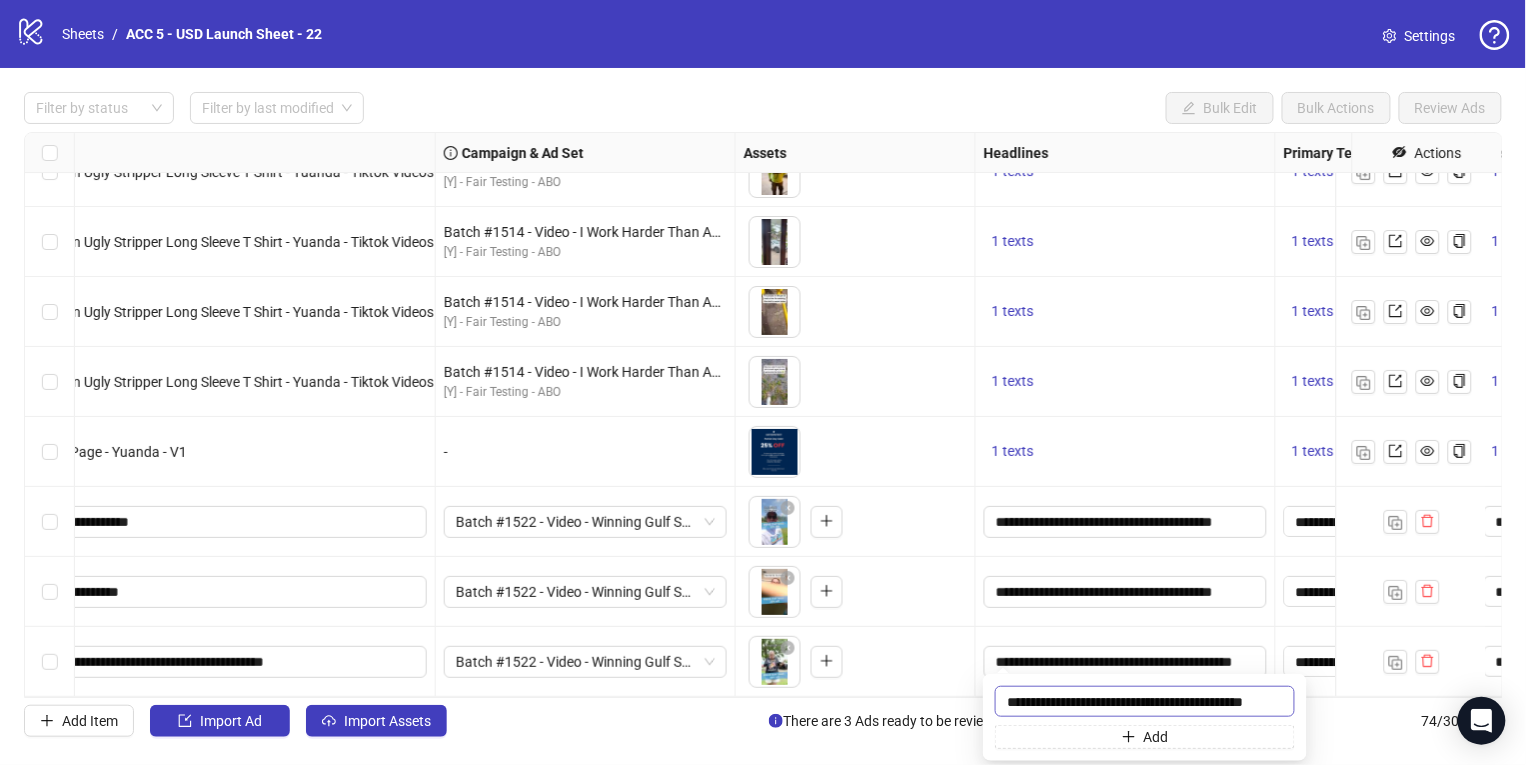 type on "**********" 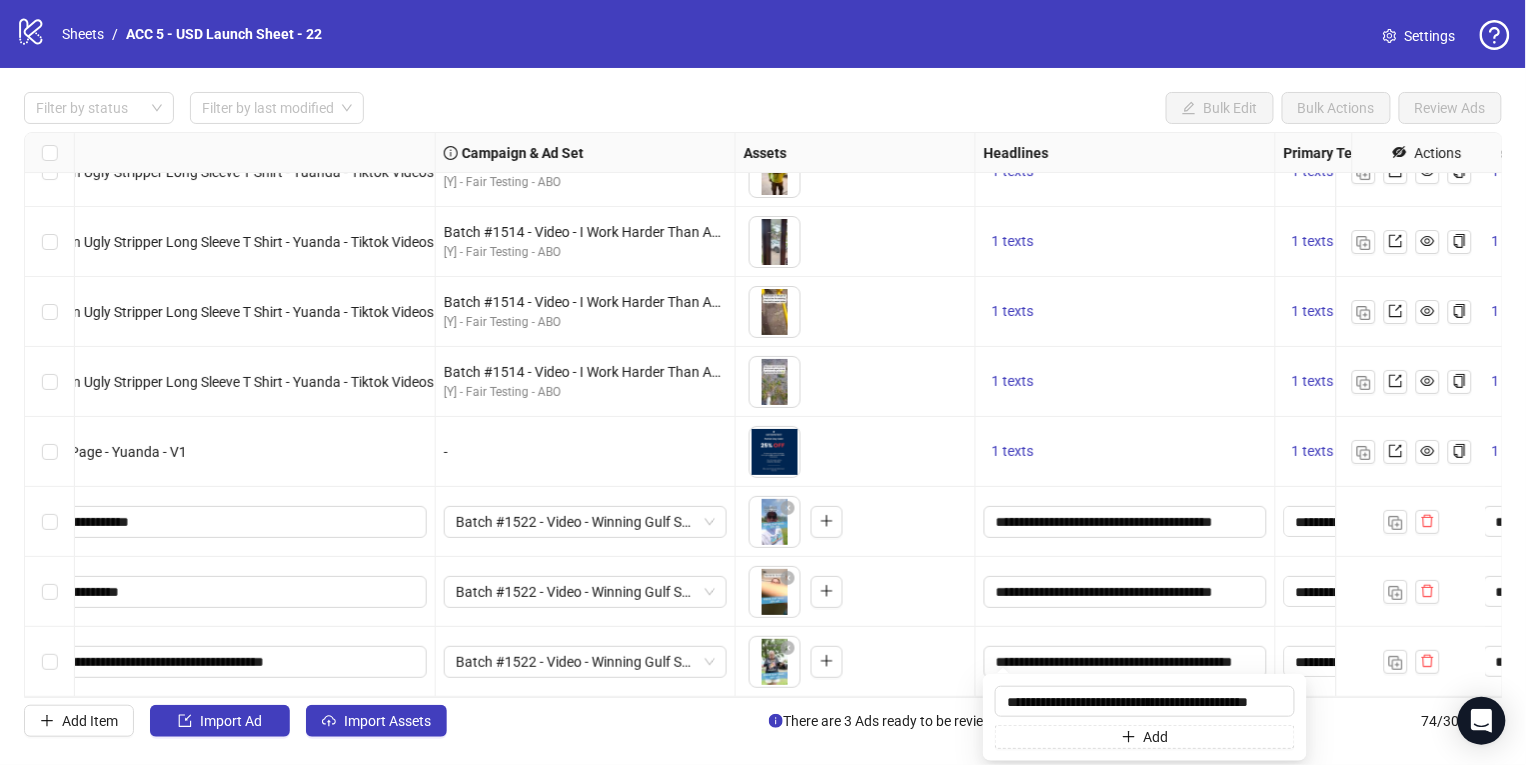 click on "1 texts" at bounding box center (1126, 382) 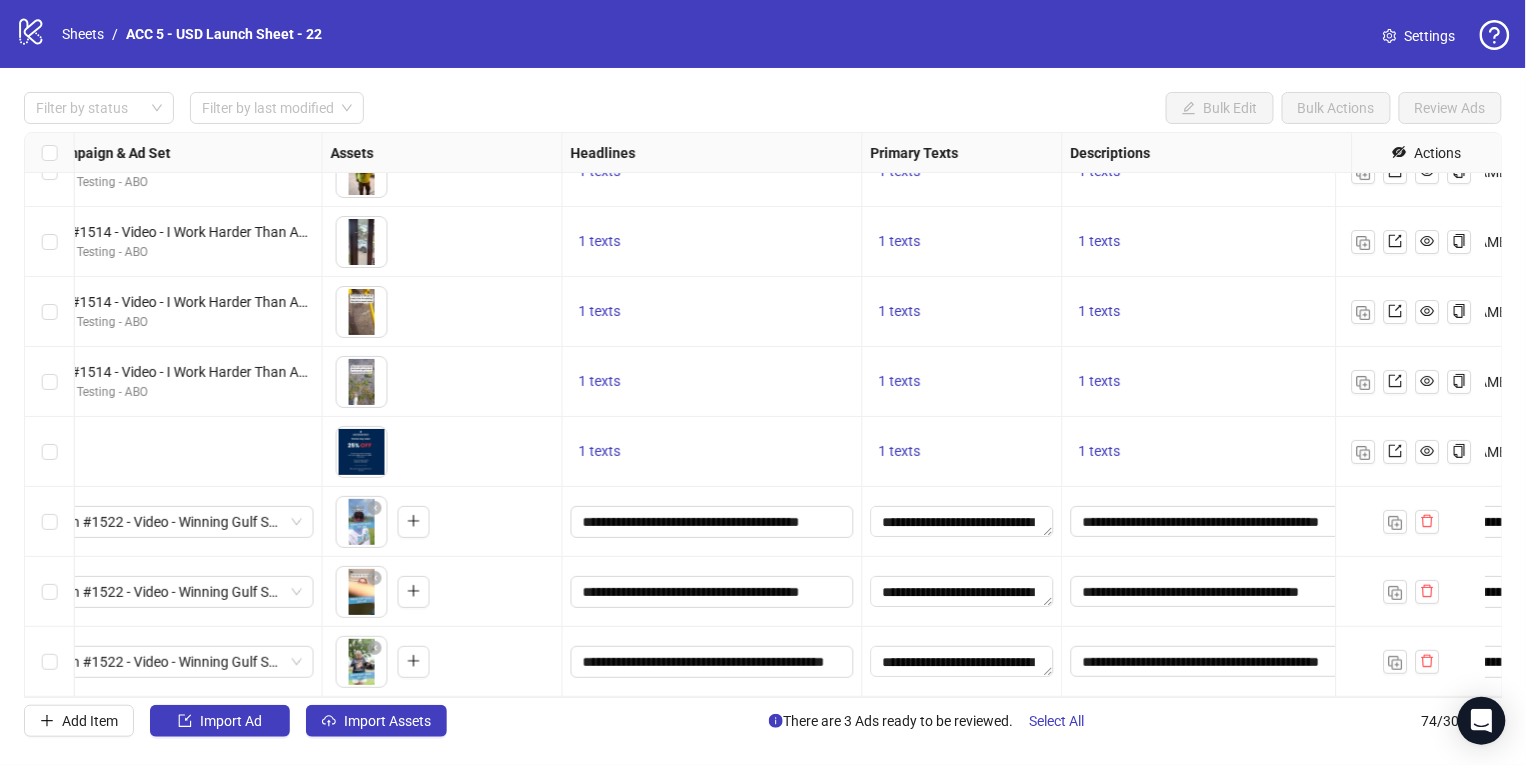 scroll, scrollTop: 4671, scrollLeft: 0, axis: vertical 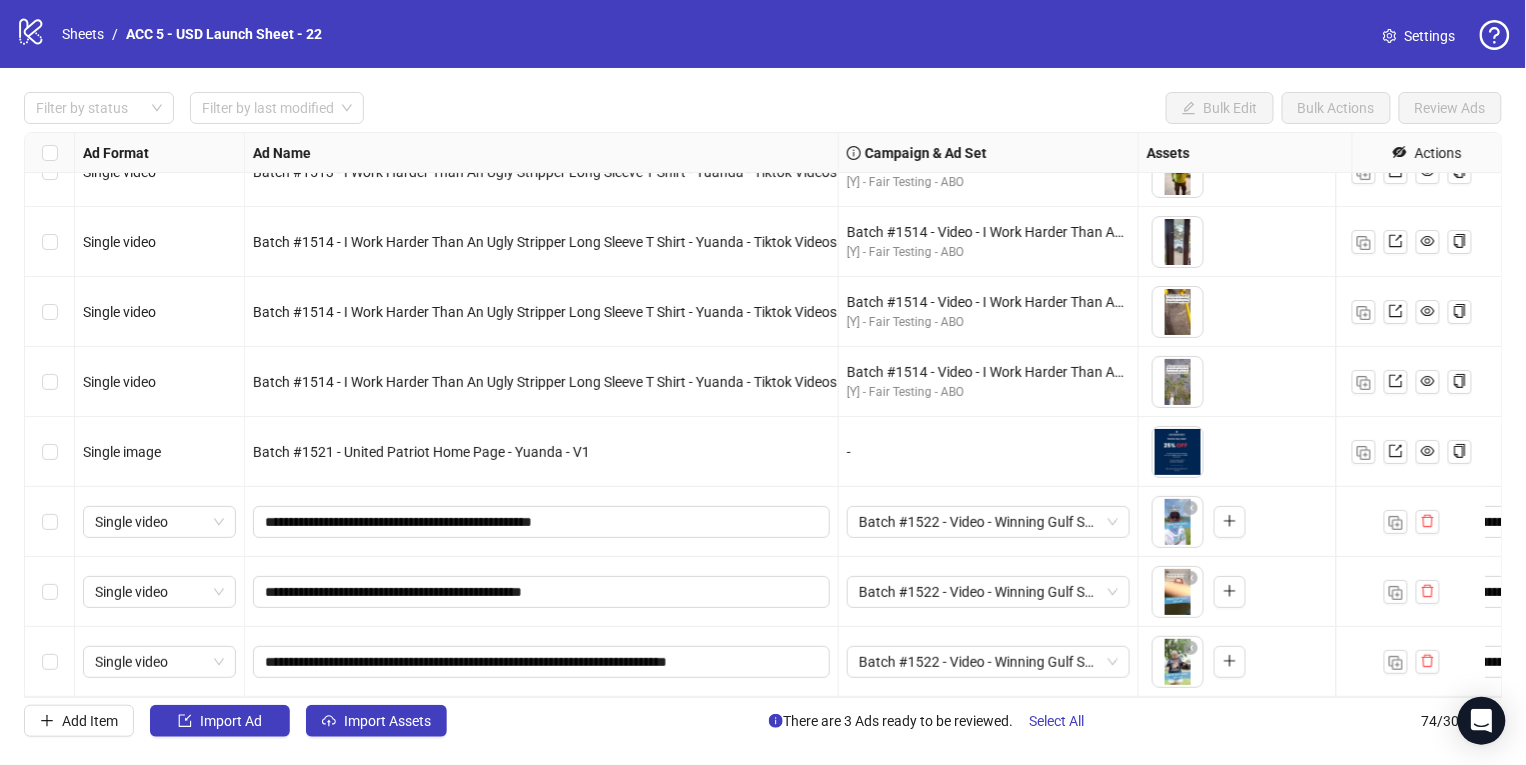 click at bounding box center (50, 592) 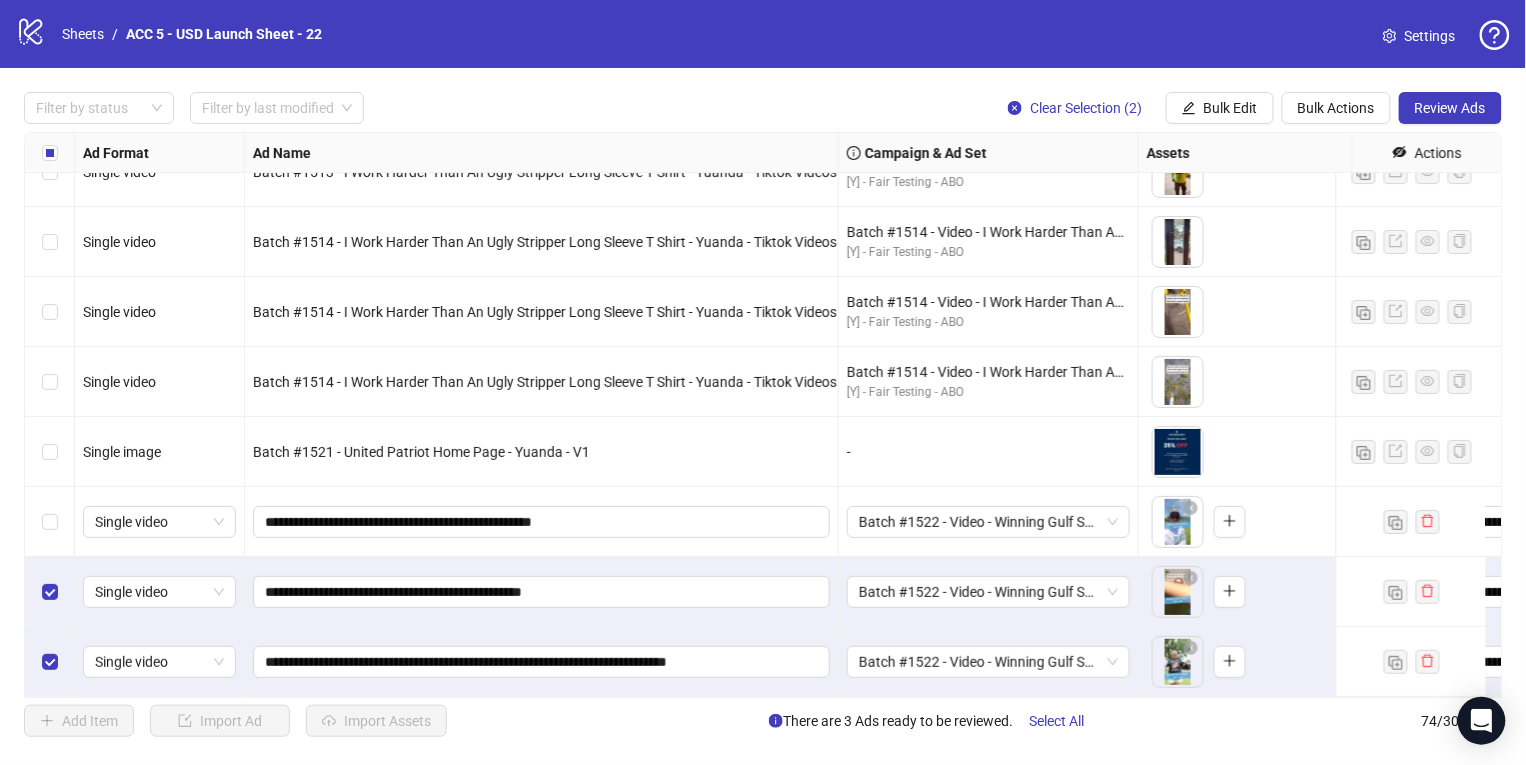 click at bounding box center (50, 522) 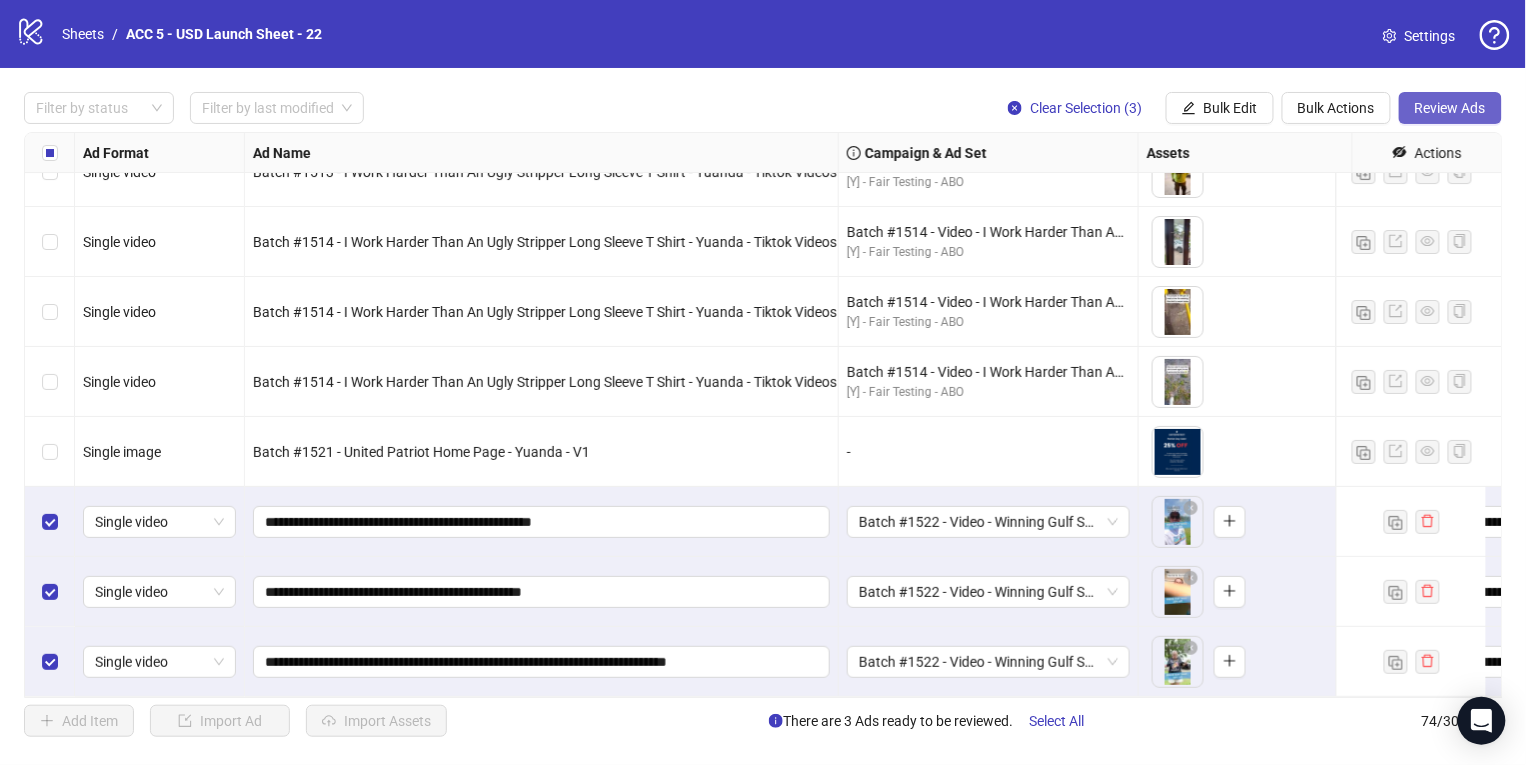 click on "Review Ads" at bounding box center (1450, 108) 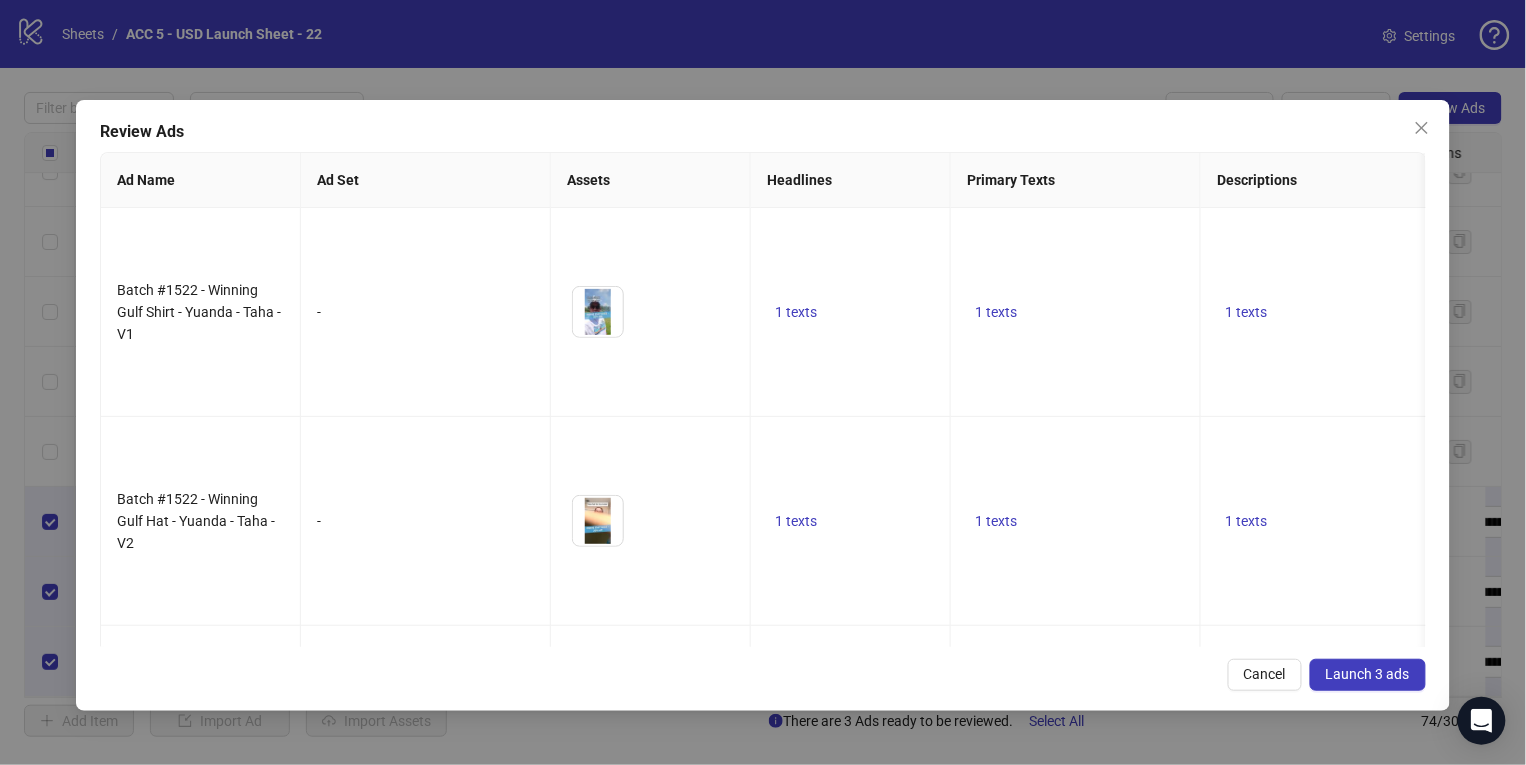 click on "Launch 3 ads" at bounding box center [1368, 674] 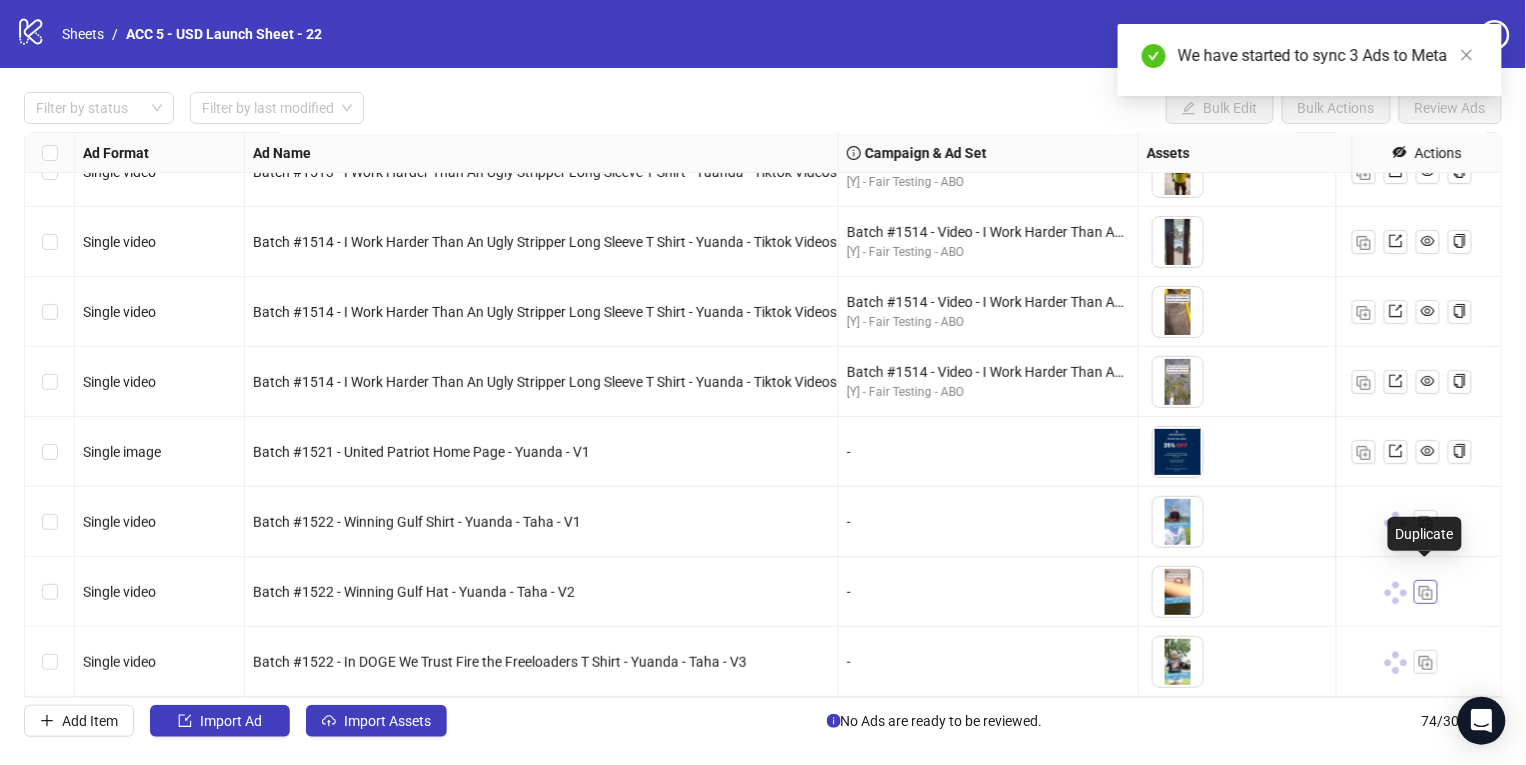click at bounding box center [1426, 593] 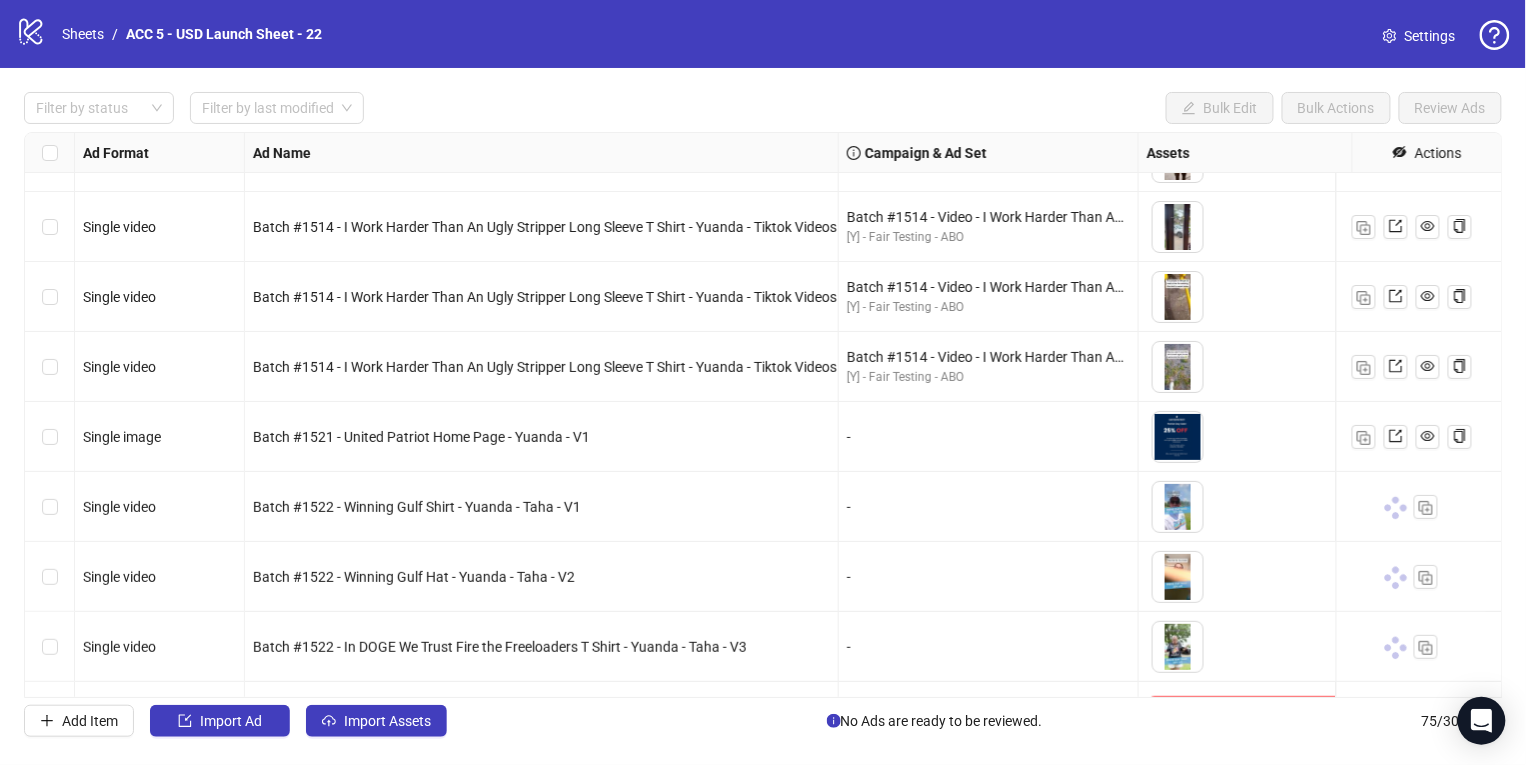 scroll, scrollTop: 4741, scrollLeft: 0, axis: vertical 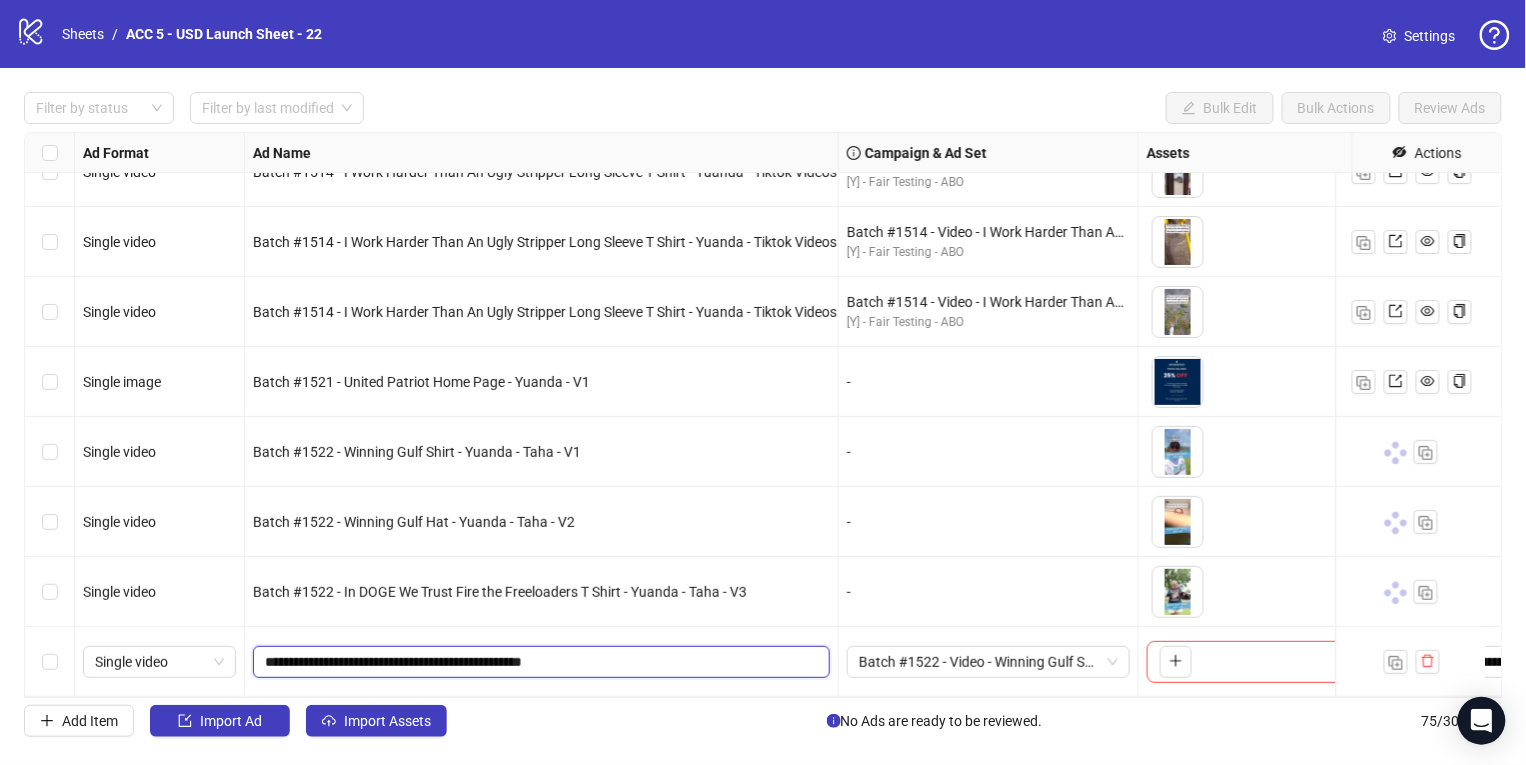 click on "**********" at bounding box center [539, 662] 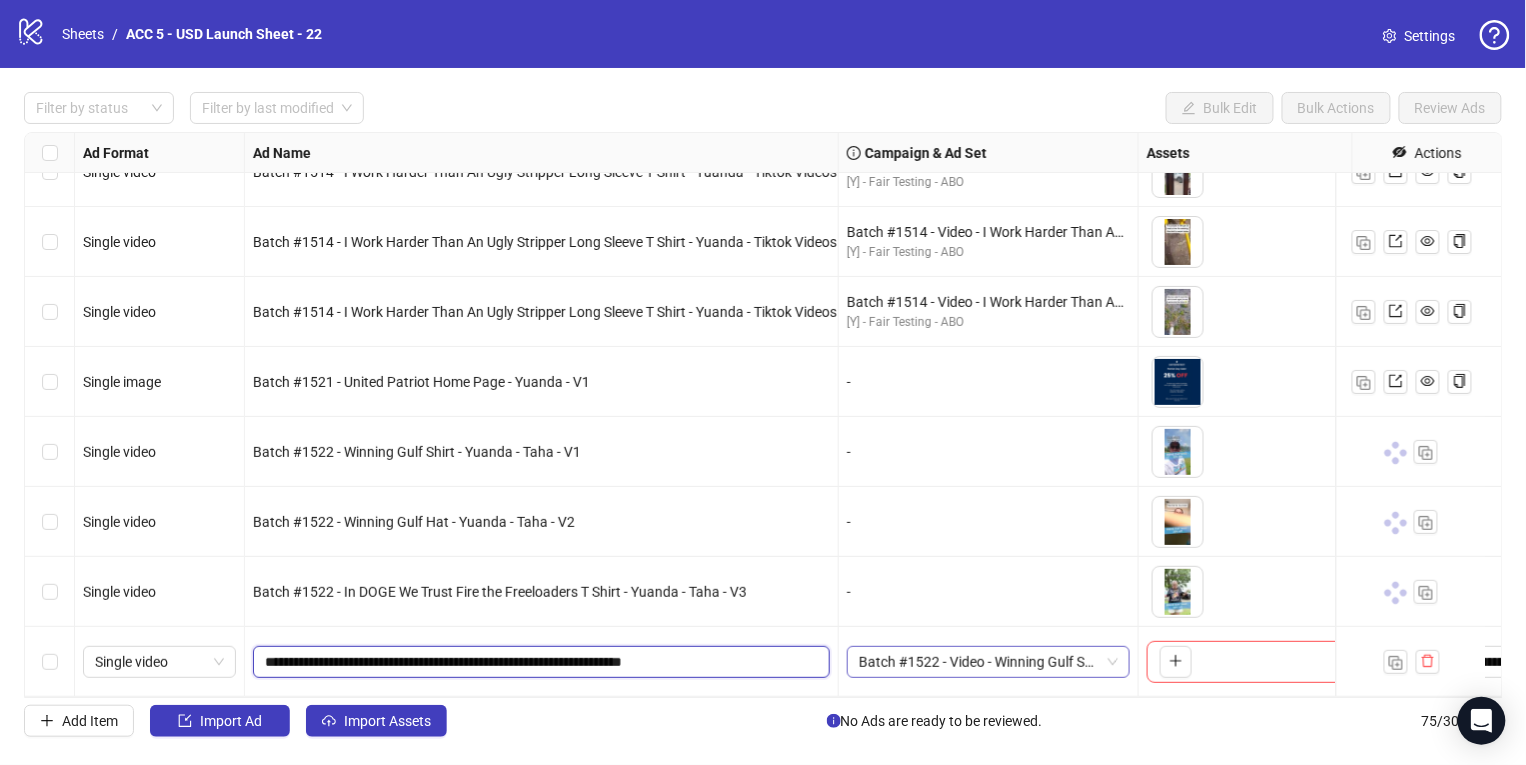 drag, startPoint x: 655, startPoint y: 646, endPoint x: 850, endPoint y: 650, distance: 195.04102 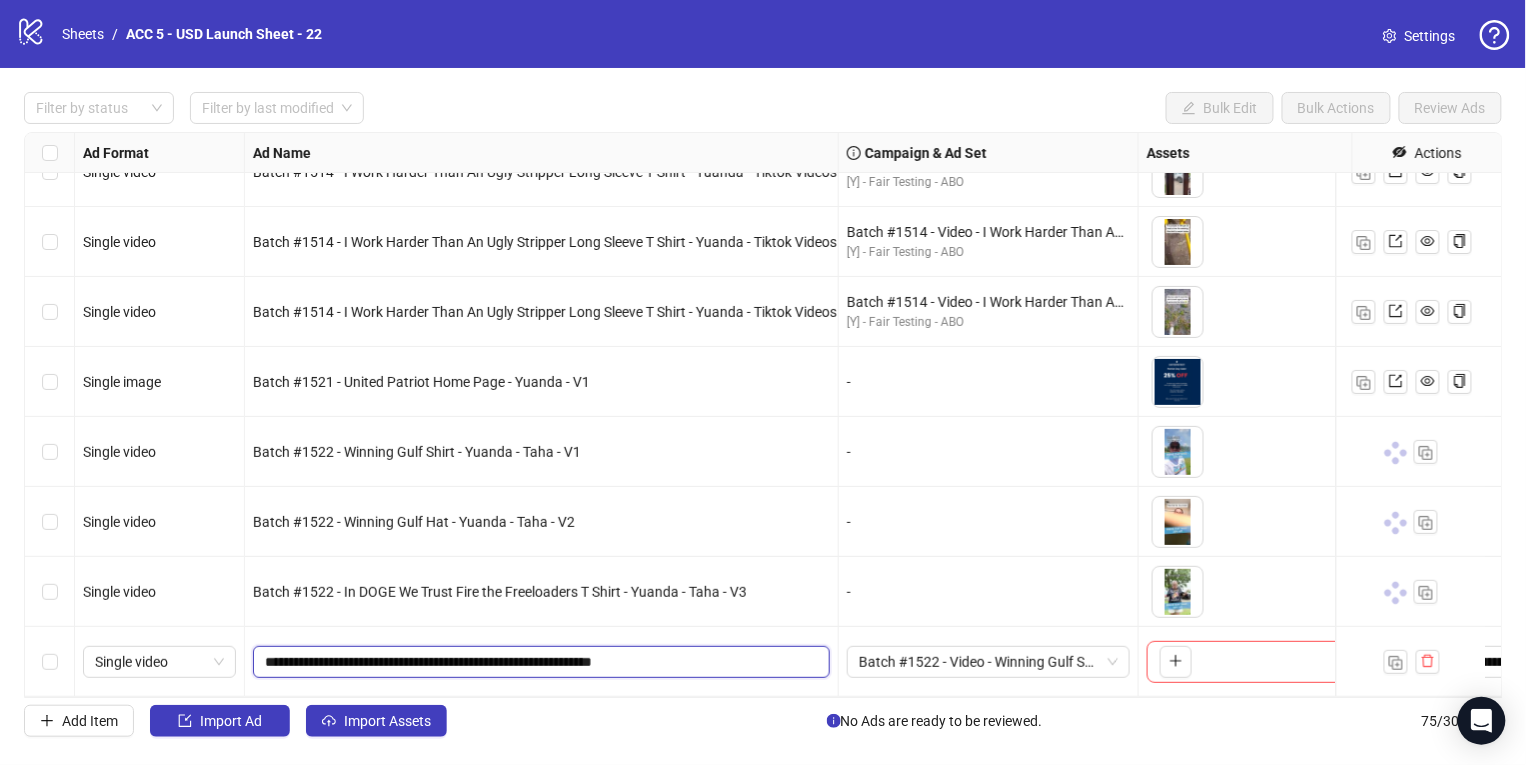 drag, startPoint x: 387, startPoint y: 643, endPoint x: 343, endPoint y: 640, distance: 44.102154 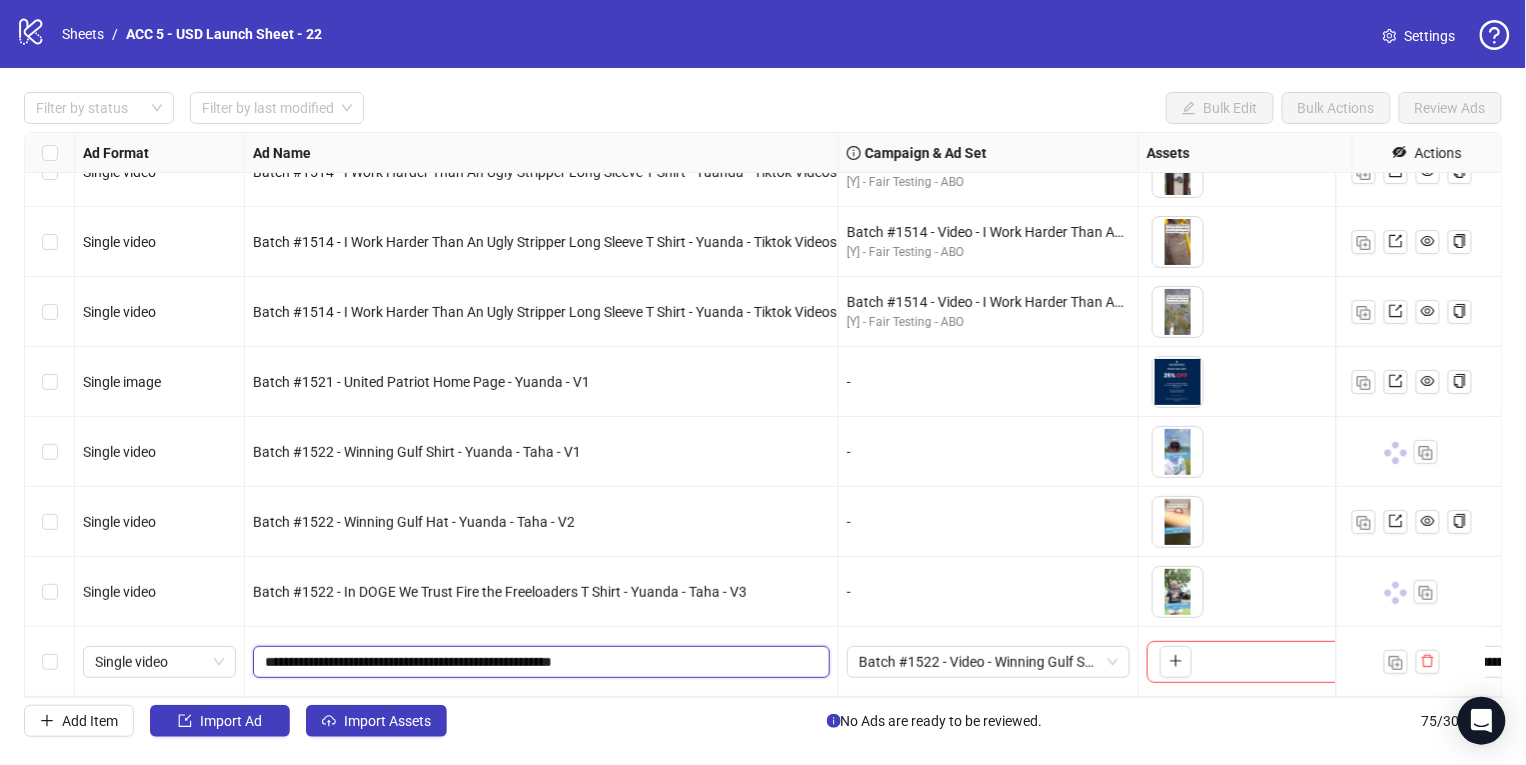 drag, startPoint x: 466, startPoint y: 646, endPoint x: 493, endPoint y: 649, distance: 27.166155 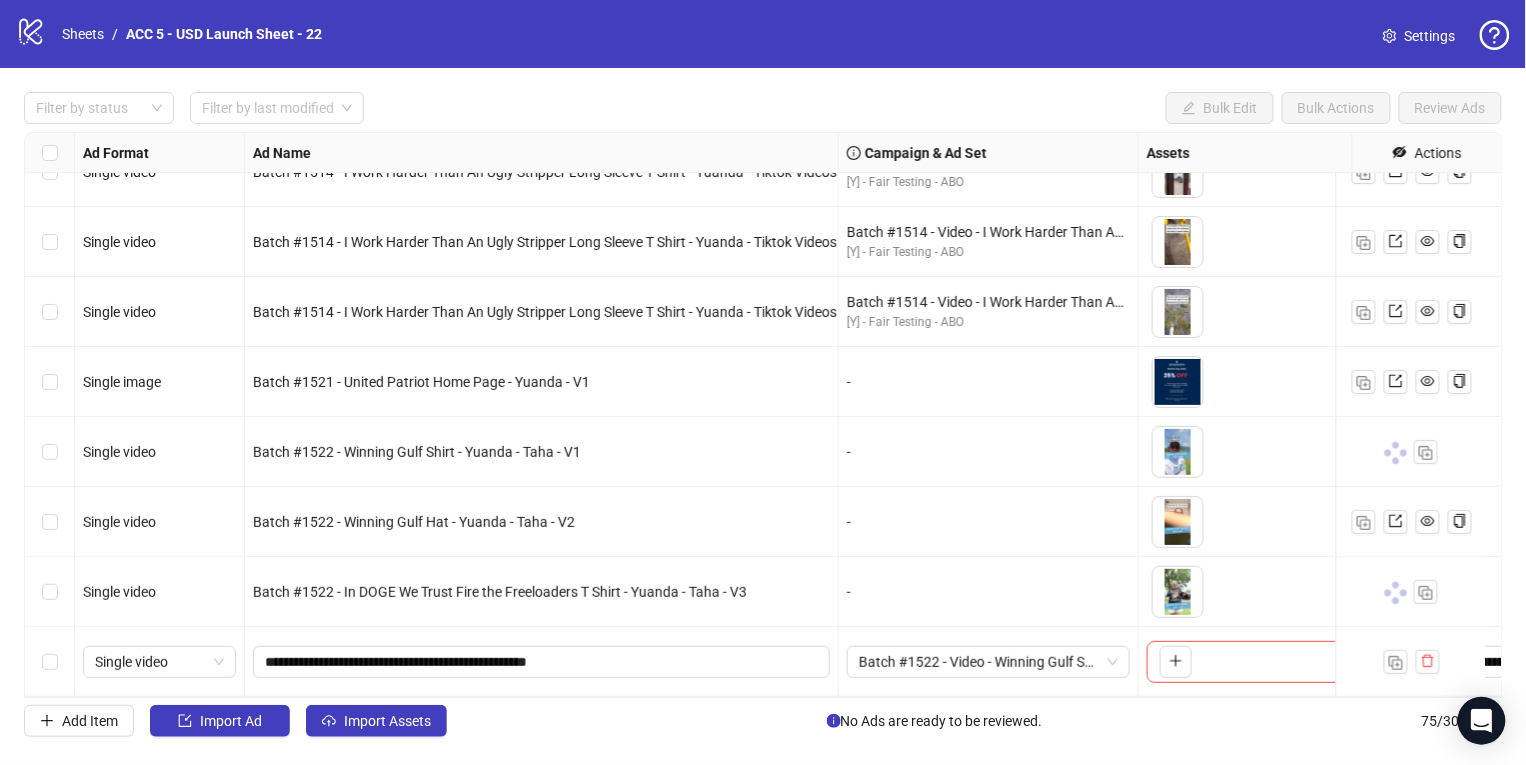 click on "-" at bounding box center [988, 522] 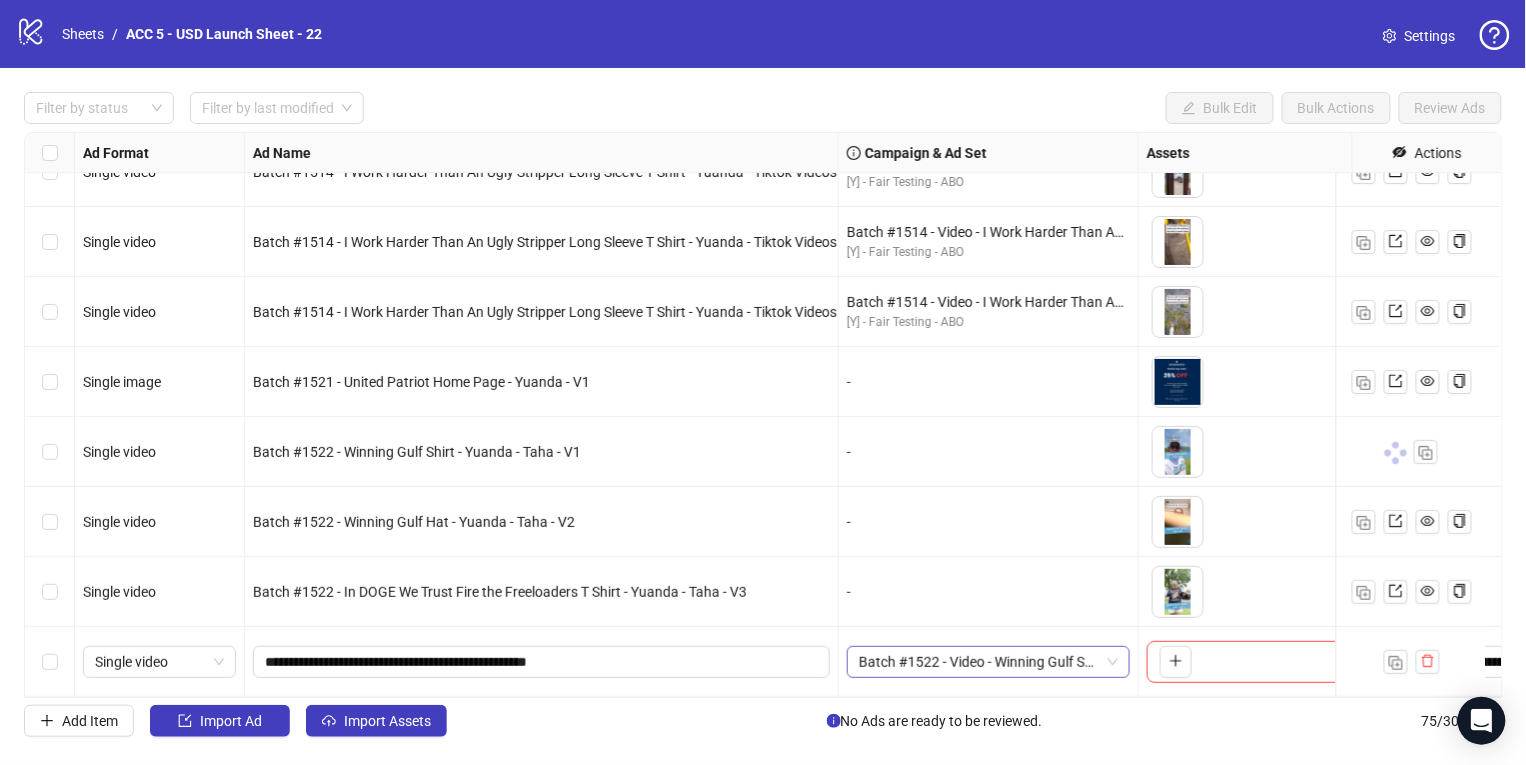 click on "Batch #1522 - Video - Winning Gulf Shirt, Hat & D.O.G.E Shirt - Yuanda - Taha - [DATE]" at bounding box center (988, 662) 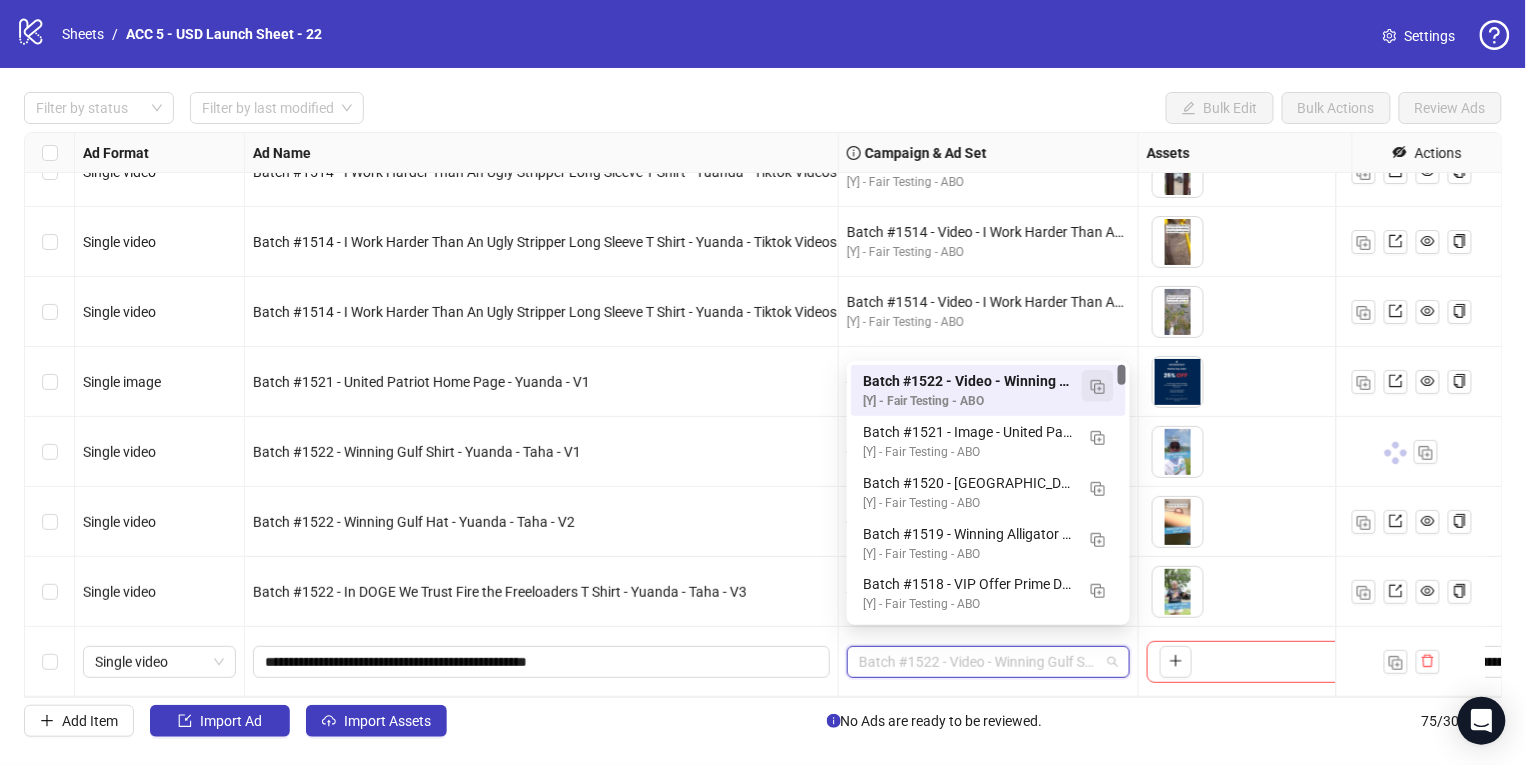 click at bounding box center (1098, 387) 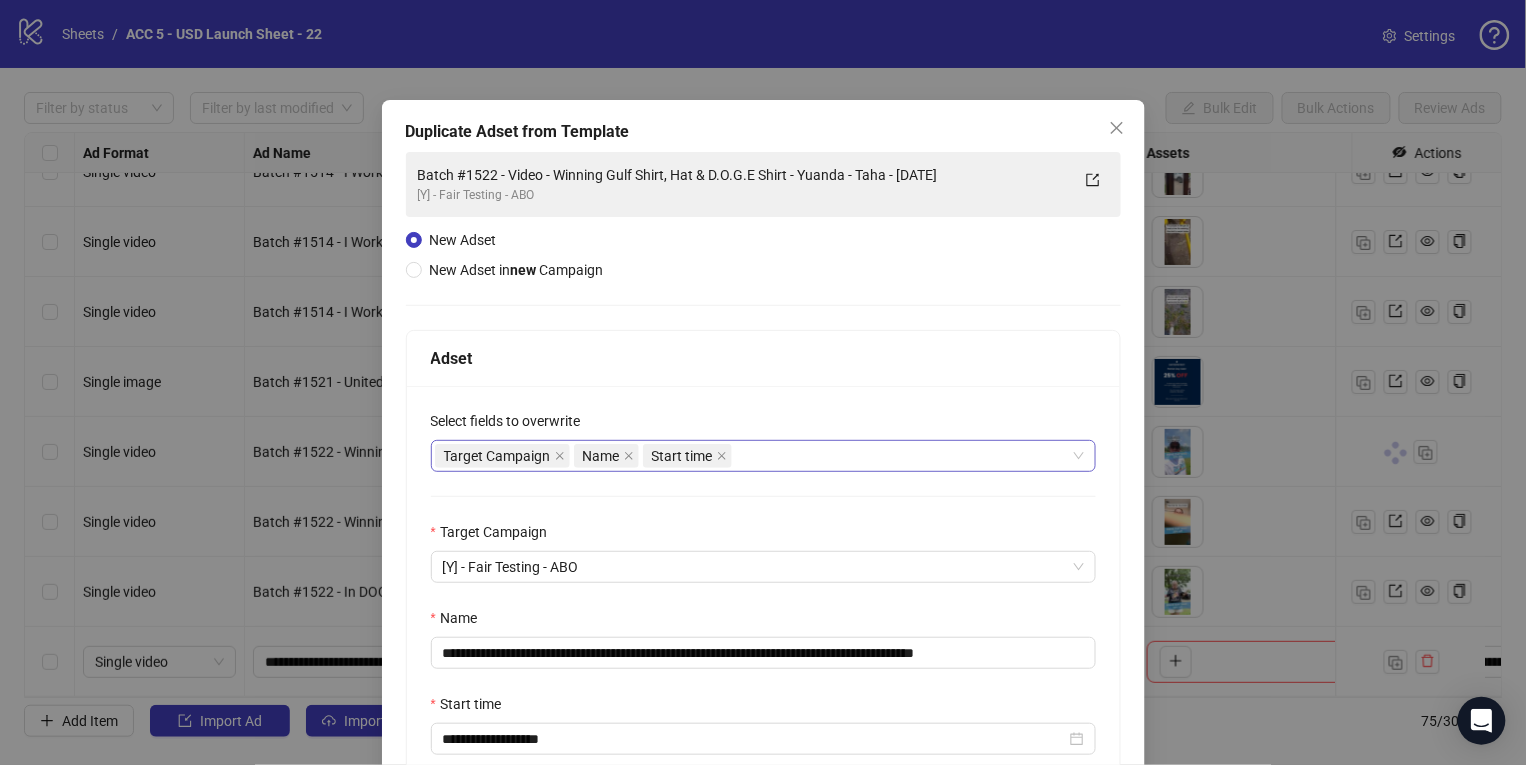 click on "Target Campaign Name Start time" at bounding box center (753, 456) 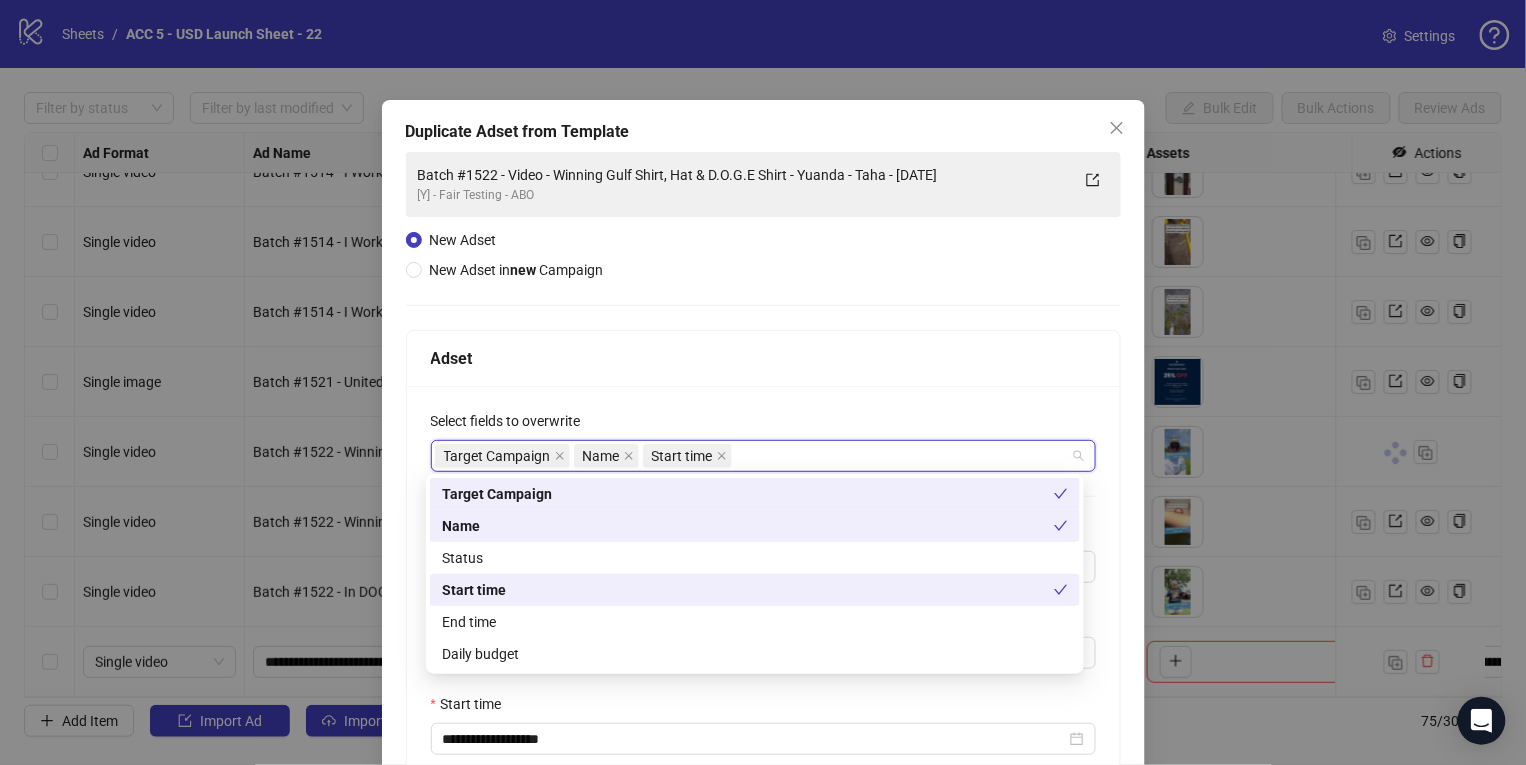 click on "Status" at bounding box center (755, 558) 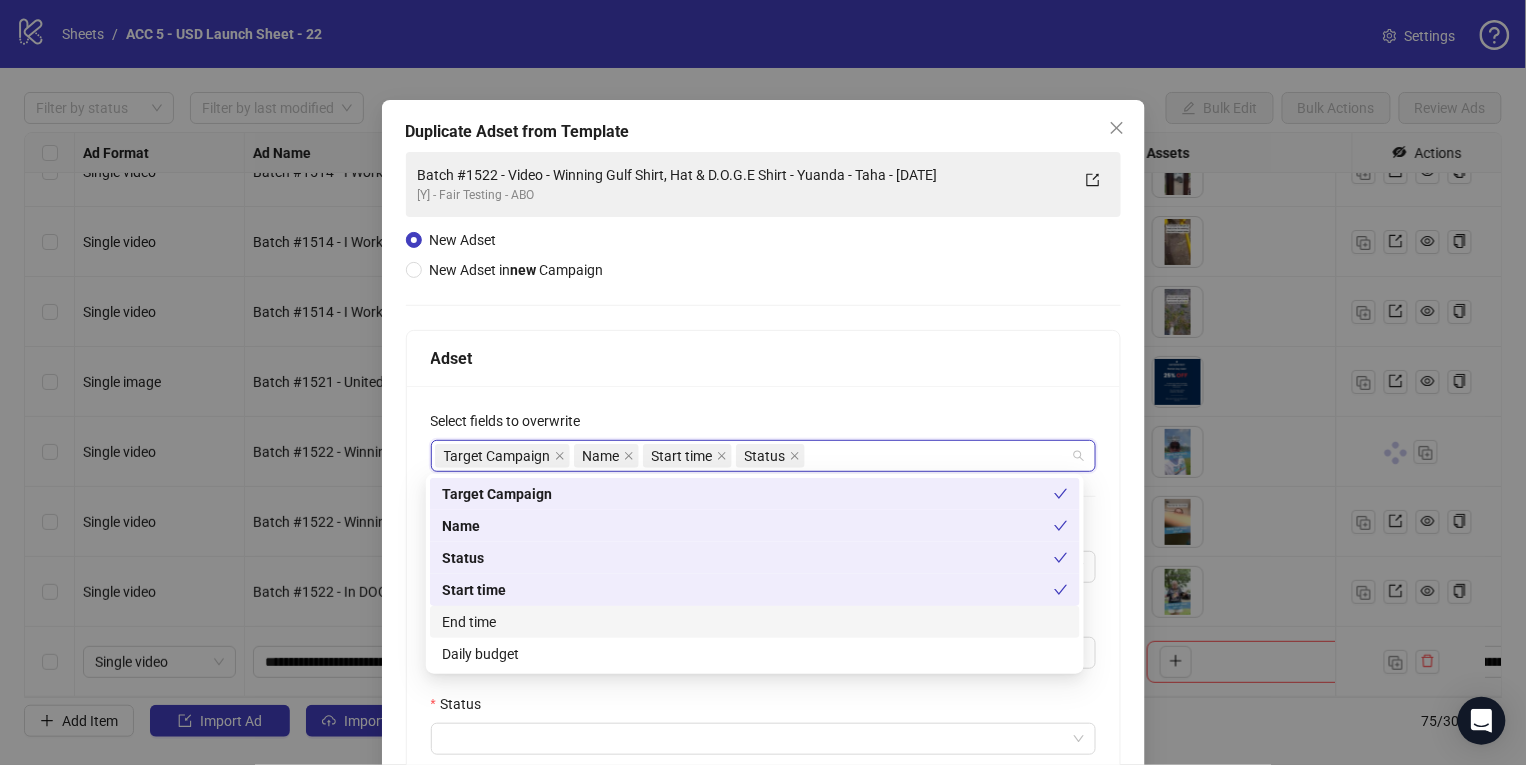click on "End time" at bounding box center [755, 622] 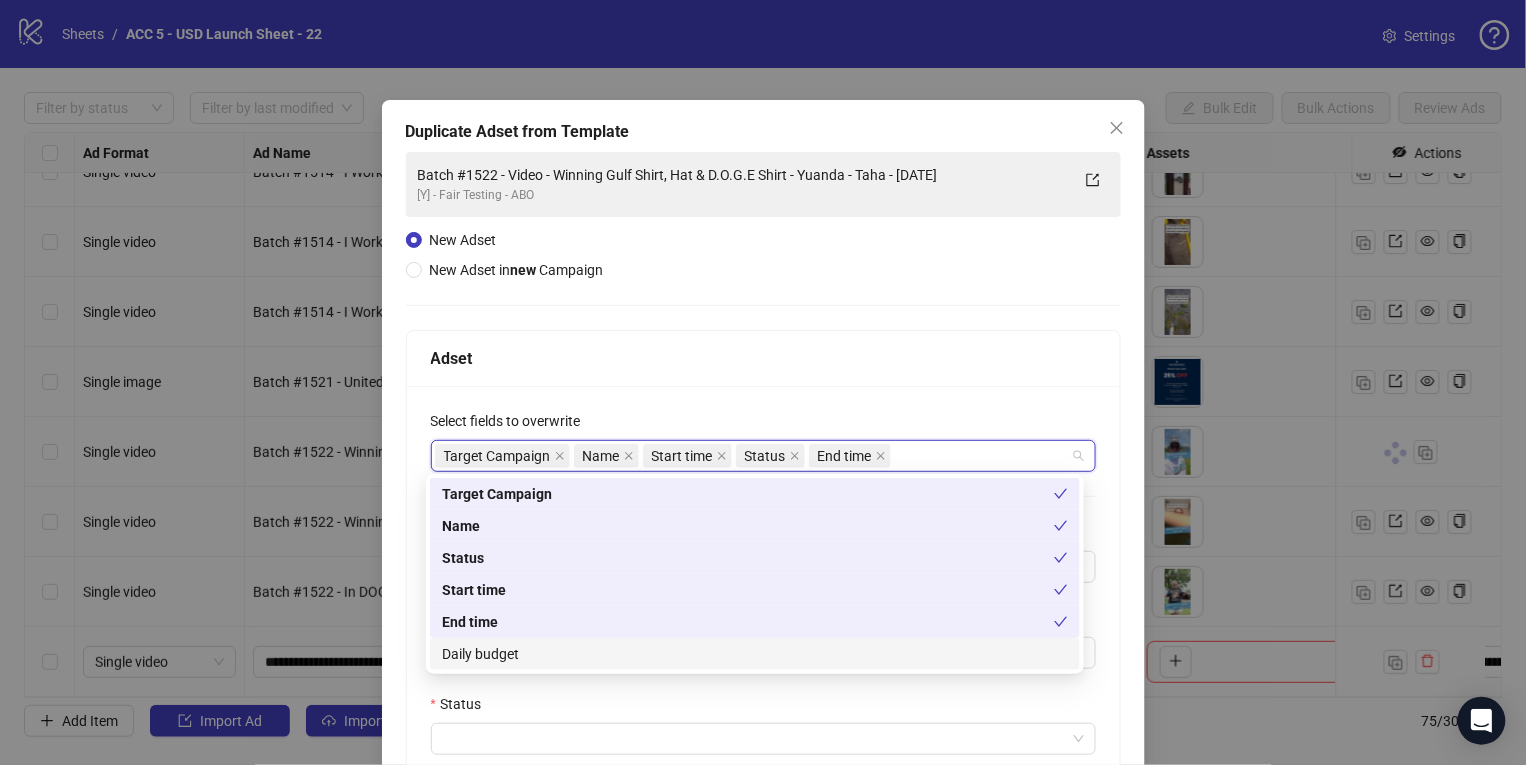 click on "Daily budget" at bounding box center (755, 654) 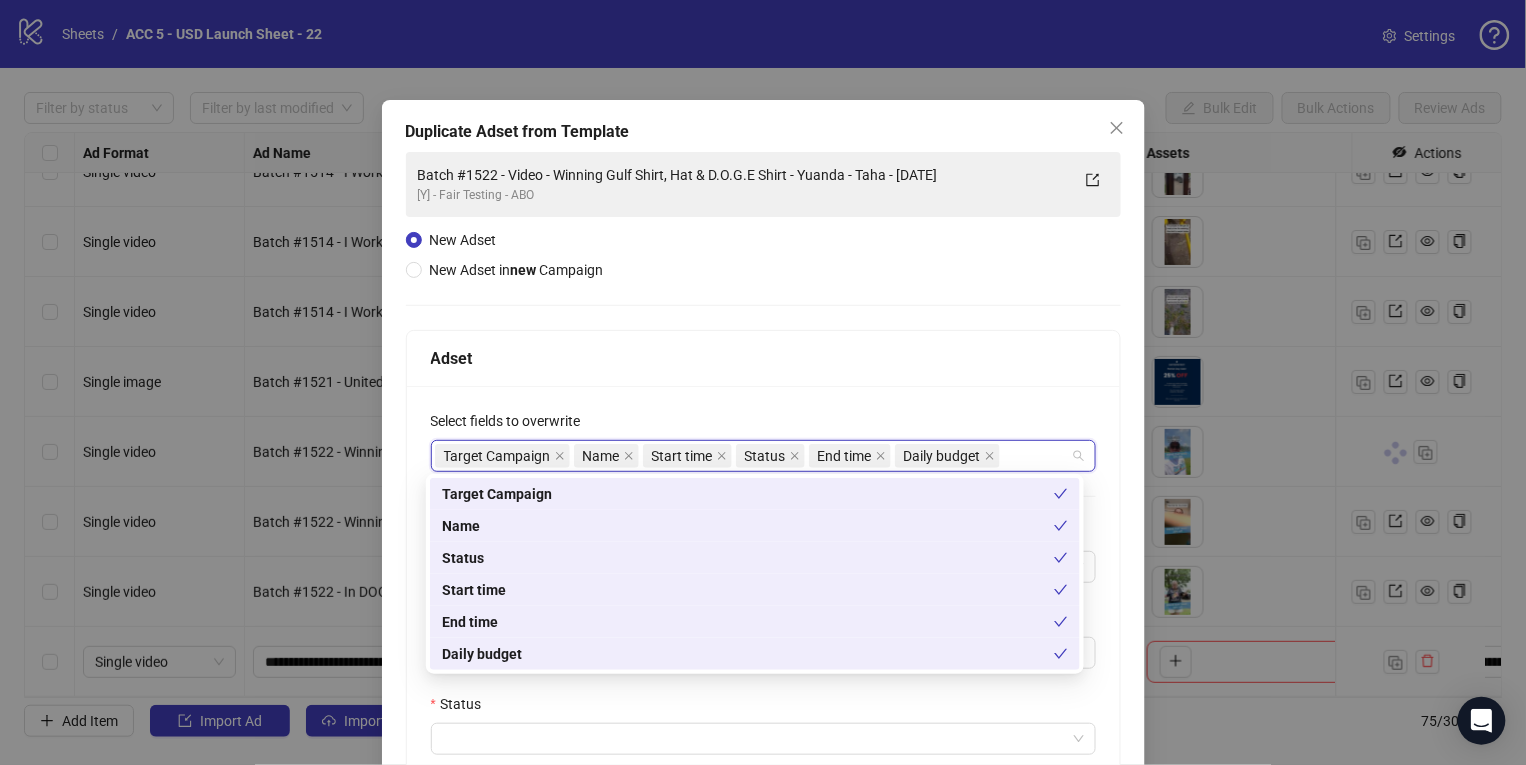 click on "**********" at bounding box center [763, 723] 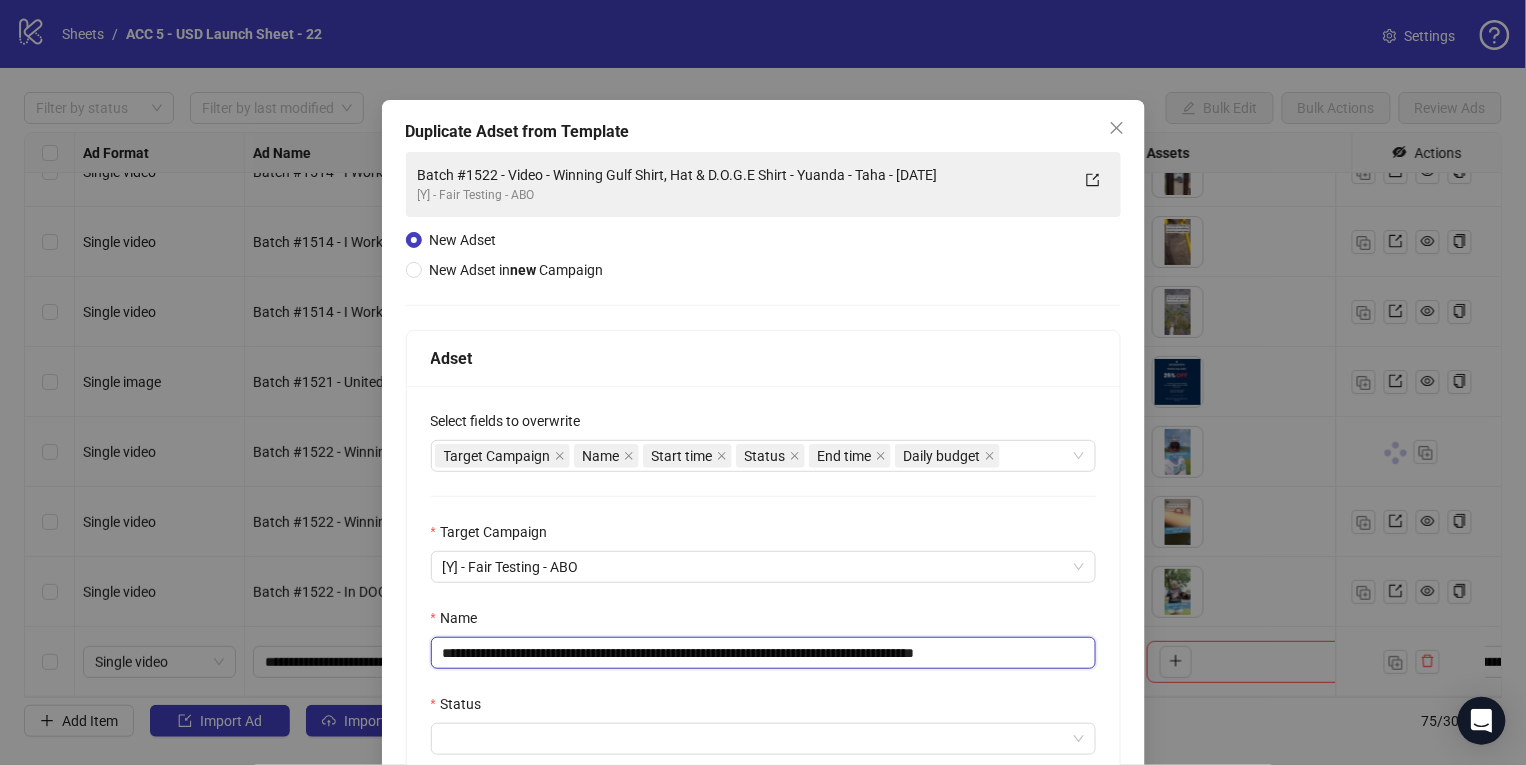 click on "**********" at bounding box center [763, 653] 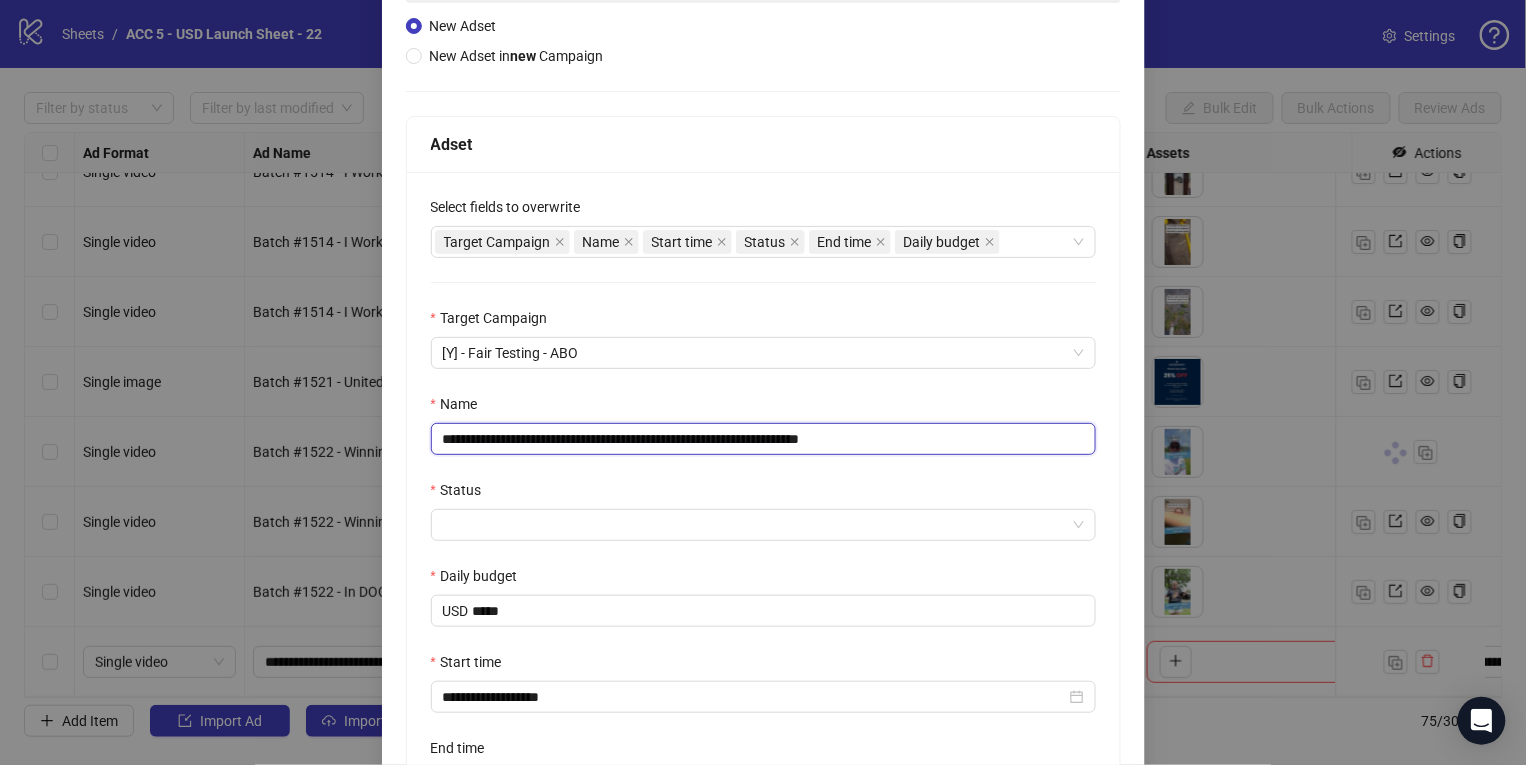 scroll, scrollTop: 237, scrollLeft: 0, axis: vertical 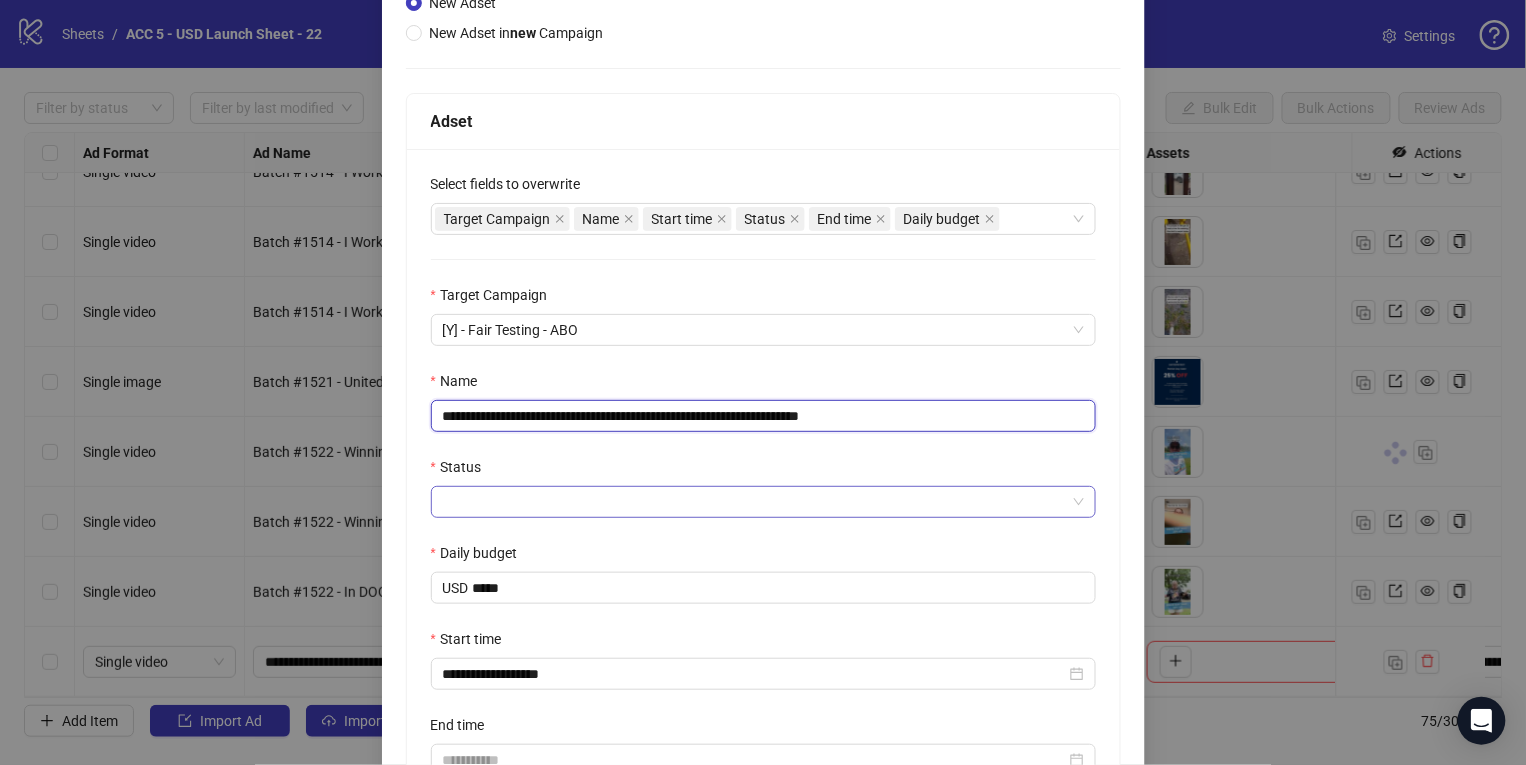 type on "**********" 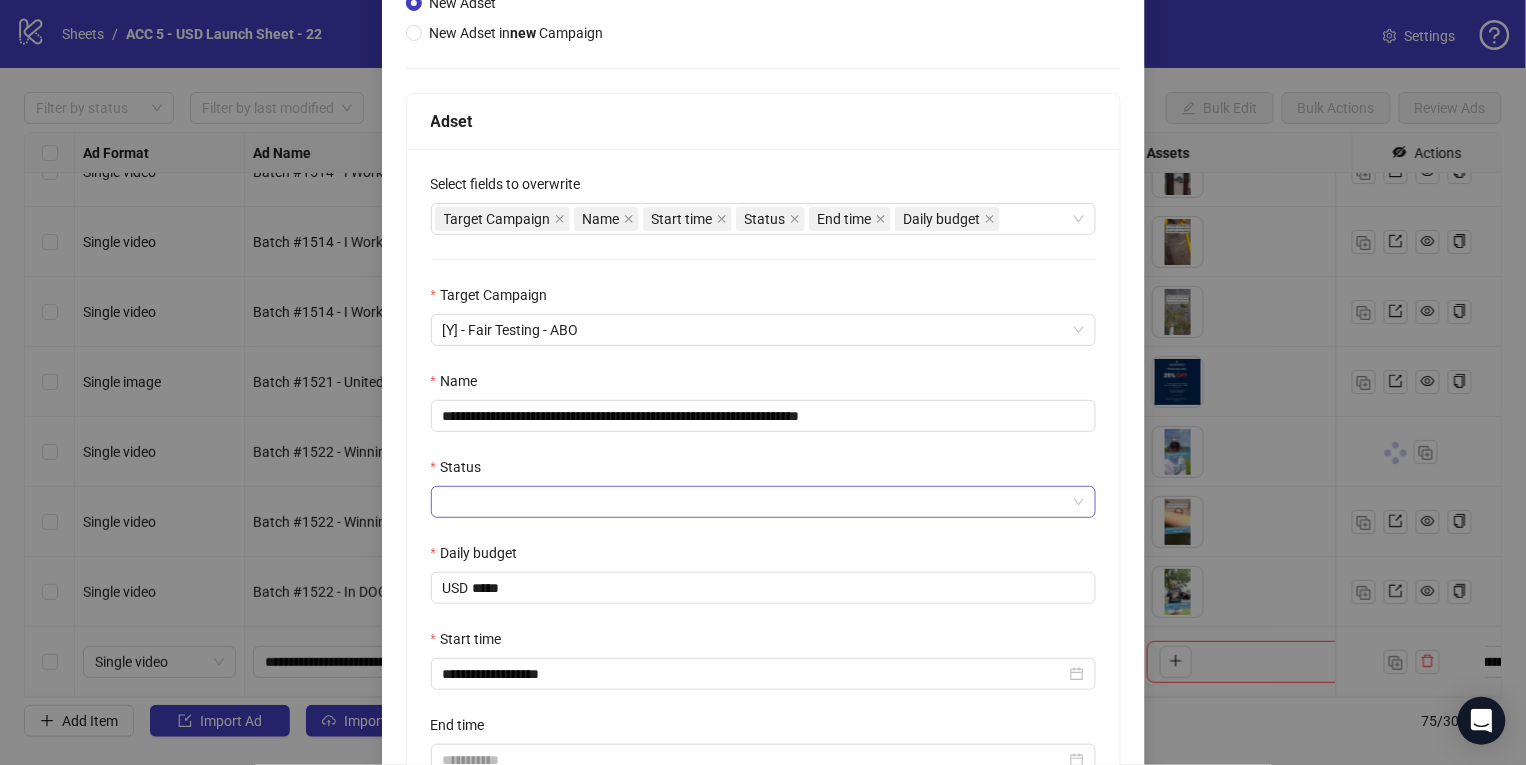 click on "Status" at bounding box center [754, 502] 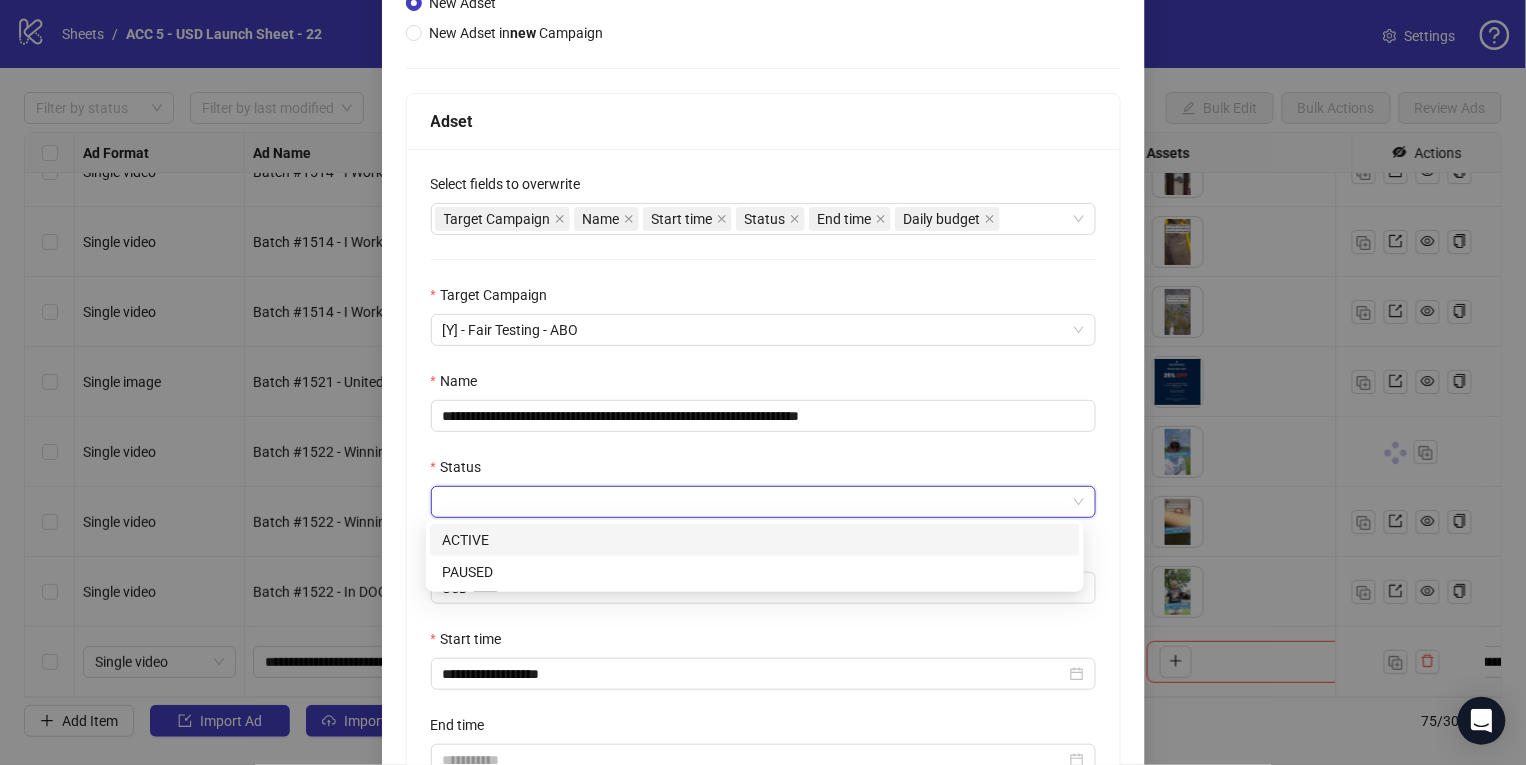 click on "ACTIVE" at bounding box center (755, 540) 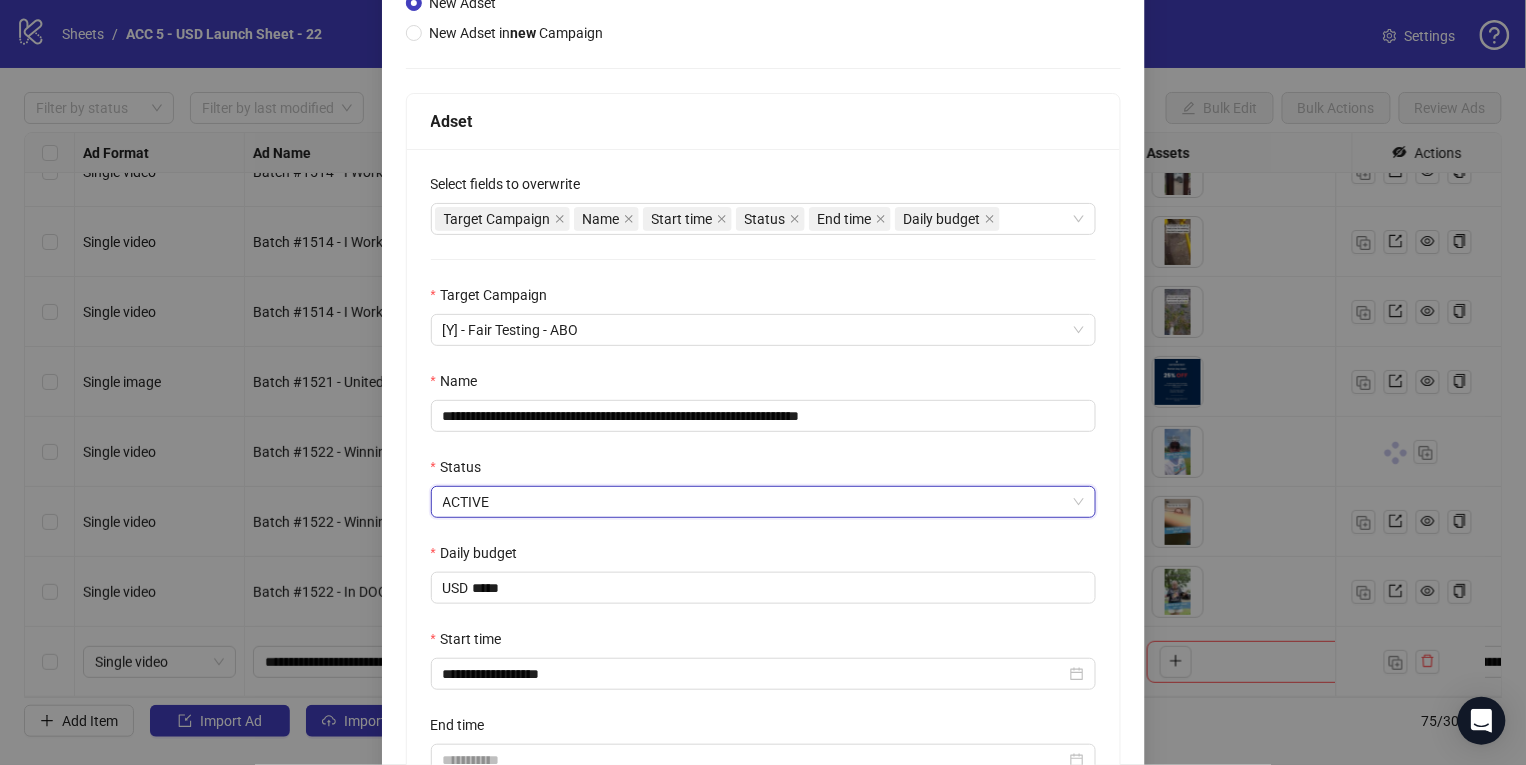 click on "**********" at bounding box center (763, 486) 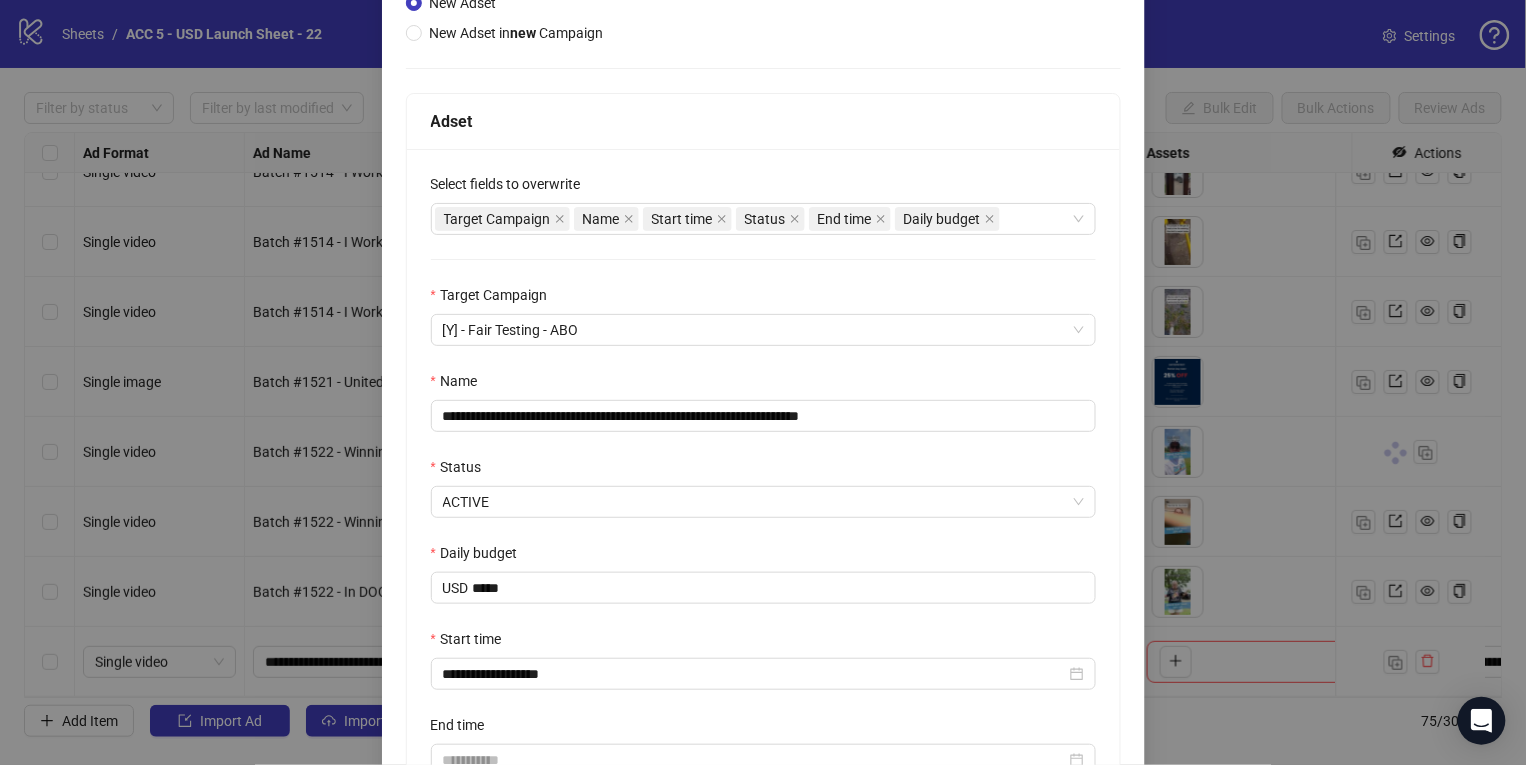 scroll, scrollTop: 451, scrollLeft: 0, axis: vertical 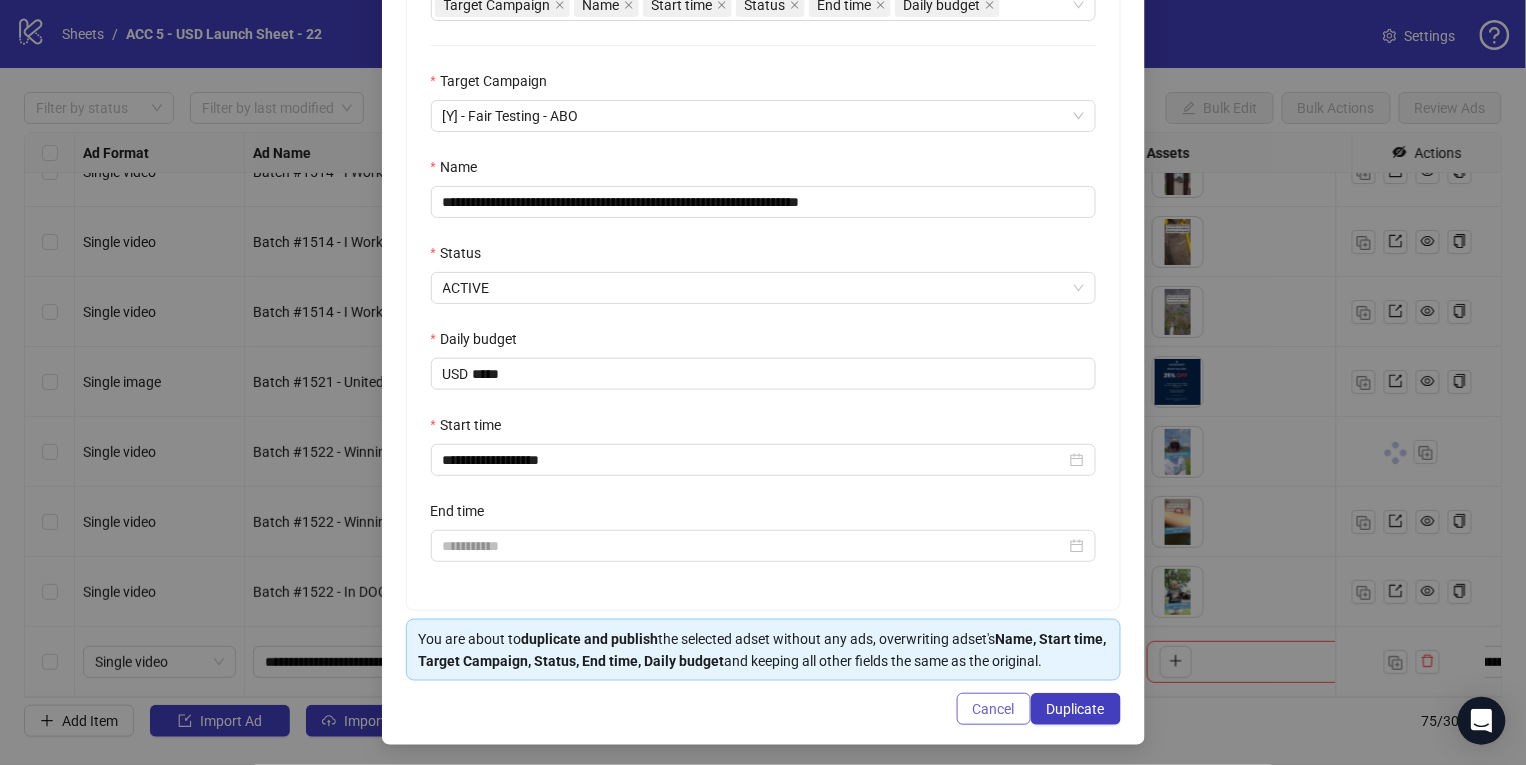 click on "Cancel" at bounding box center (994, 709) 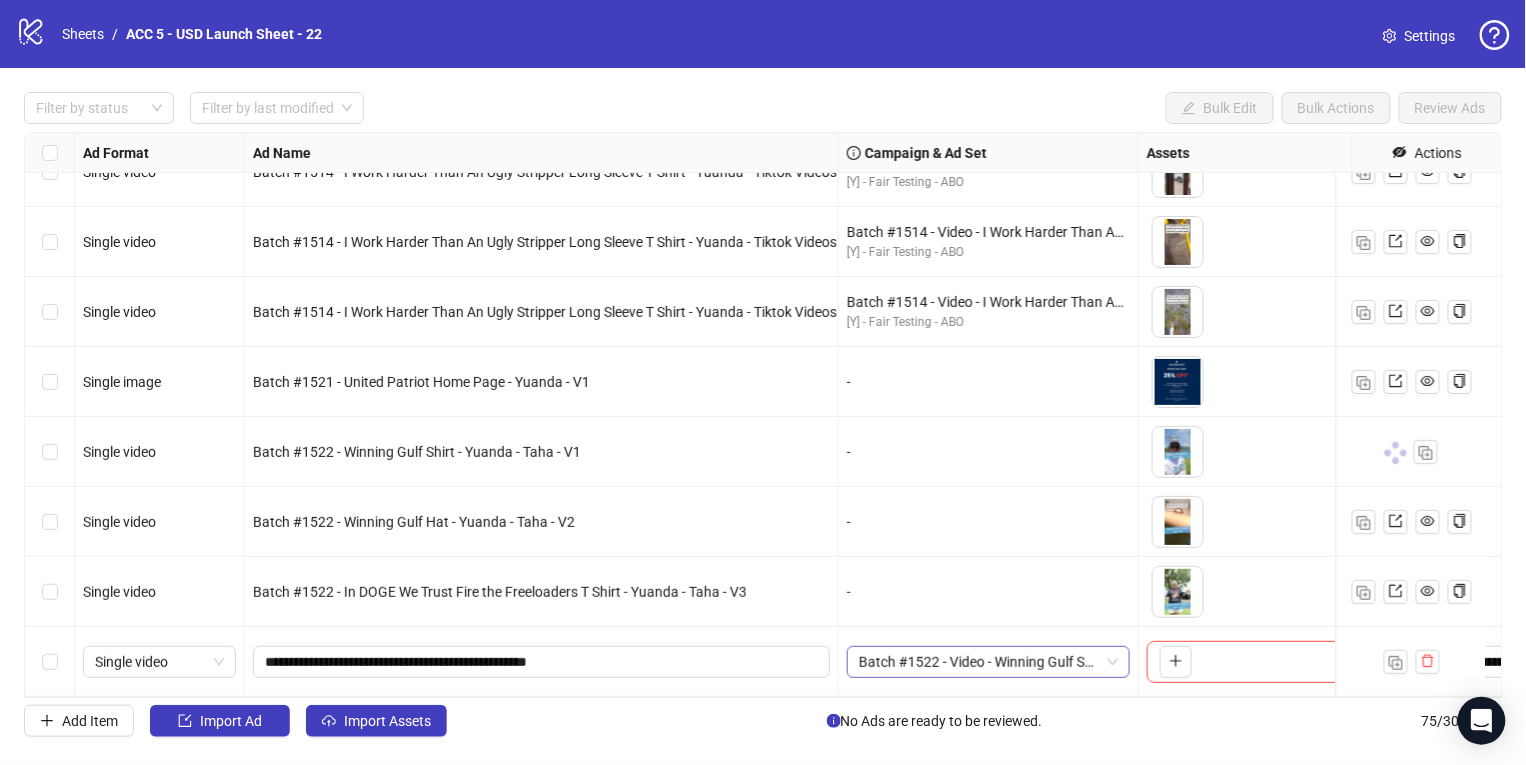 click on "Batch #1522 - Video - Winning Gulf Shirt, Hat & D.O.G.E Shirt - Yuanda - Taha - [DATE]" at bounding box center (988, 662) 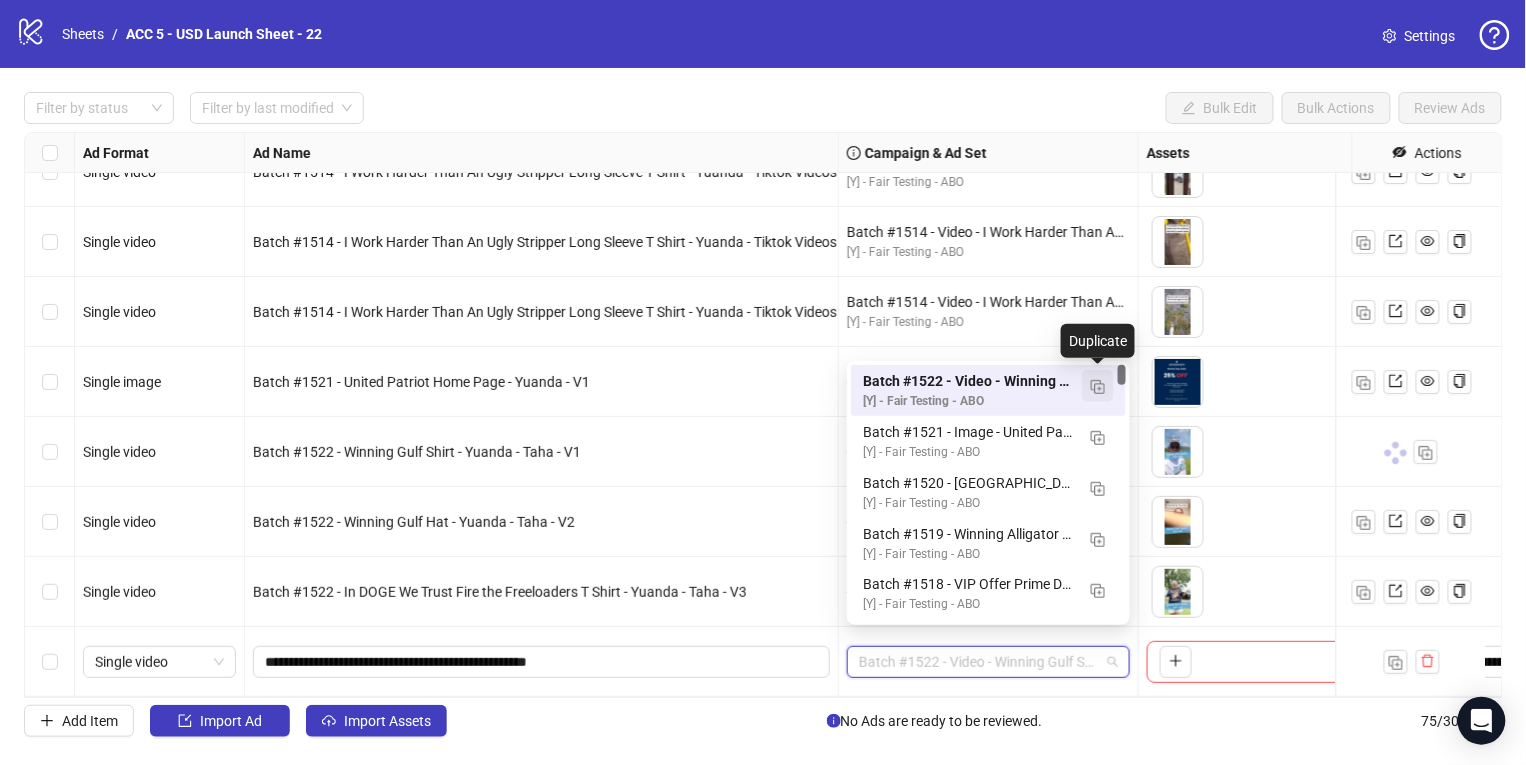 click at bounding box center [1098, 386] 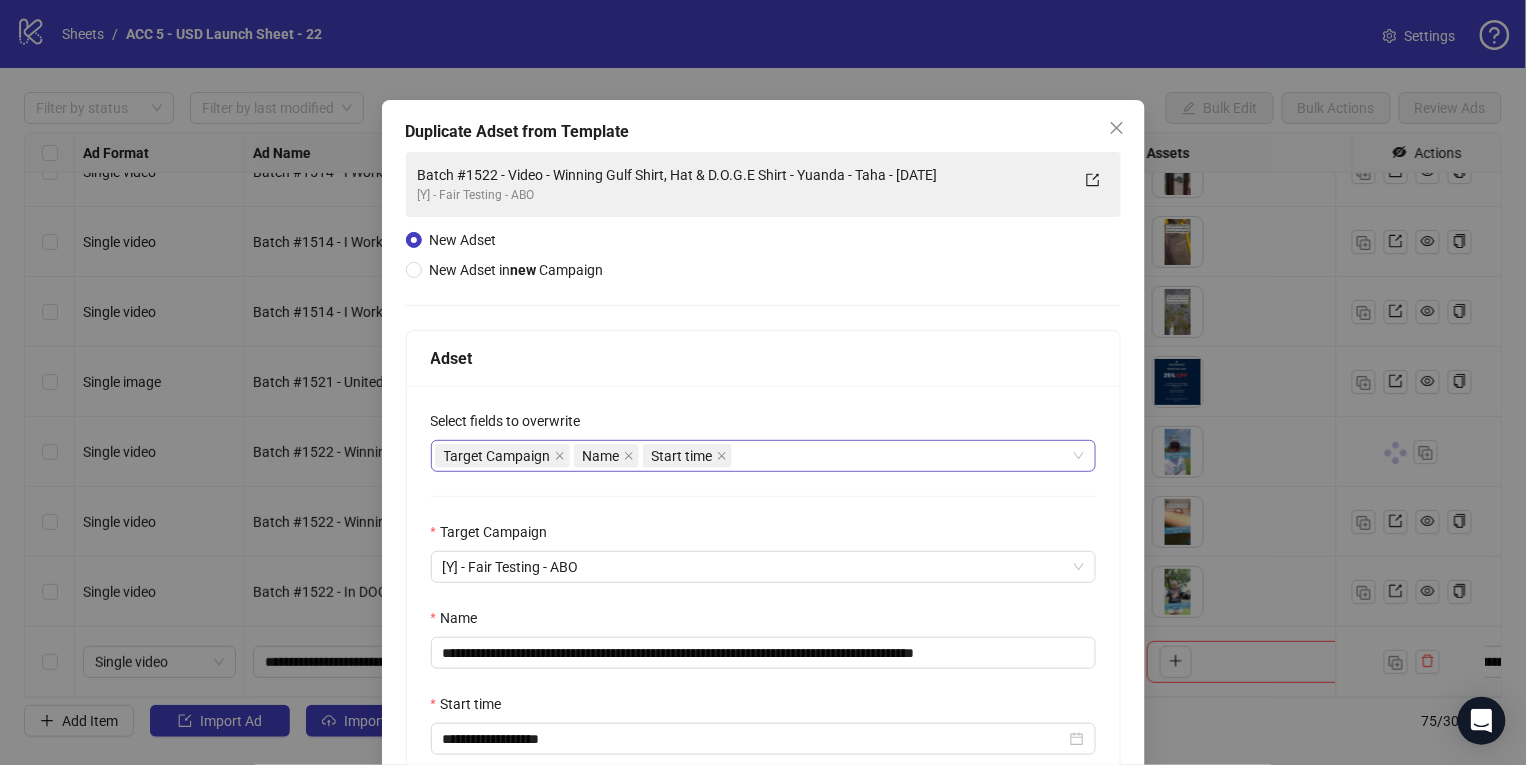 click on "Target Campaign Name Start time" at bounding box center (753, 456) 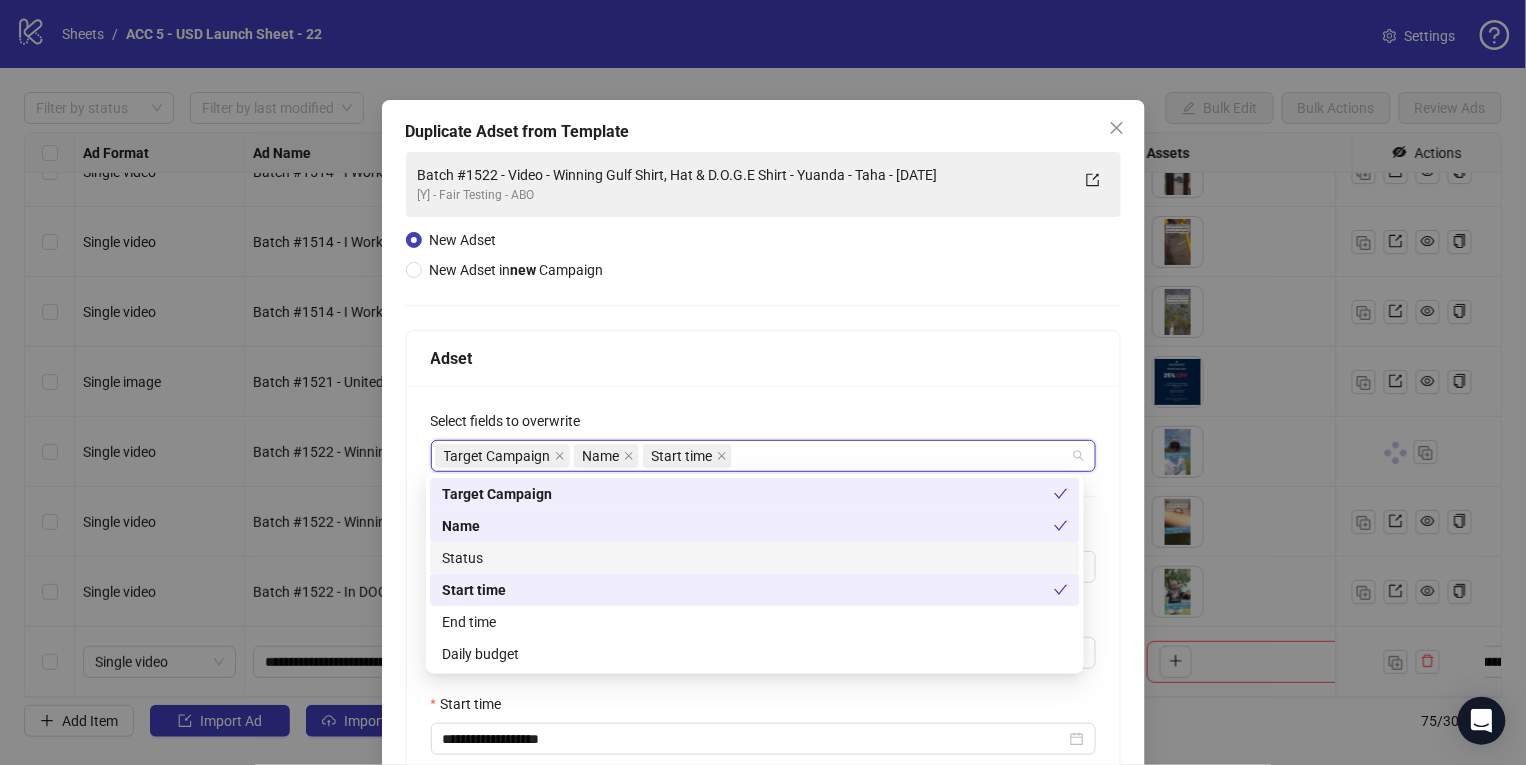 click on "Status" at bounding box center (755, 558) 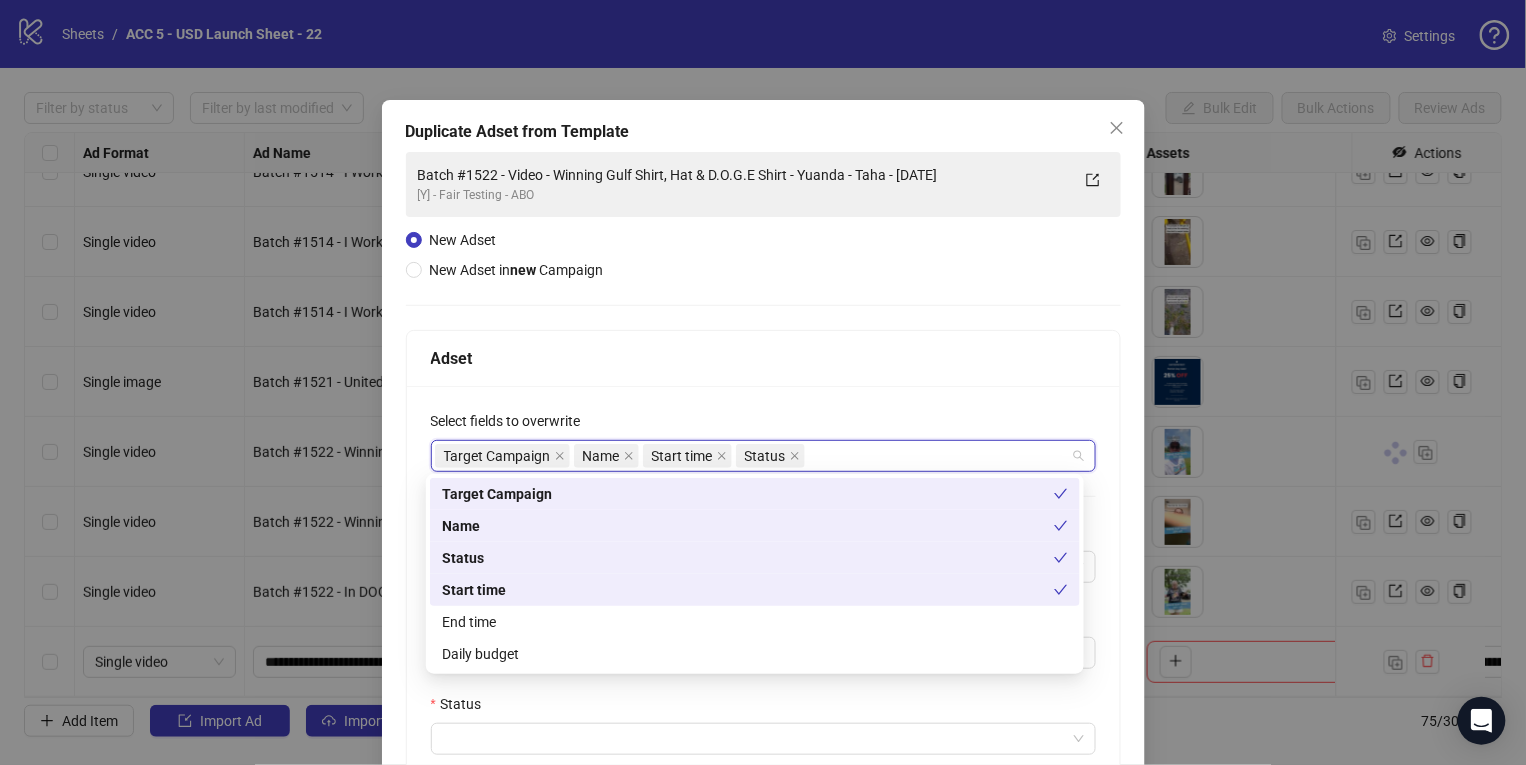 click on "End time" at bounding box center [755, 622] 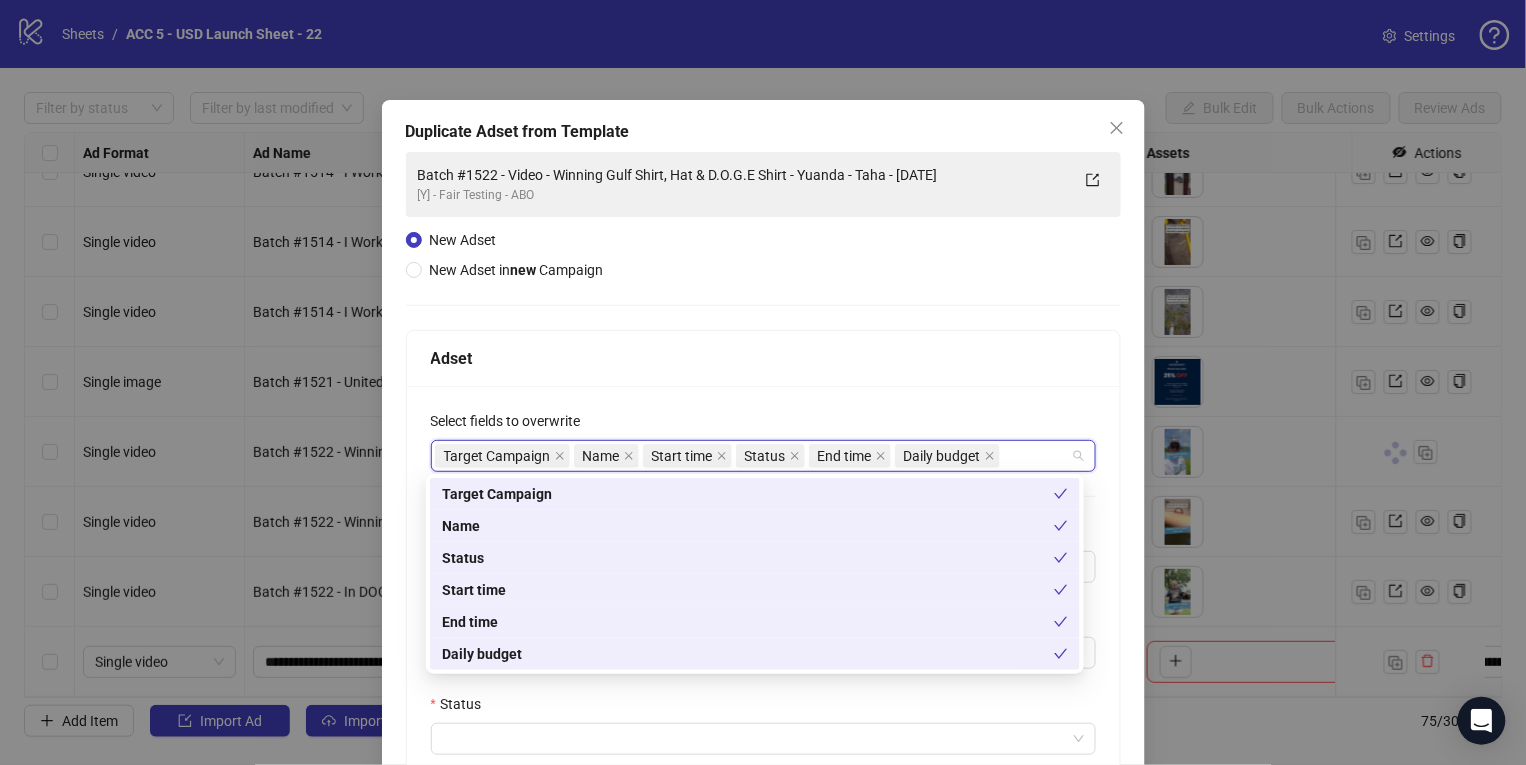 click on "Status" at bounding box center (763, 708) 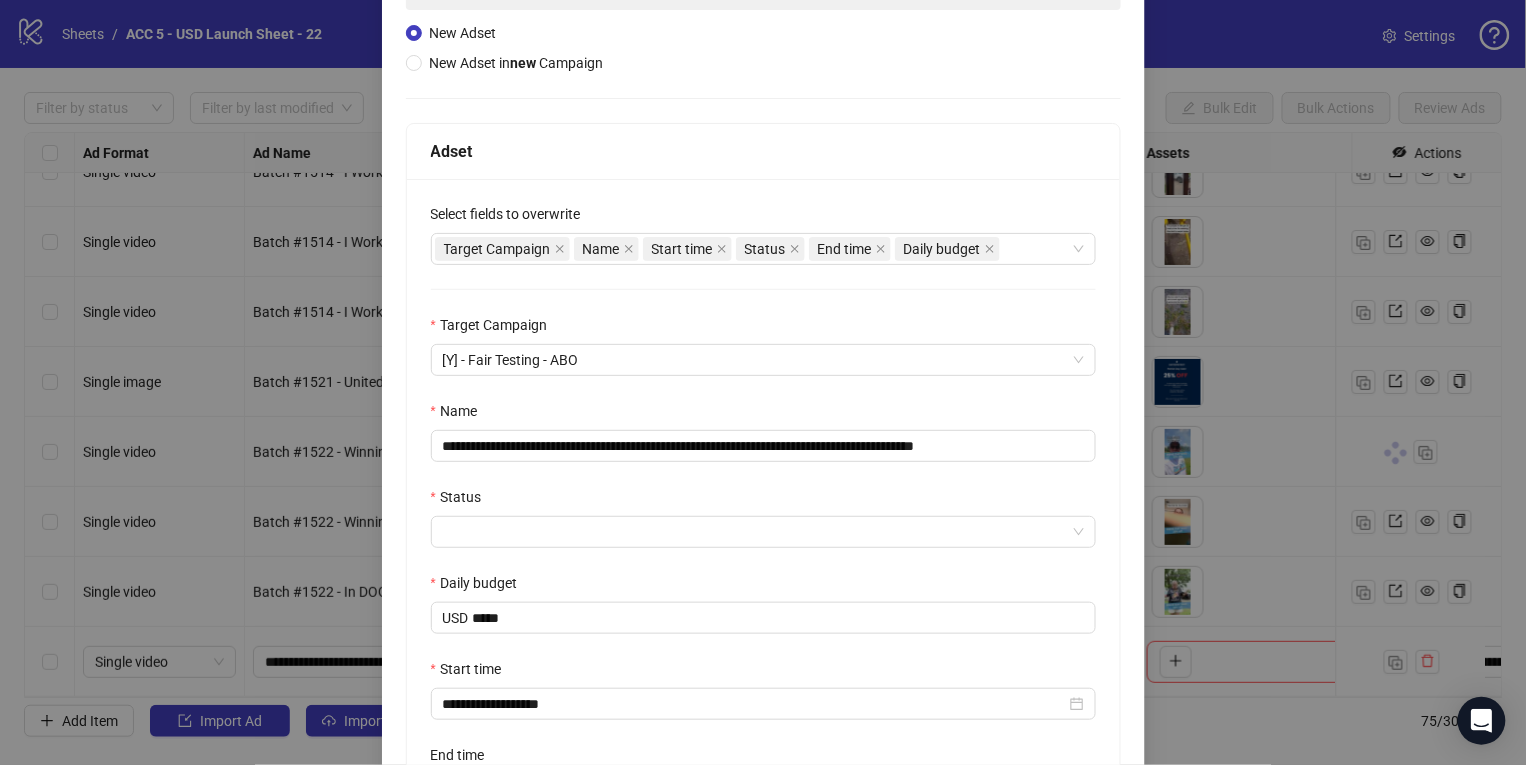 scroll, scrollTop: 307, scrollLeft: 0, axis: vertical 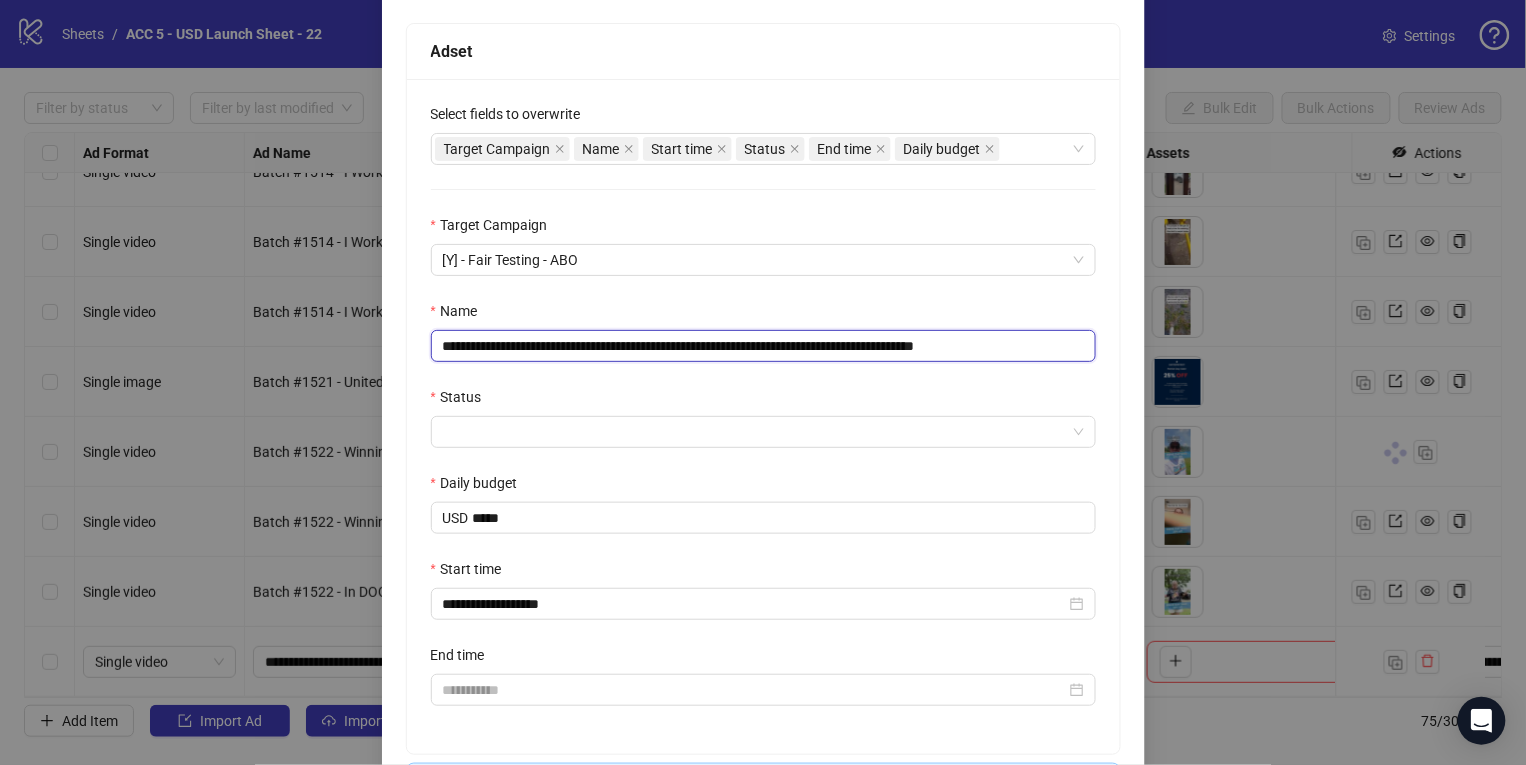 click on "**********" at bounding box center (763, 346) 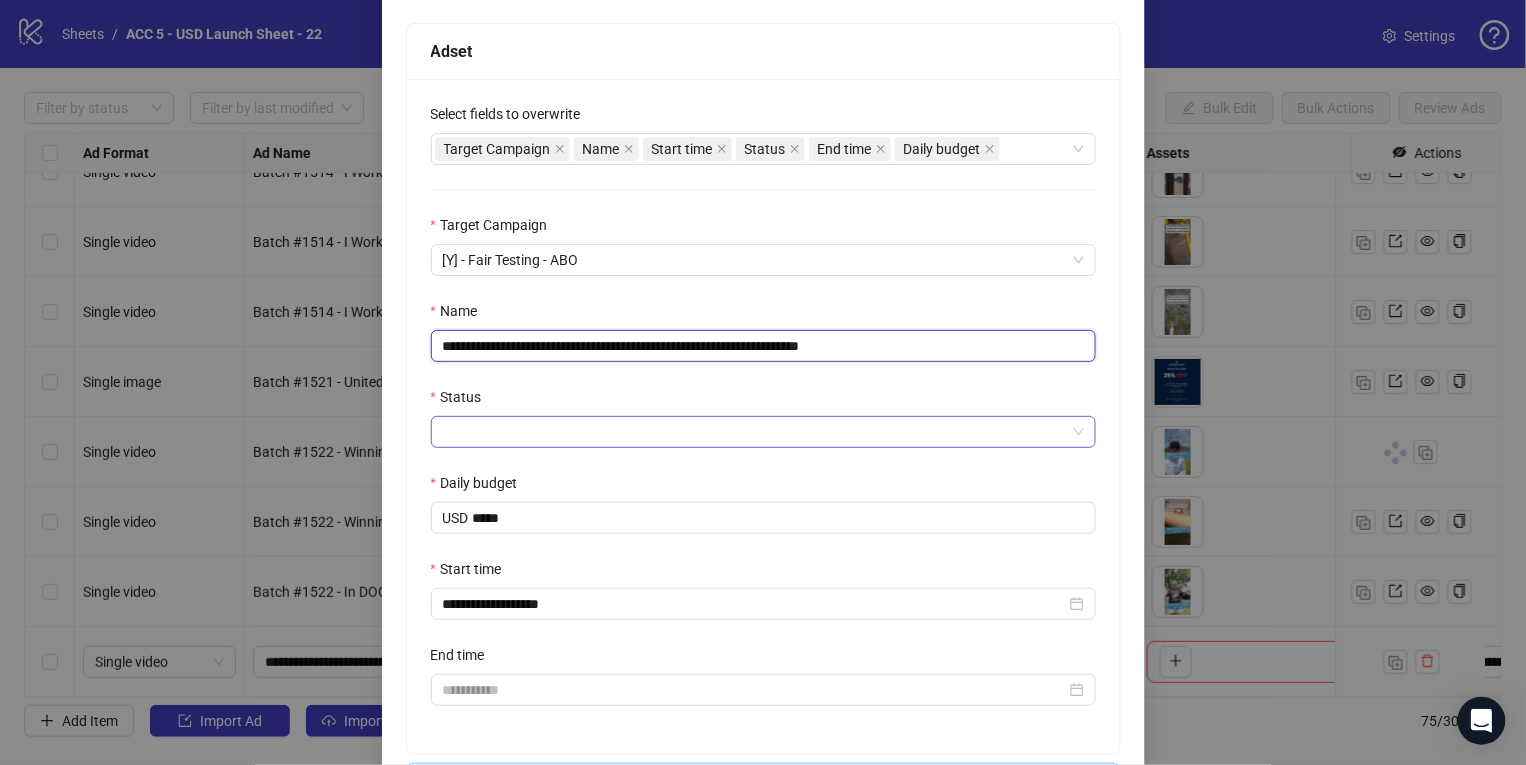type on "**********" 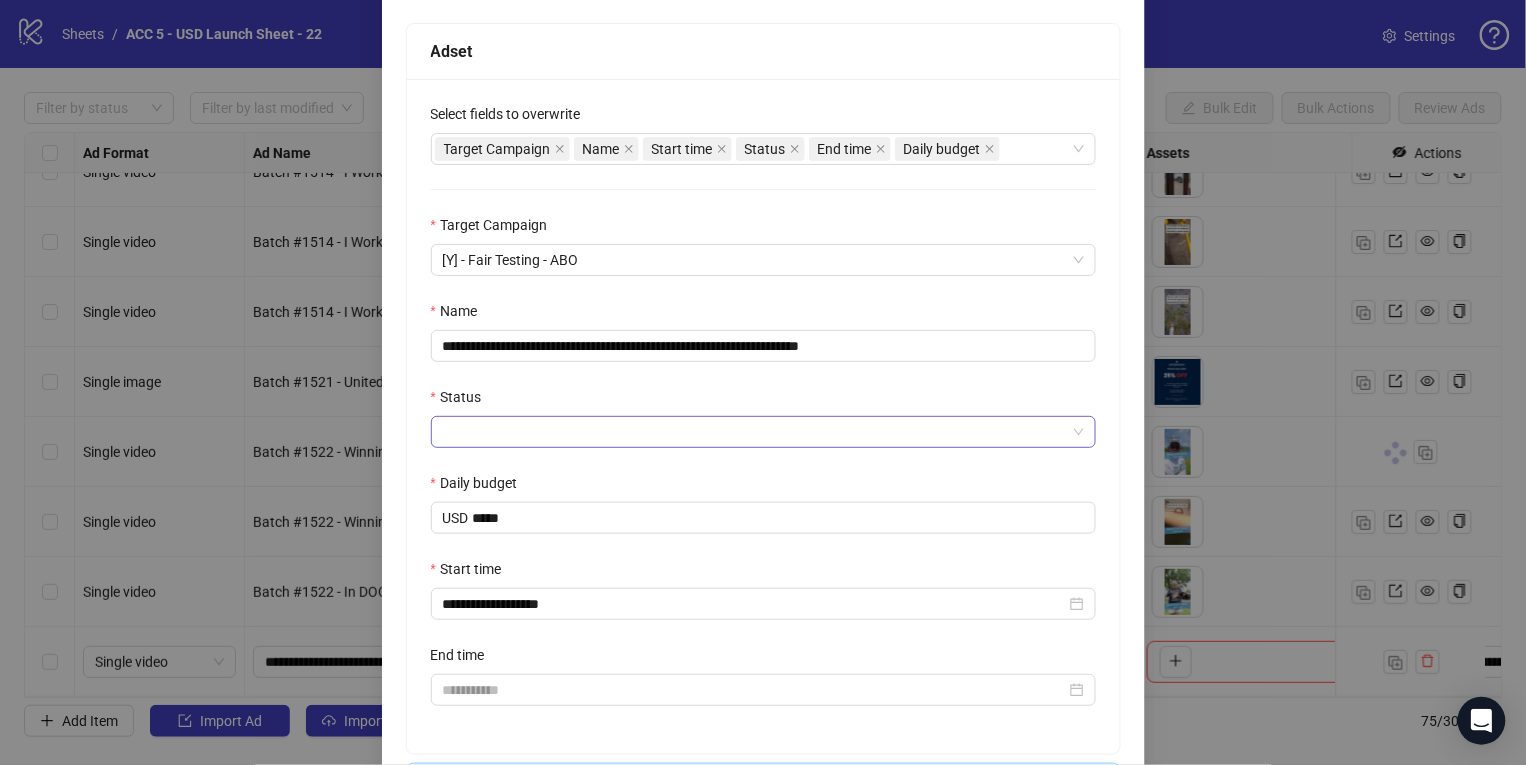 click on "Status" at bounding box center [754, 432] 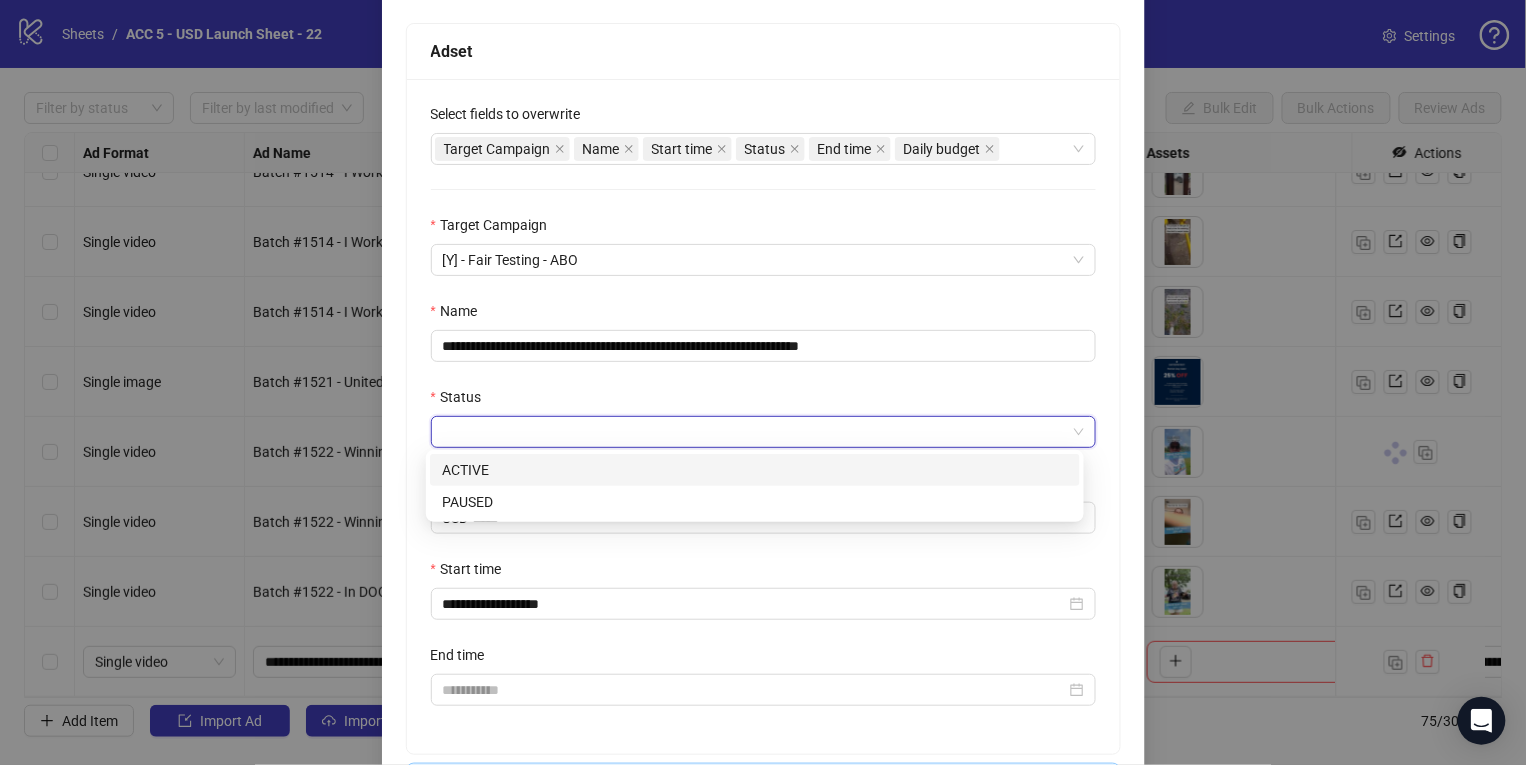 click on "ACTIVE" at bounding box center [755, 470] 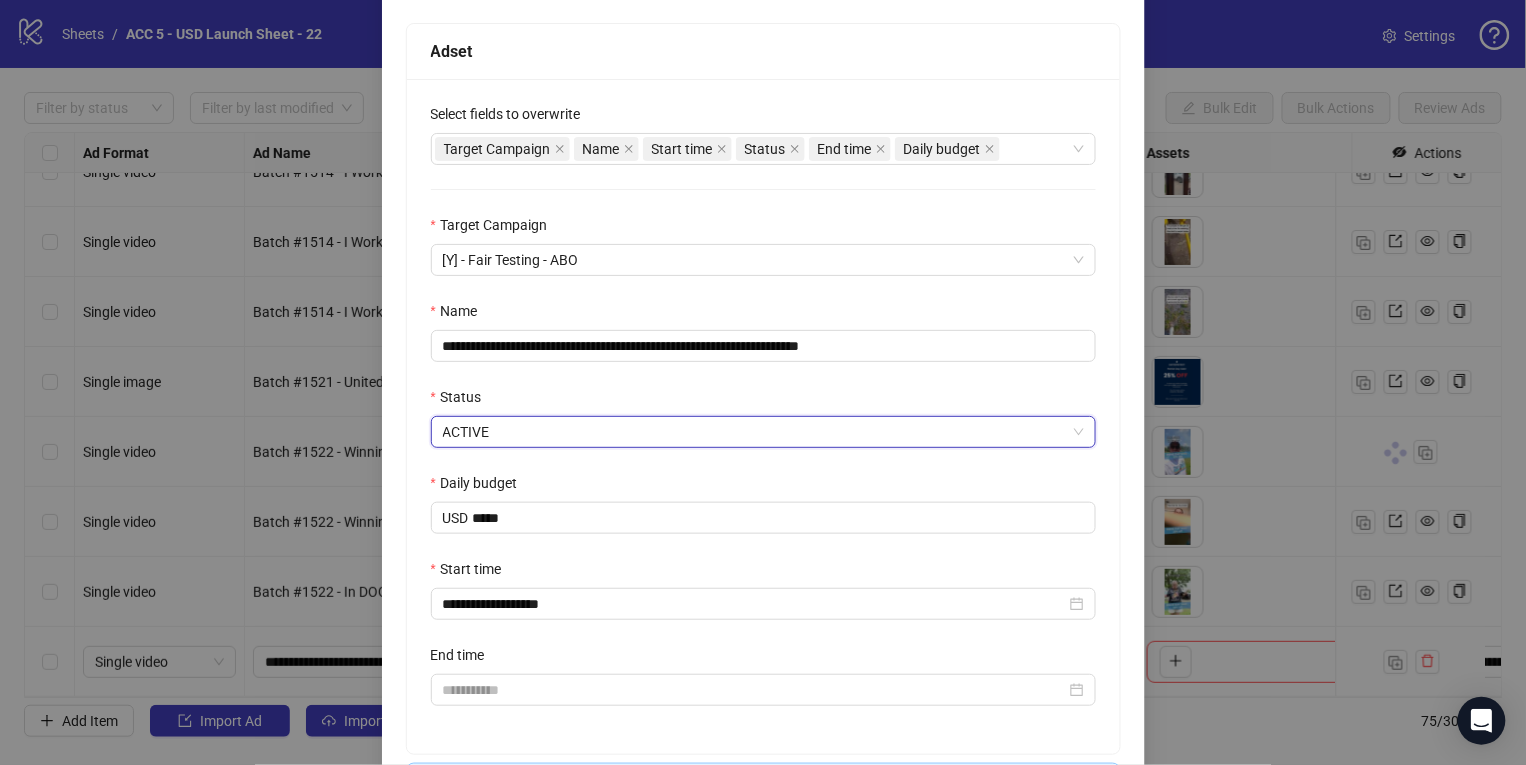 click on "**********" at bounding box center (763, 416) 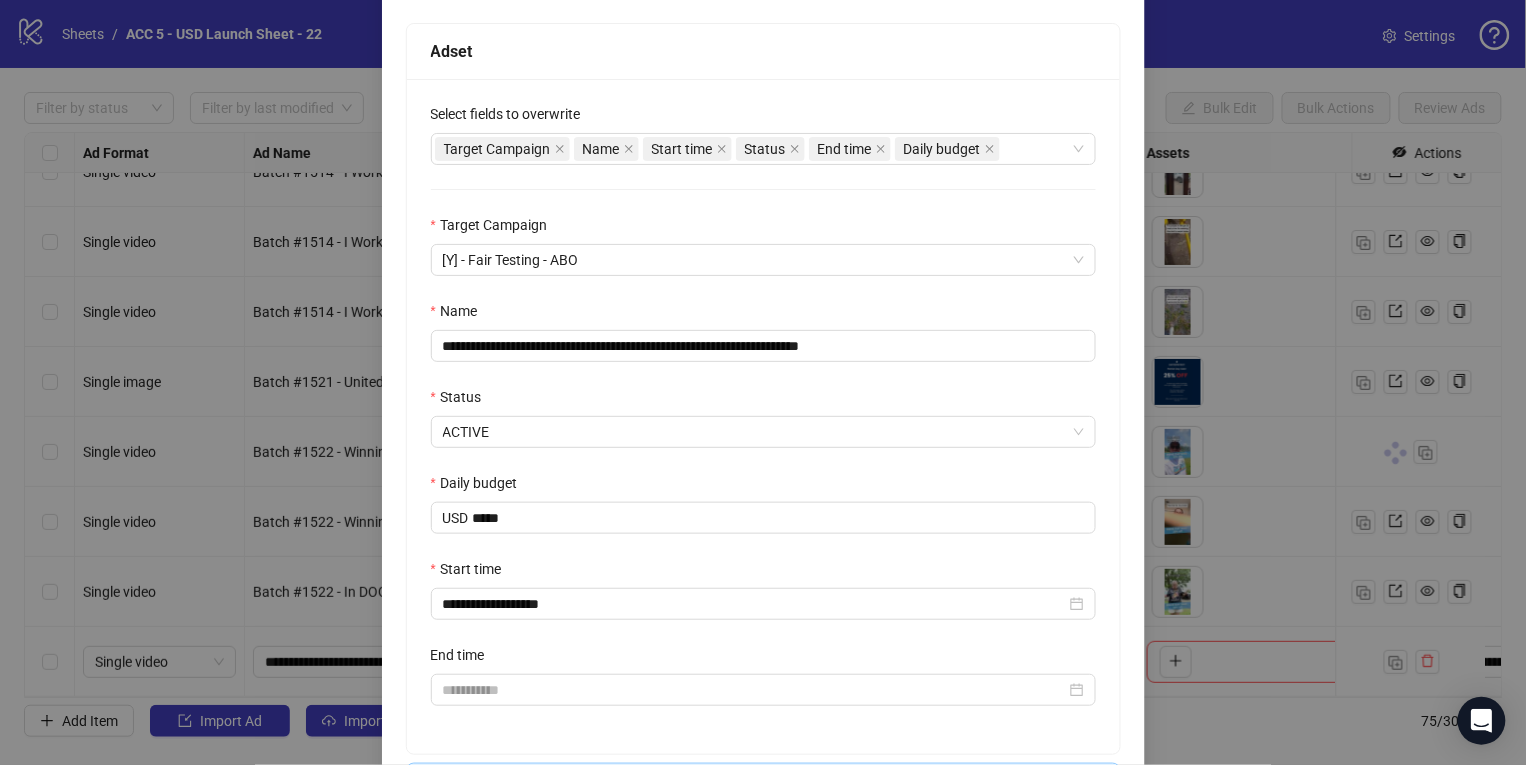 scroll, scrollTop: 451, scrollLeft: 0, axis: vertical 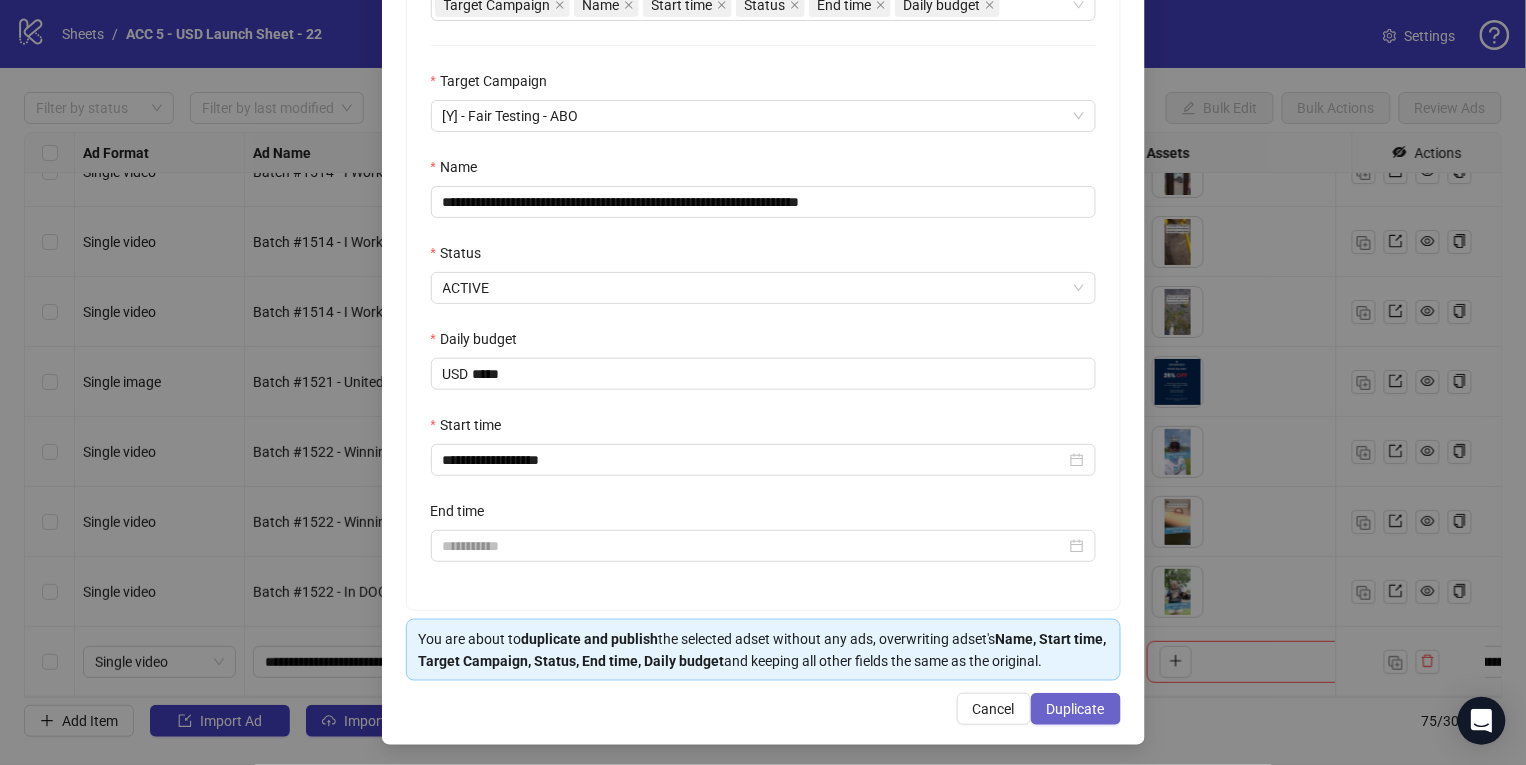 click on "Duplicate" at bounding box center (1076, 709) 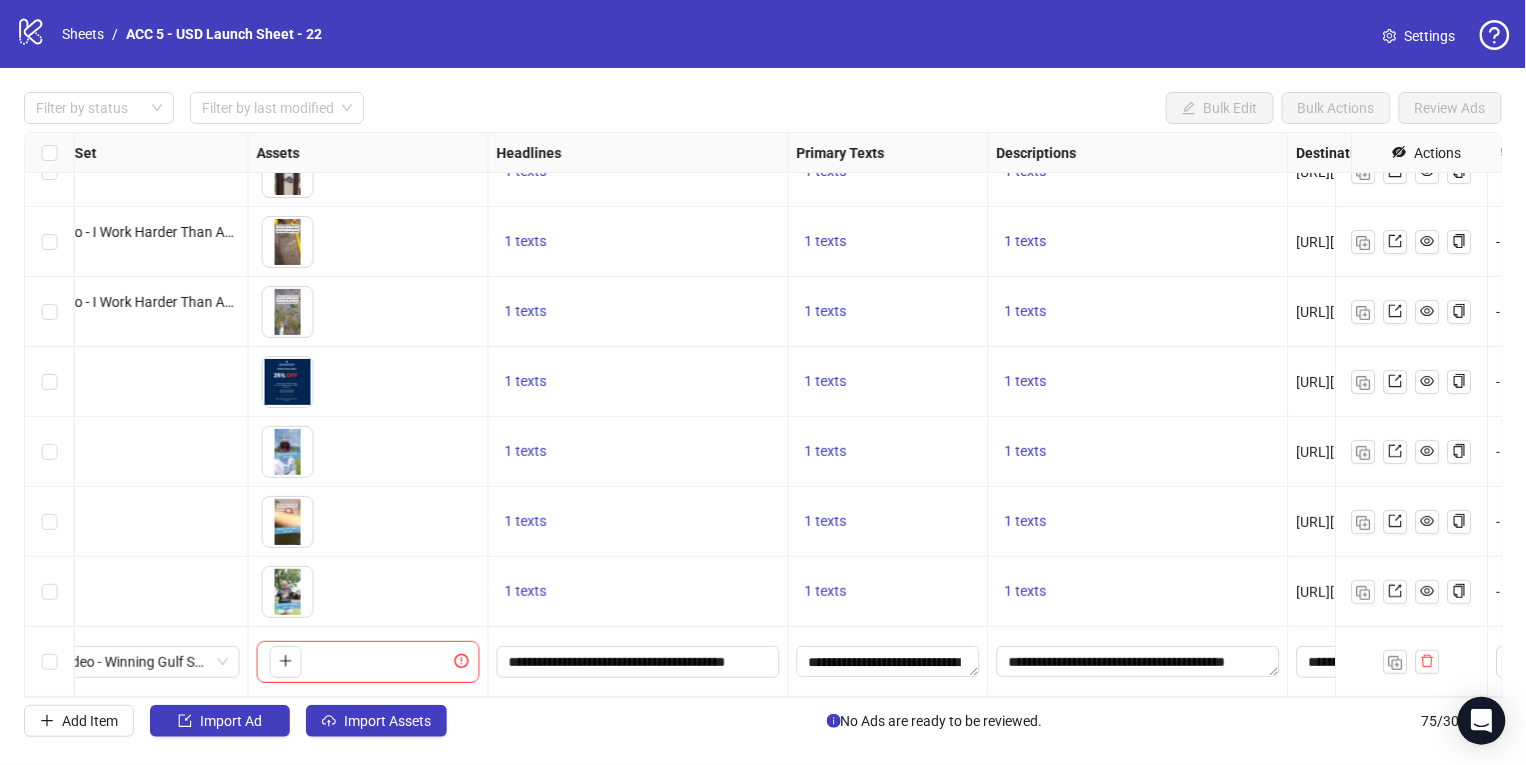 scroll, scrollTop: 4741, scrollLeft: 976, axis: both 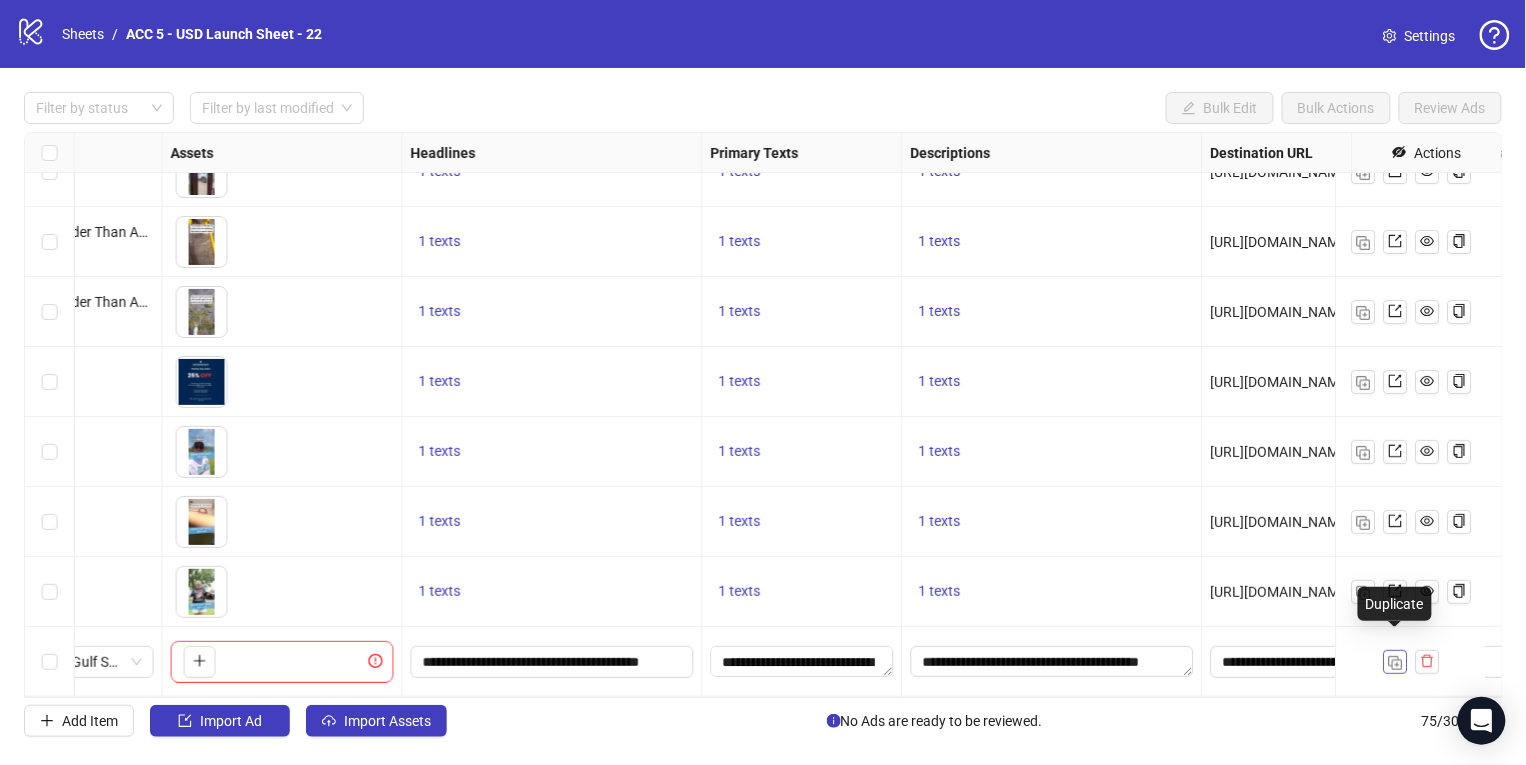 click at bounding box center (1396, 663) 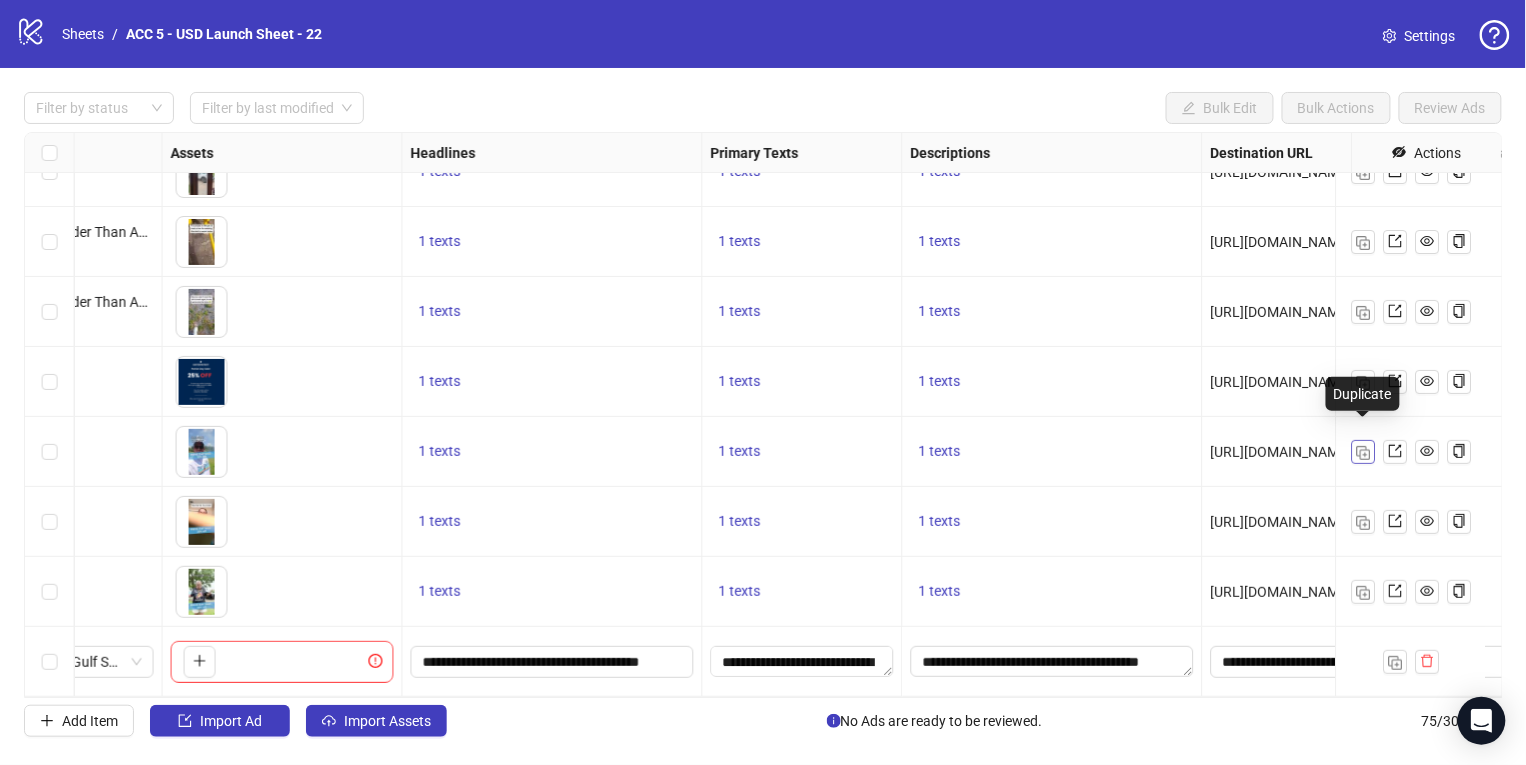 click at bounding box center (1364, 453) 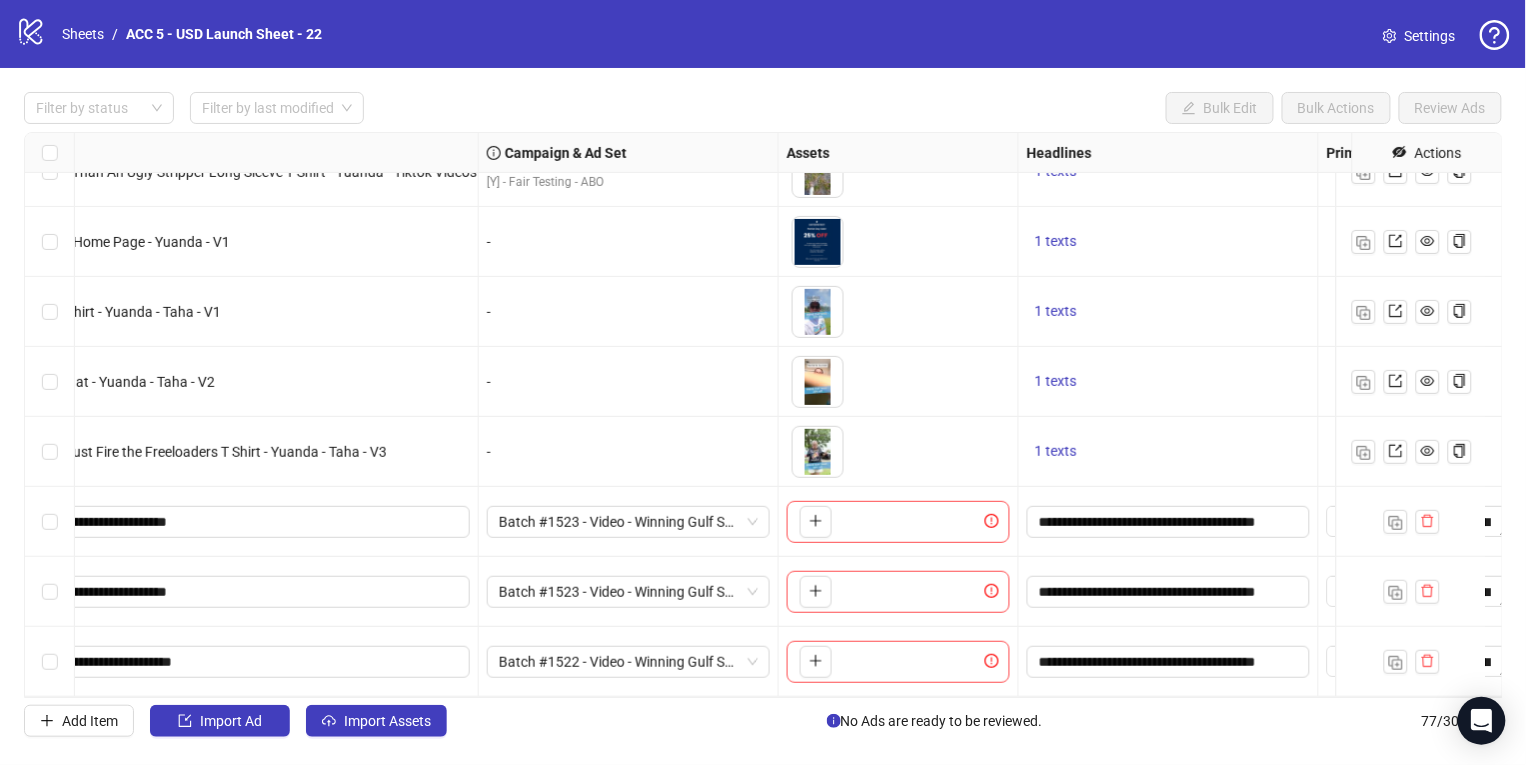 scroll, scrollTop: 4881, scrollLeft: 2, axis: both 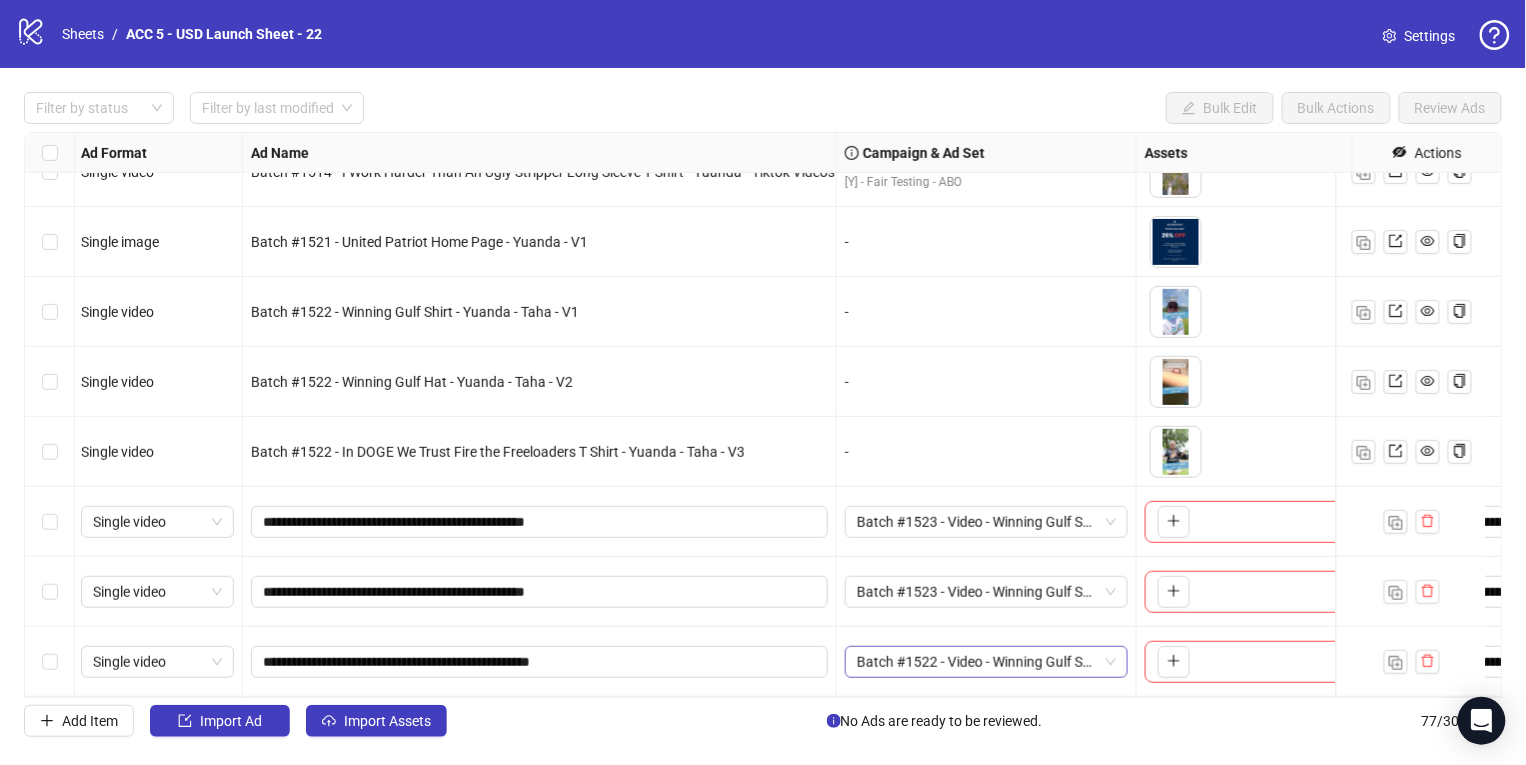 click on "Batch #1522 - Video - Winning Gulf Shirt, Hat & D.O.G.E Shirt - Yuanda - Taha - [DATE]" at bounding box center (986, 662) 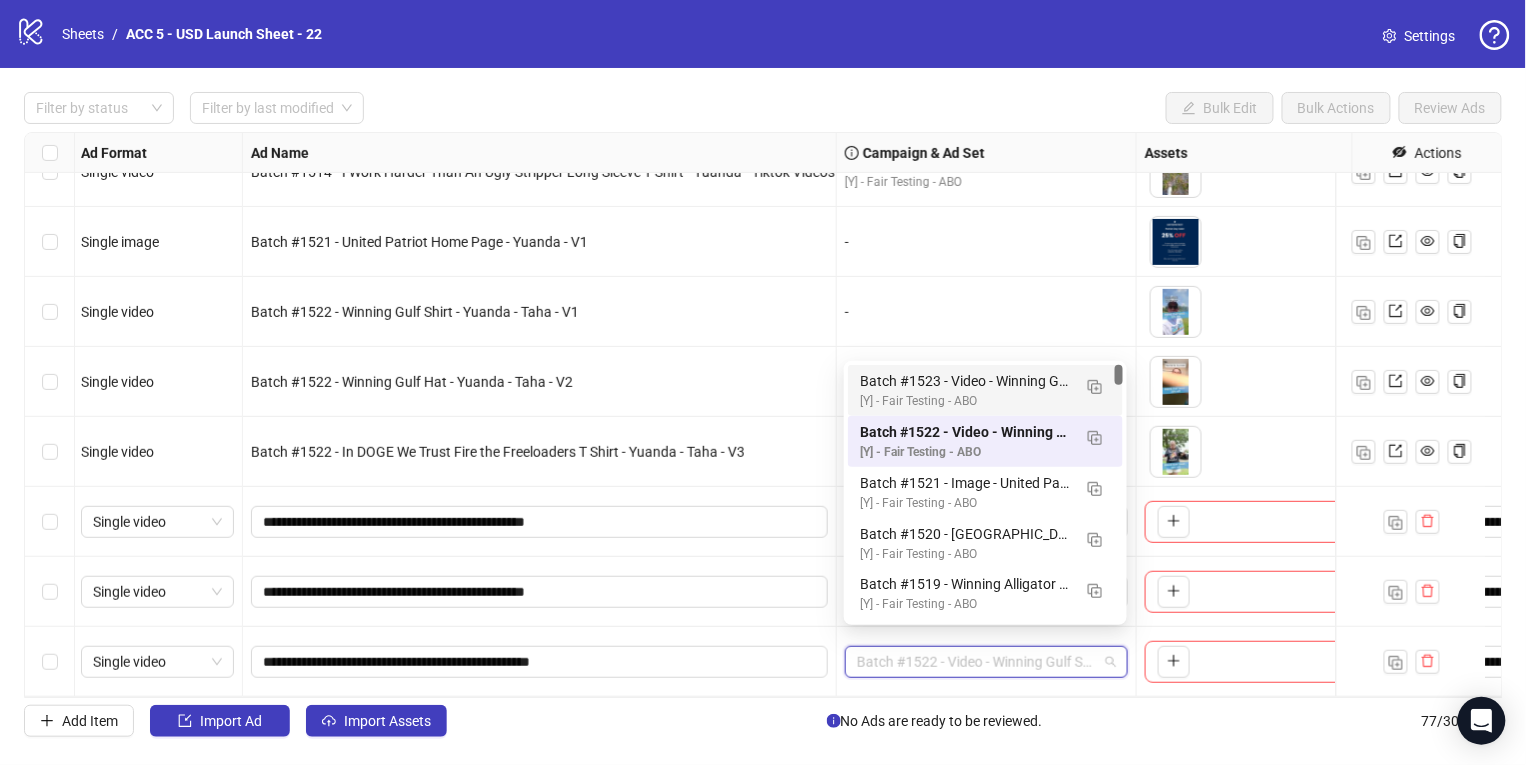 click on "[Y] - Fair Testing - ABO" at bounding box center [965, 401] 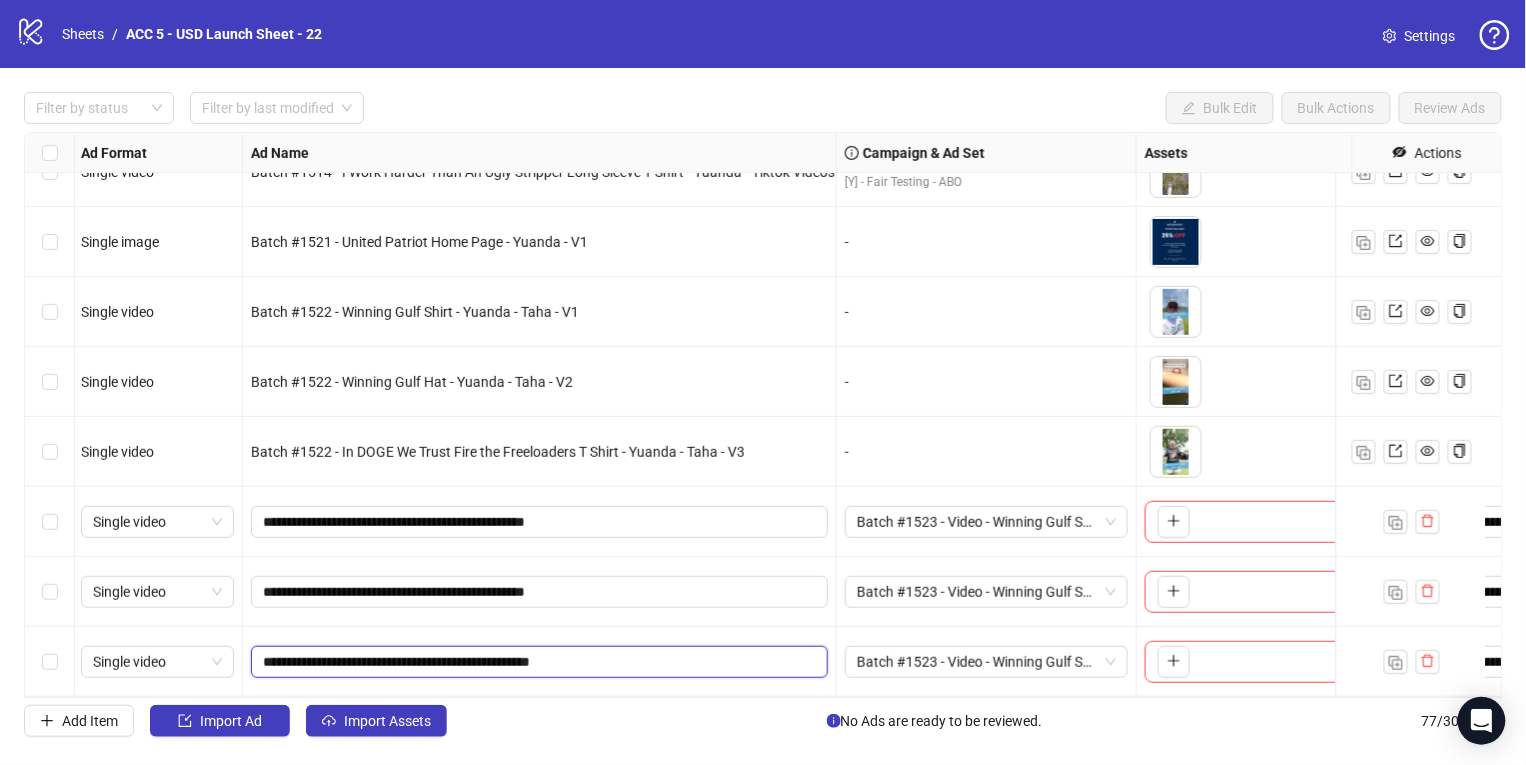 click on "**********" at bounding box center (537, 662) 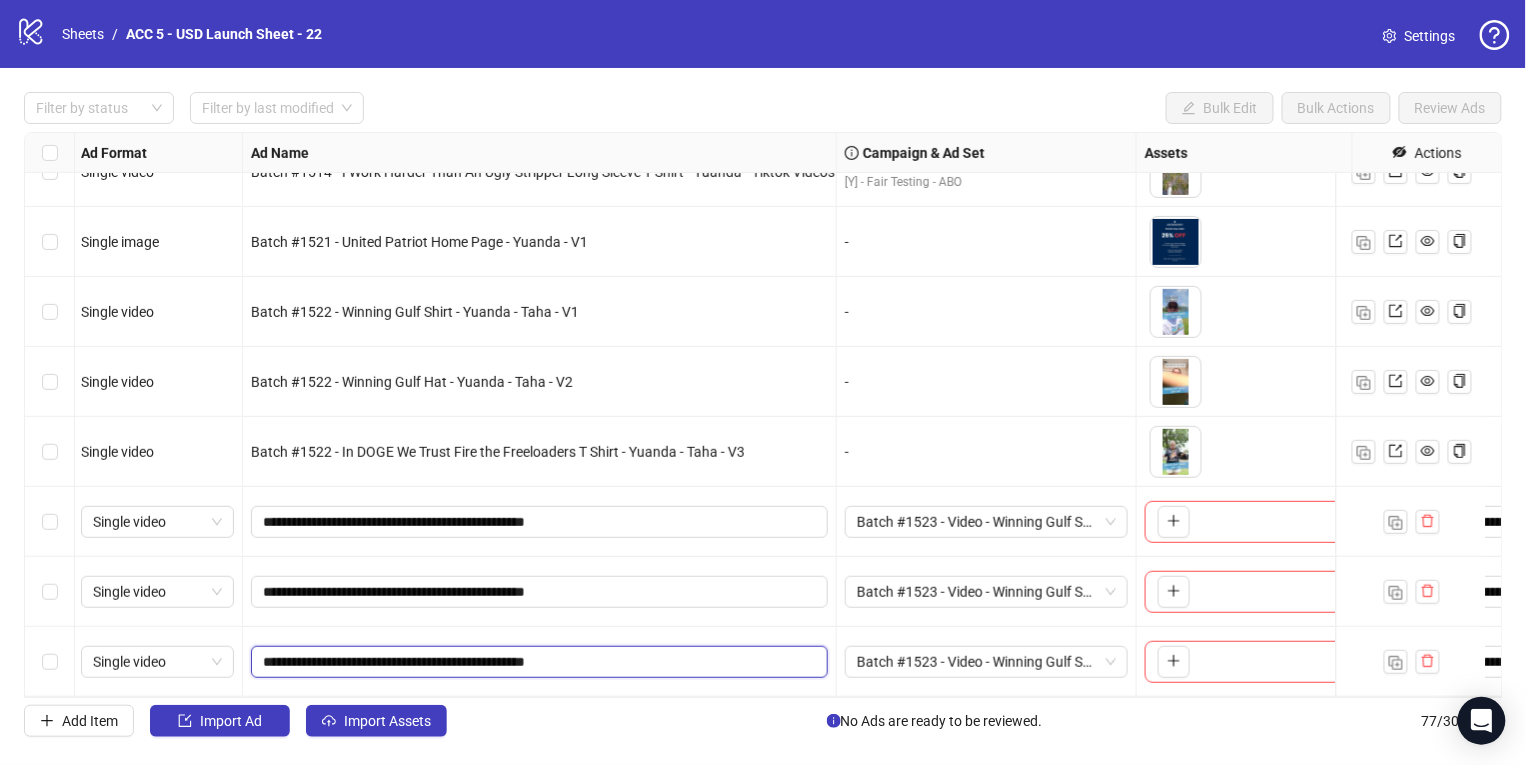 type on "**********" 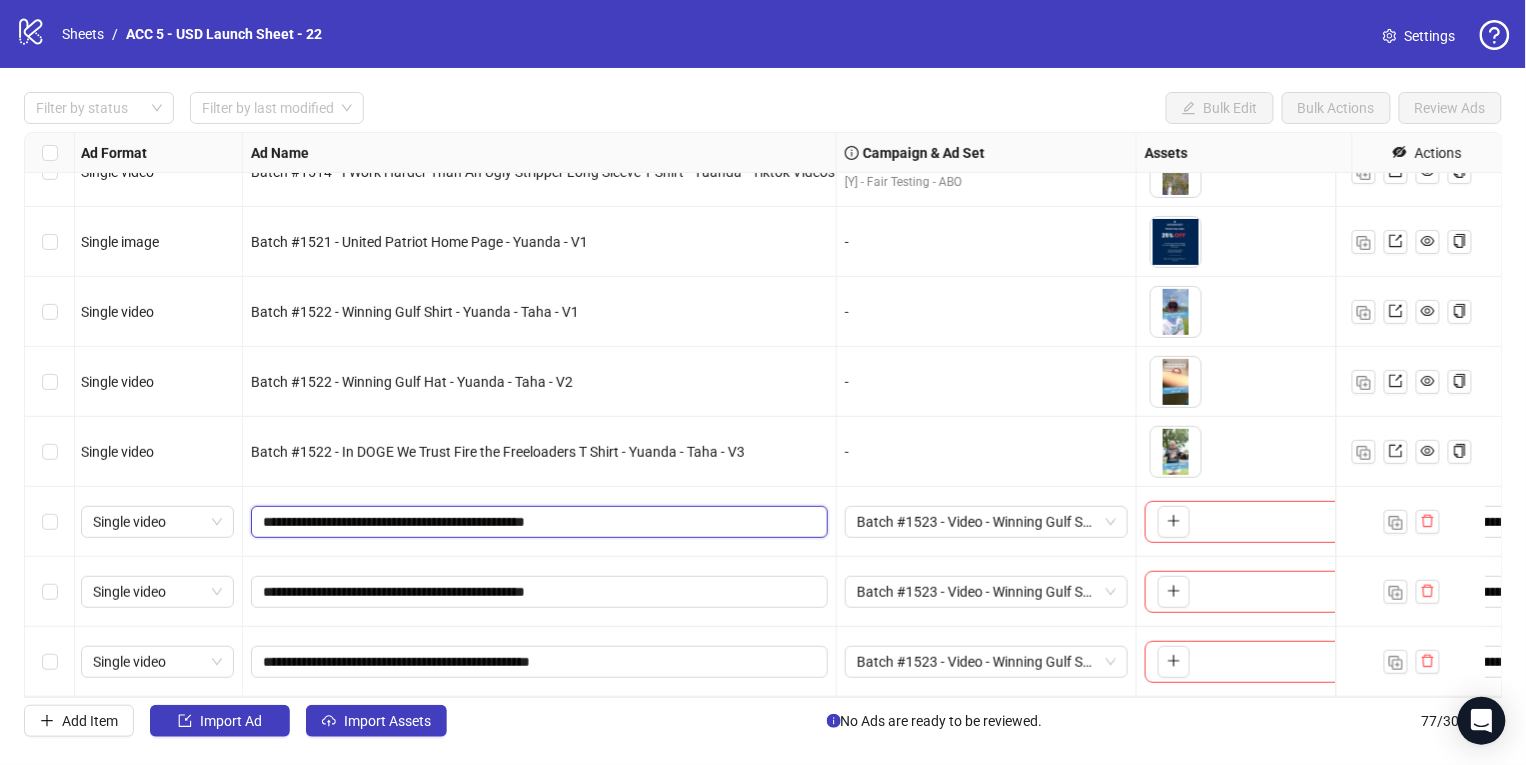 click on "**********" at bounding box center [537, 522] 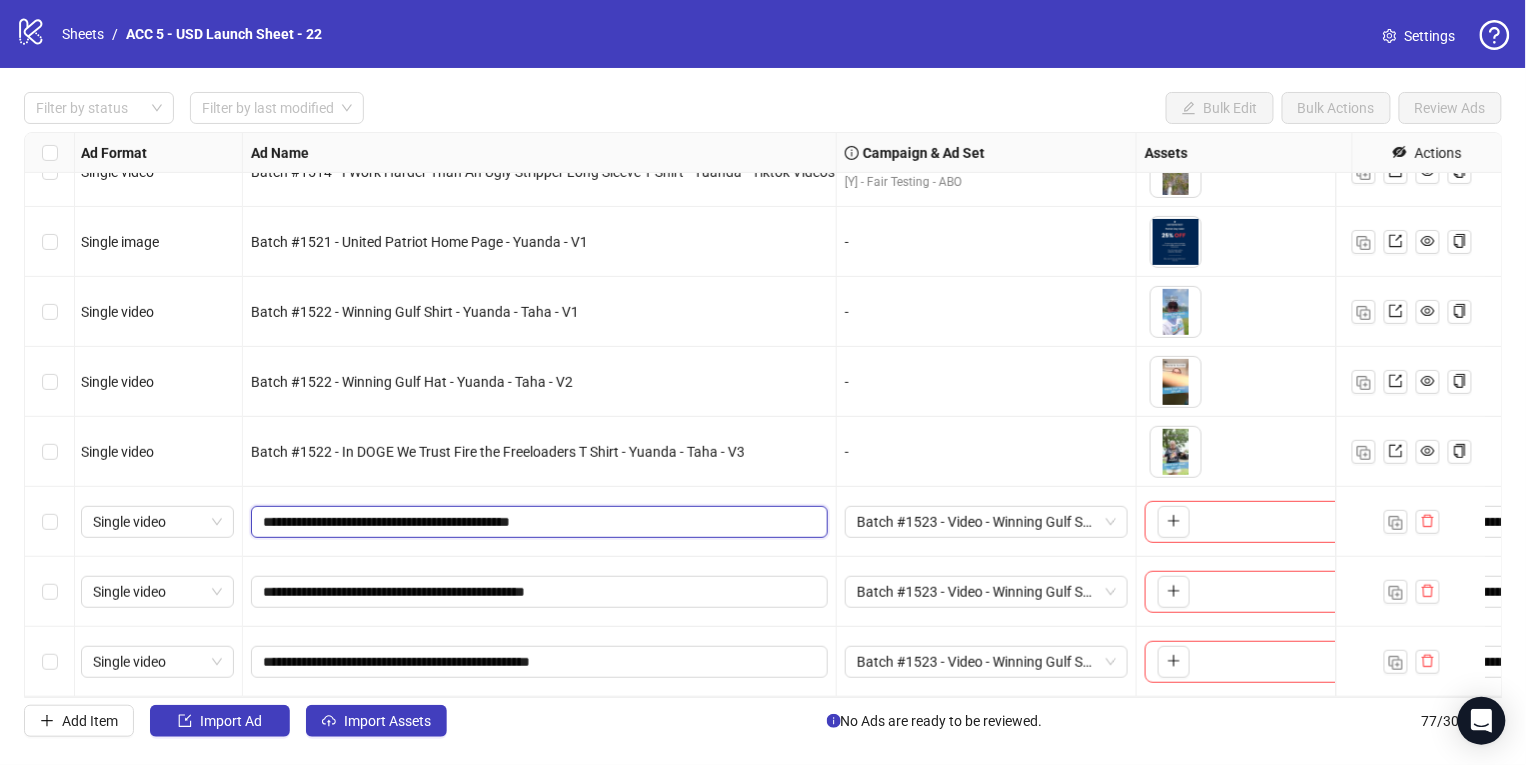type on "**********" 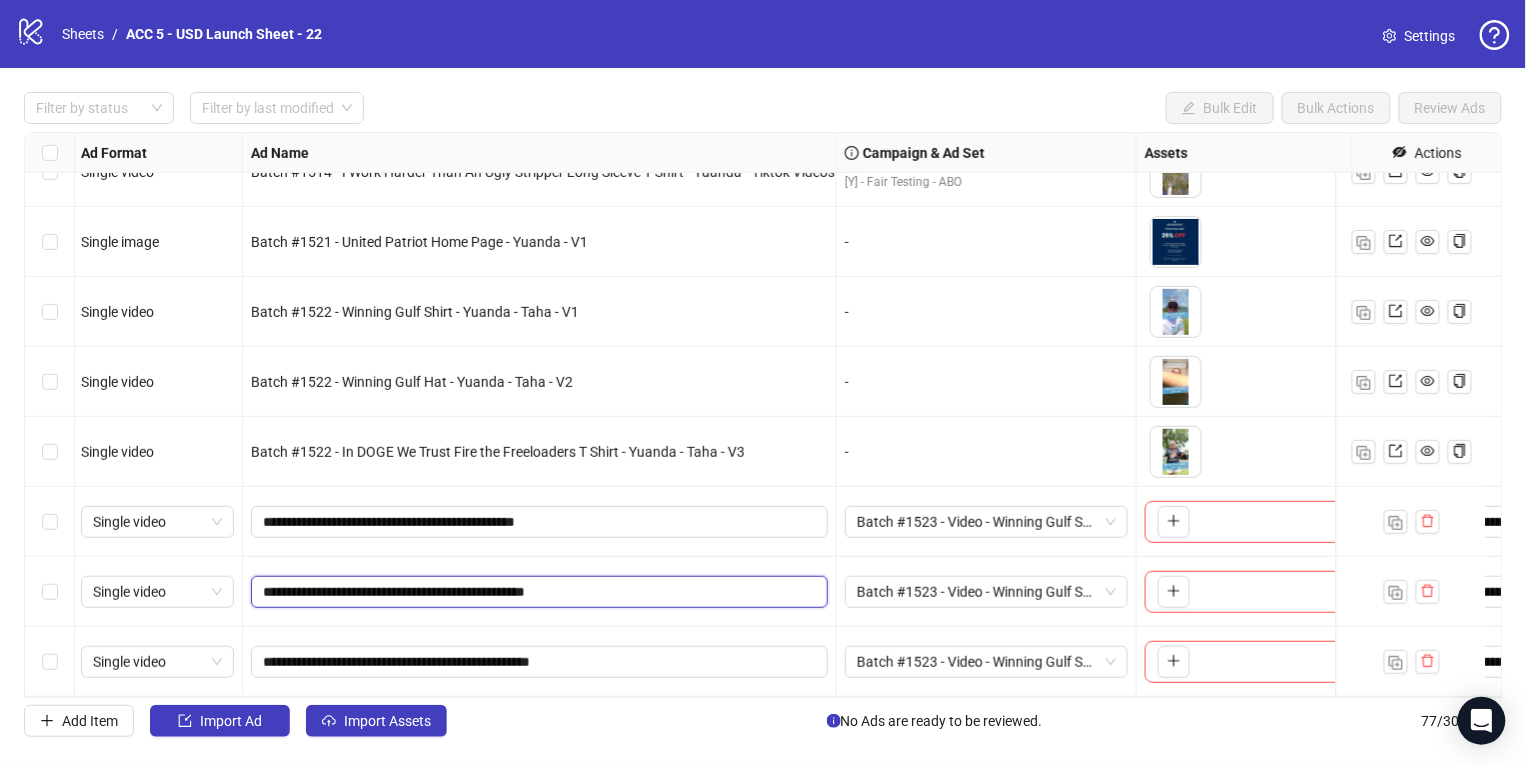 click on "**********" at bounding box center (537, 592) 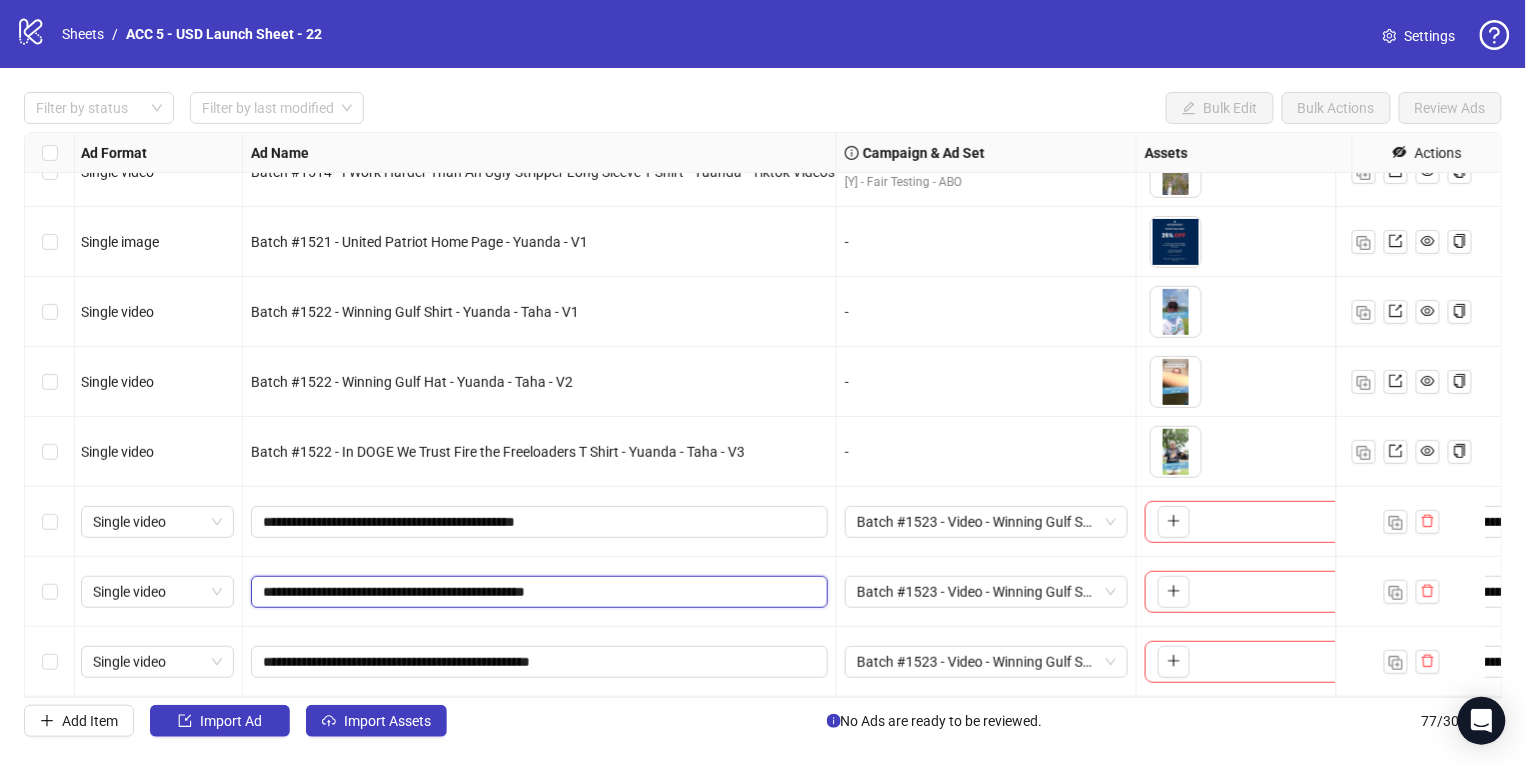 click on "**********" at bounding box center (537, 592) 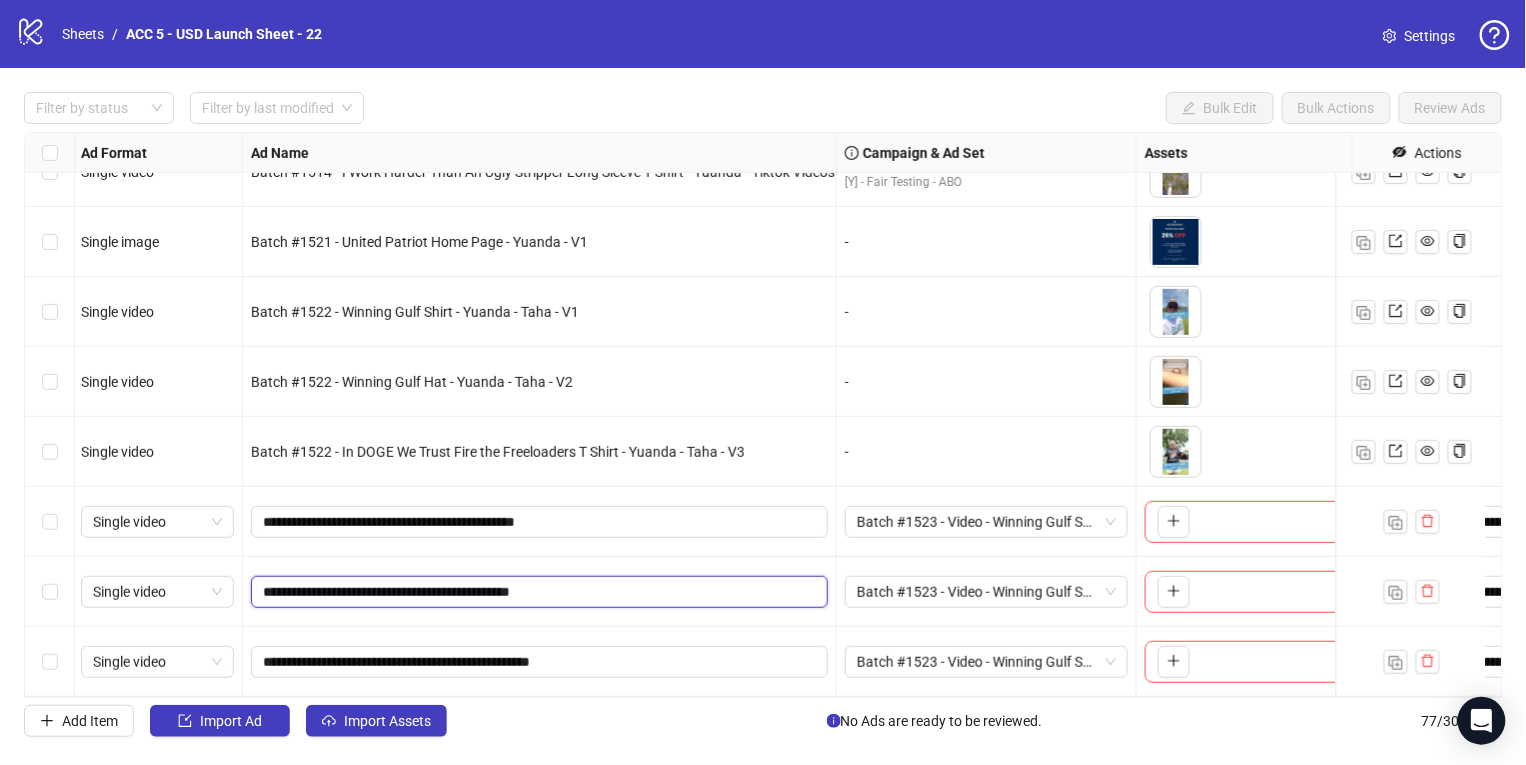 type on "**********" 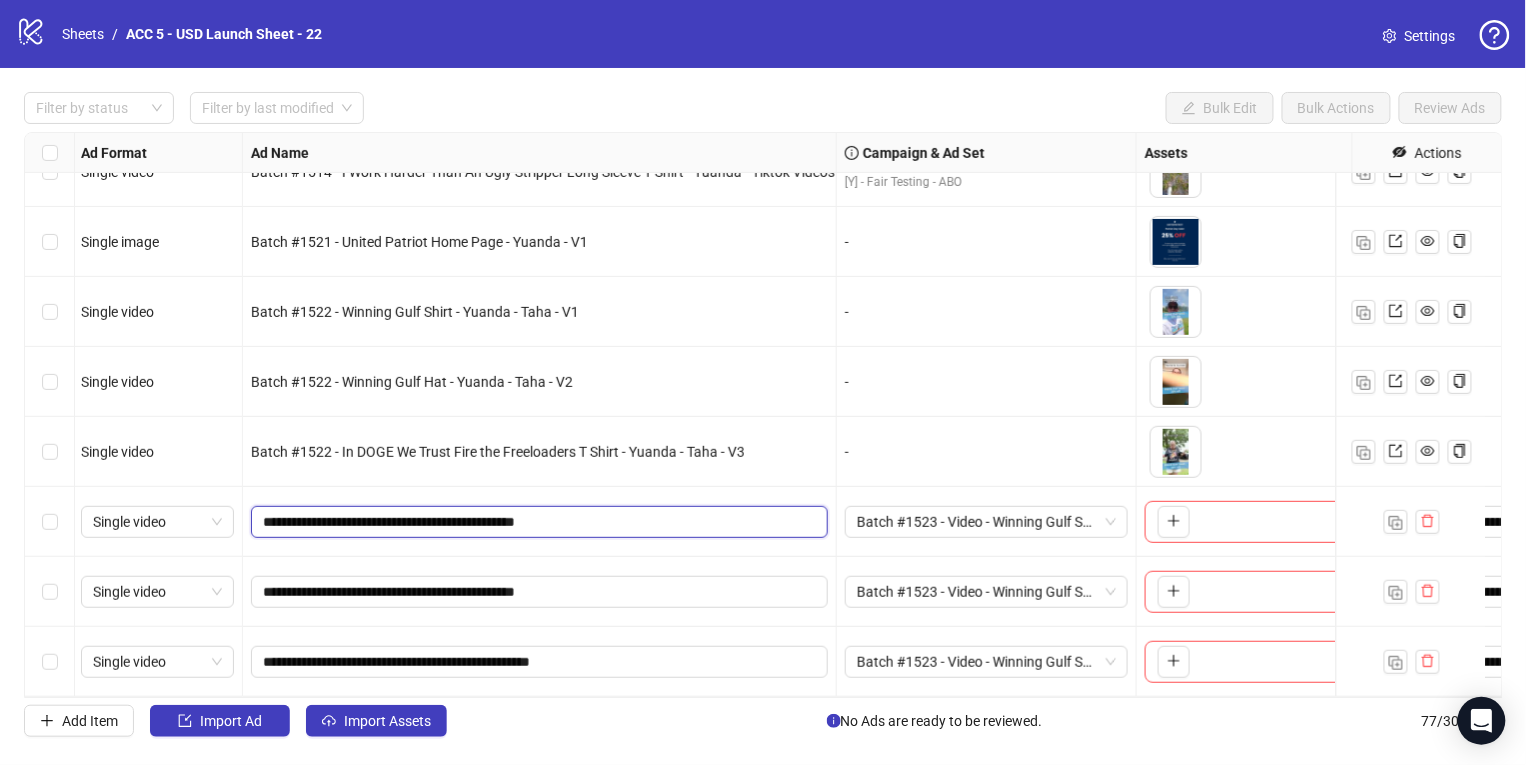 click on "**********" at bounding box center [537, 522] 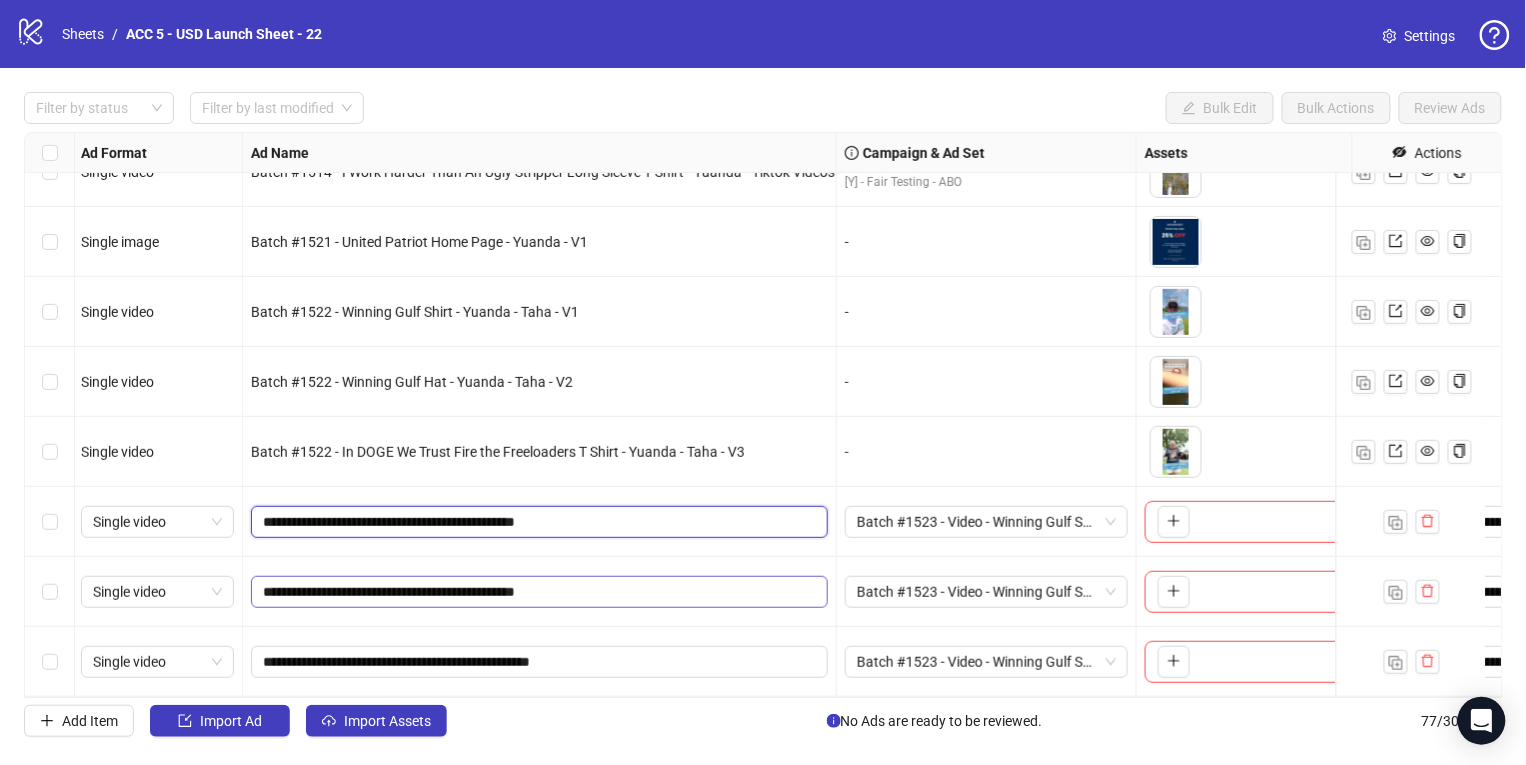 type on "**********" 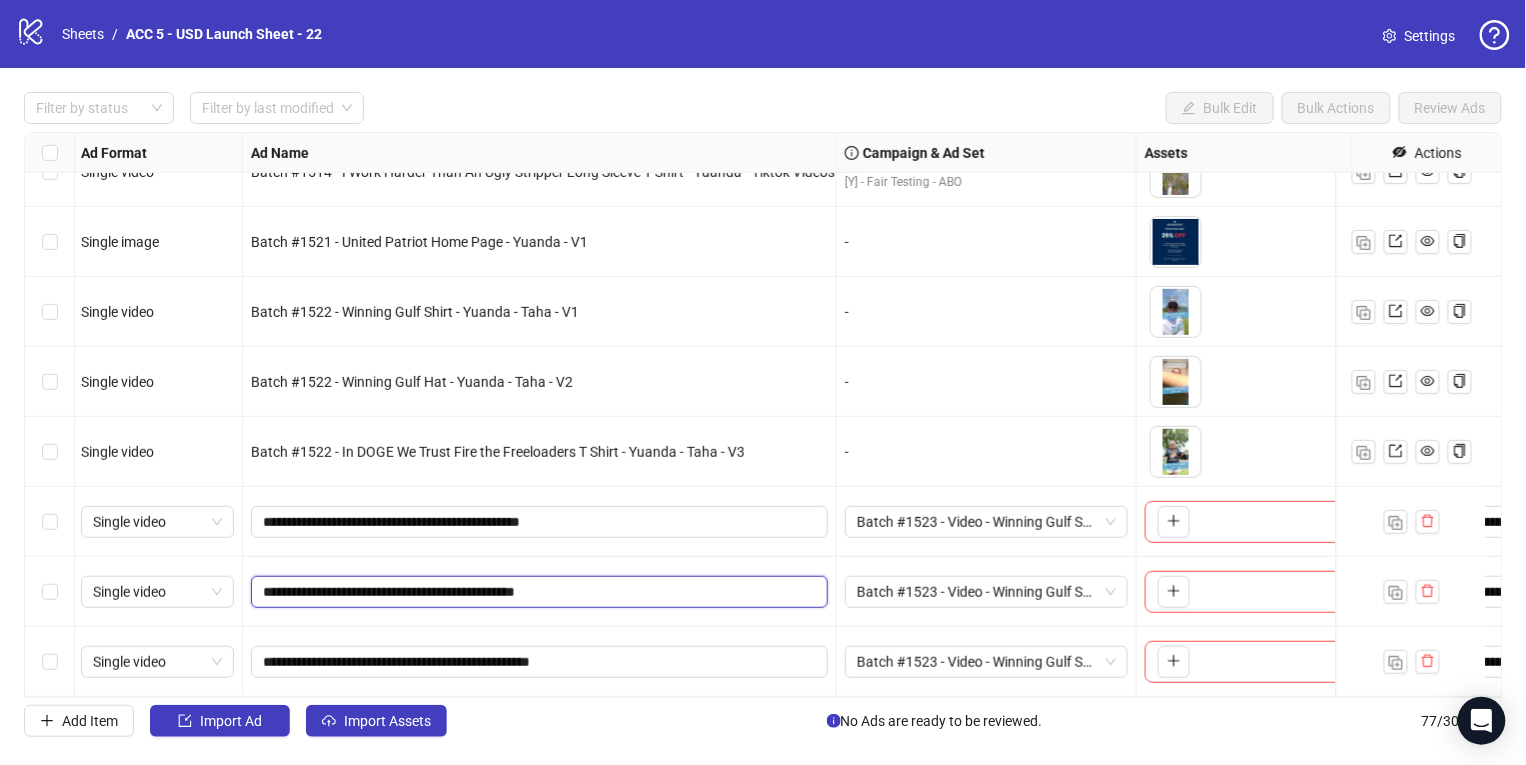 click on "**********" at bounding box center [537, 592] 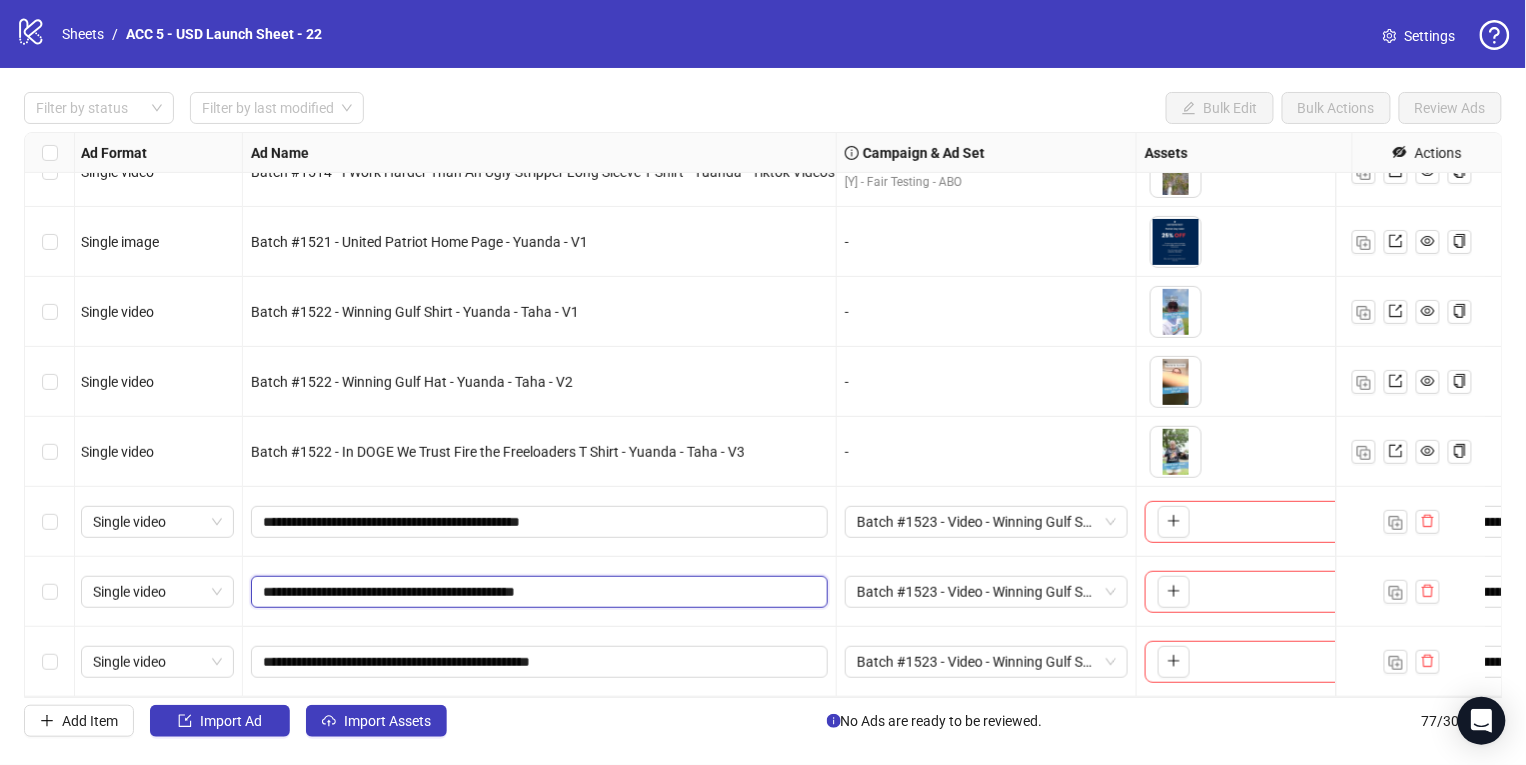 type on "**********" 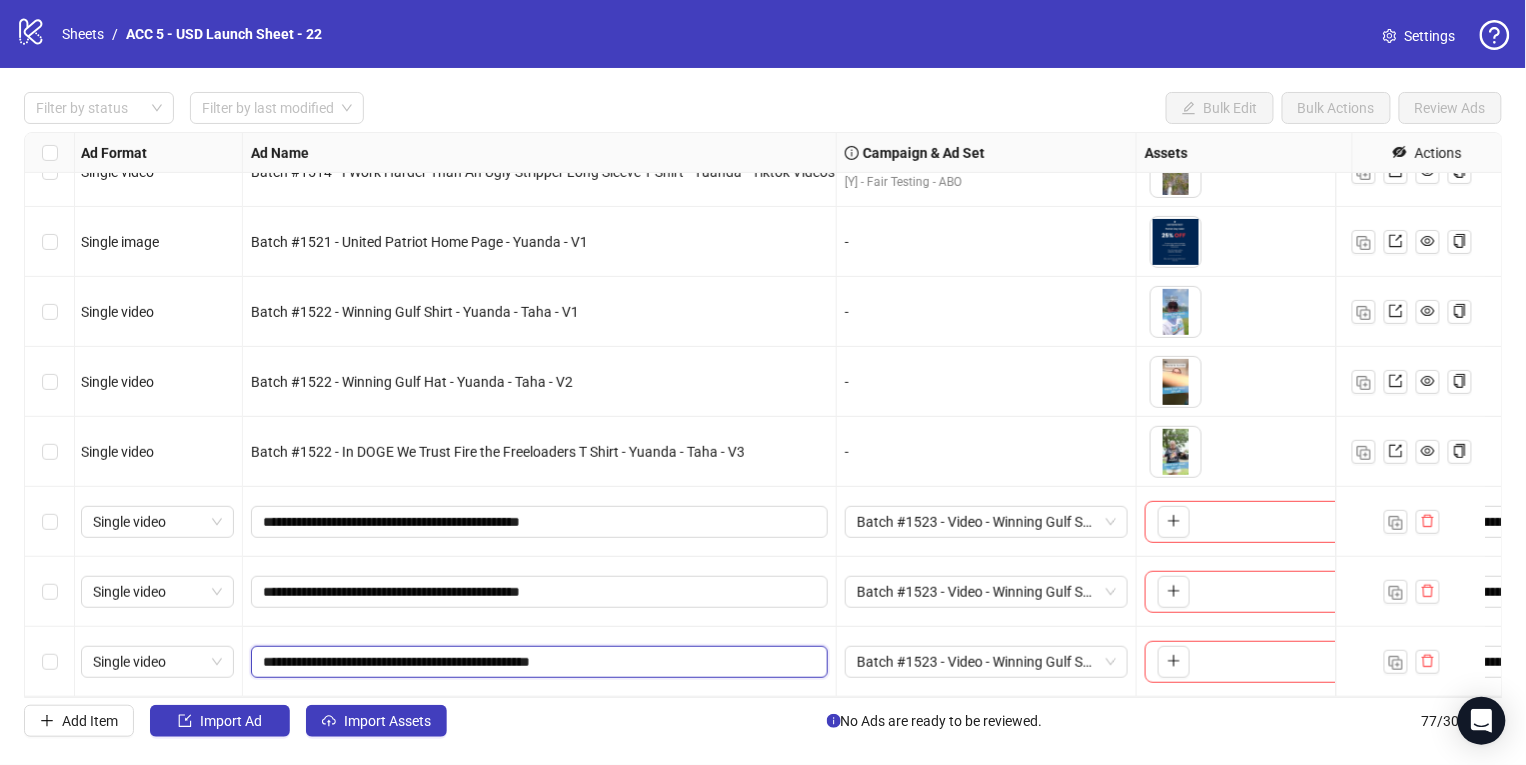 click on "**********" at bounding box center [537, 662] 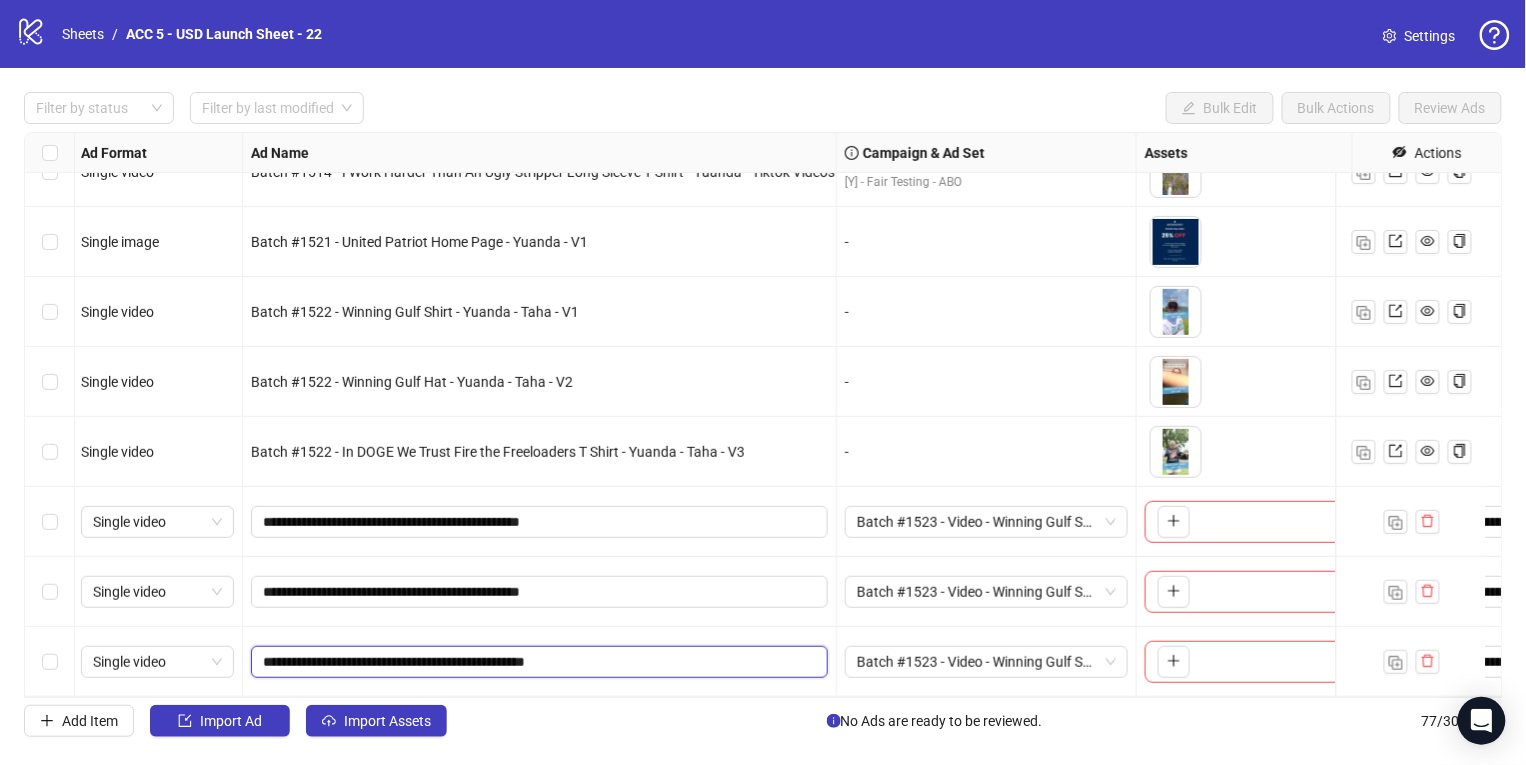 type on "**********" 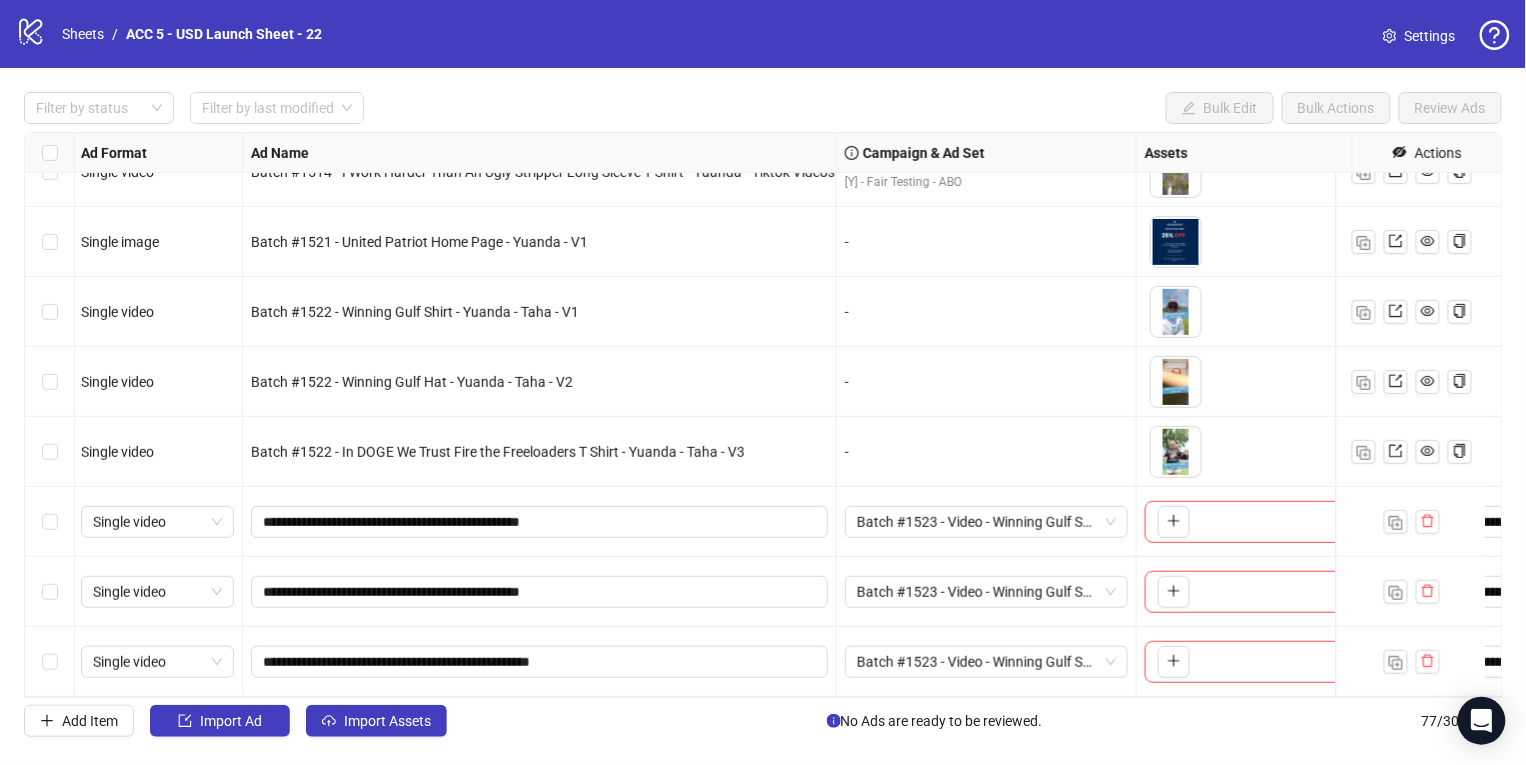click on "**********" at bounding box center [540, 592] 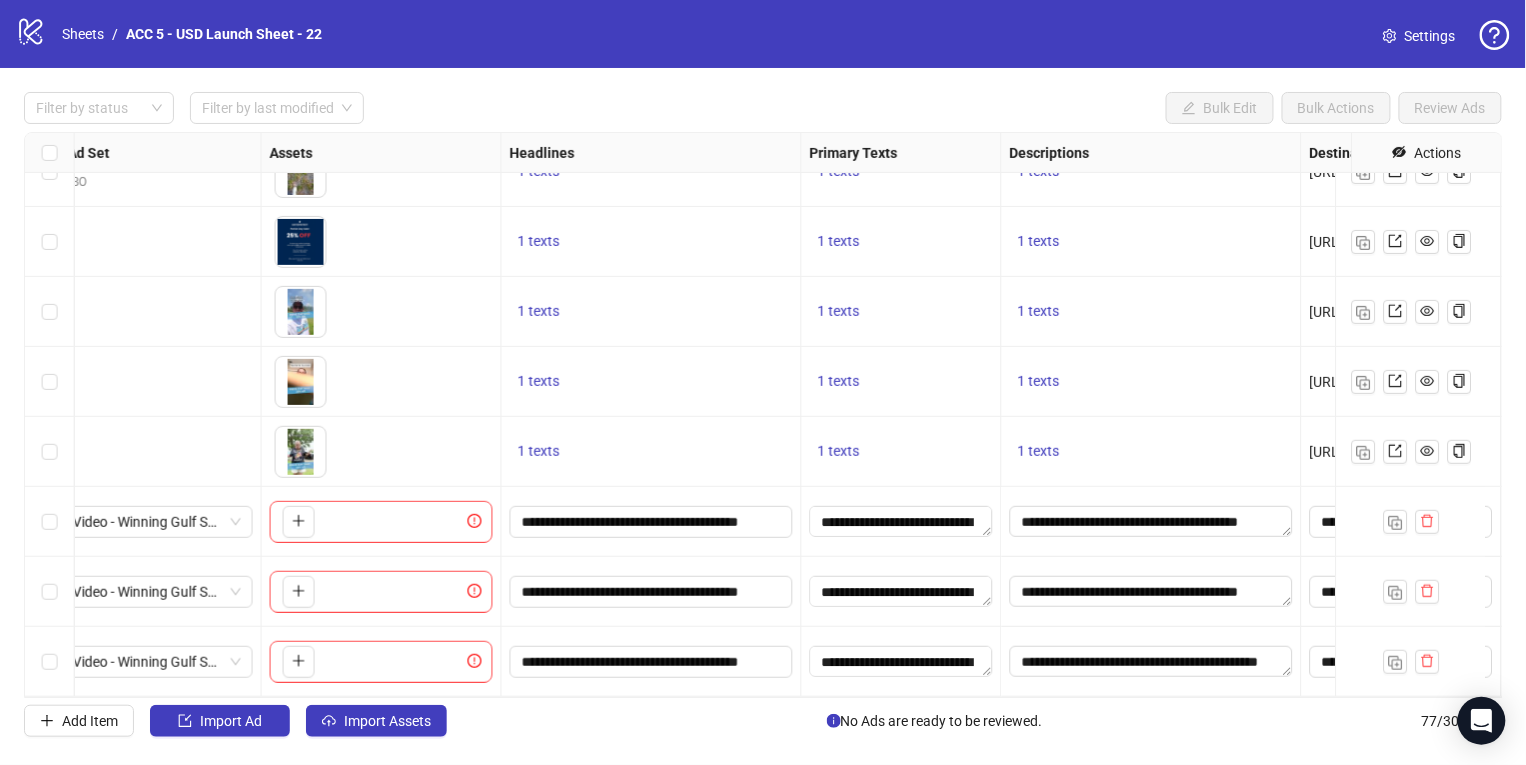 scroll, scrollTop: 4881, scrollLeft: 1174, axis: both 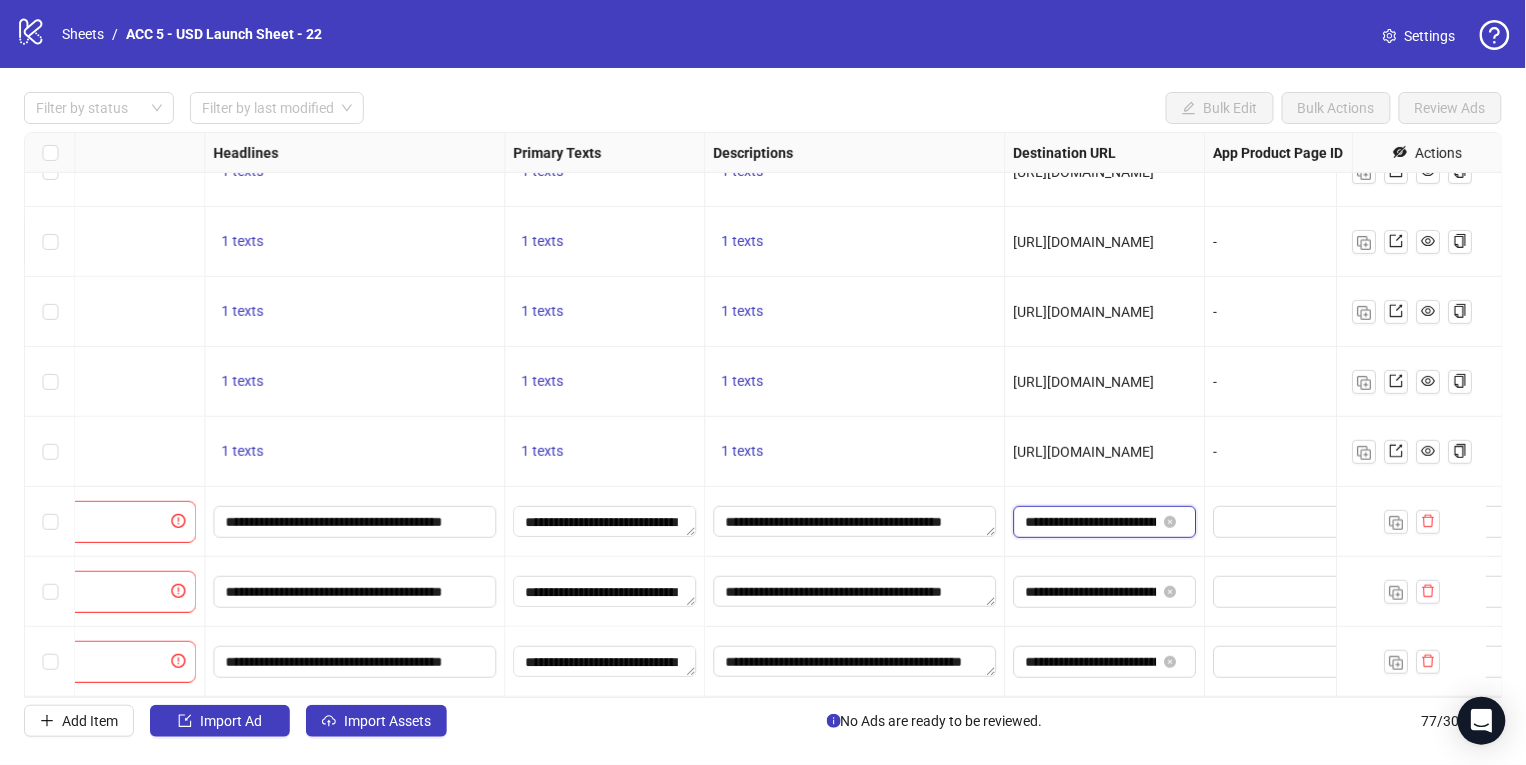 click on "**********" at bounding box center (1090, 522) 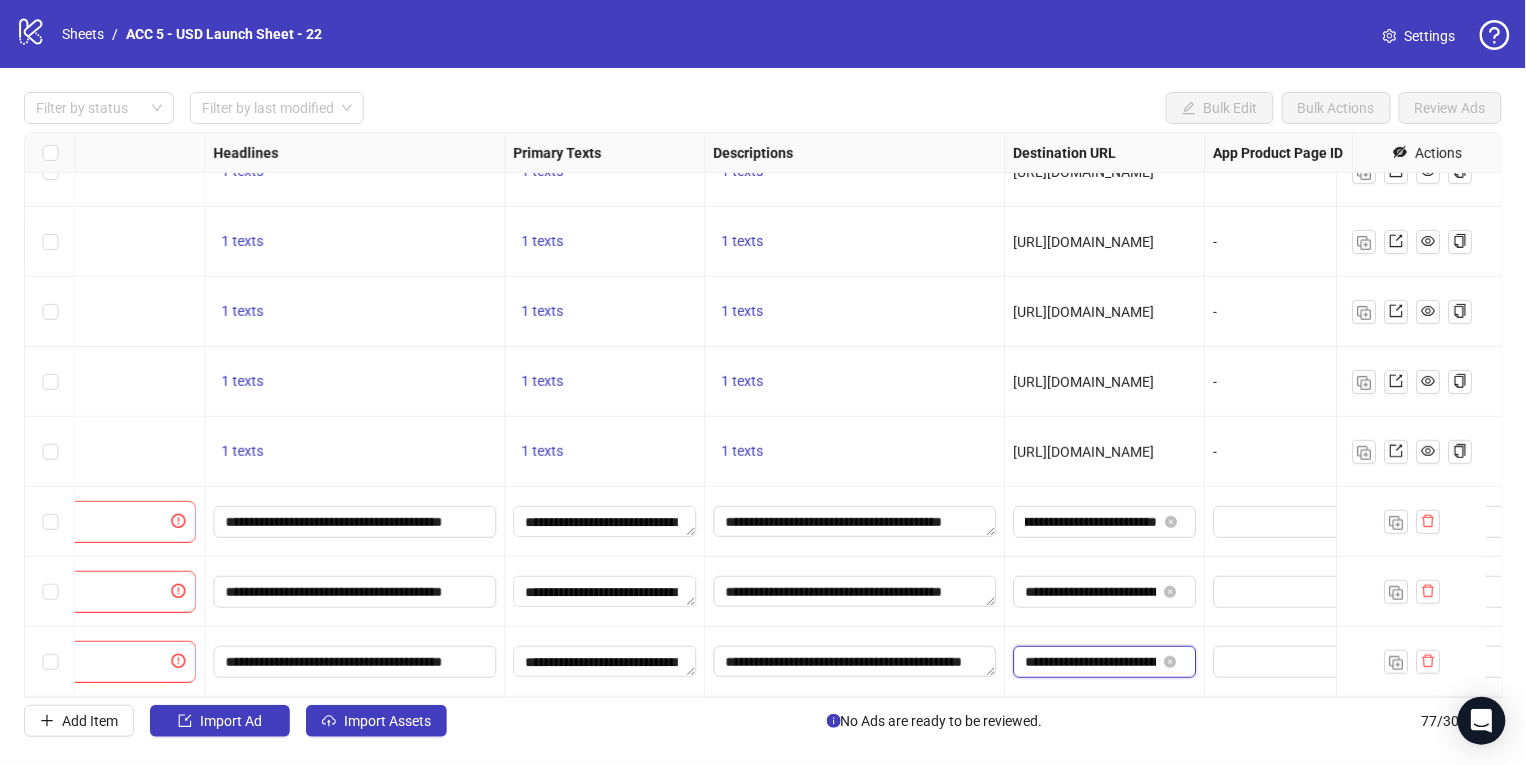 click on "**********" at bounding box center [1090, 662] 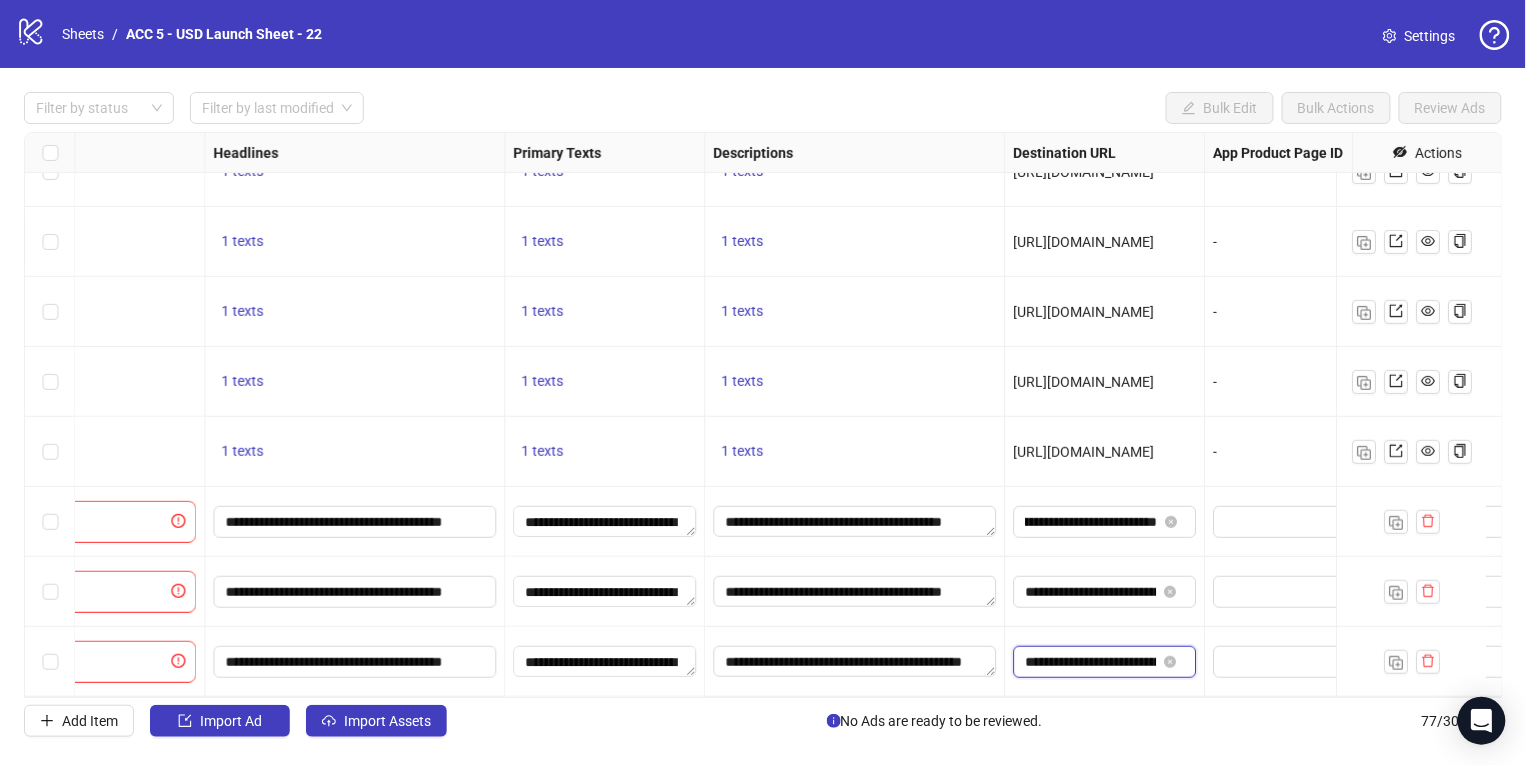 scroll, scrollTop: 0, scrollLeft: 0, axis: both 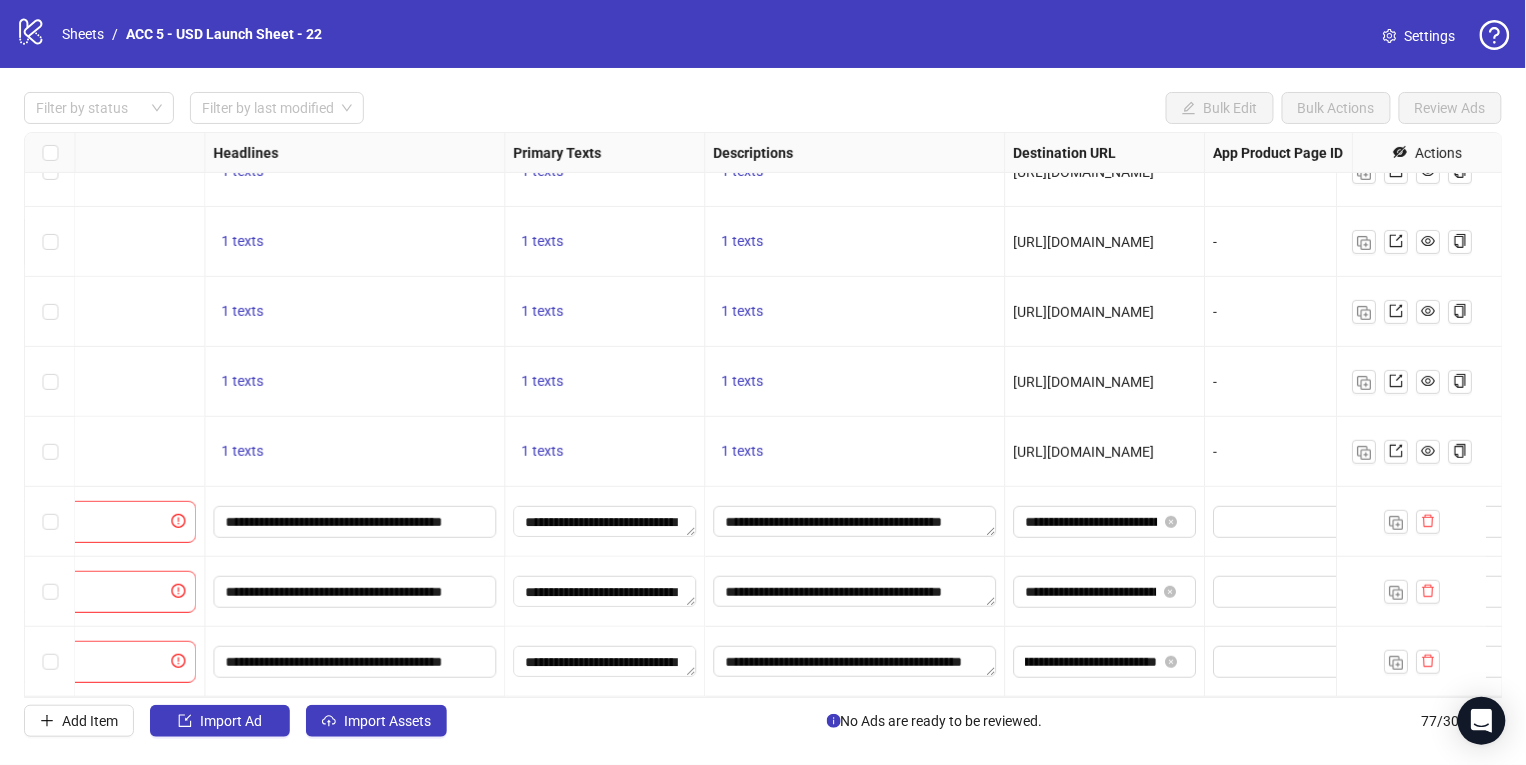 click on "1 texts" at bounding box center (855, 382) 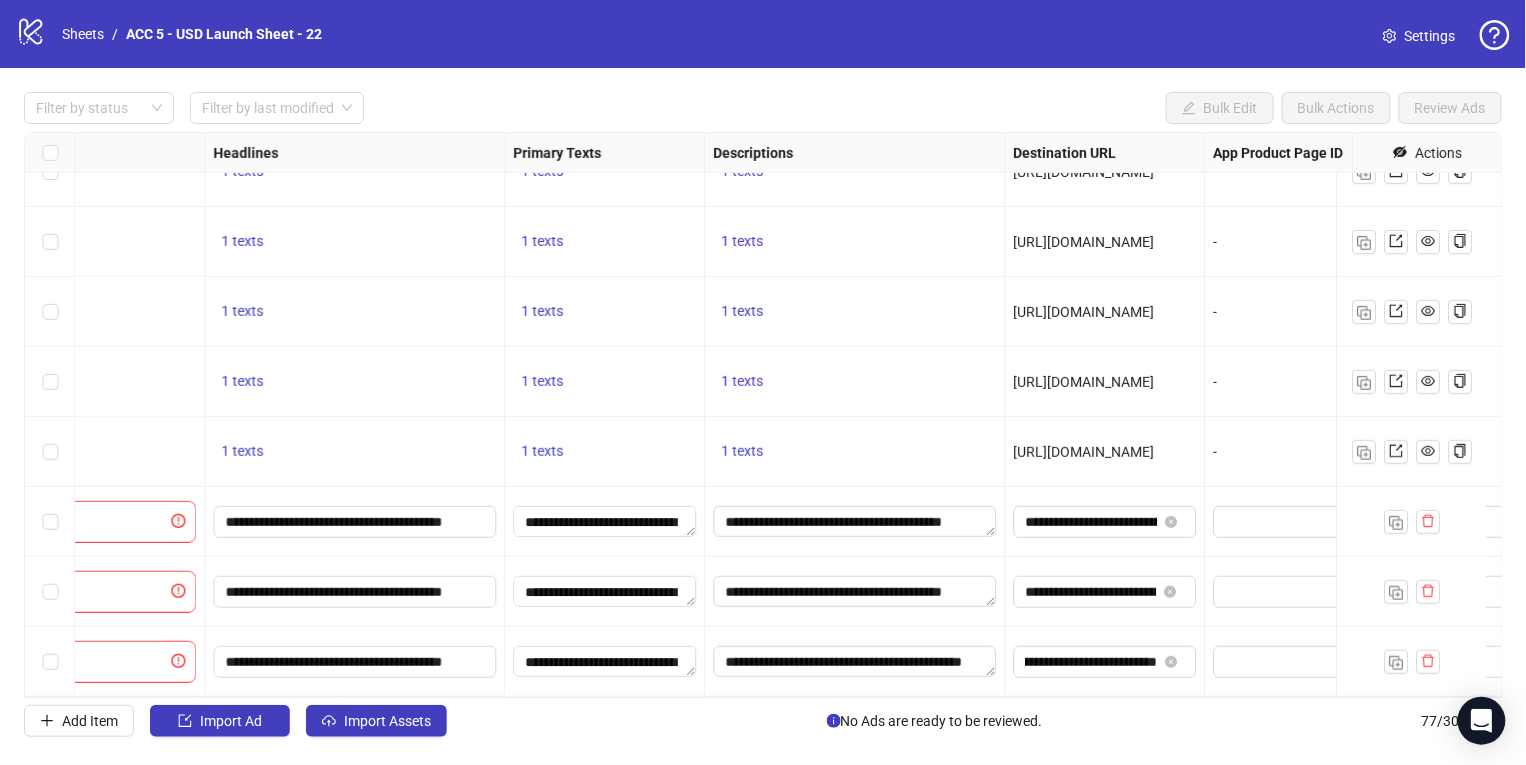 scroll, scrollTop: 0, scrollLeft: 0, axis: both 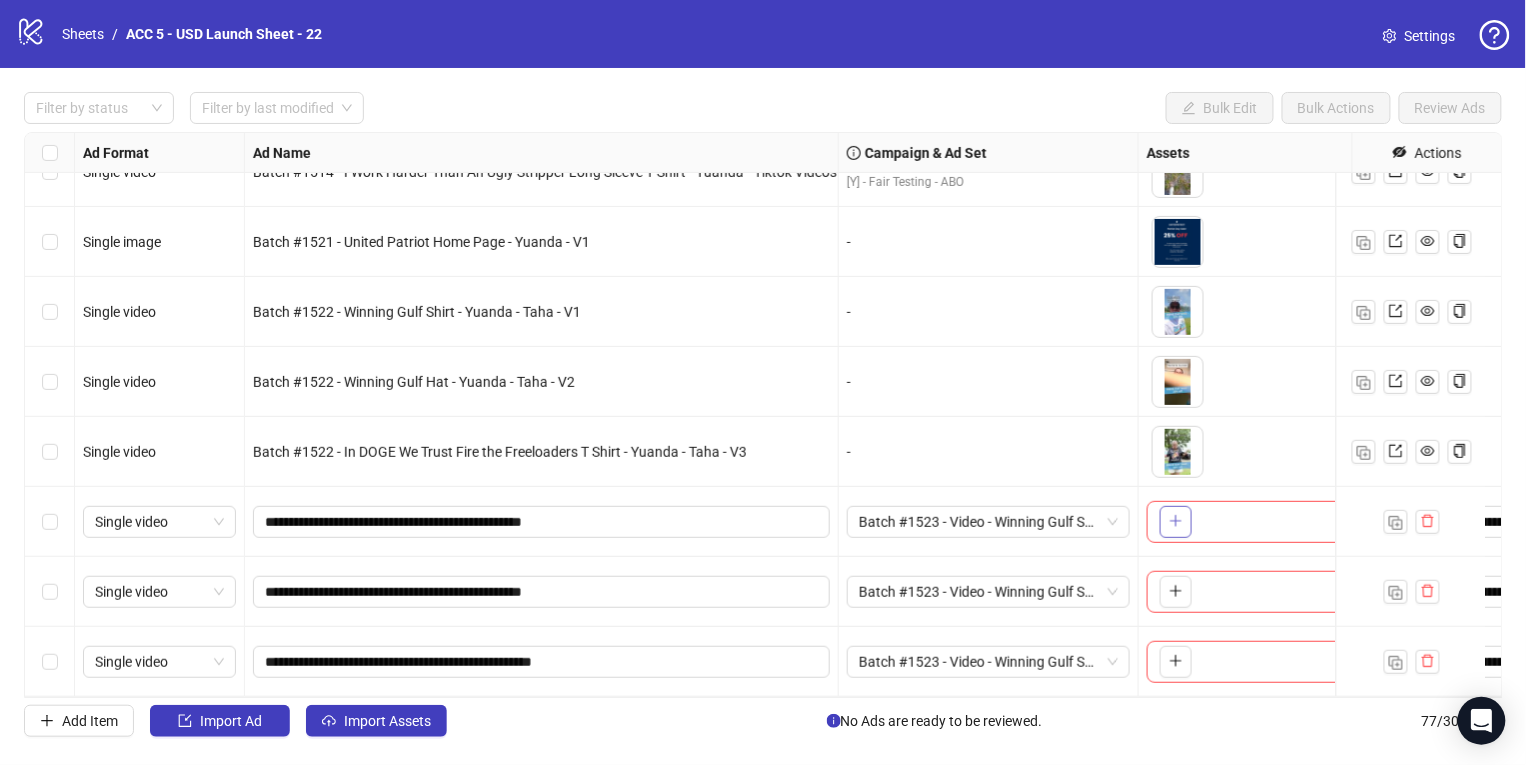 click 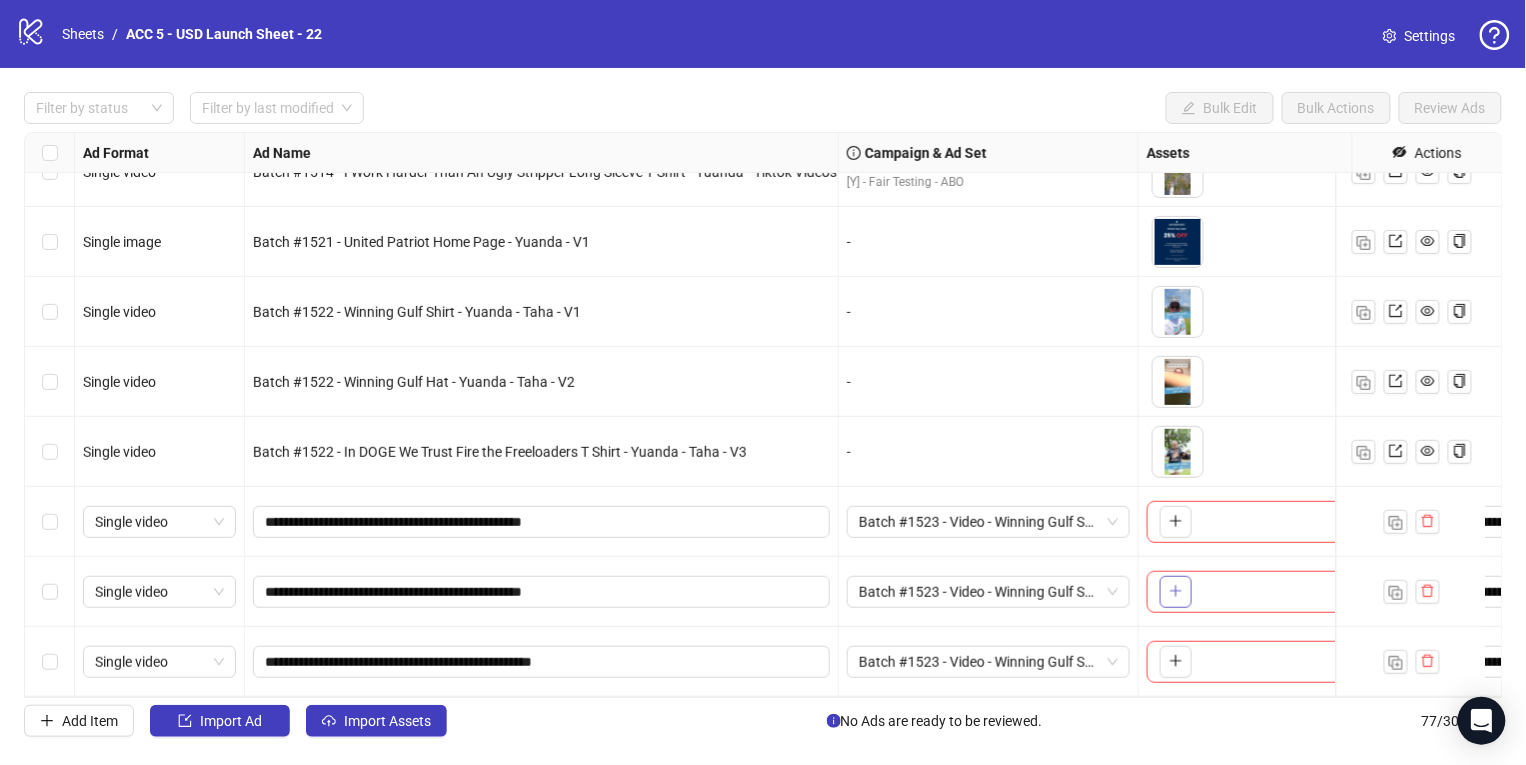 click 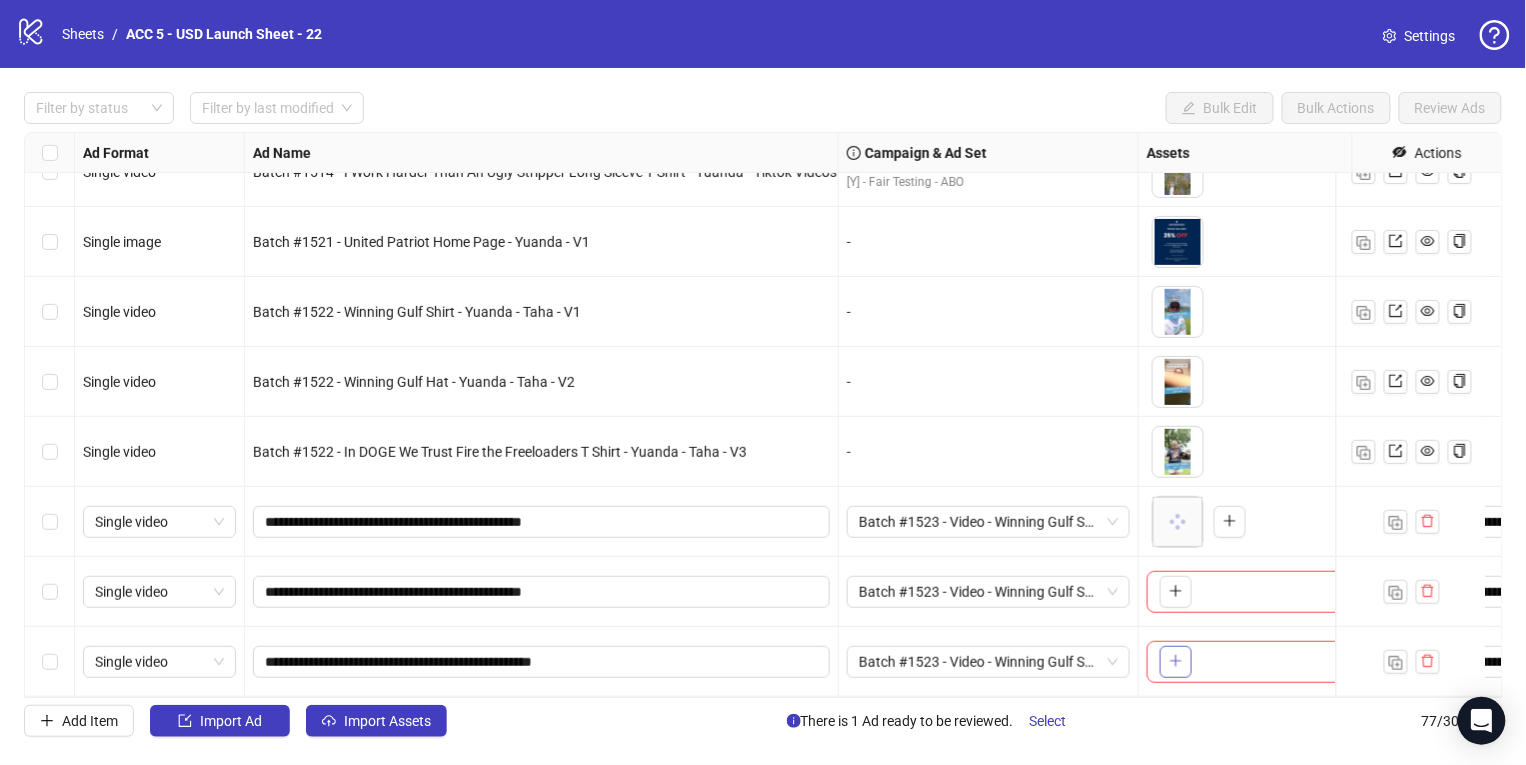 click 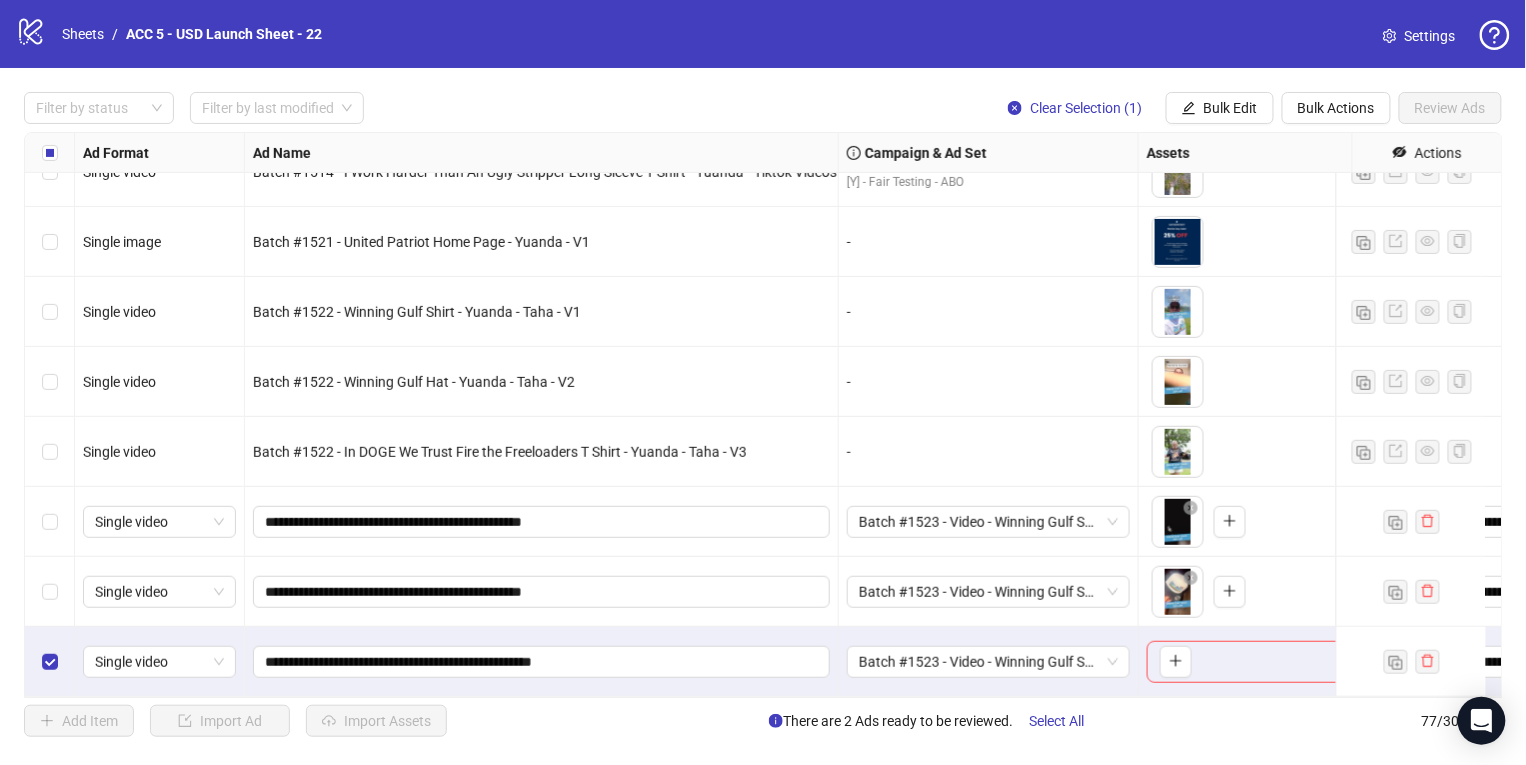 drag, startPoint x: 47, startPoint y: 595, endPoint x: 53, endPoint y: 542, distance: 53.338543 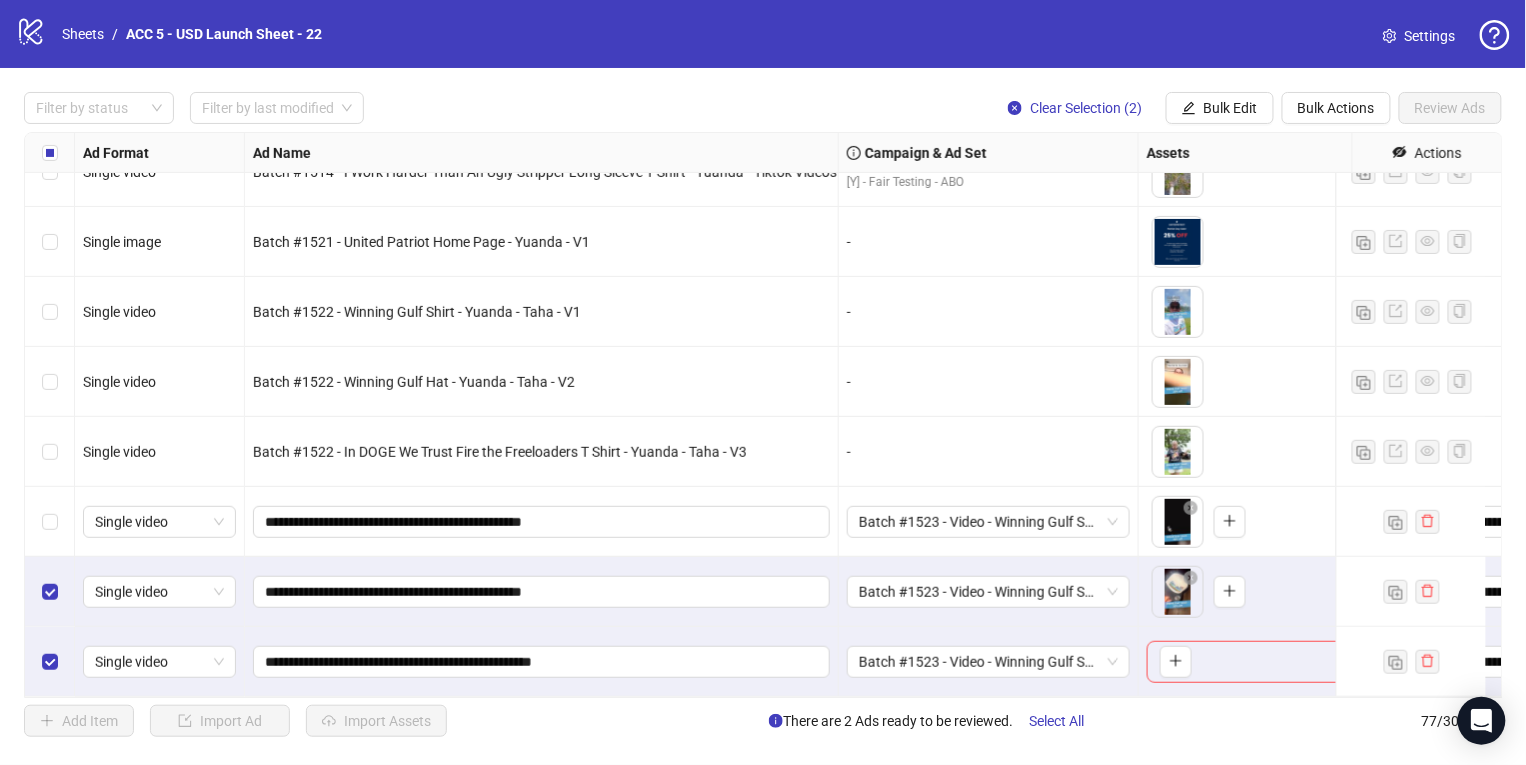 click at bounding box center (50, 592) 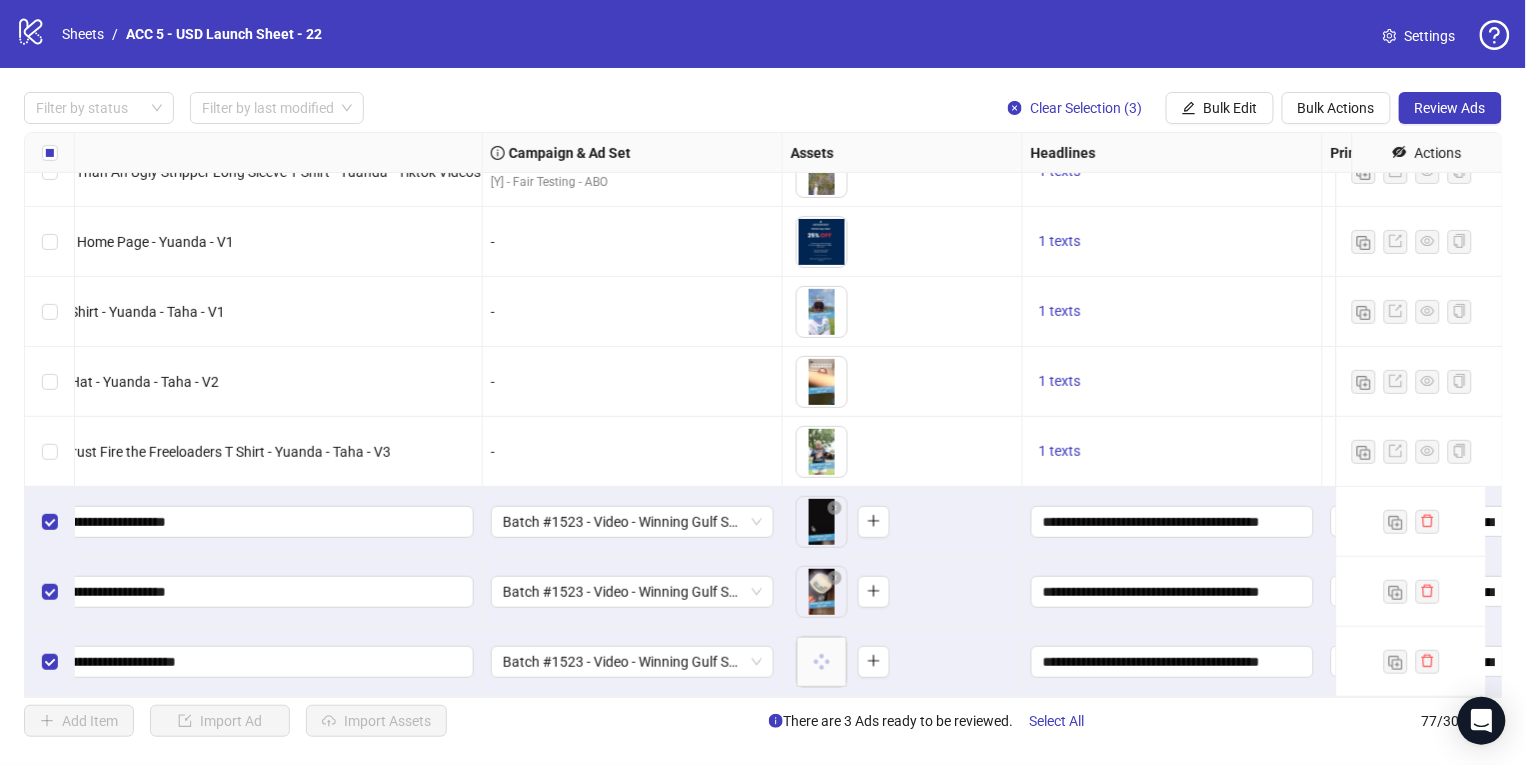 scroll, scrollTop: 4881, scrollLeft: 216, axis: both 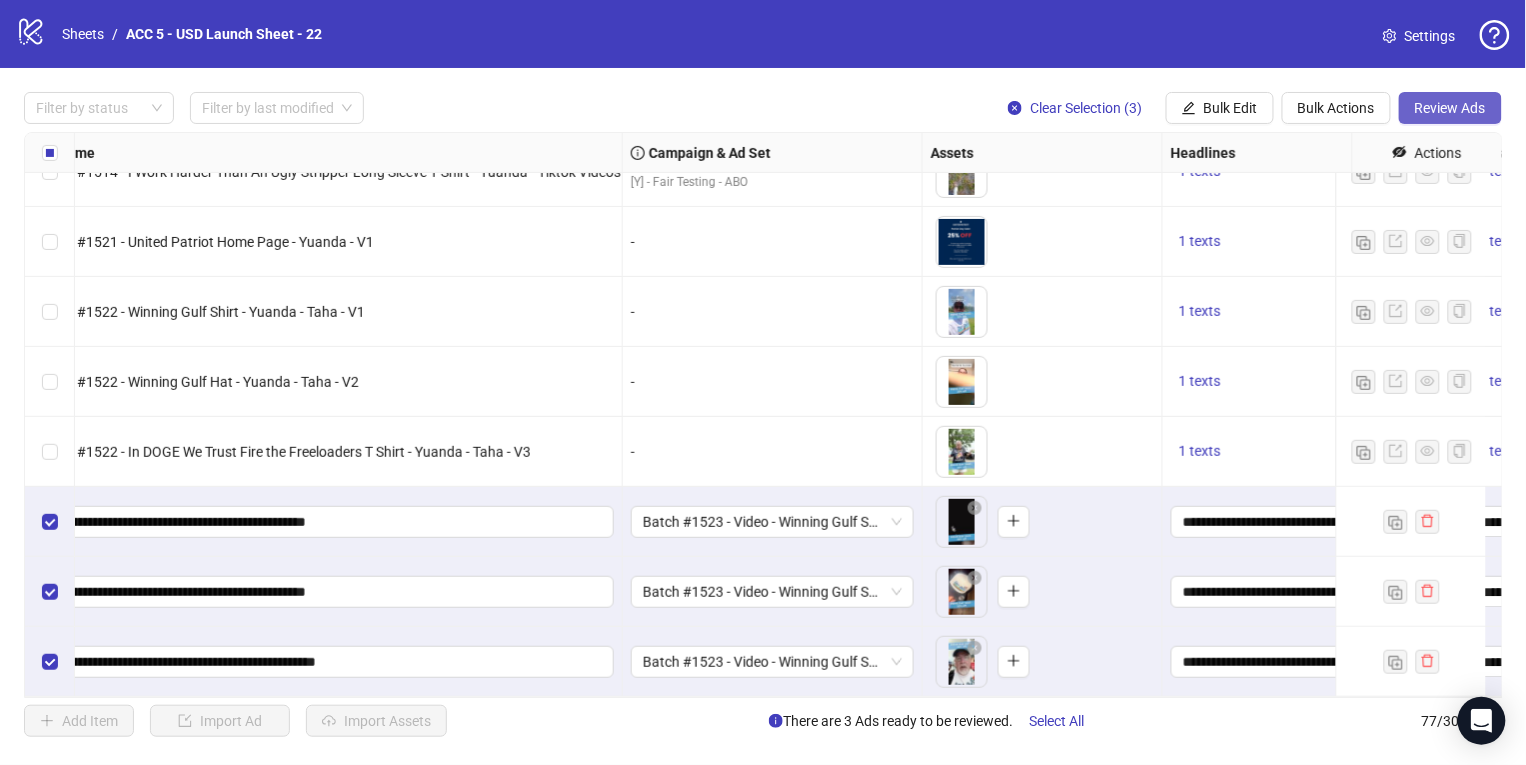 click on "Review Ads" at bounding box center [1450, 108] 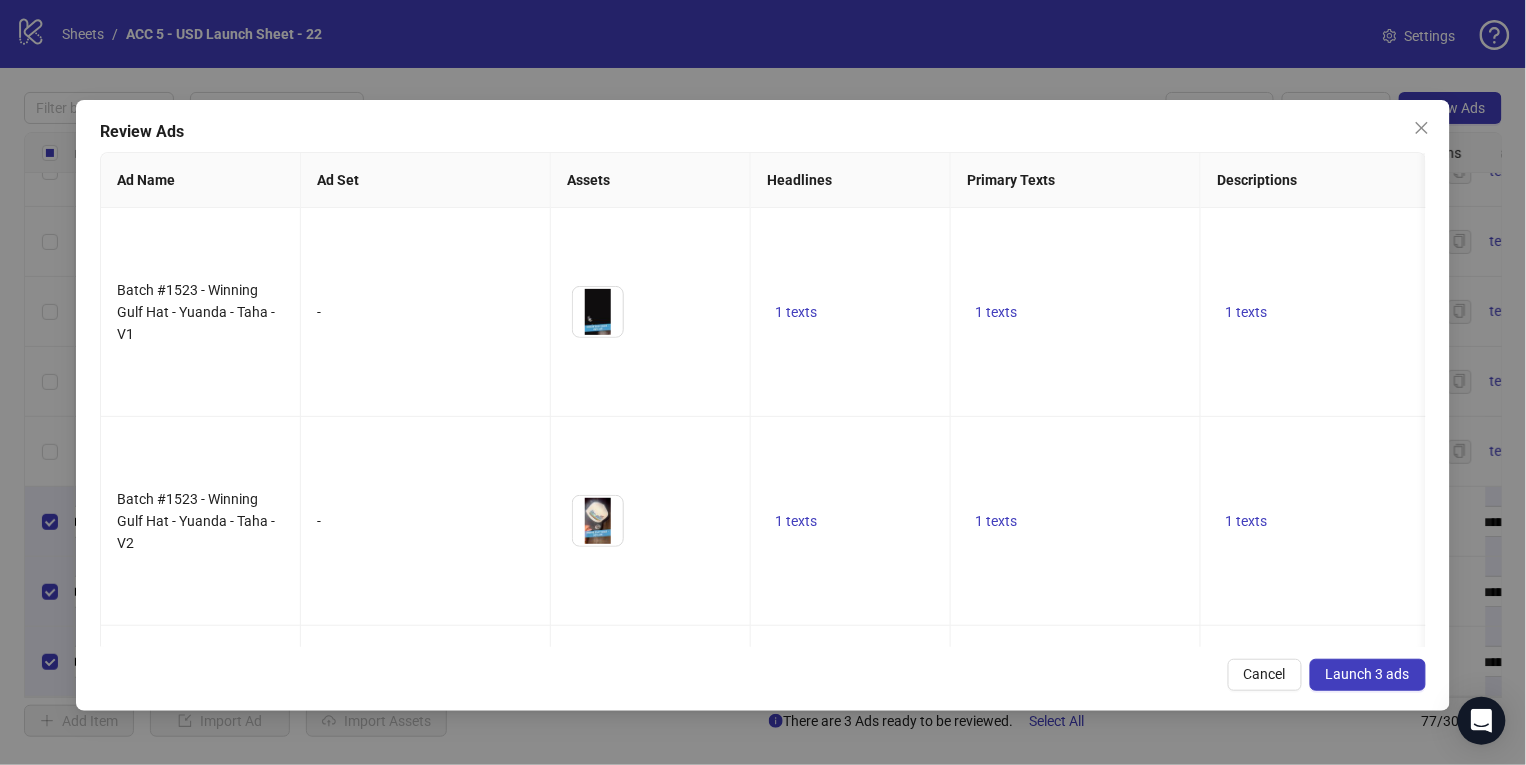 click on "Launch 3 ads" at bounding box center (1368, 674) 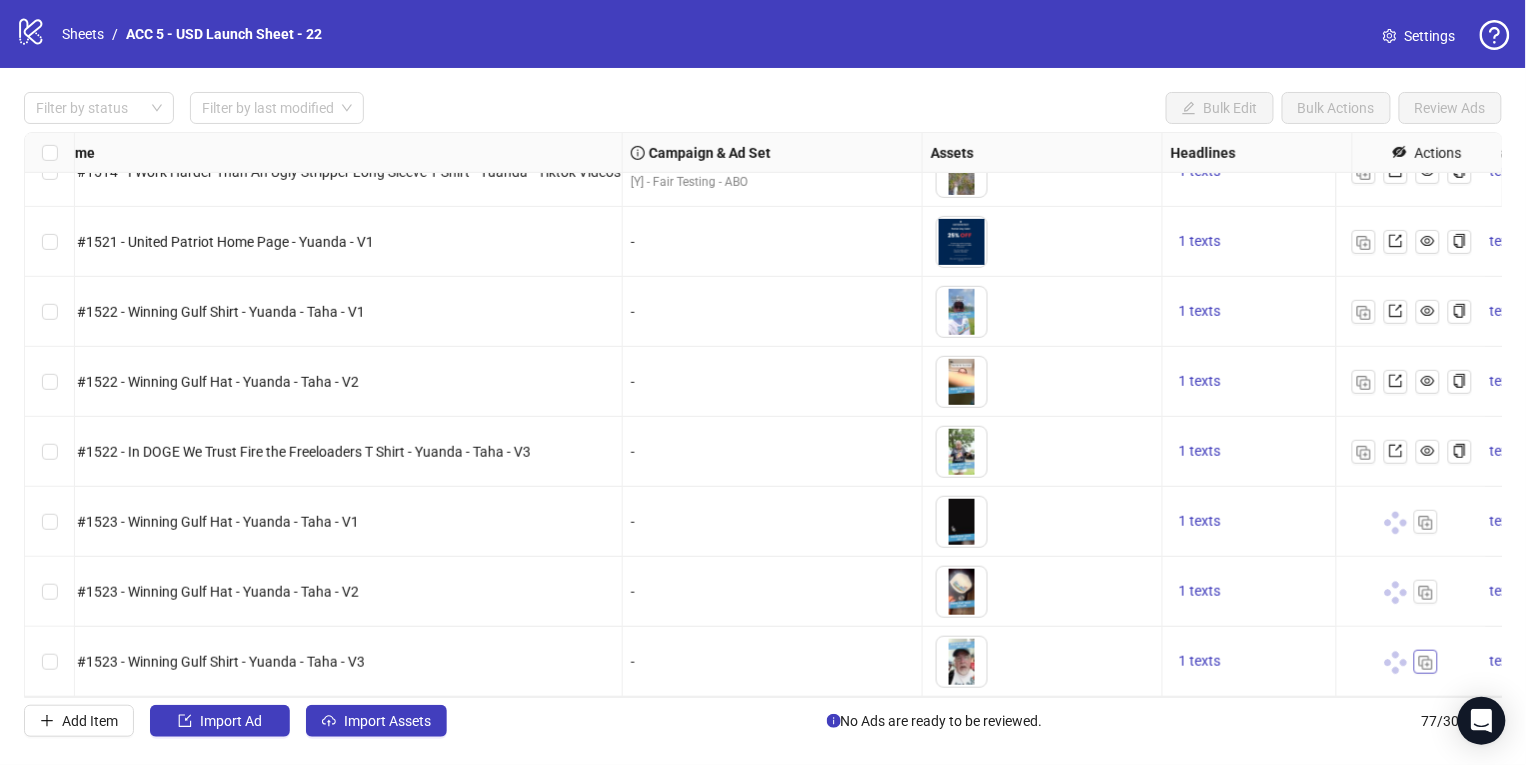 click at bounding box center [1426, 663] 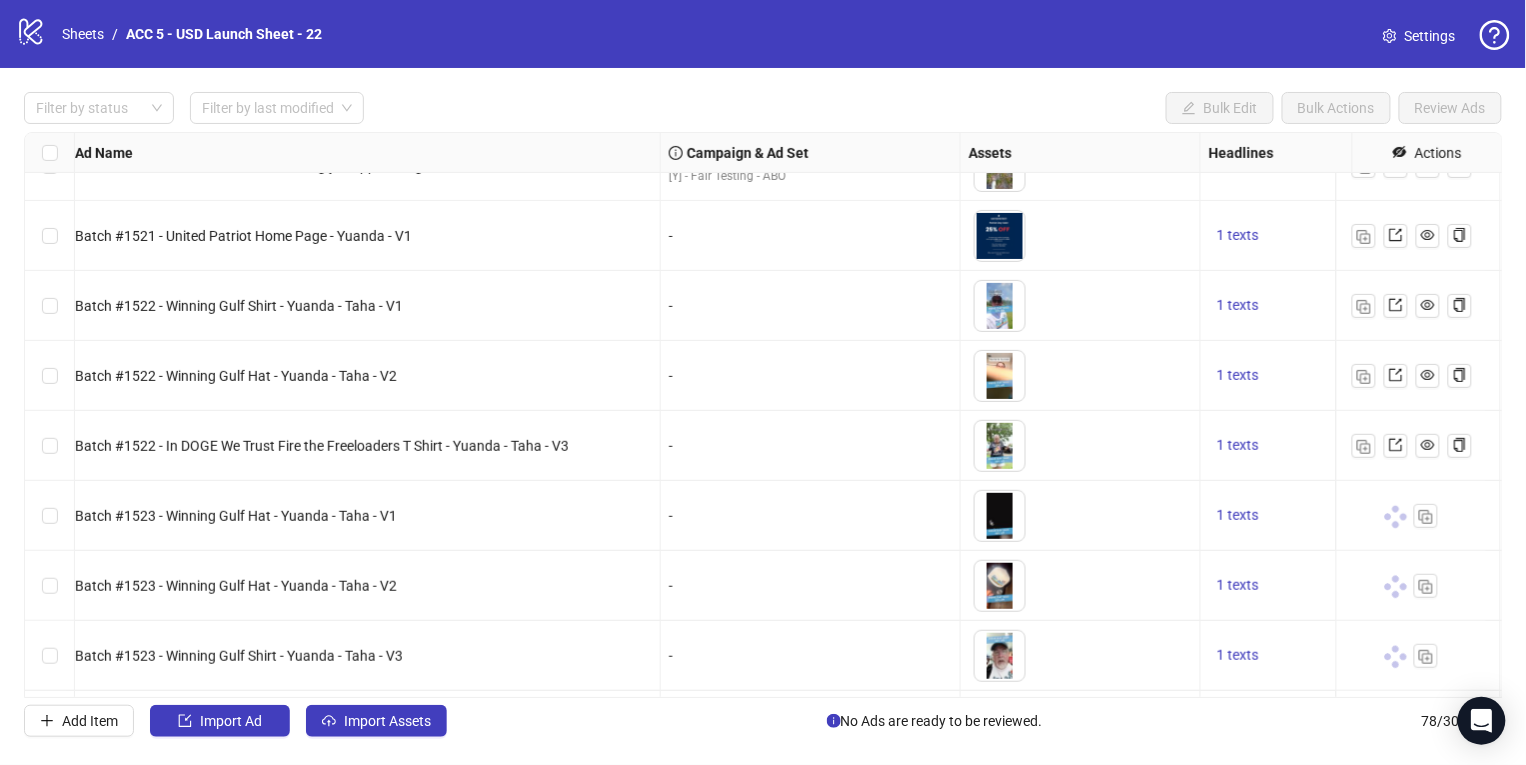 scroll, scrollTop: 4951, scrollLeft: 176, axis: both 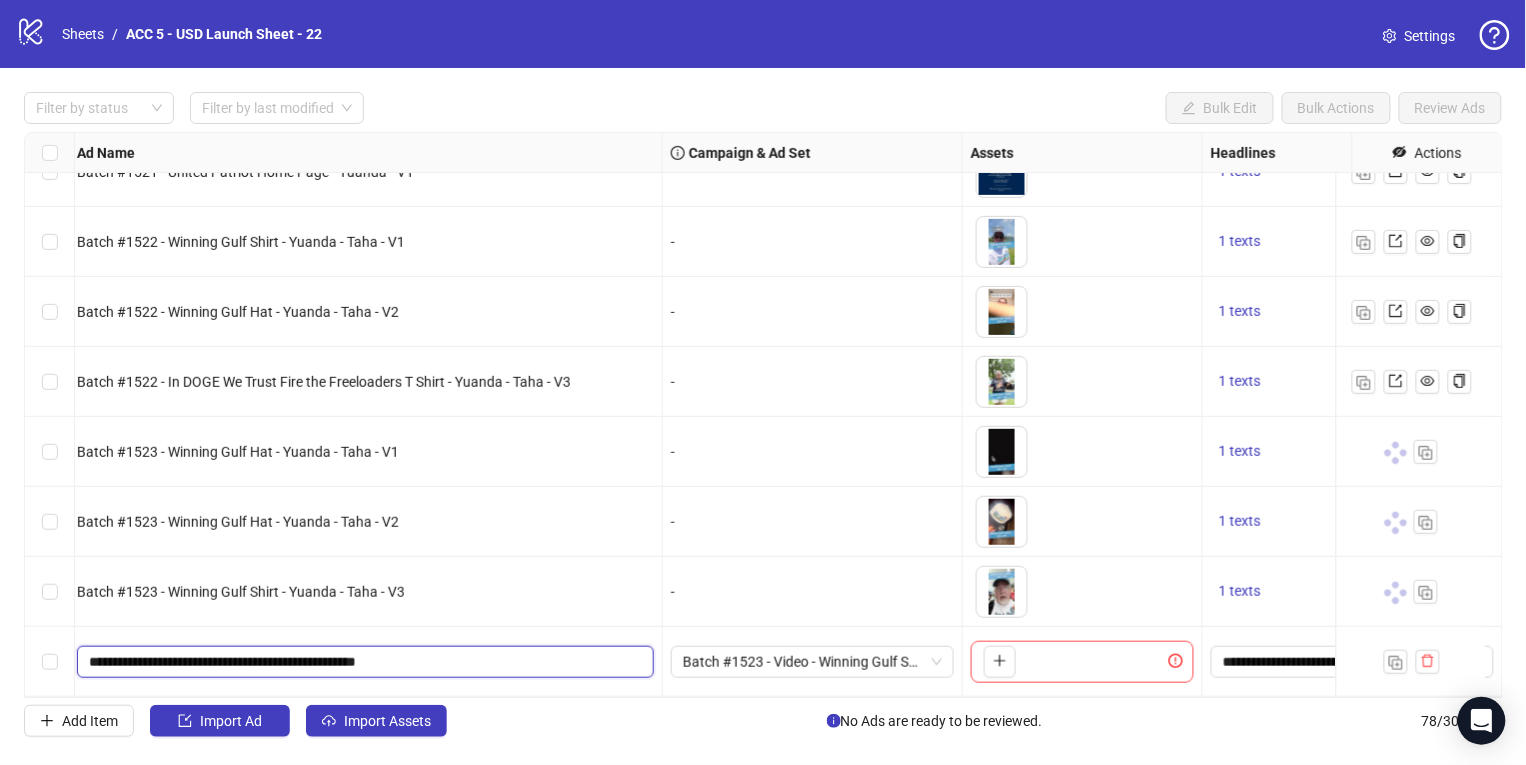 click on "**********" at bounding box center [363, 662] 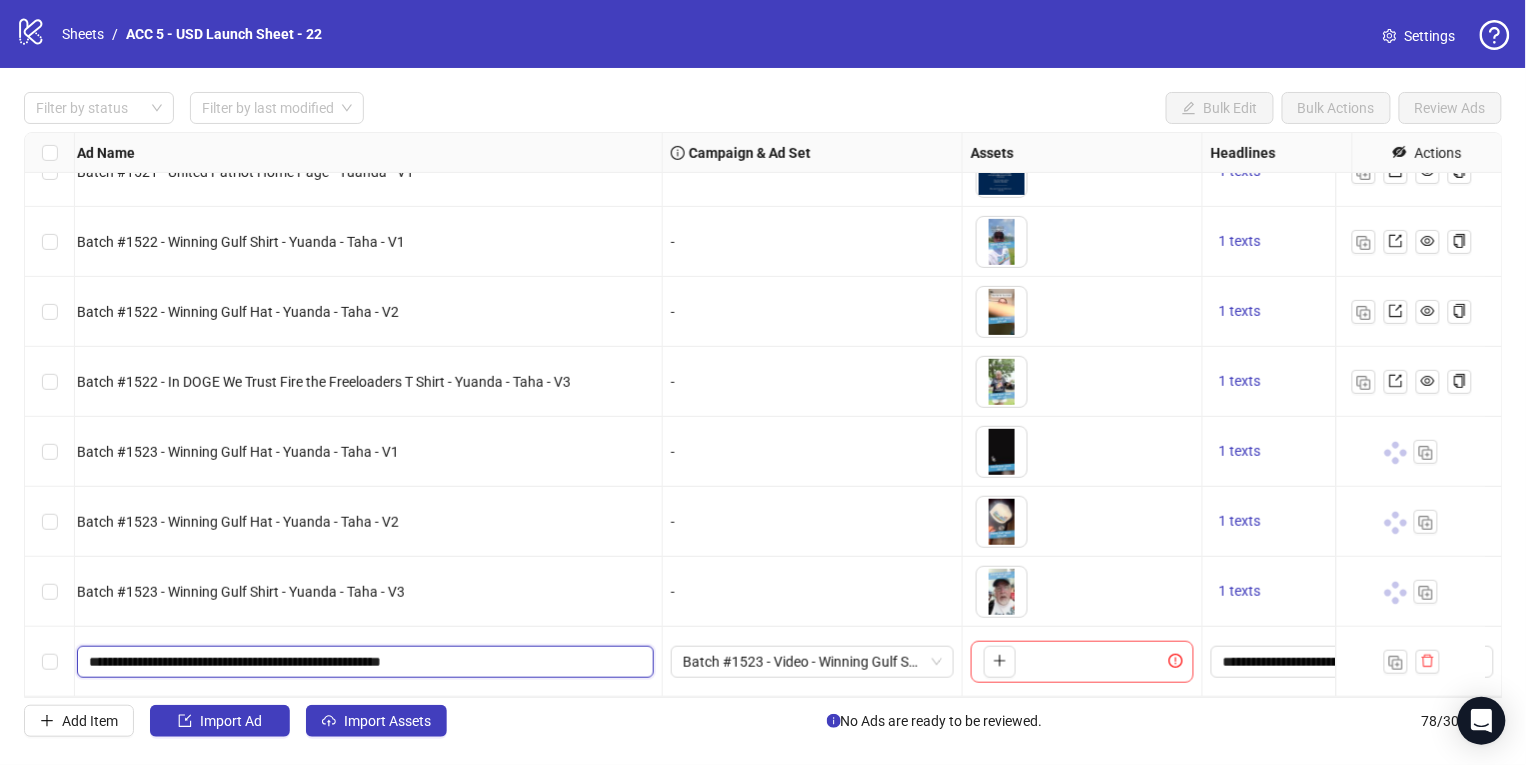 drag, startPoint x: 166, startPoint y: 647, endPoint x: 211, endPoint y: 647, distance: 45 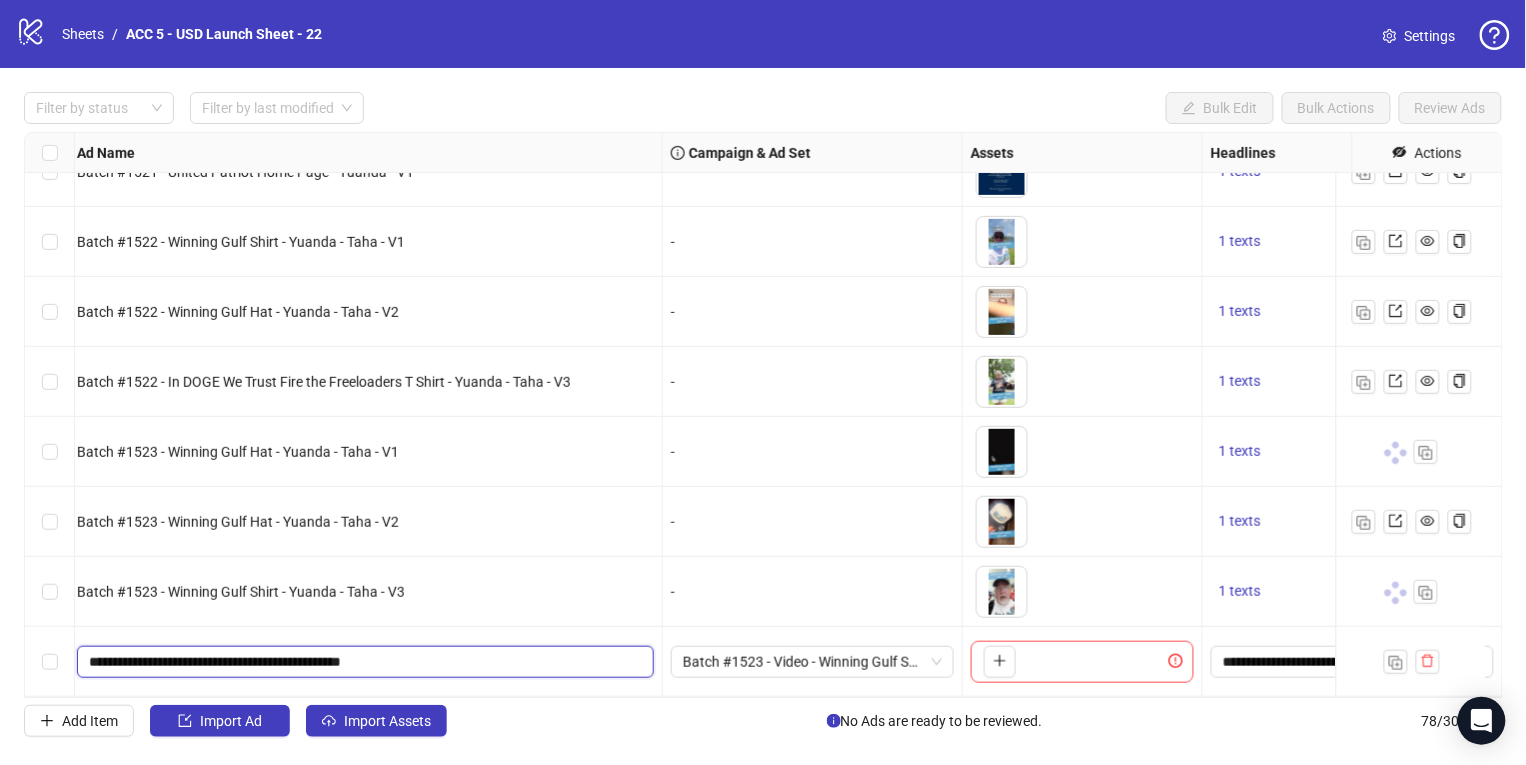 drag, startPoint x: 356, startPoint y: 647, endPoint x: 527, endPoint y: 672, distance: 172.81783 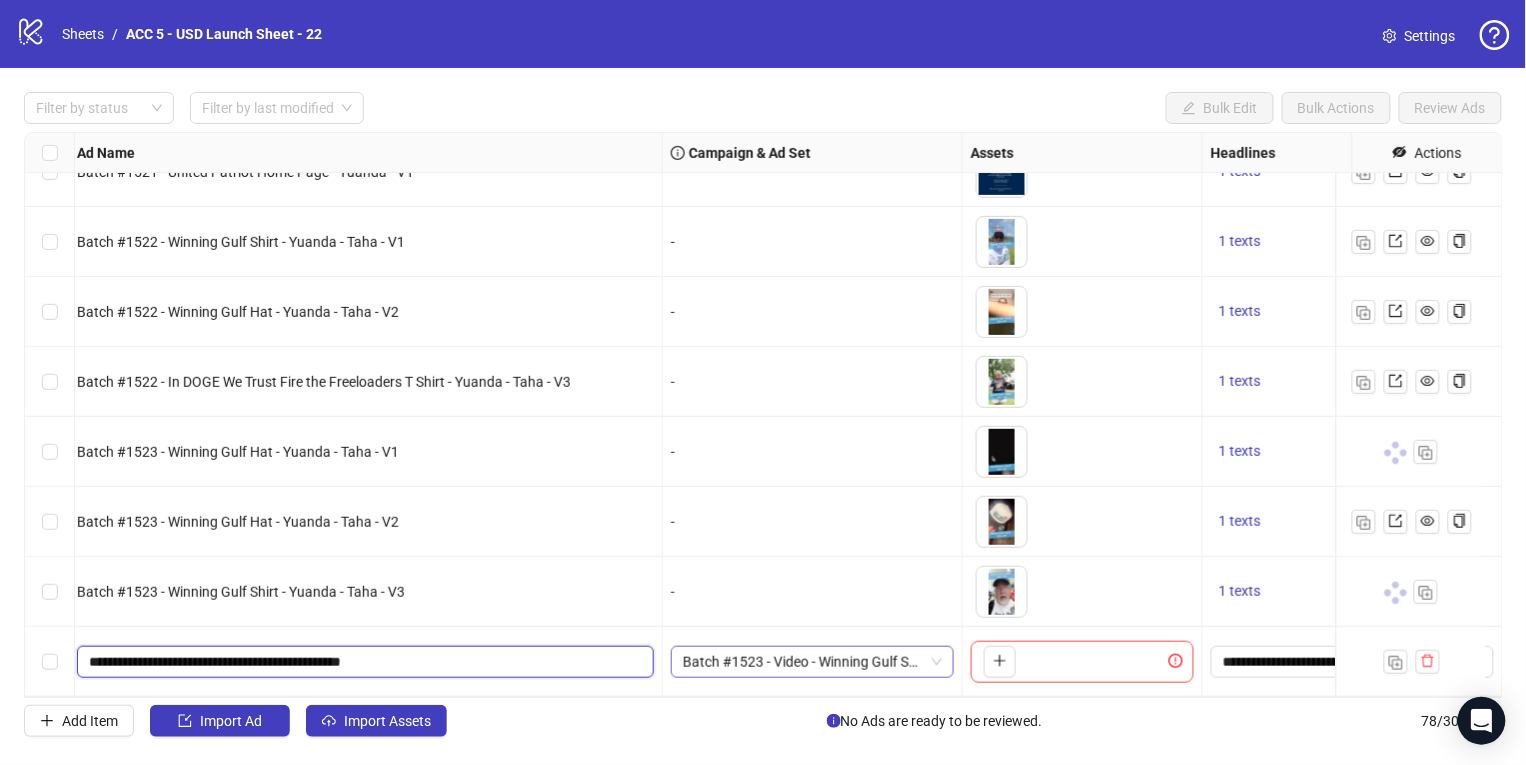 type on "**********" 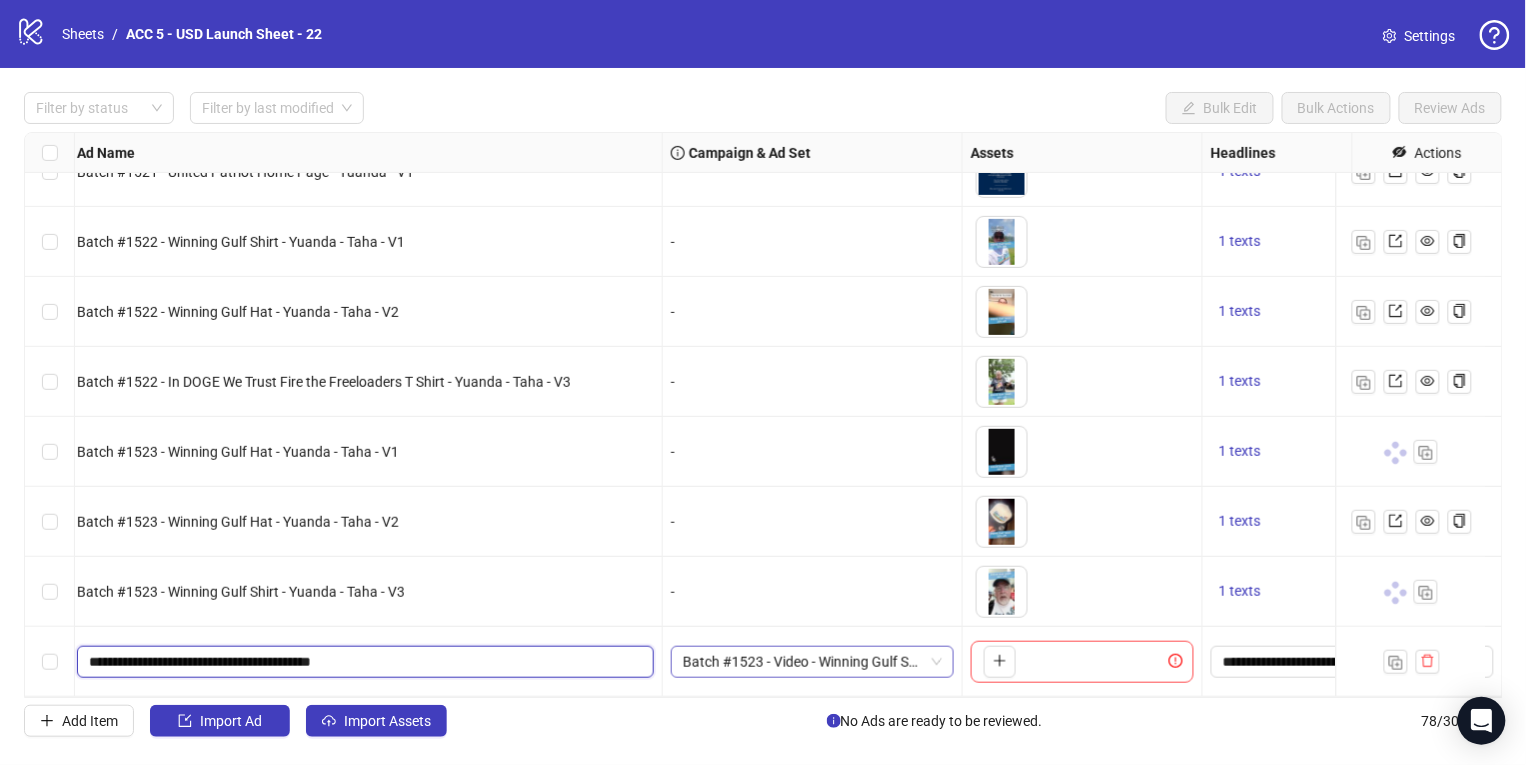 click on "Batch #1523 - Video - Winning Gulf Shirt, Hat - Yuanda - Taha - [DATE]" at bounding box center [812, 662] 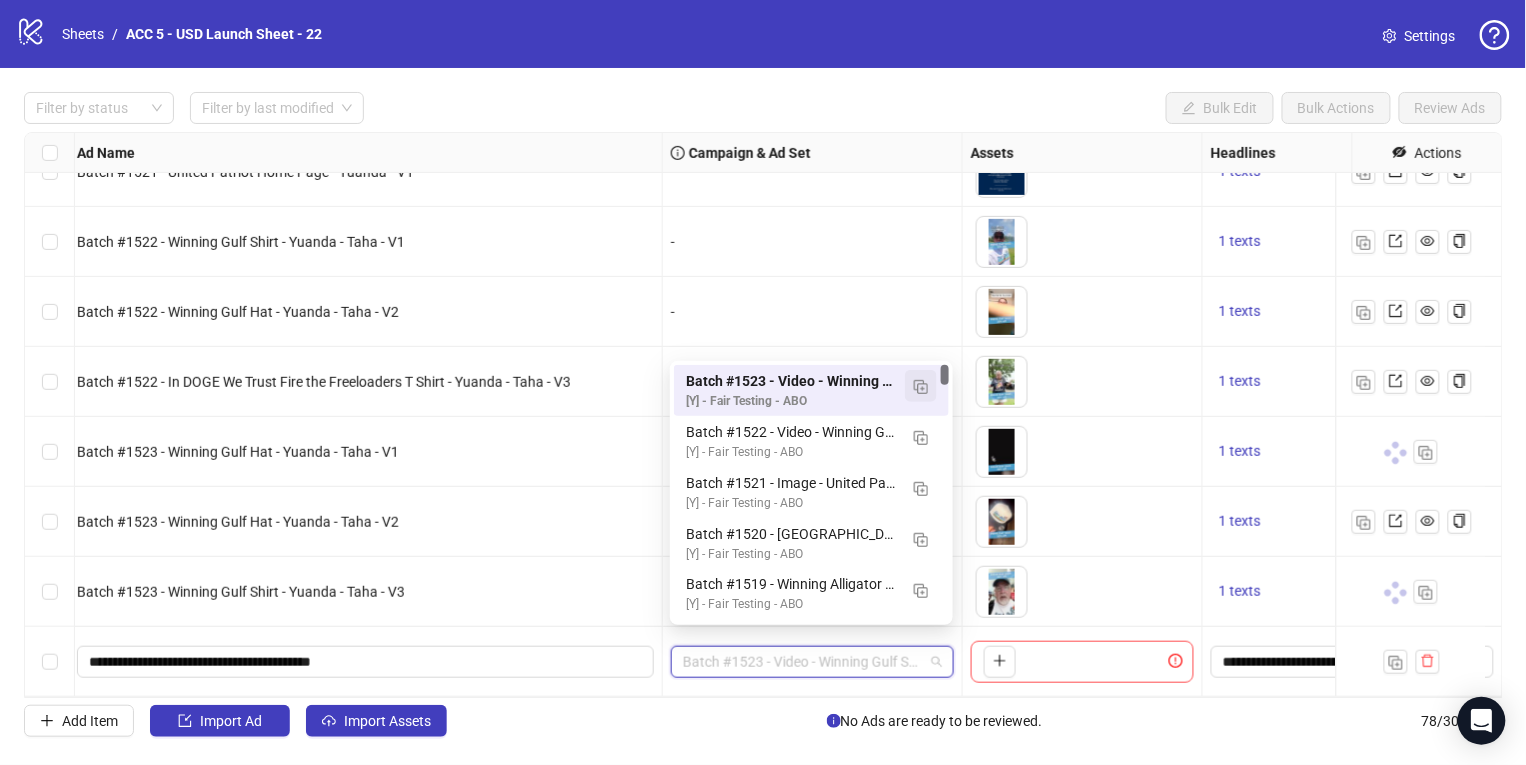 click at bounding box center [921, 387] 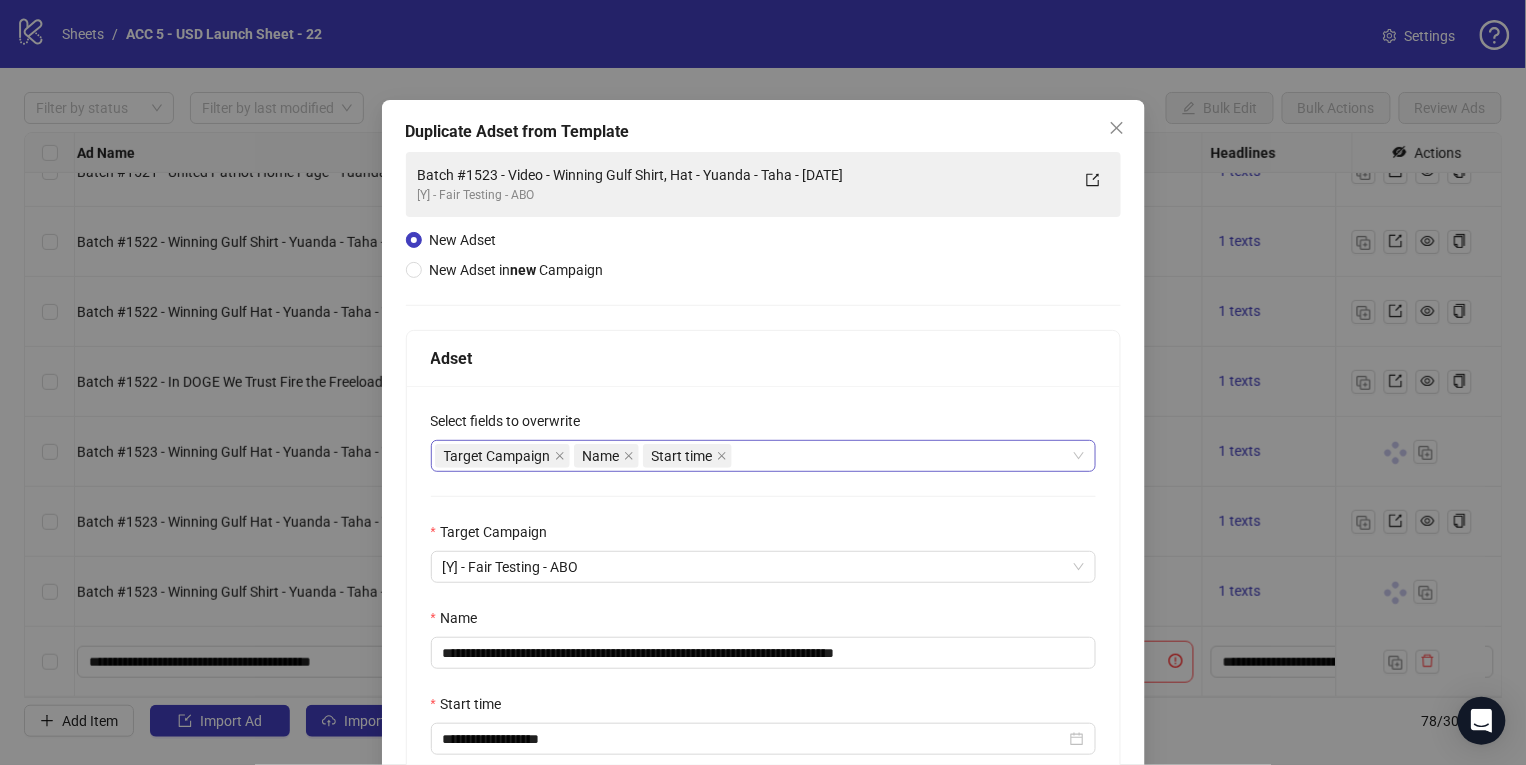 click on "Target Campaign Name Start time" at bounding box center [753, 456] 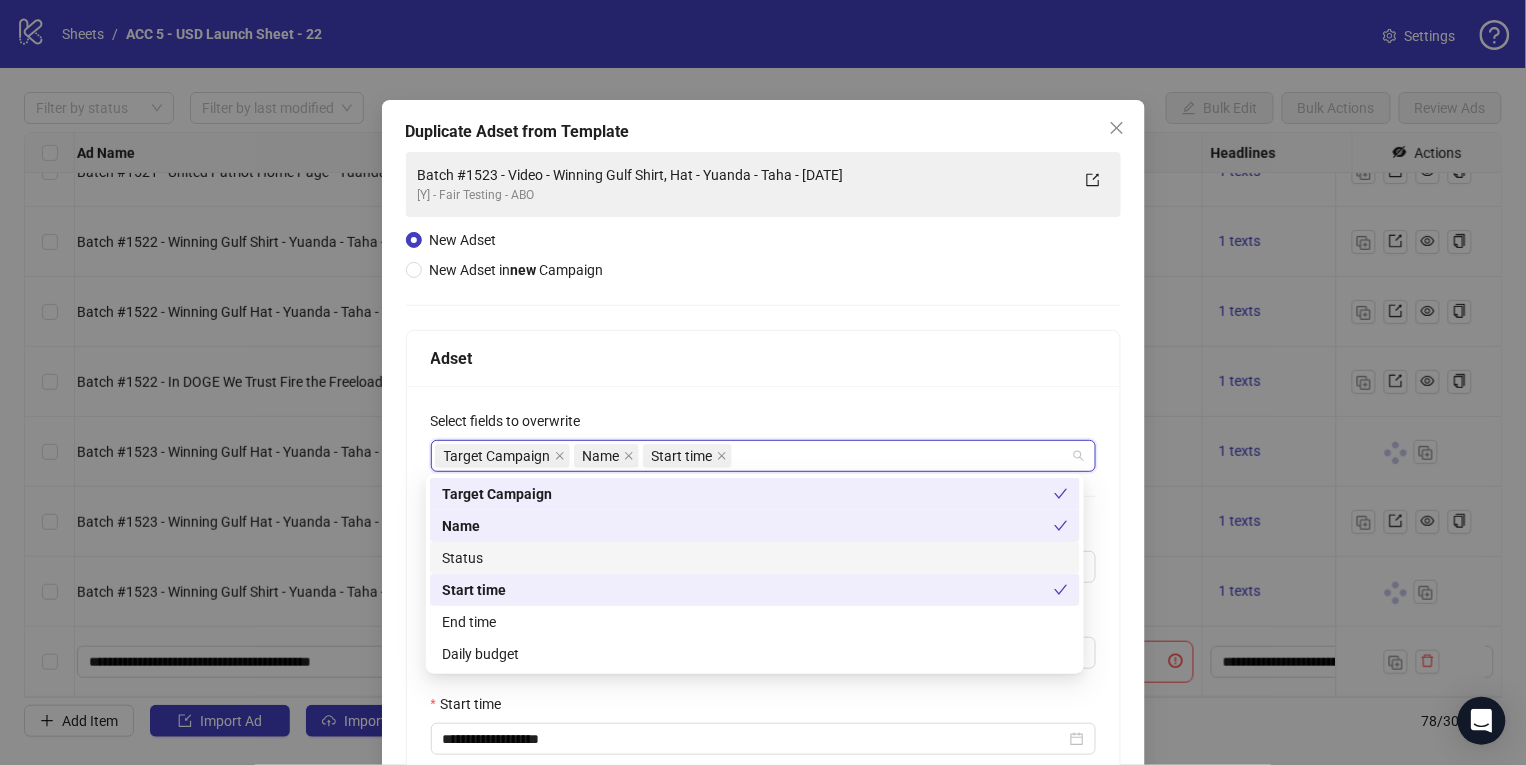 click on "Status" at bounding box center [755, 558] 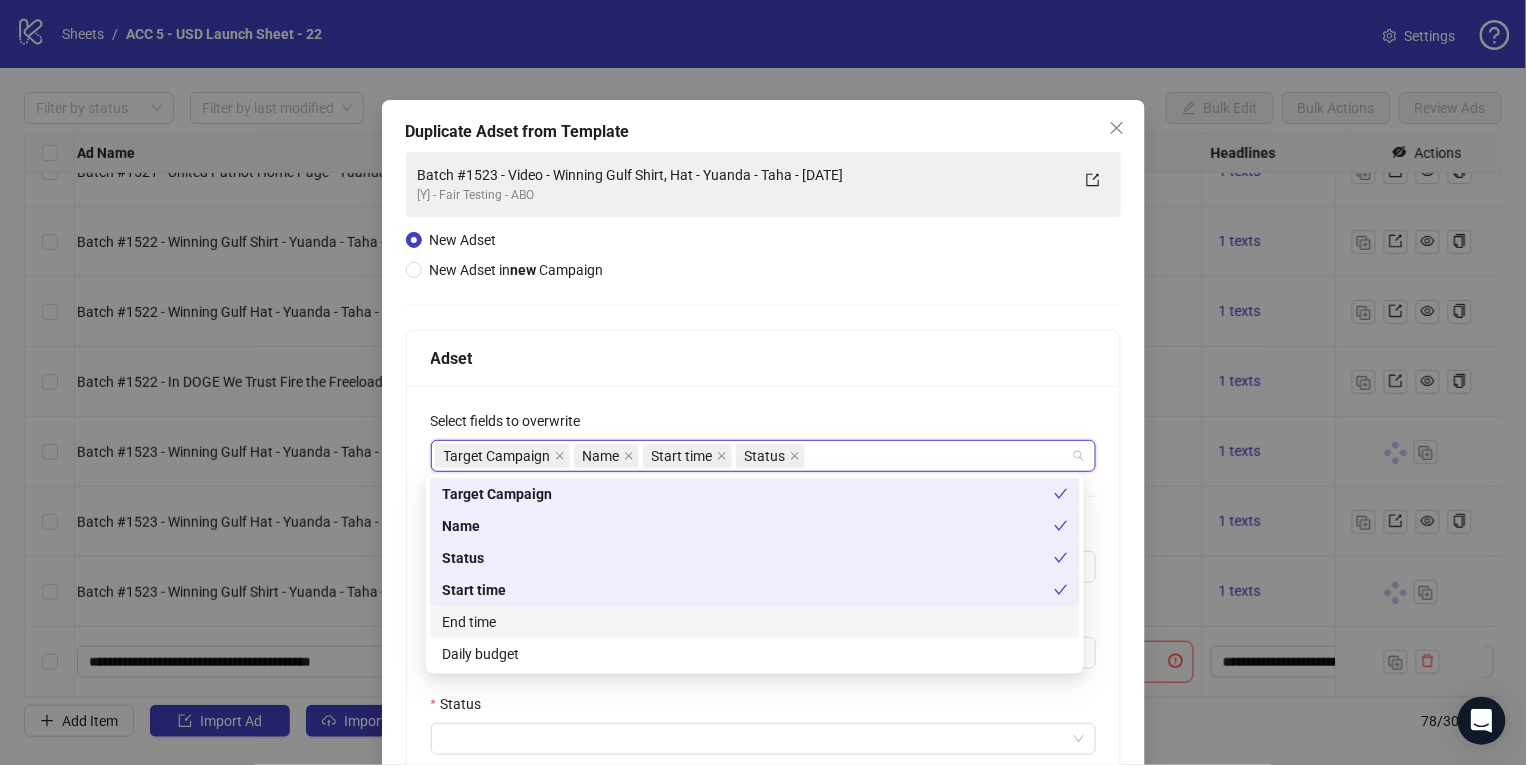 click on "End time" at bounding box center [755, 622] 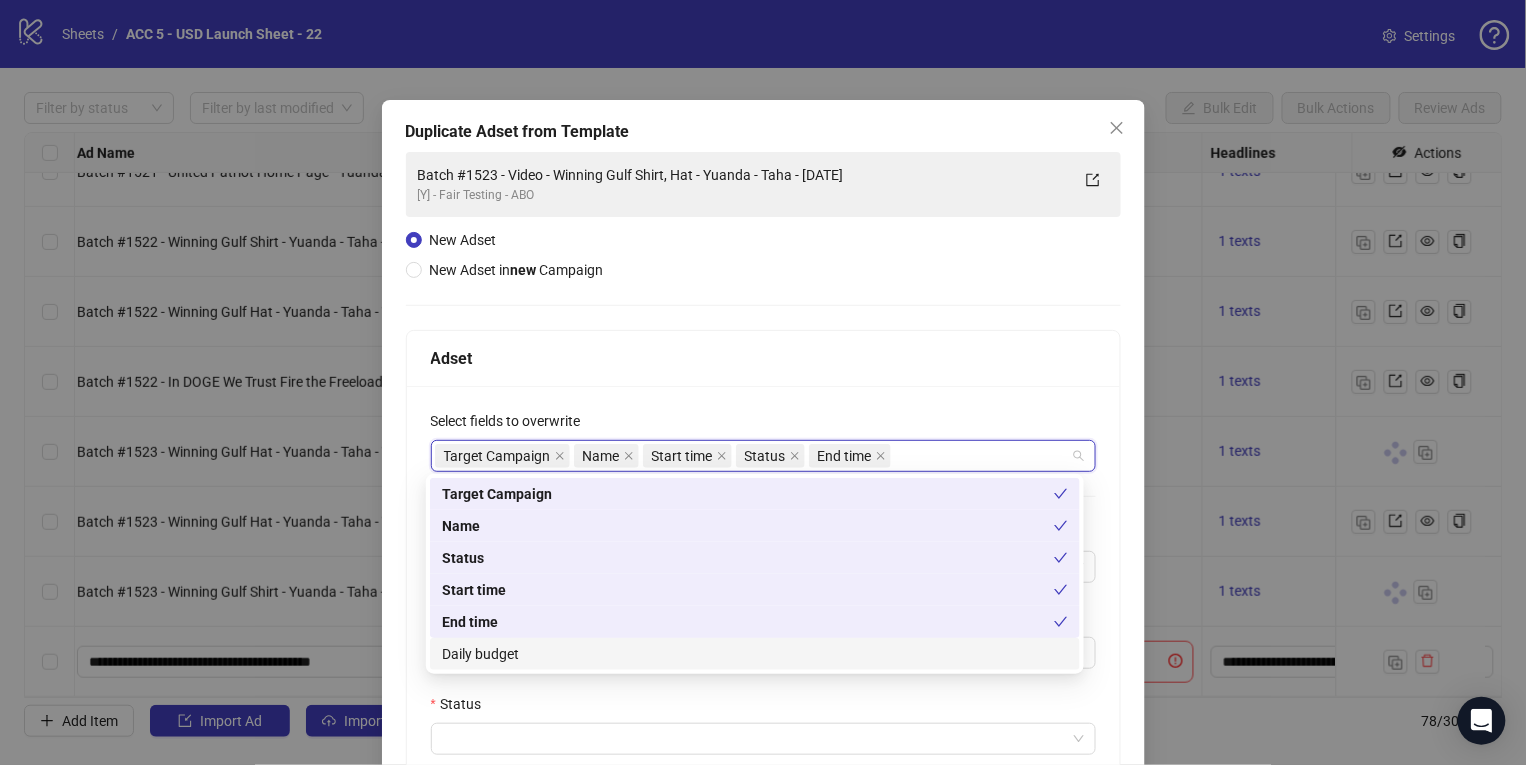click on "Daily budget" at bounding box center [755, 654] 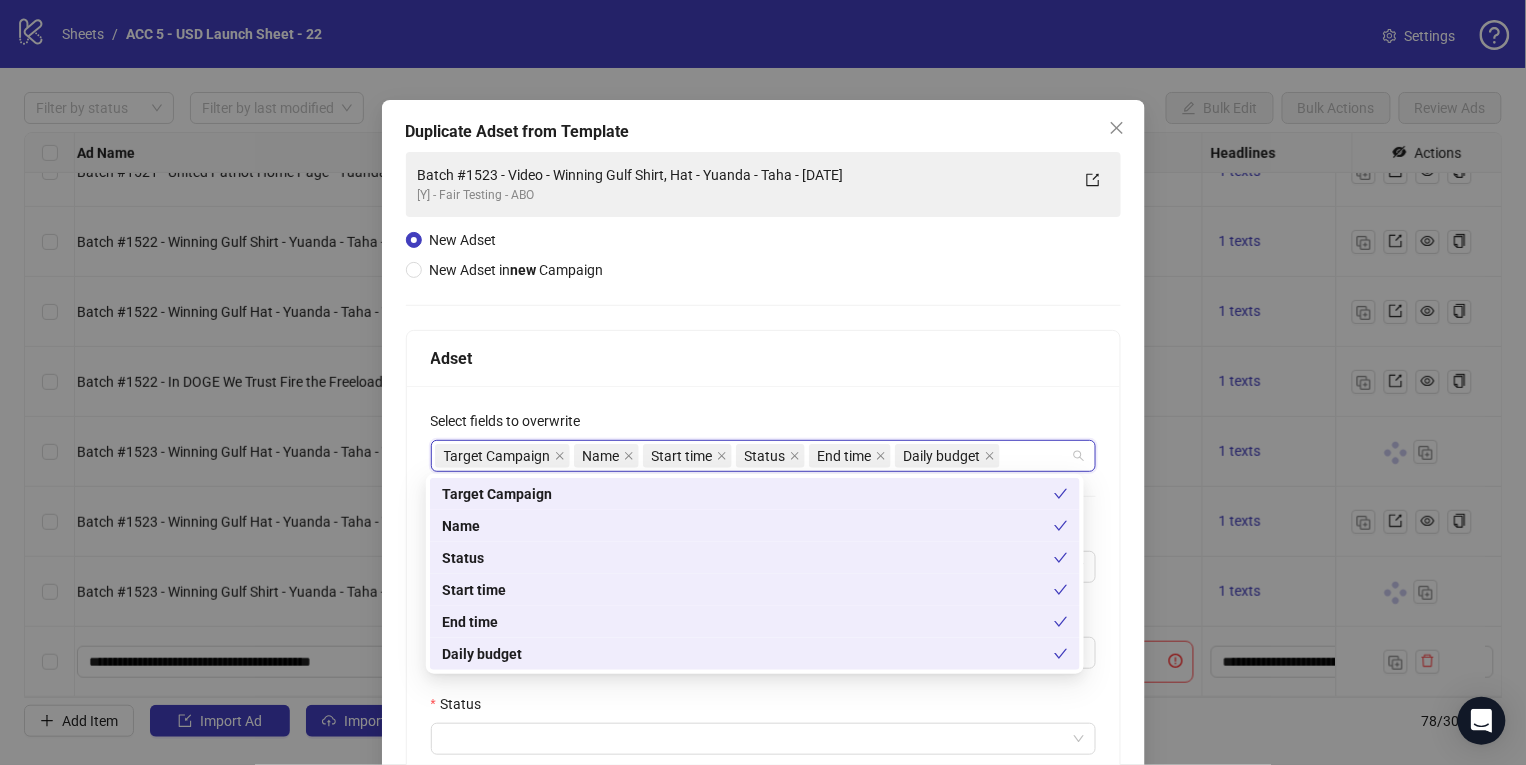click on "Status" at bounding box center (763, 708) 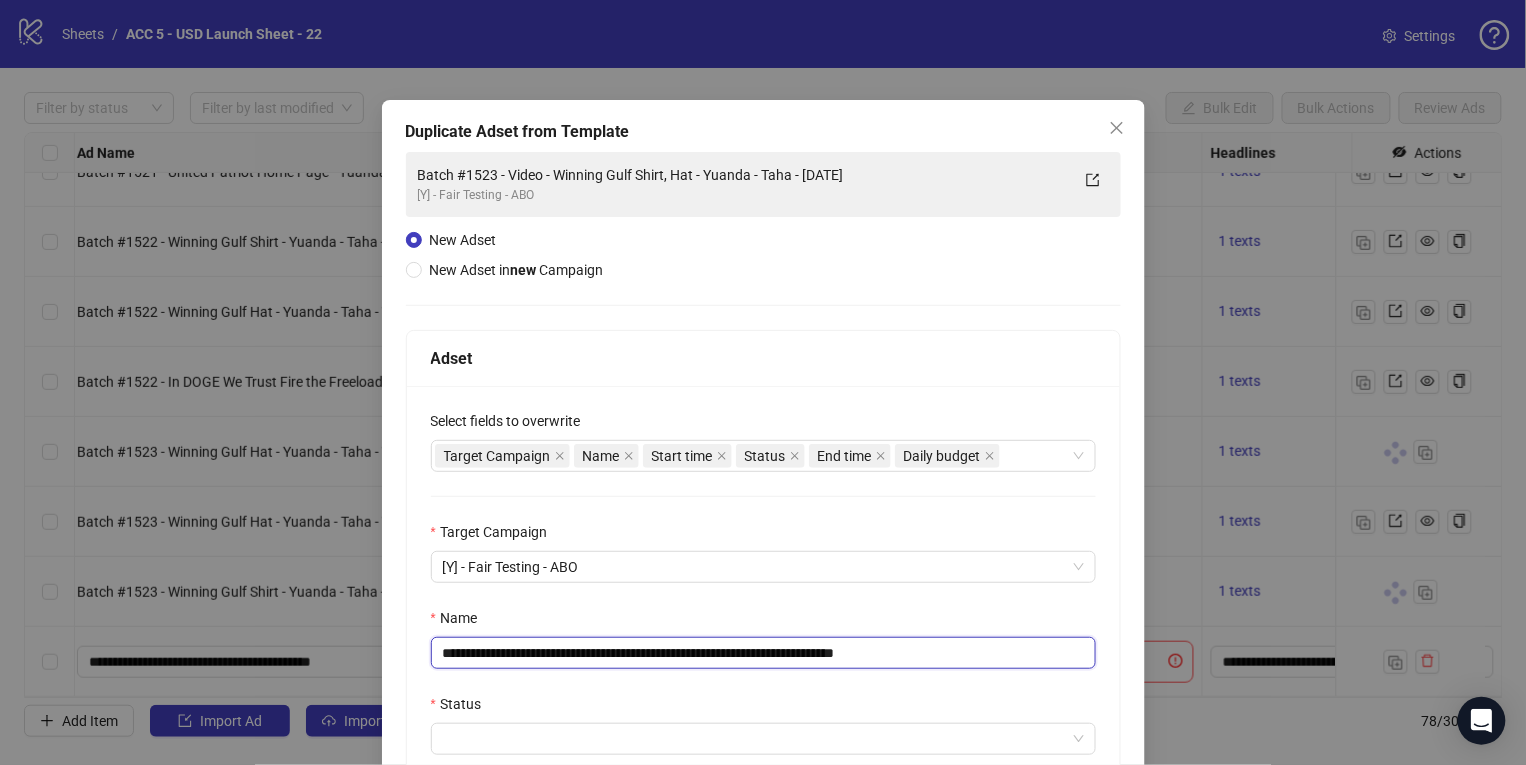 click on "**********" at bounding box center (763, 653) 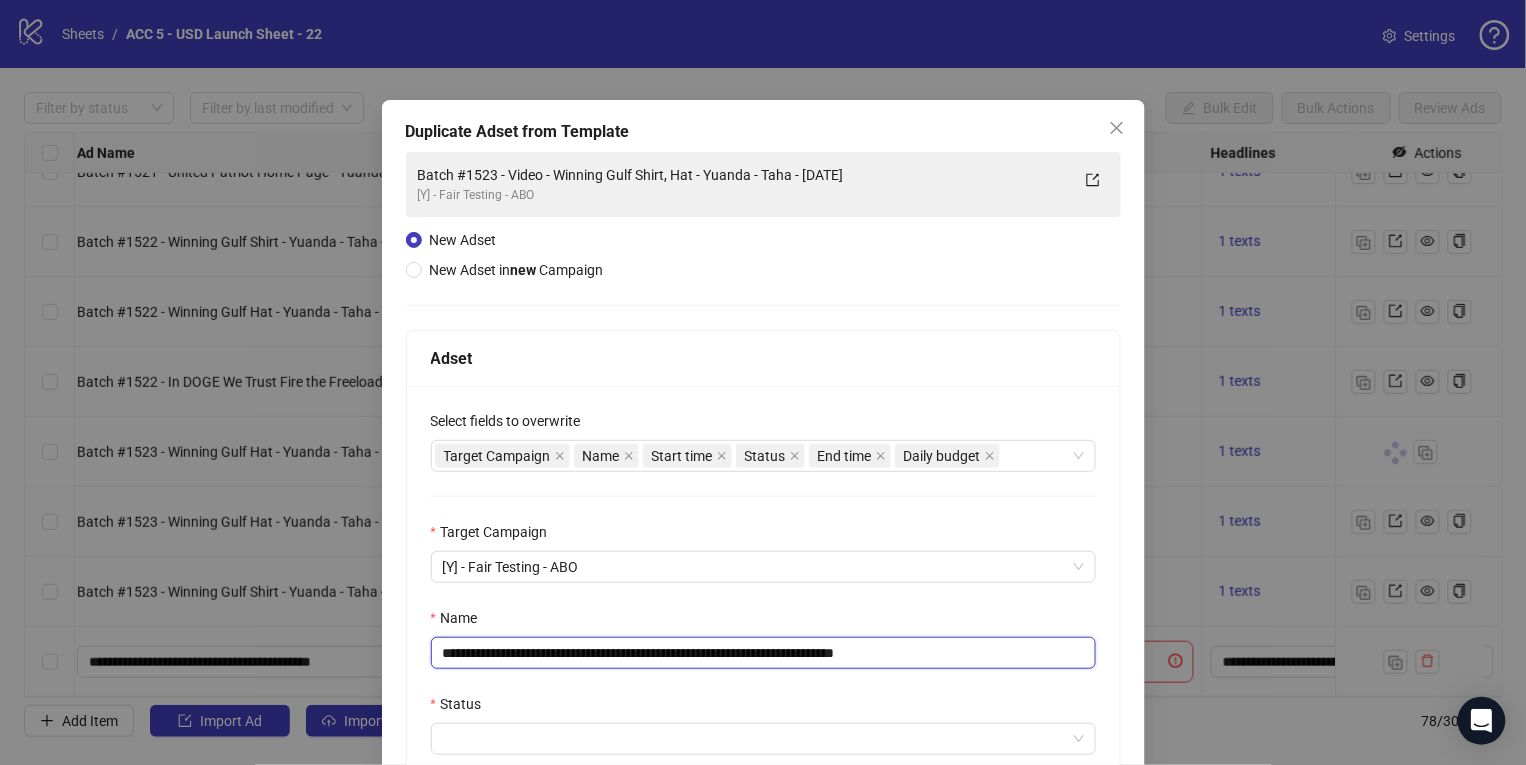 paste 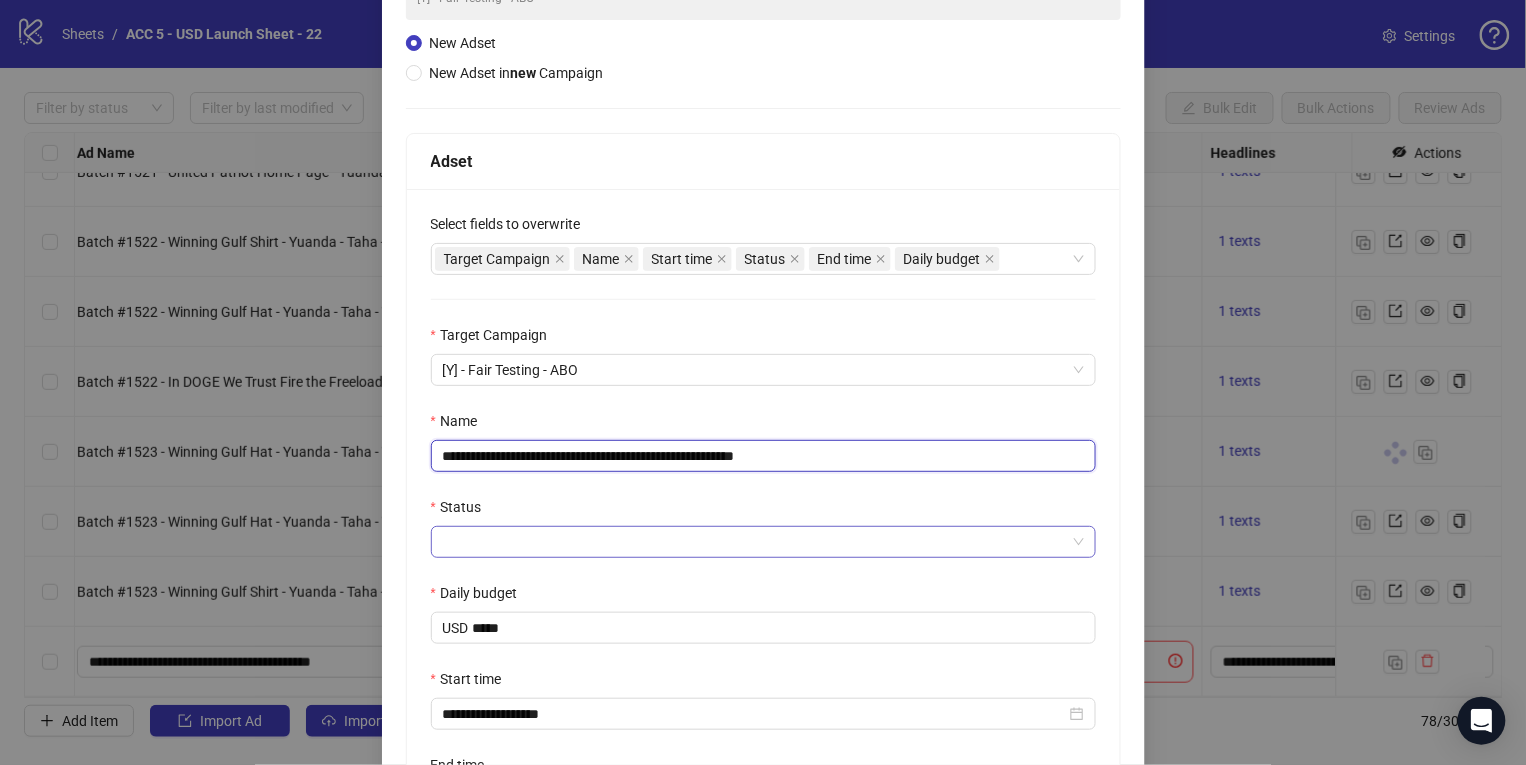 scroll, scrollTop: 278, scrollLeft: 0, axis: vertical 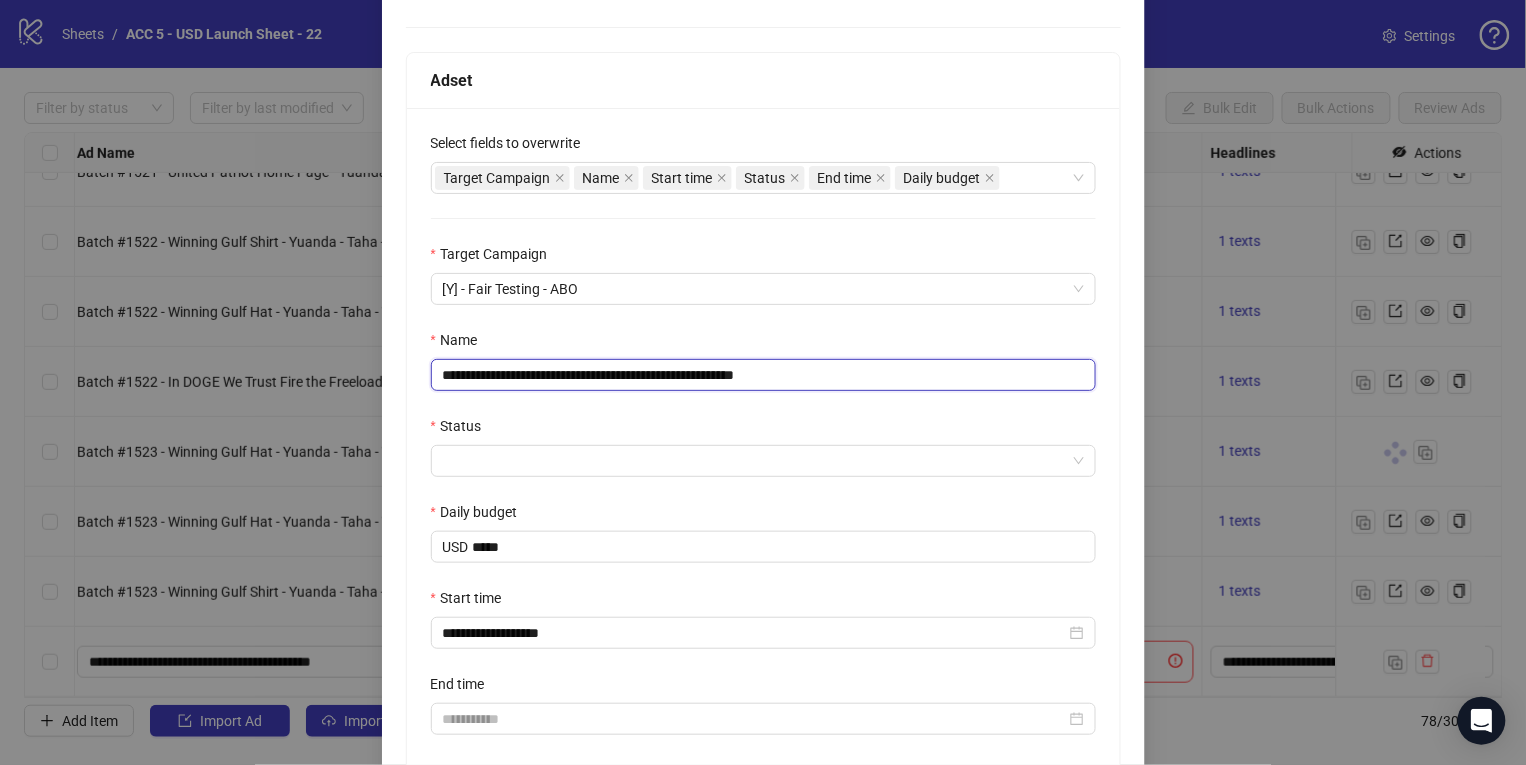 type on "**********" 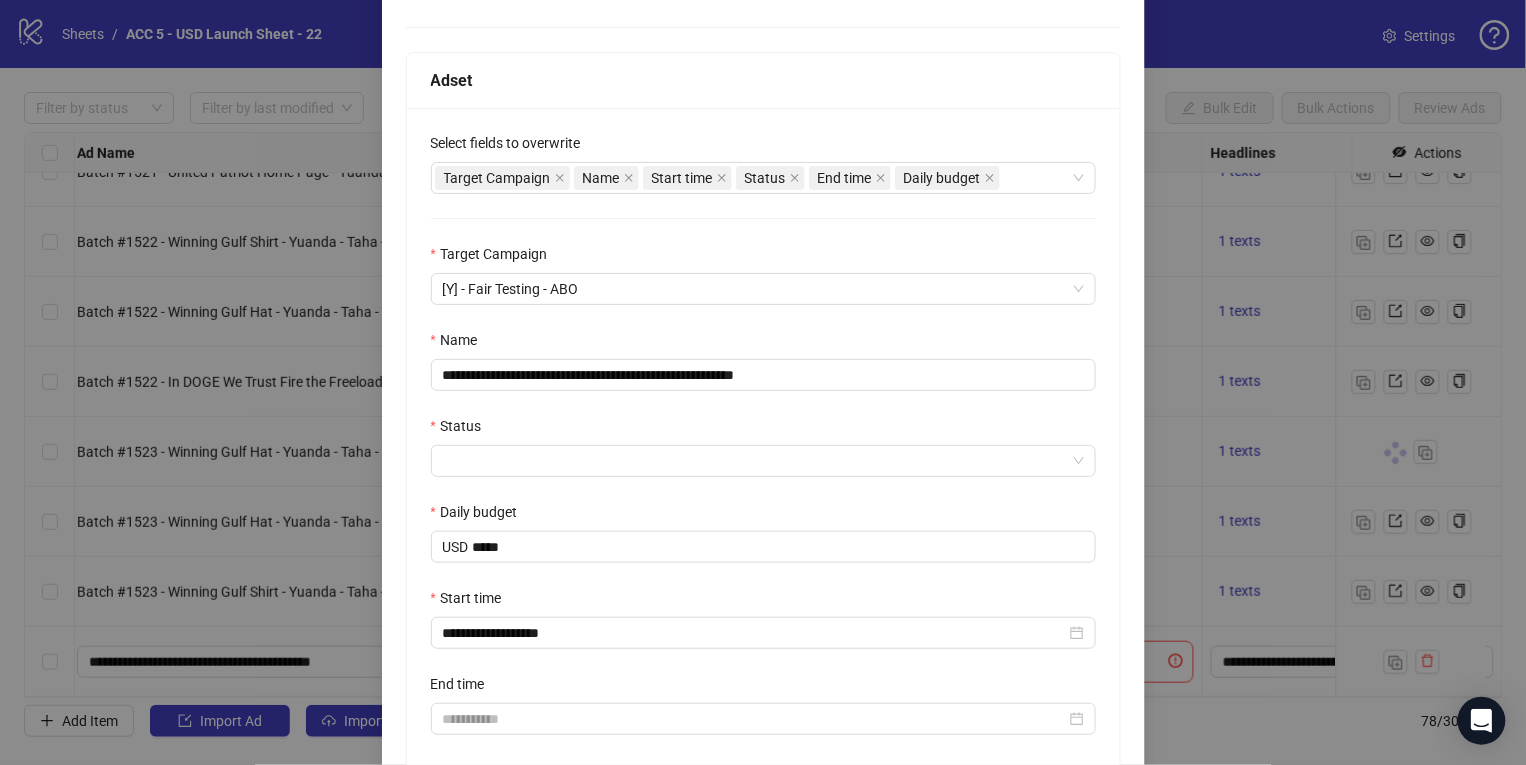 click on "Status" at bounding box center (754, 461) 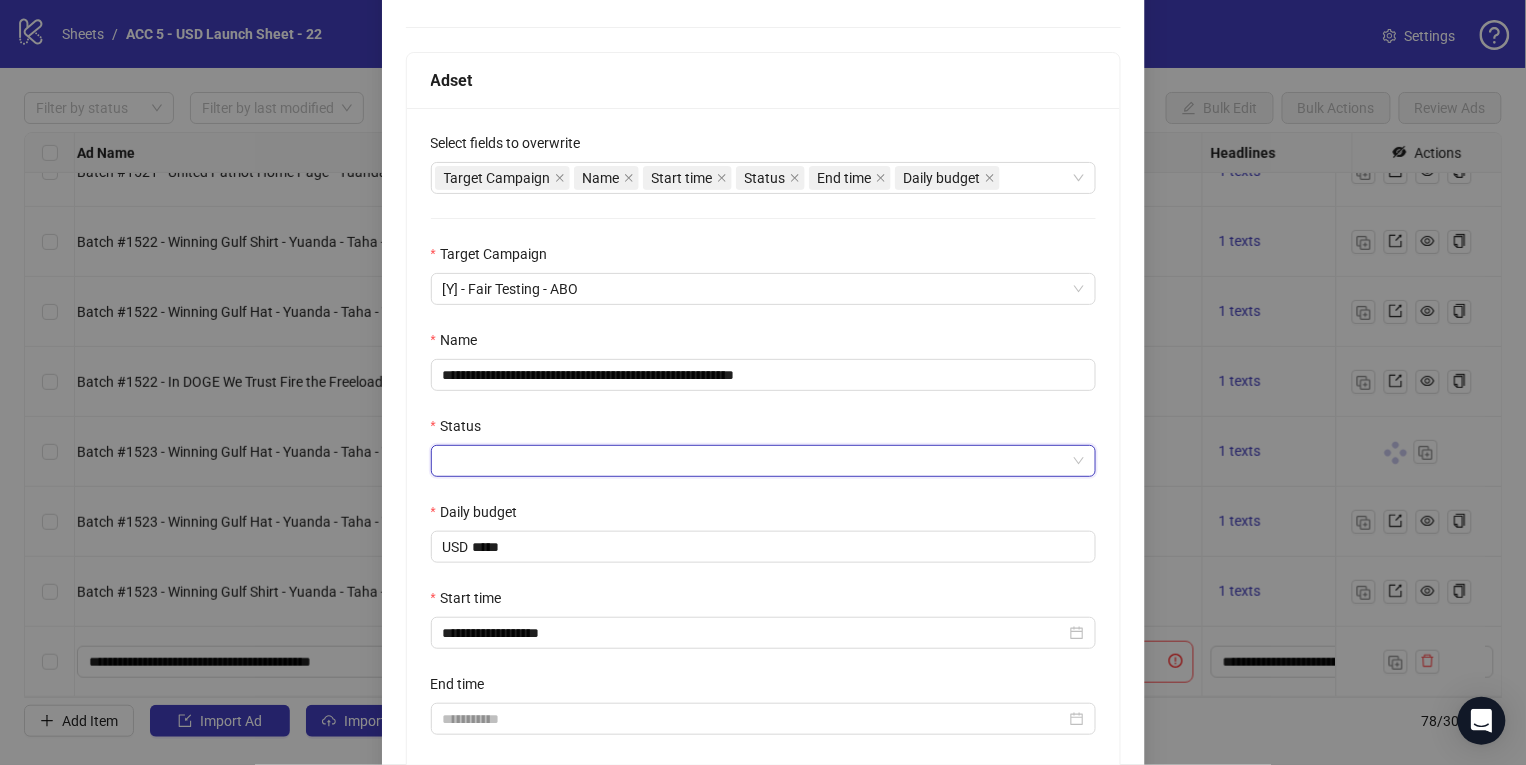 click on "ACTIVE" at bounding box center [426, 479] 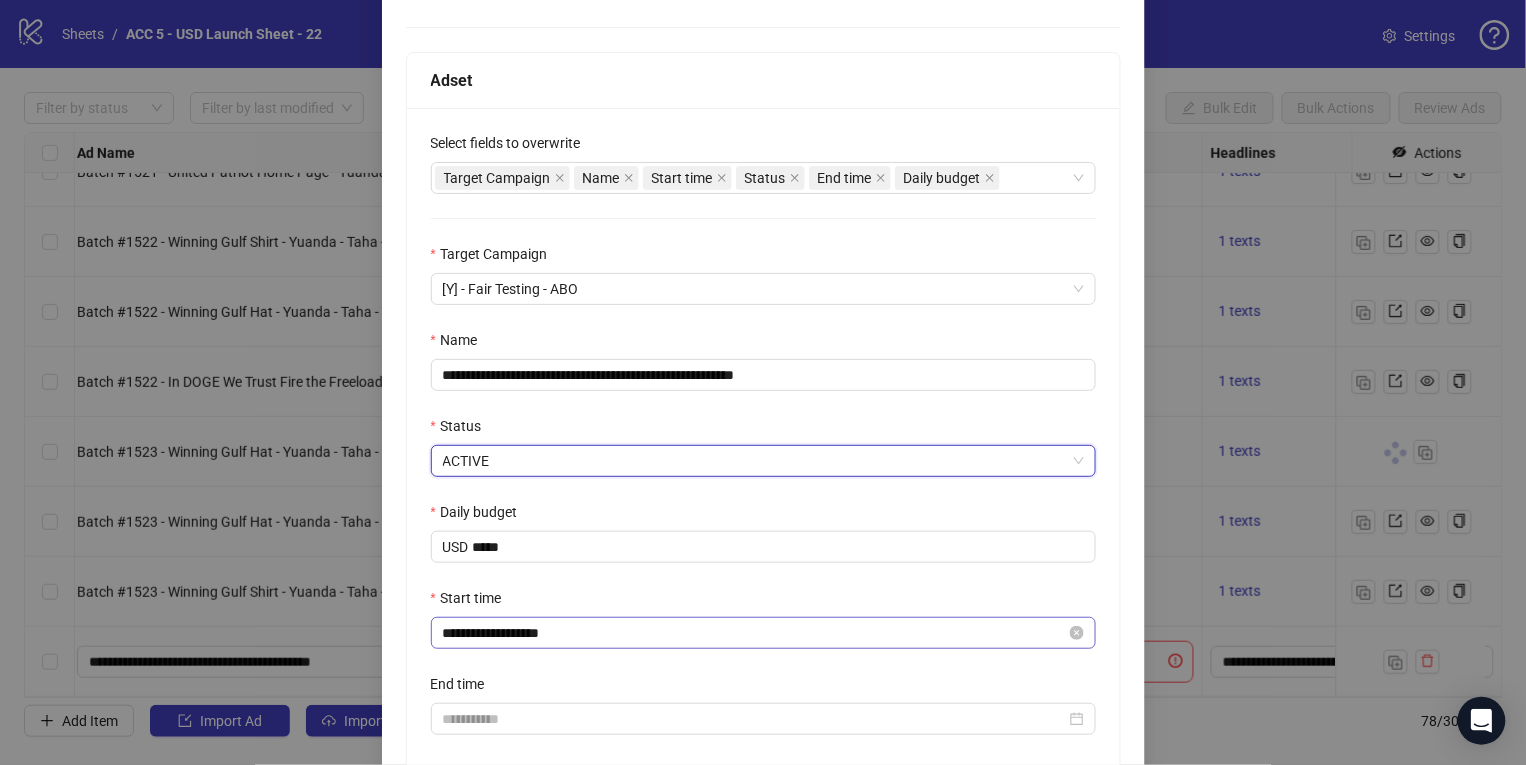 drag, startPoint x: 673, startPoint y: 570, endPoint x: 898, endPoint y: 618, distance: 230.06303 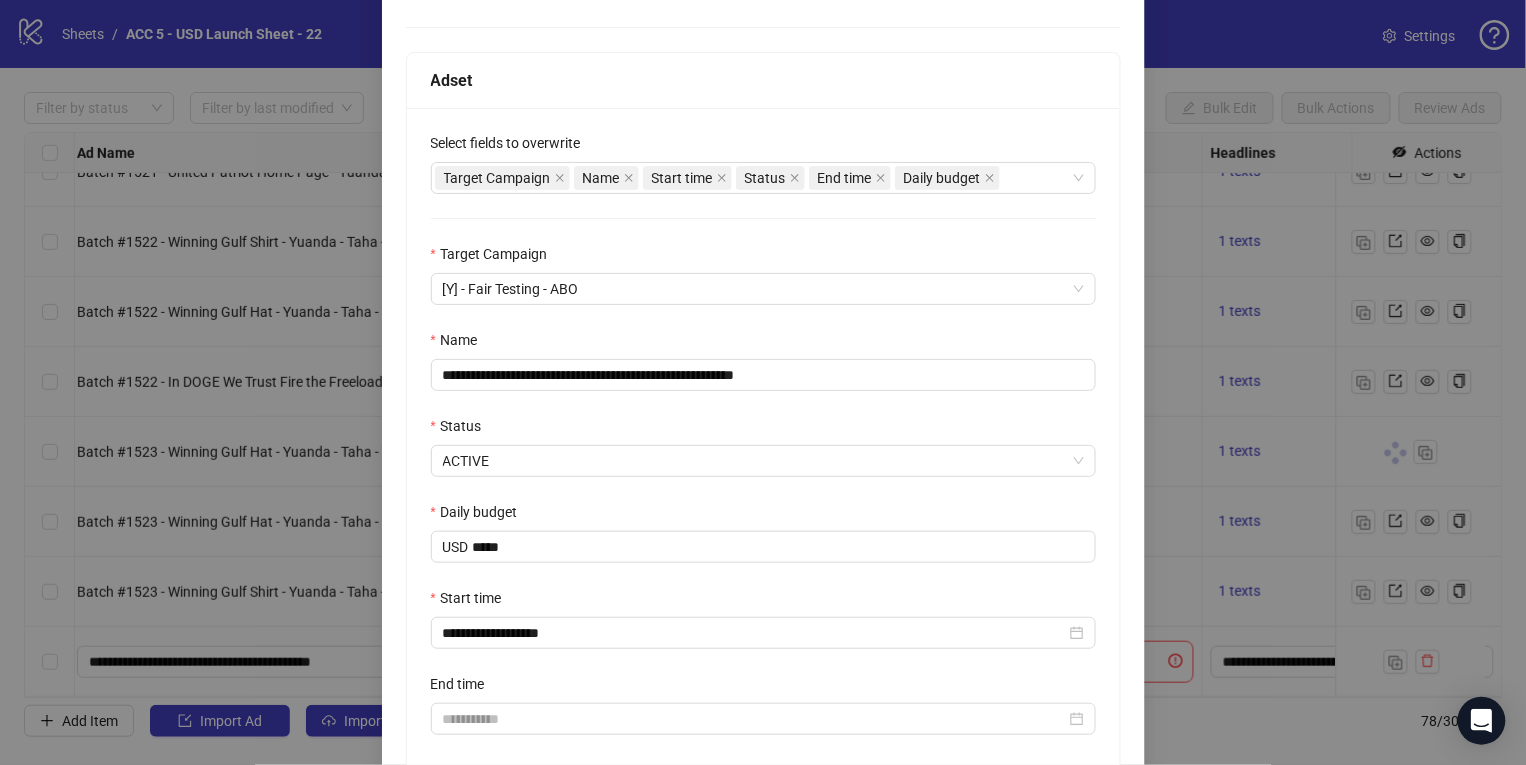 scroll, scrollTop: 451, scrollLeft: 0, axis: vertical 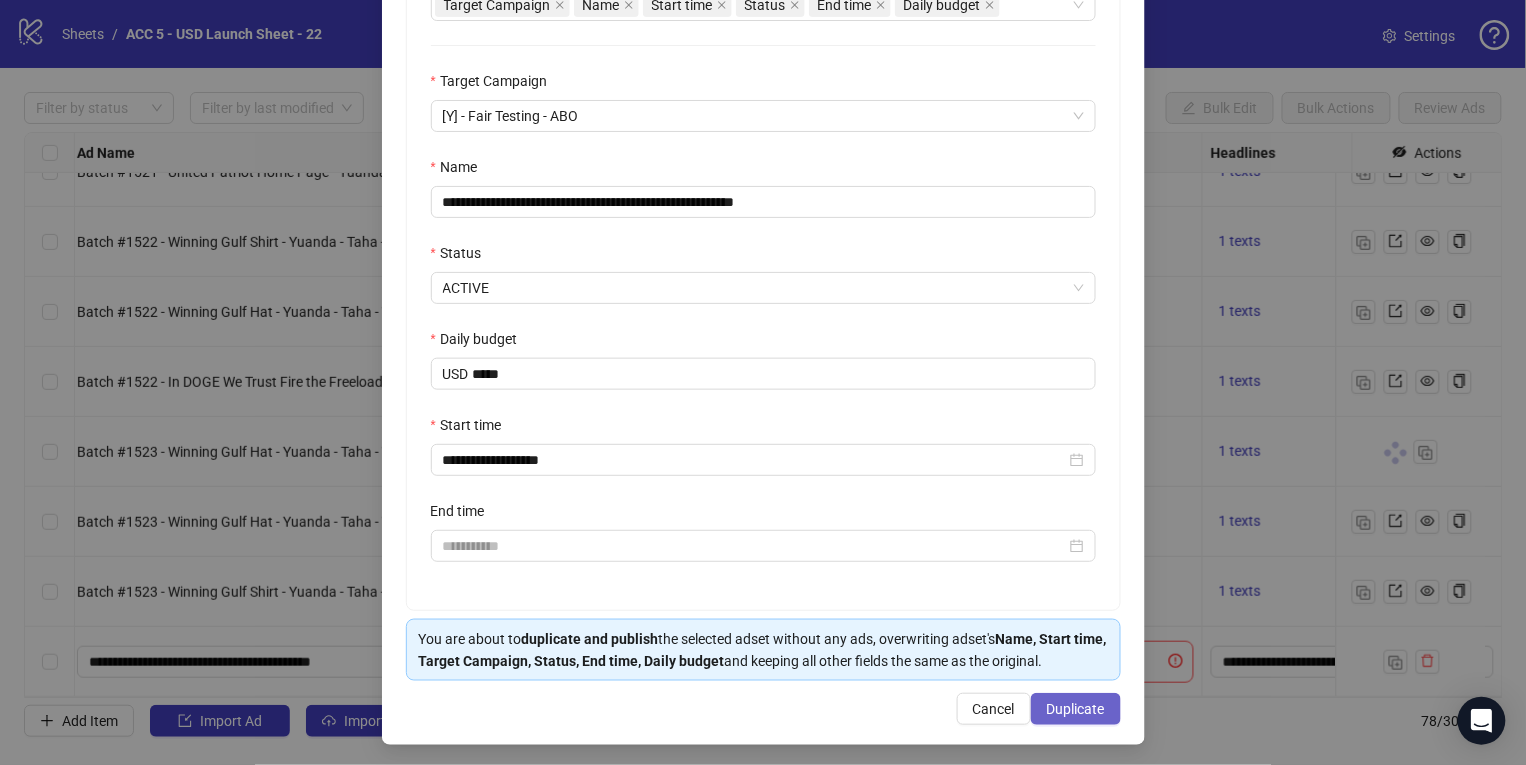 click on "Duplicate" at bounding box center [1076, 709] 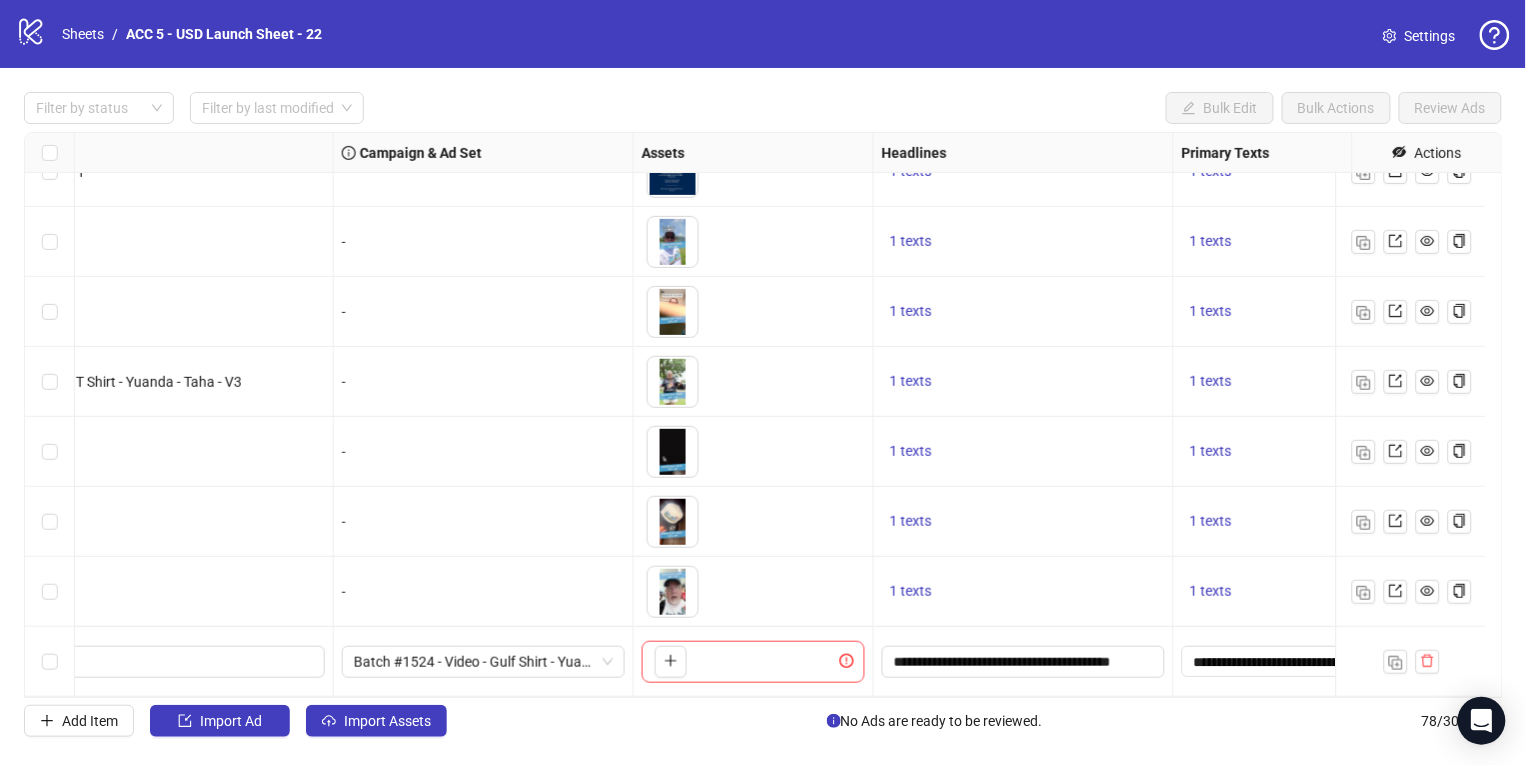 scroll, scrollTop: 4951, scrollLeft: 0, axis: vertical 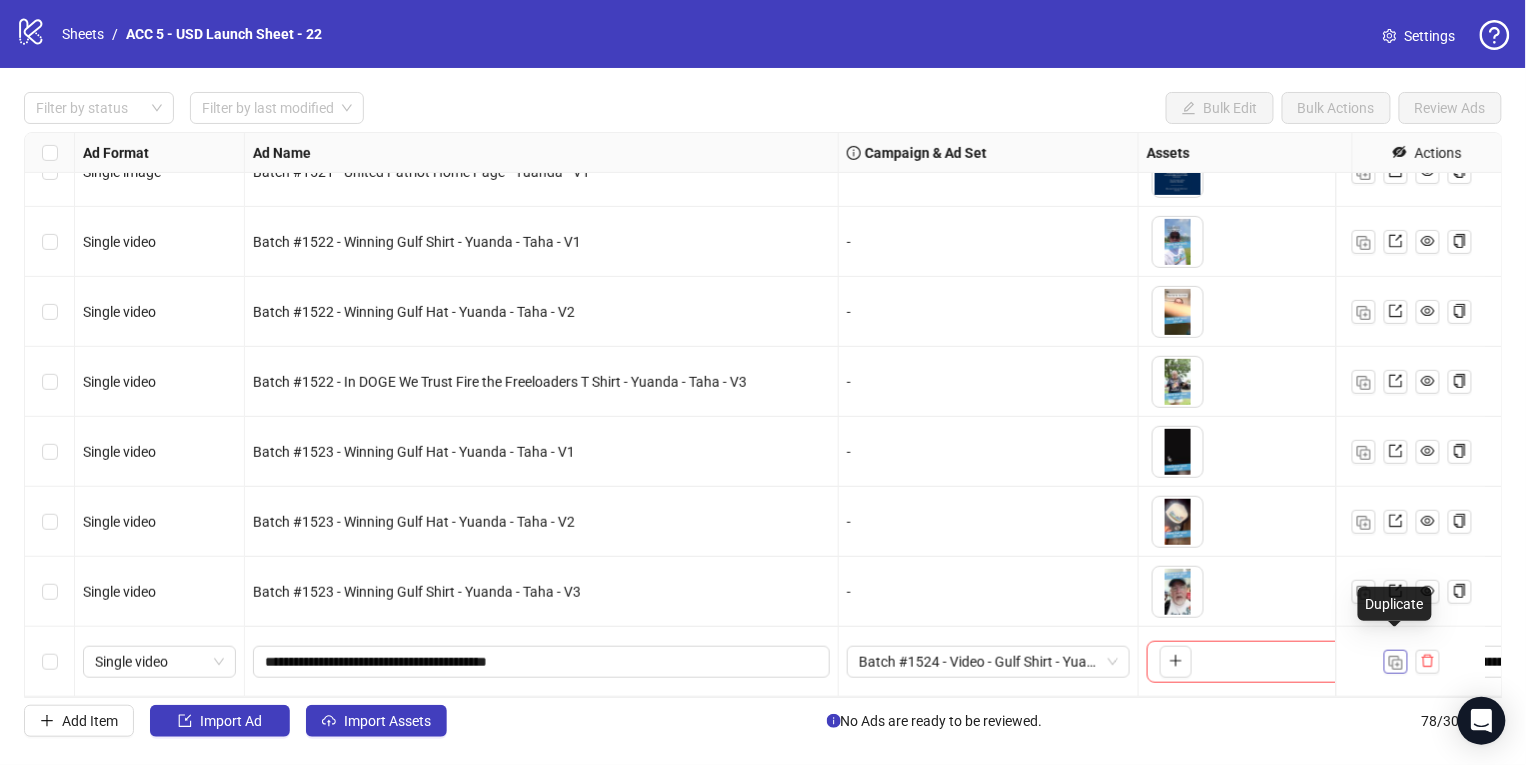 click at bounding box center [1396, 661] 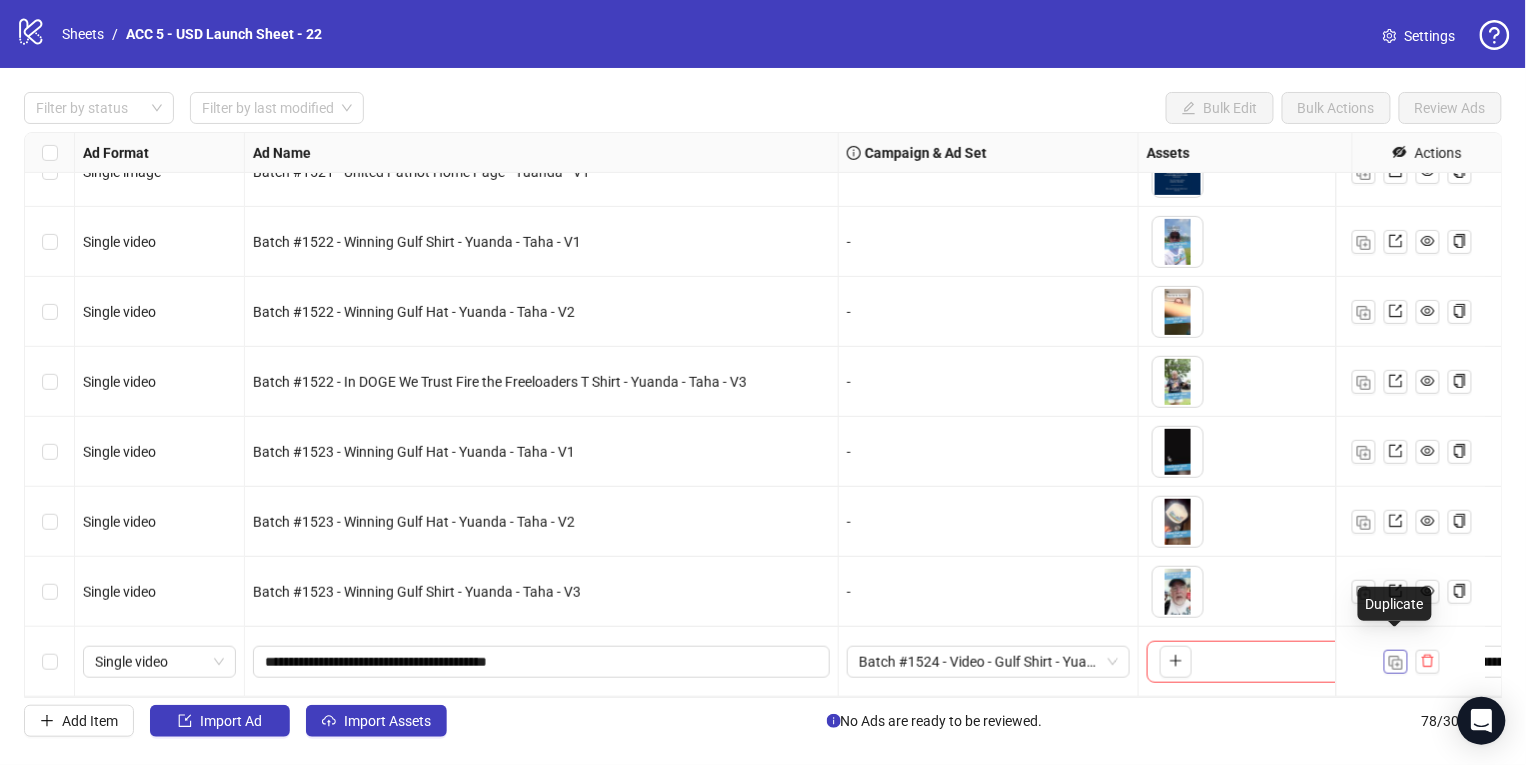 click at bounding box center [1396, 661] 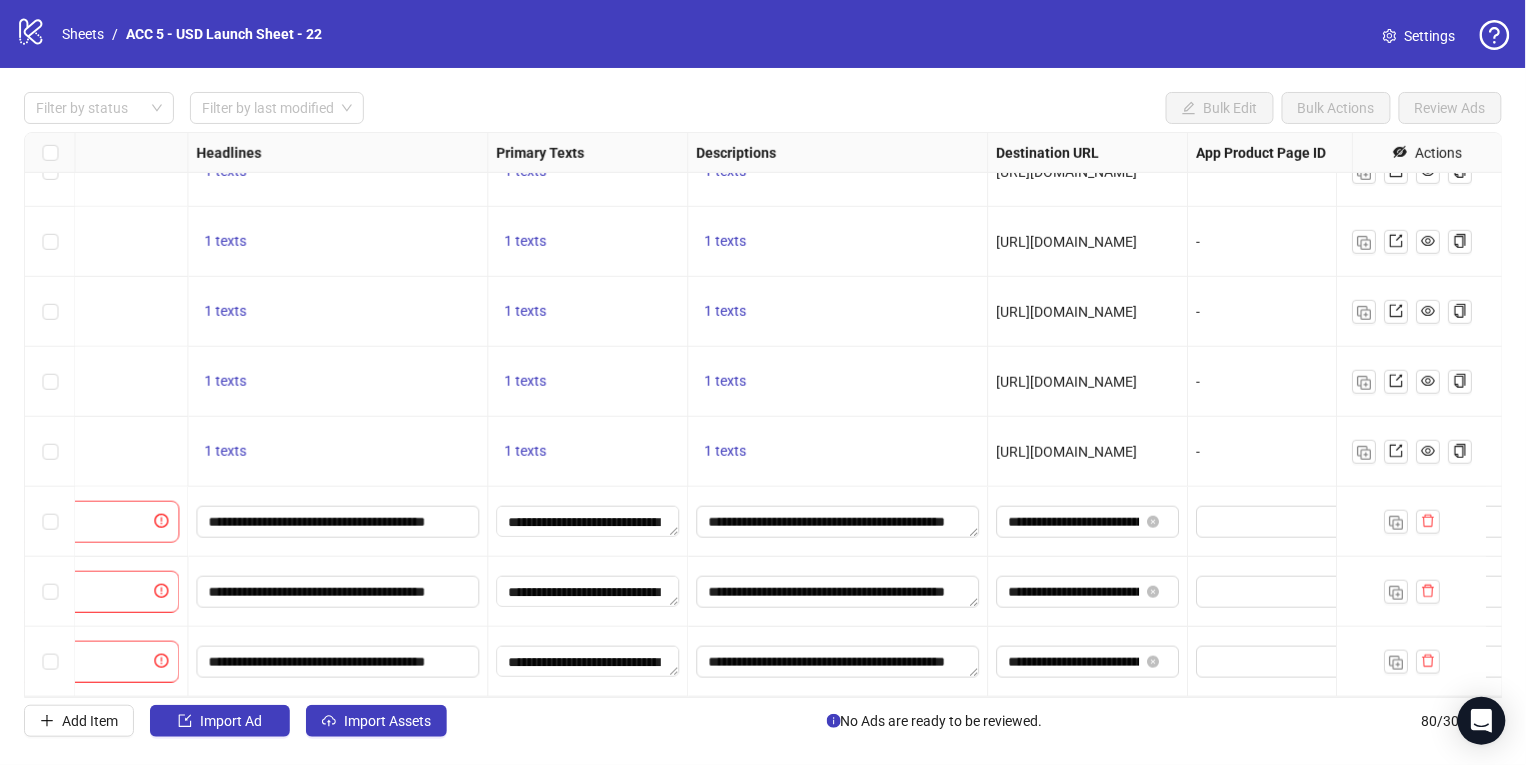 scroll, scrollTop: 5091, scrollLeft: 1298, axis: both 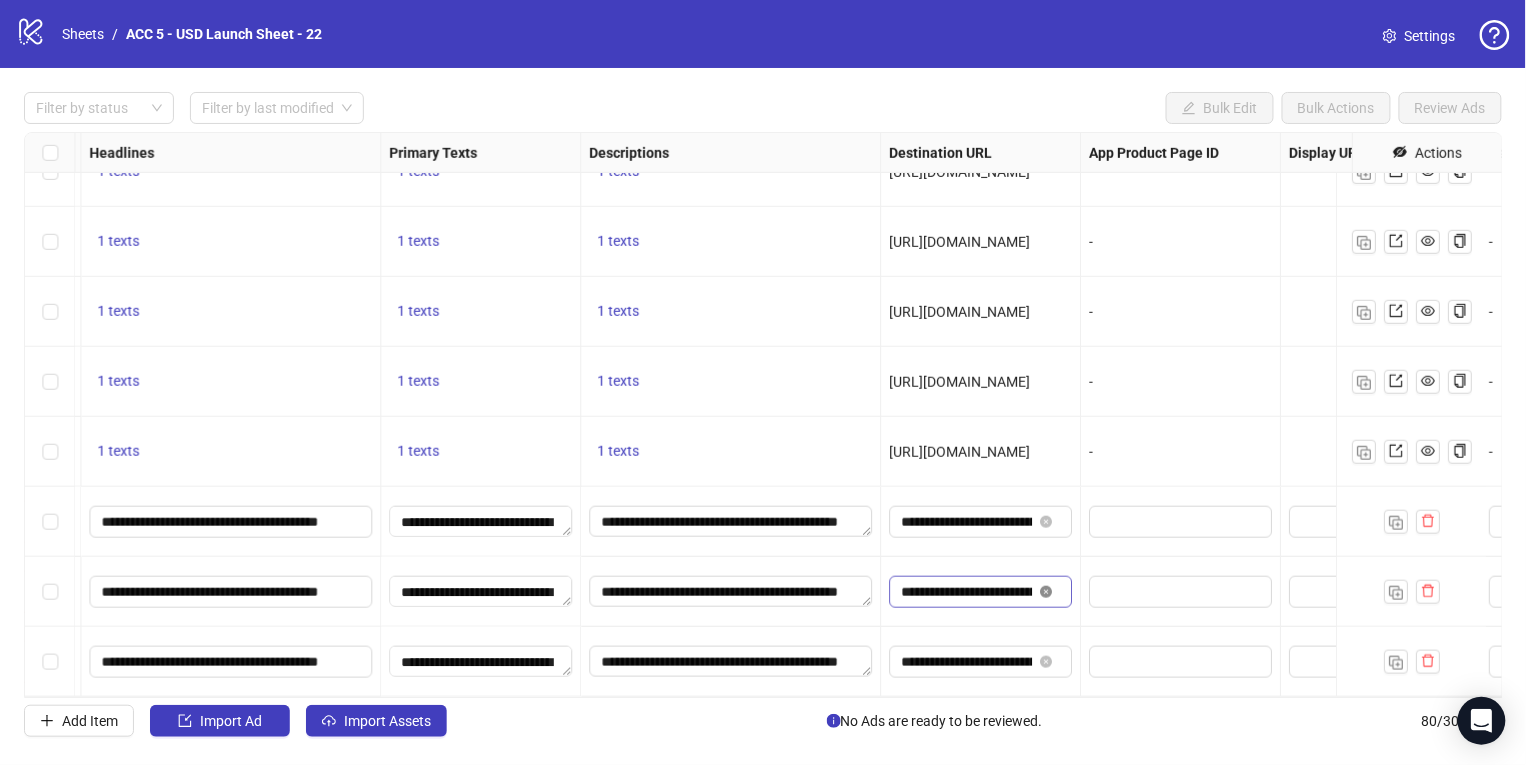 click 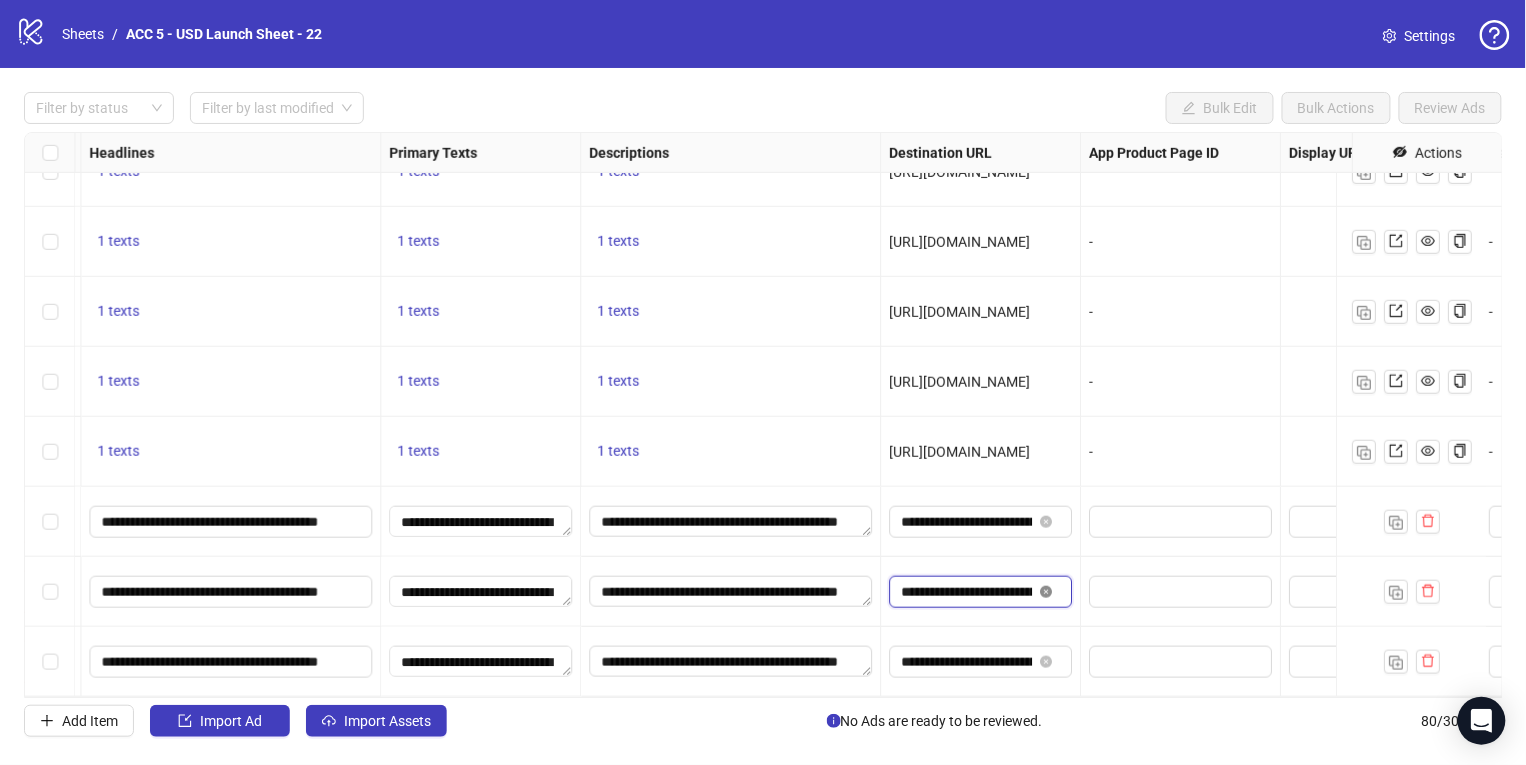type 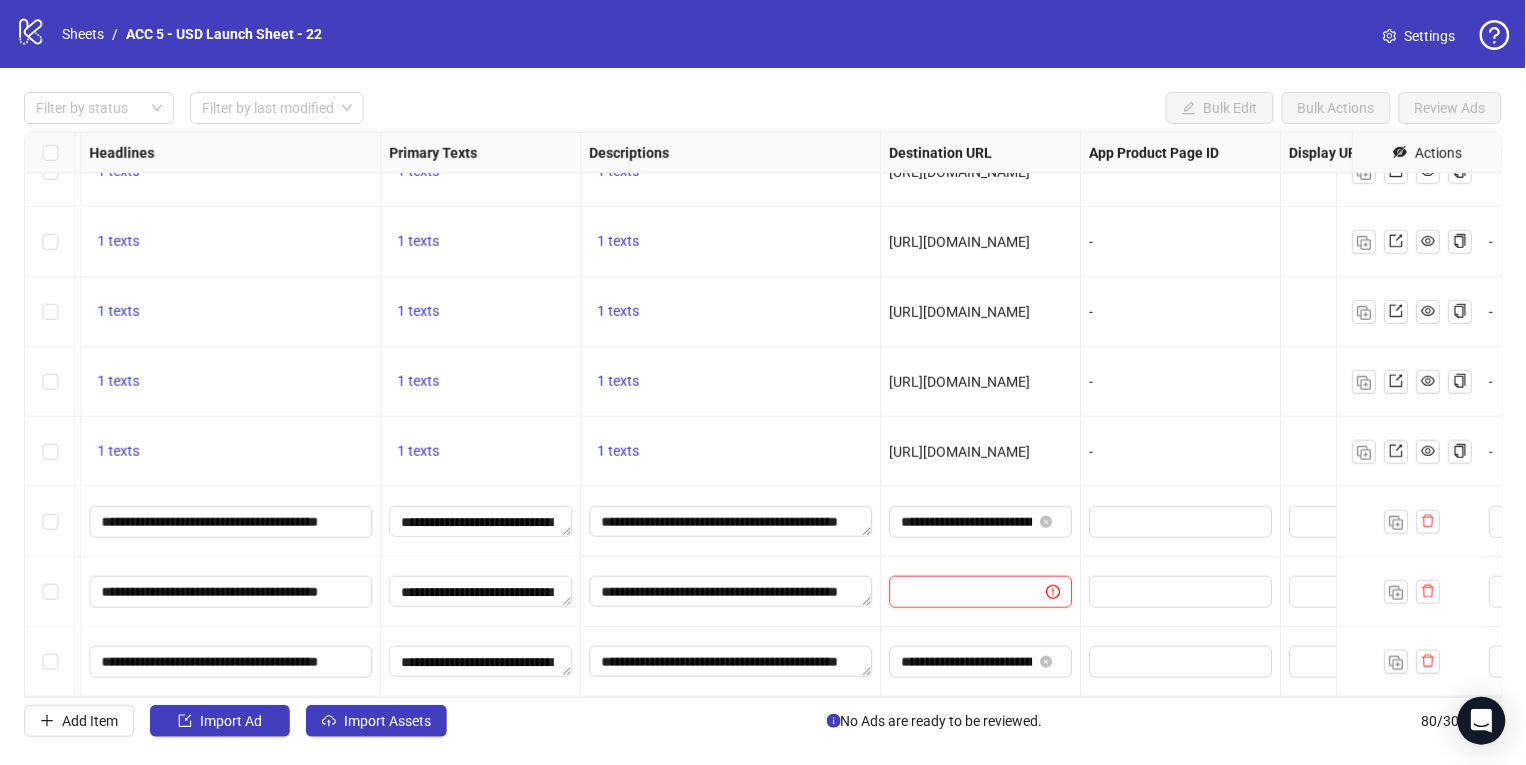 scroll, scrollTop: 0, scrollLeft: 0, axis: both 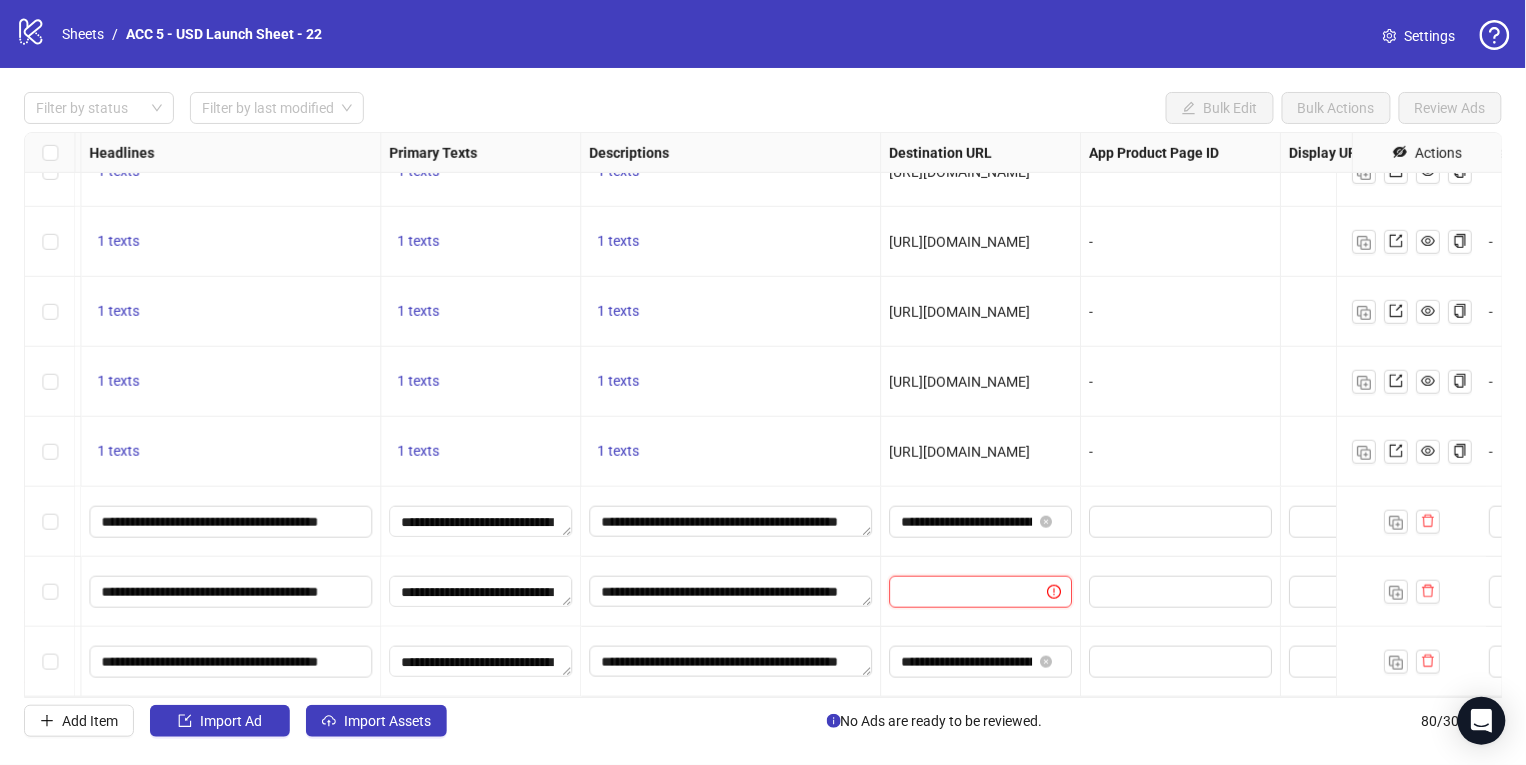 click at bounding box center [960, 592] 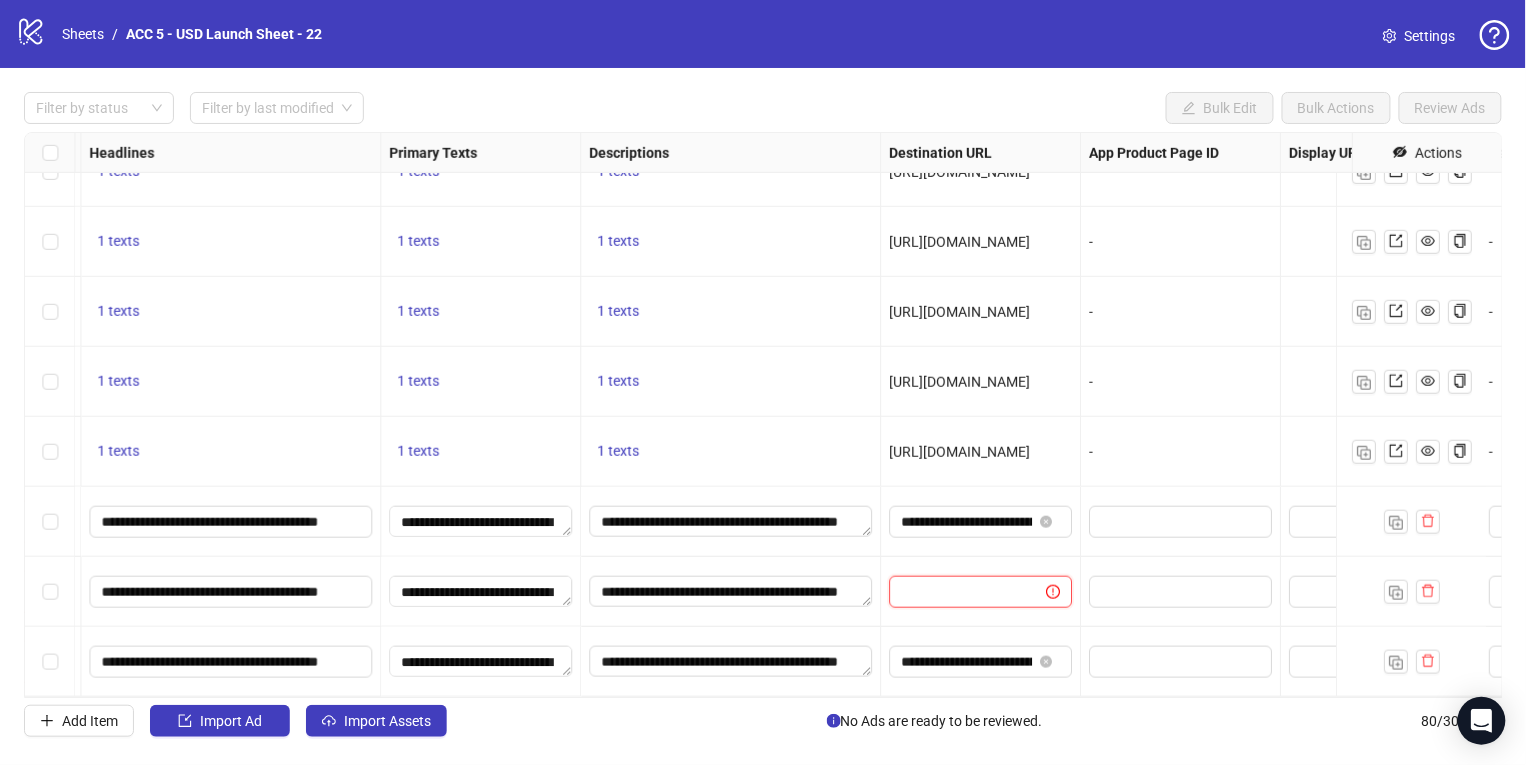 click at bounding box center (959, 592) 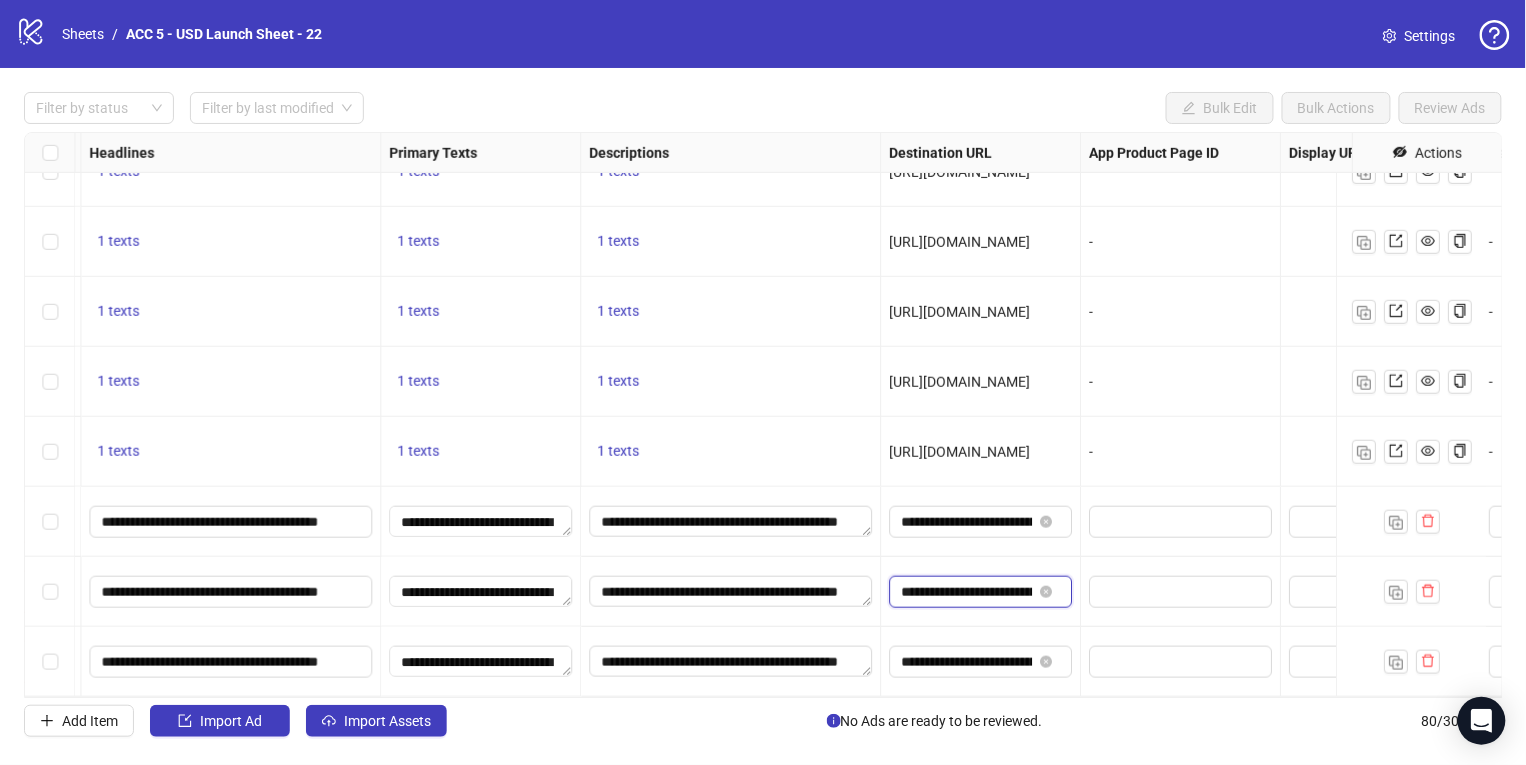 scroll, scrollTop: 0, scrollLeft: 345, axis: horizontal 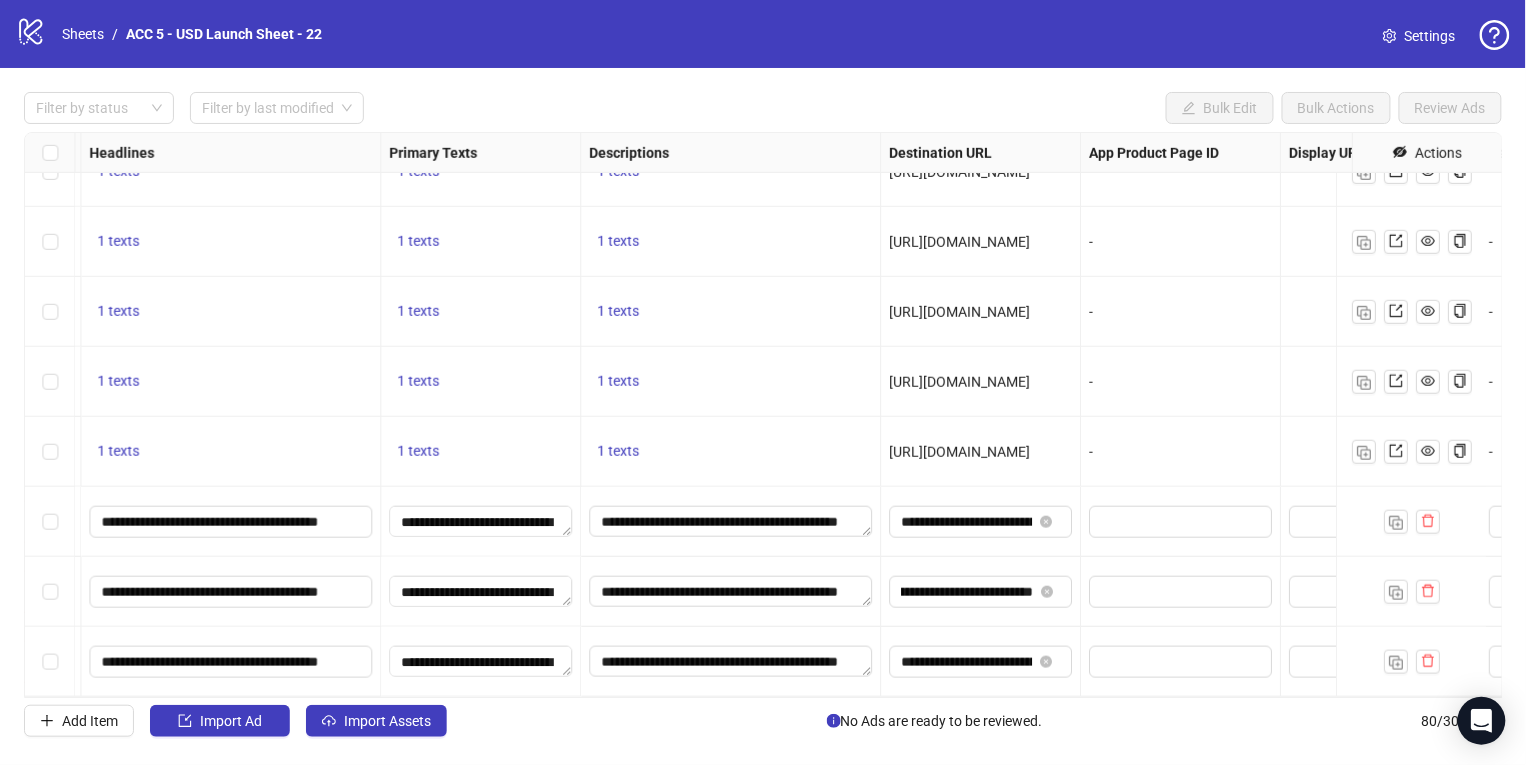 click on "**********" at bounding box center (981, 662) 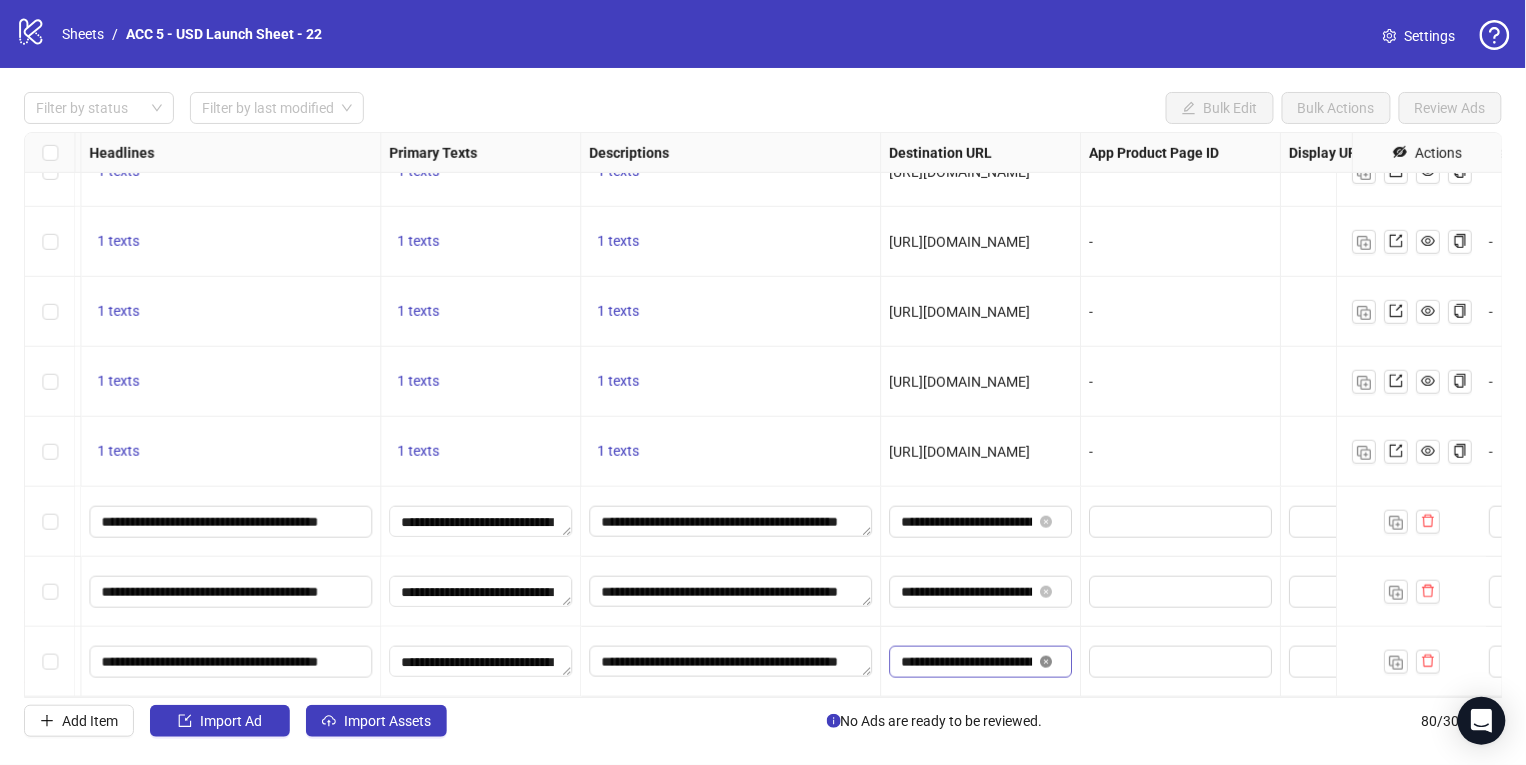 click 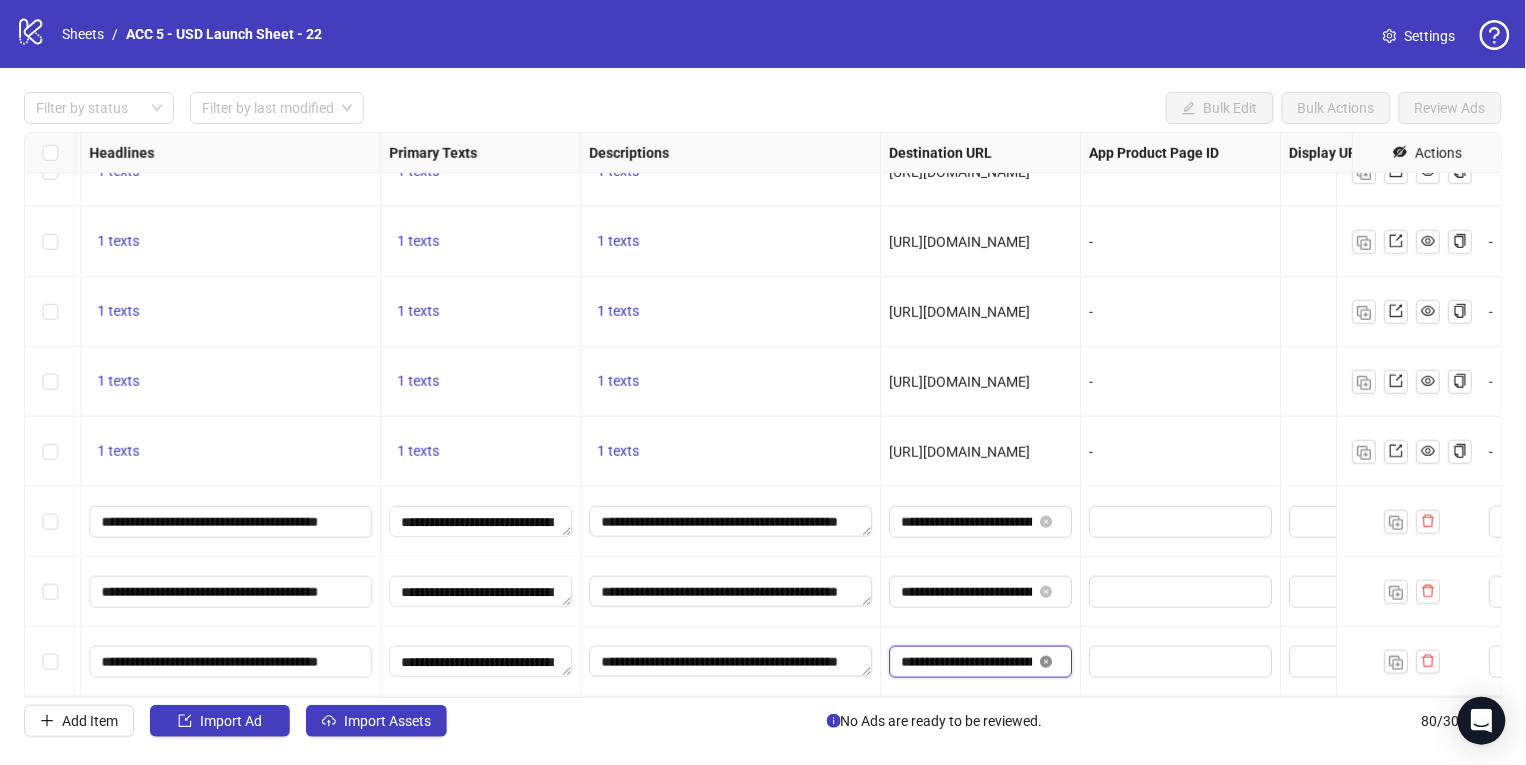 type 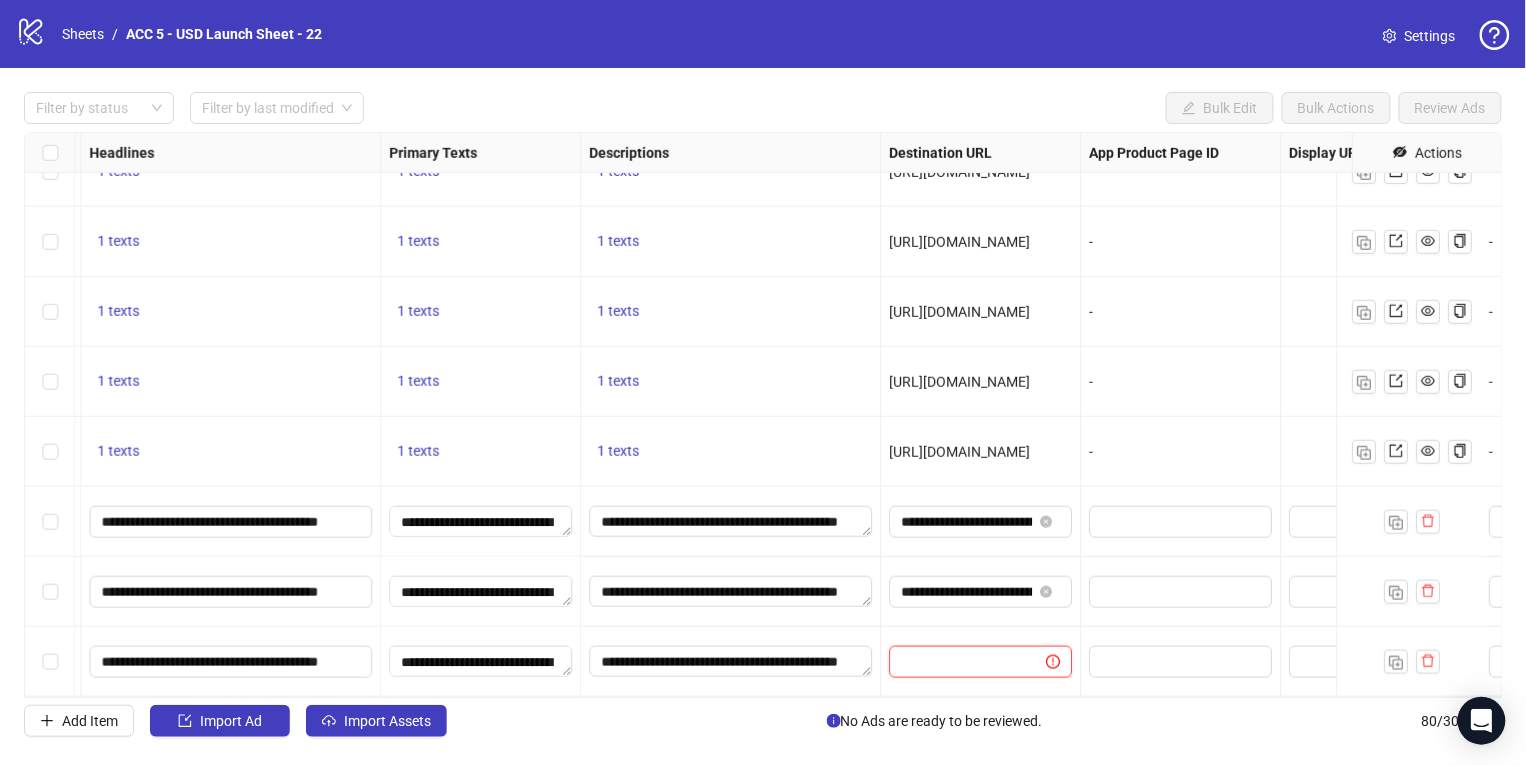 scroll, scrollTop: 0, scrollLeft: 0, axis: both 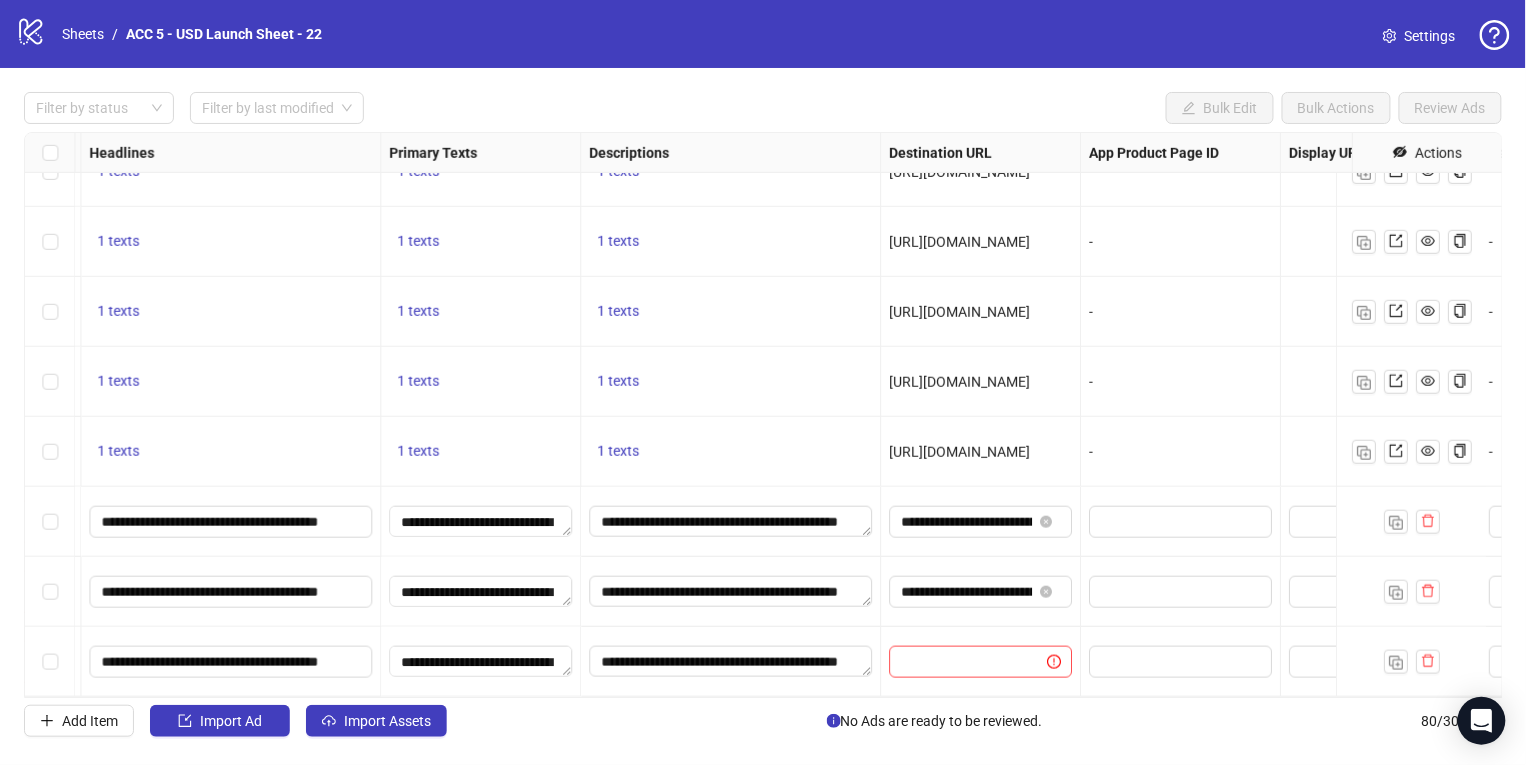 click at bounding box center [1181, 662] 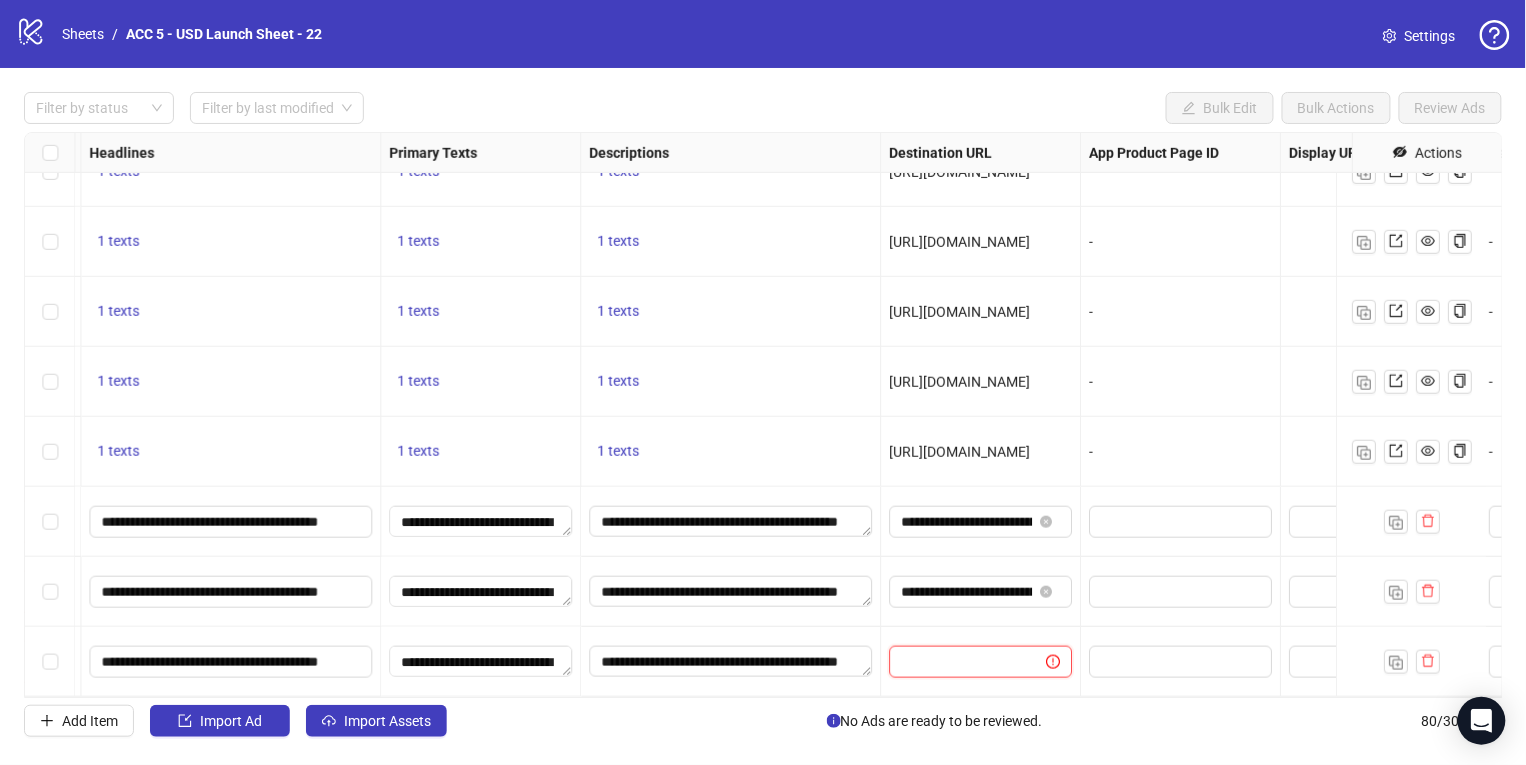 click at bounding box center (959, 662) 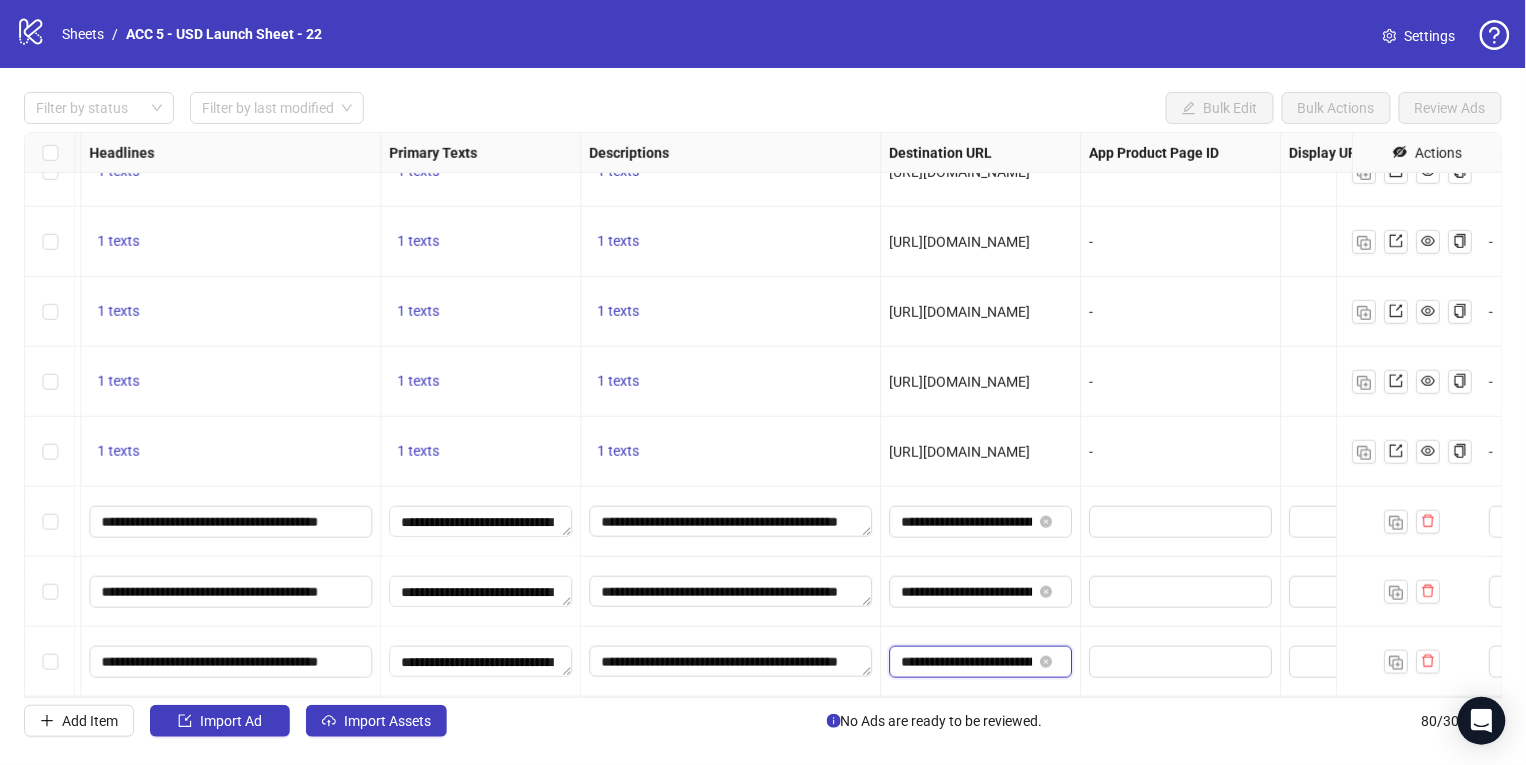 scroll, scrollTop: 0, scrollLeft: 306, axis: horizontal 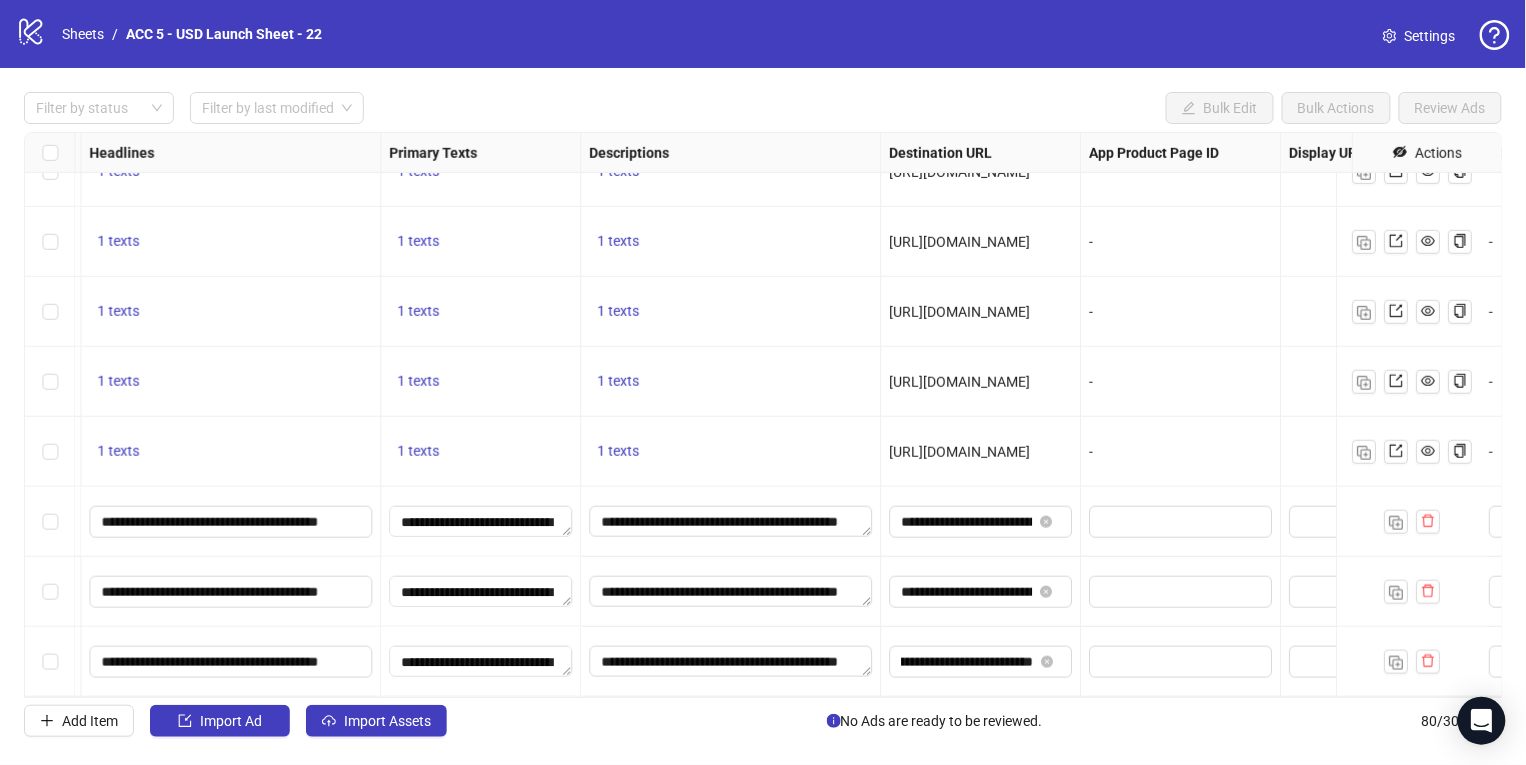 click on "**********" at bounding box center (981, 592) 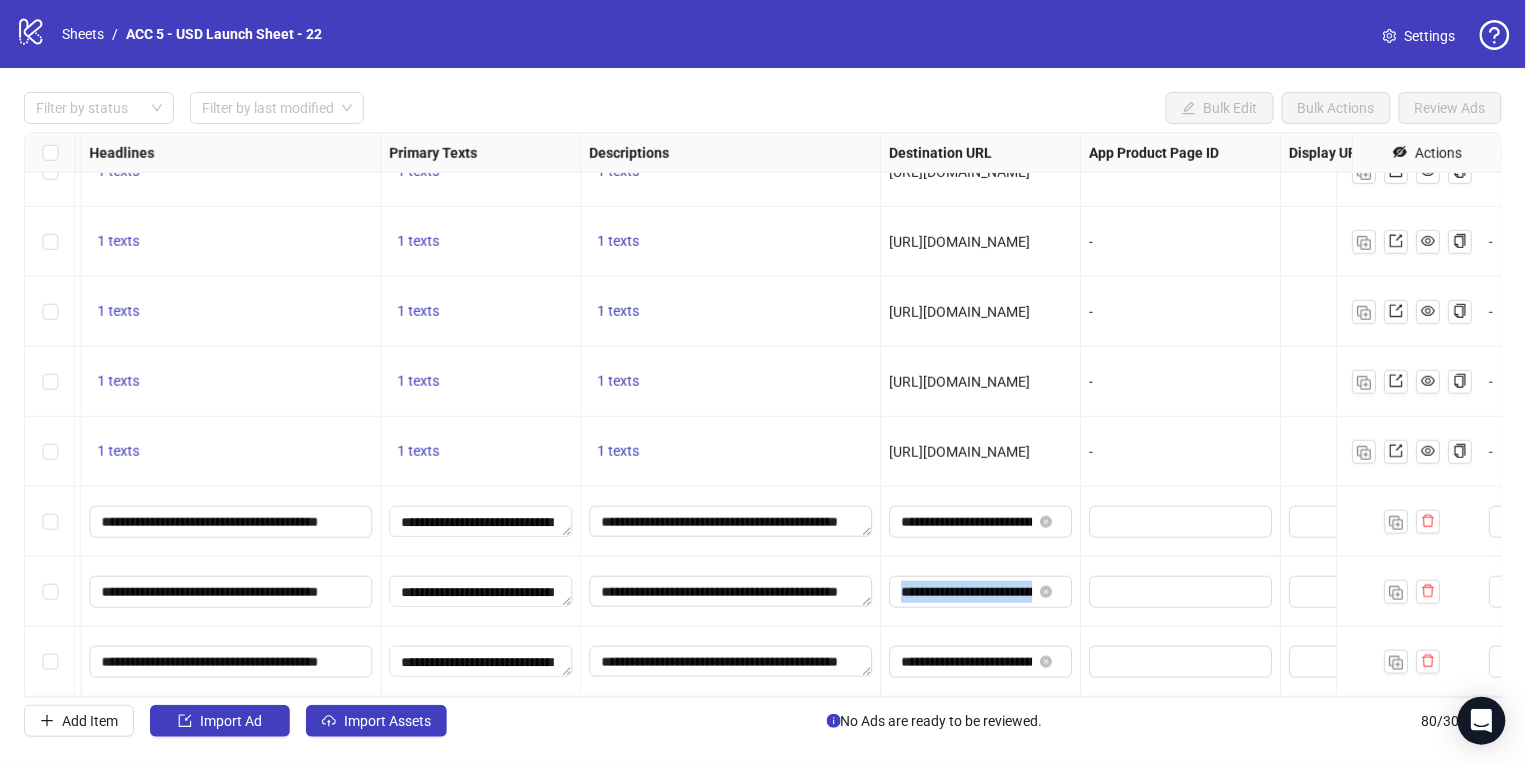 scroll, scrollTop: 5091, scrollLeft: 0, axis: vertical 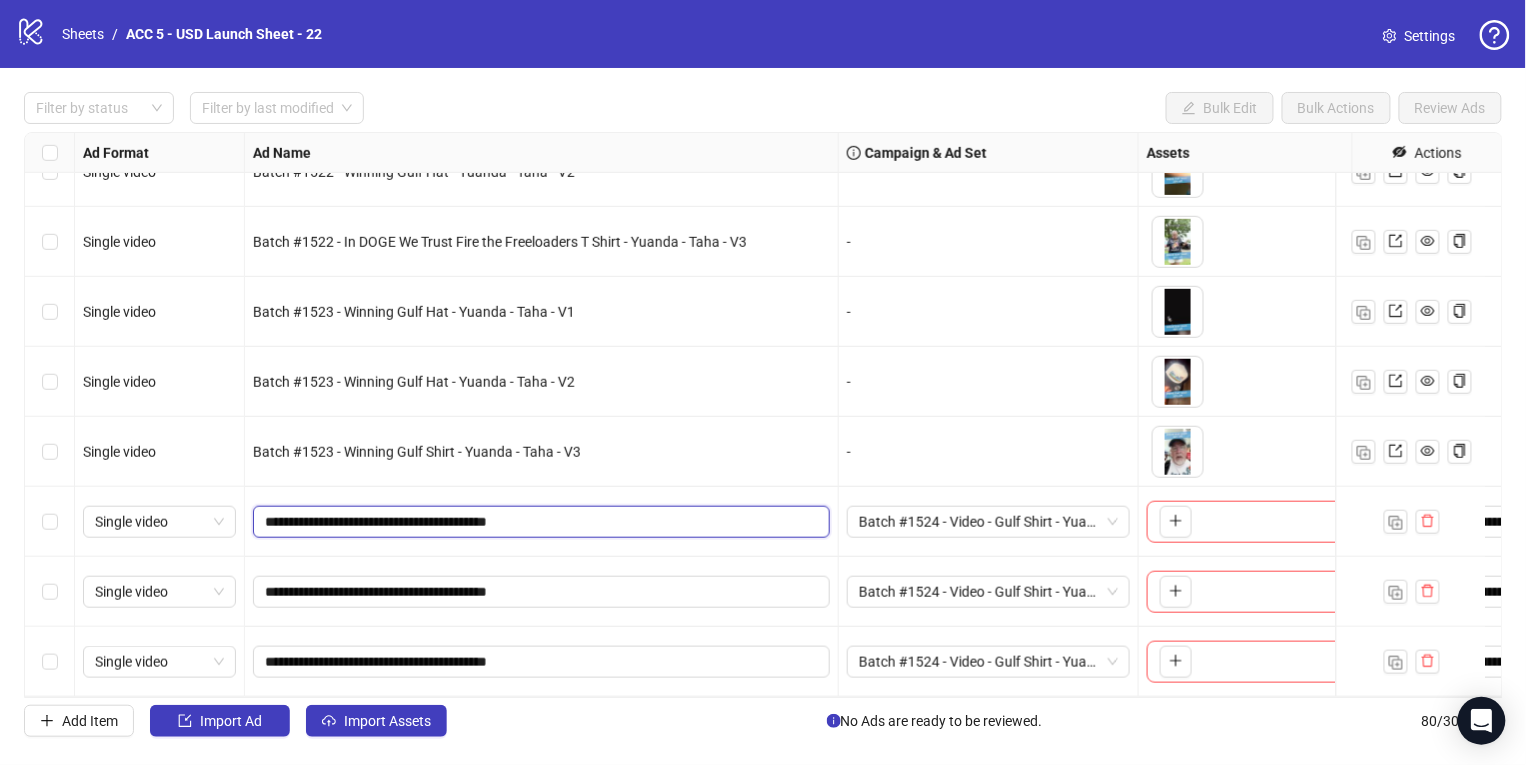 click on "**********" at bounding box center [539, 522] 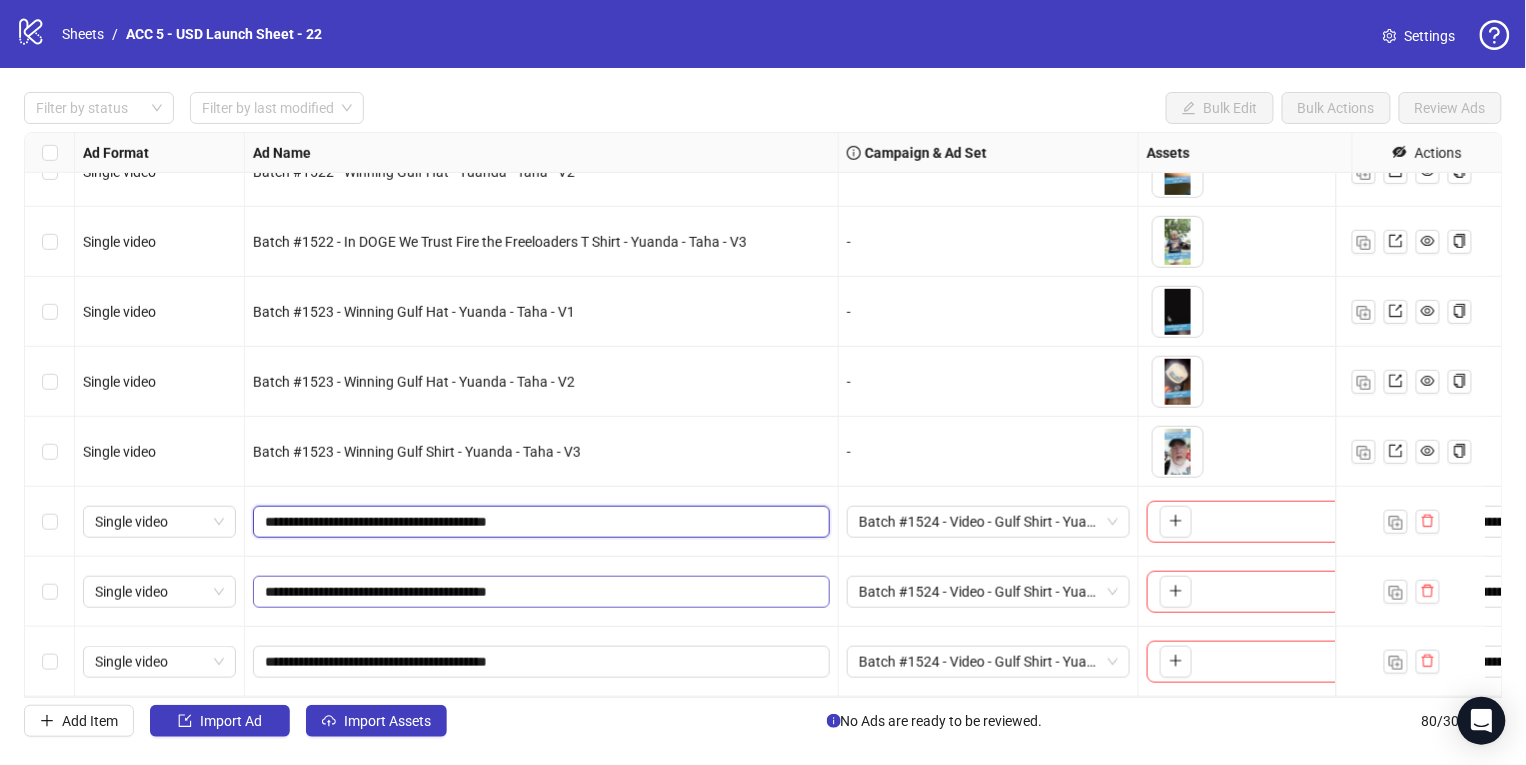 type on "**********" 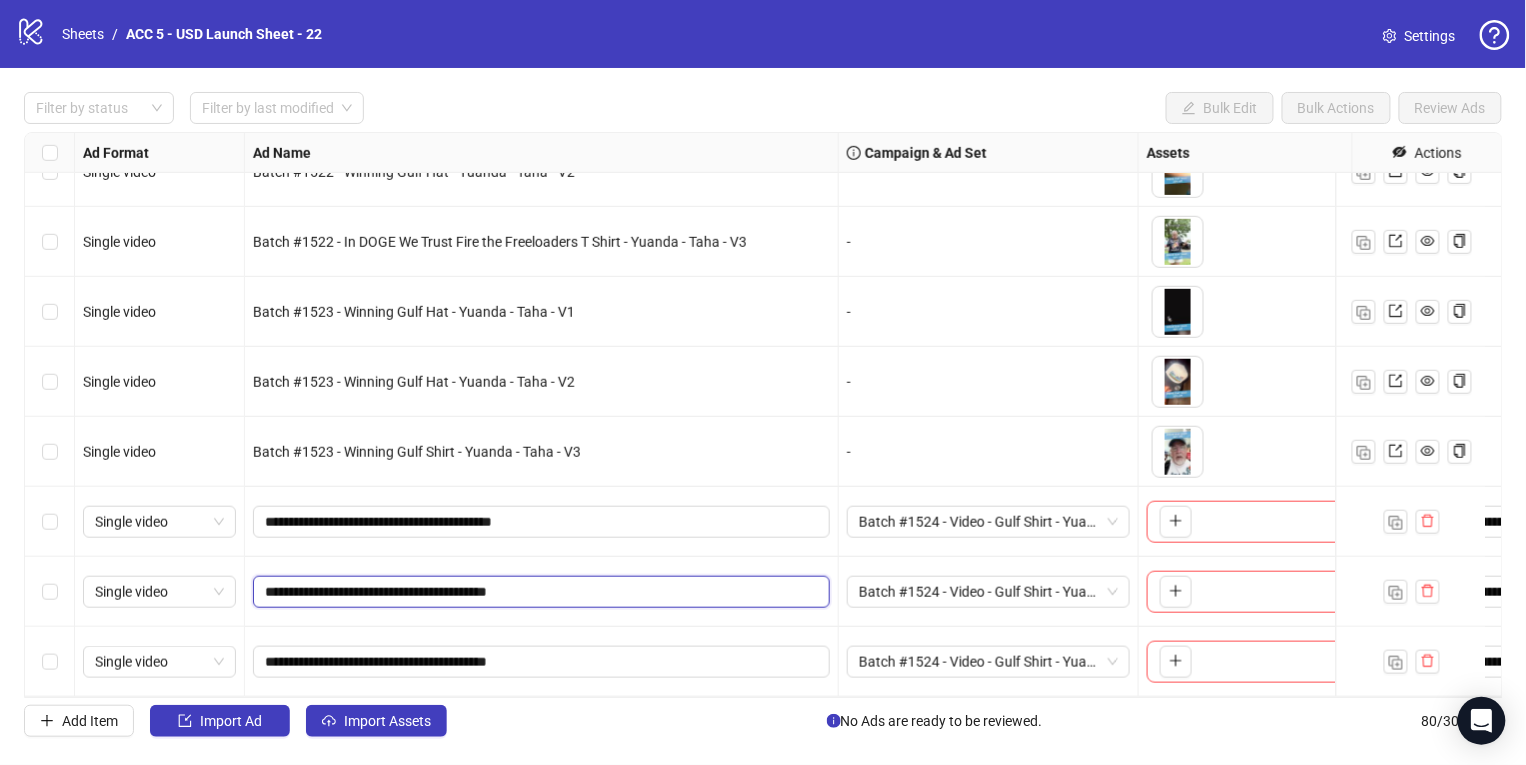 click on "**********" at bounding box center (539, 592) 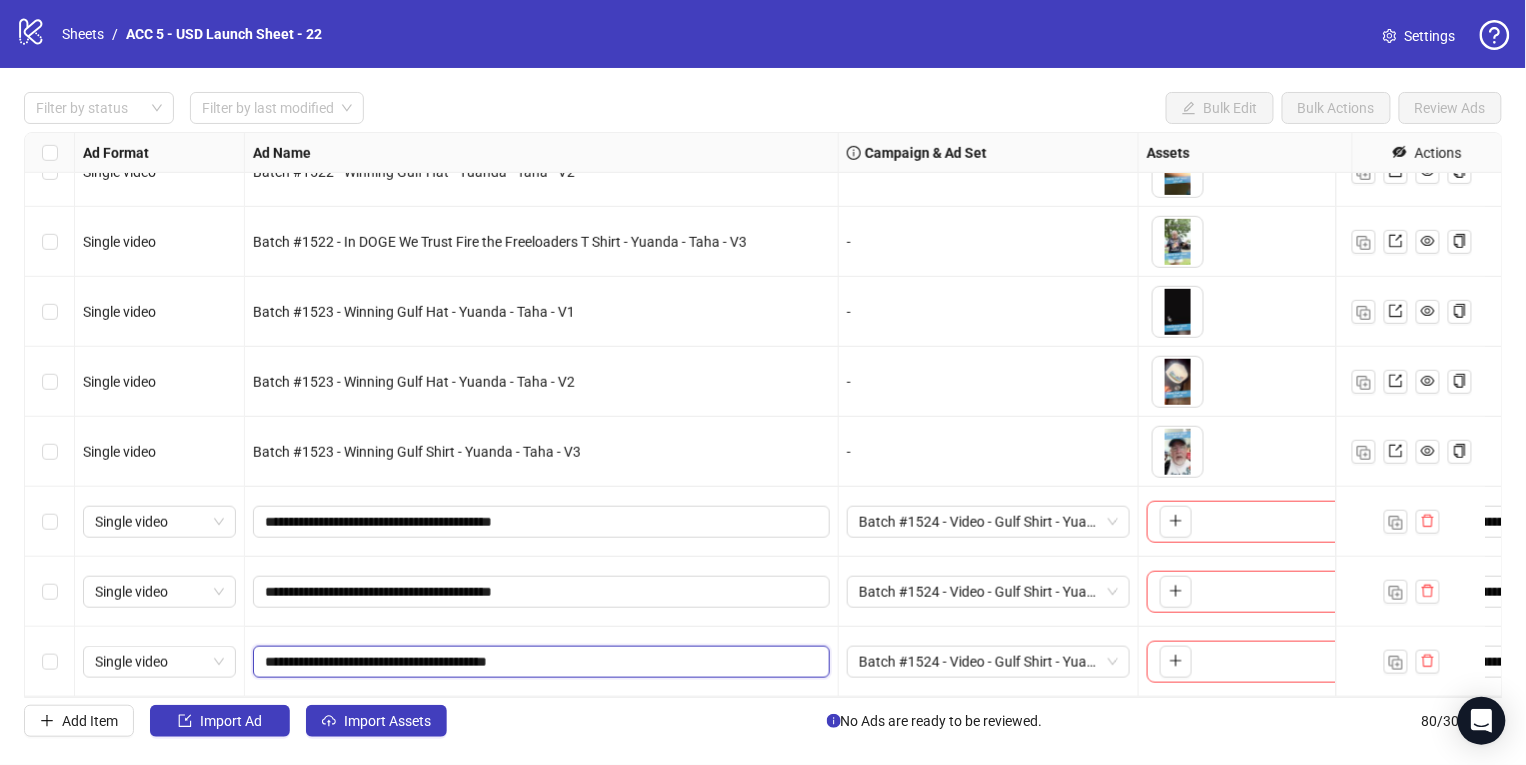 click on "**********" at bounding box center (539, 662) 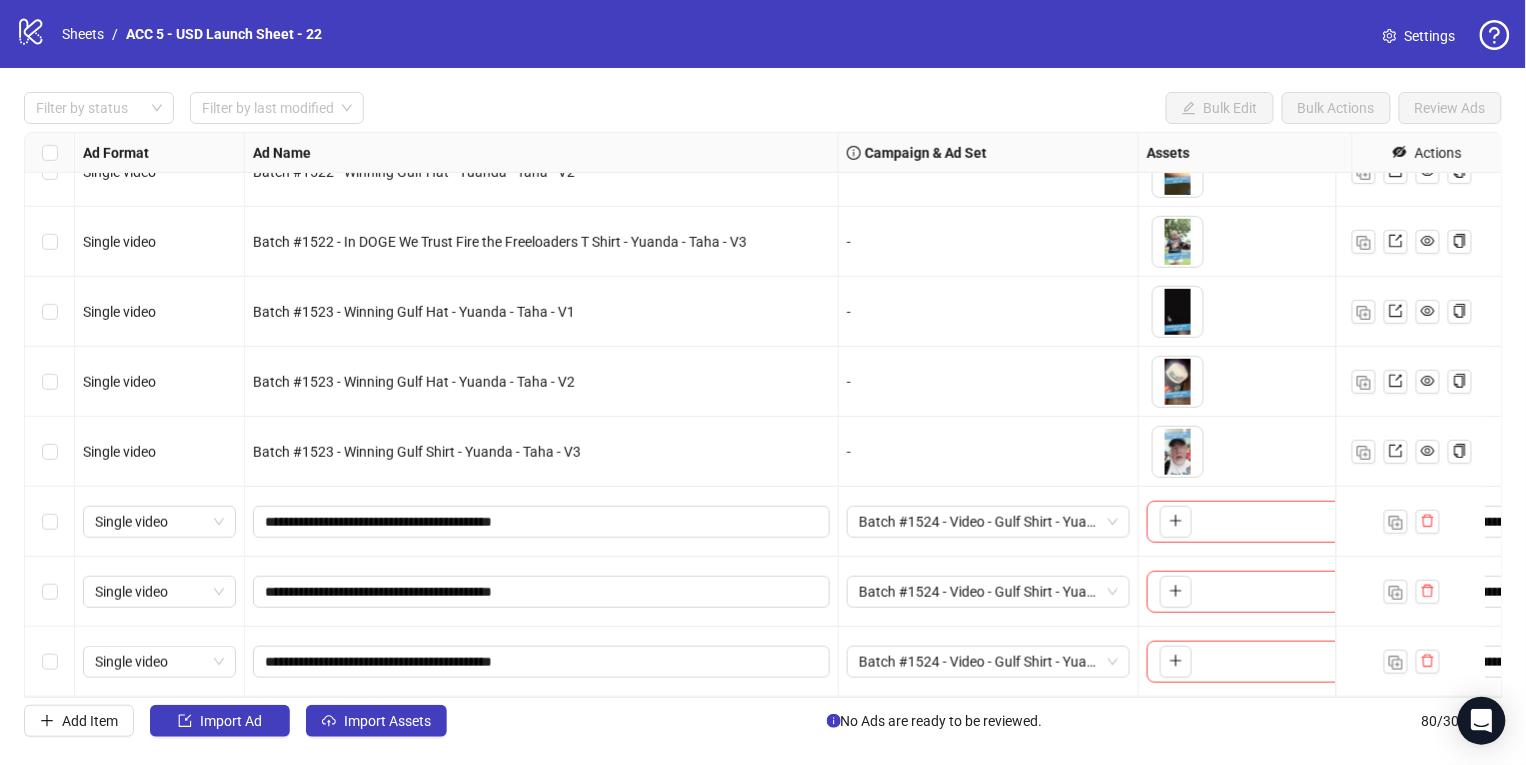 click on "**********" at bounding box center [542, 592] 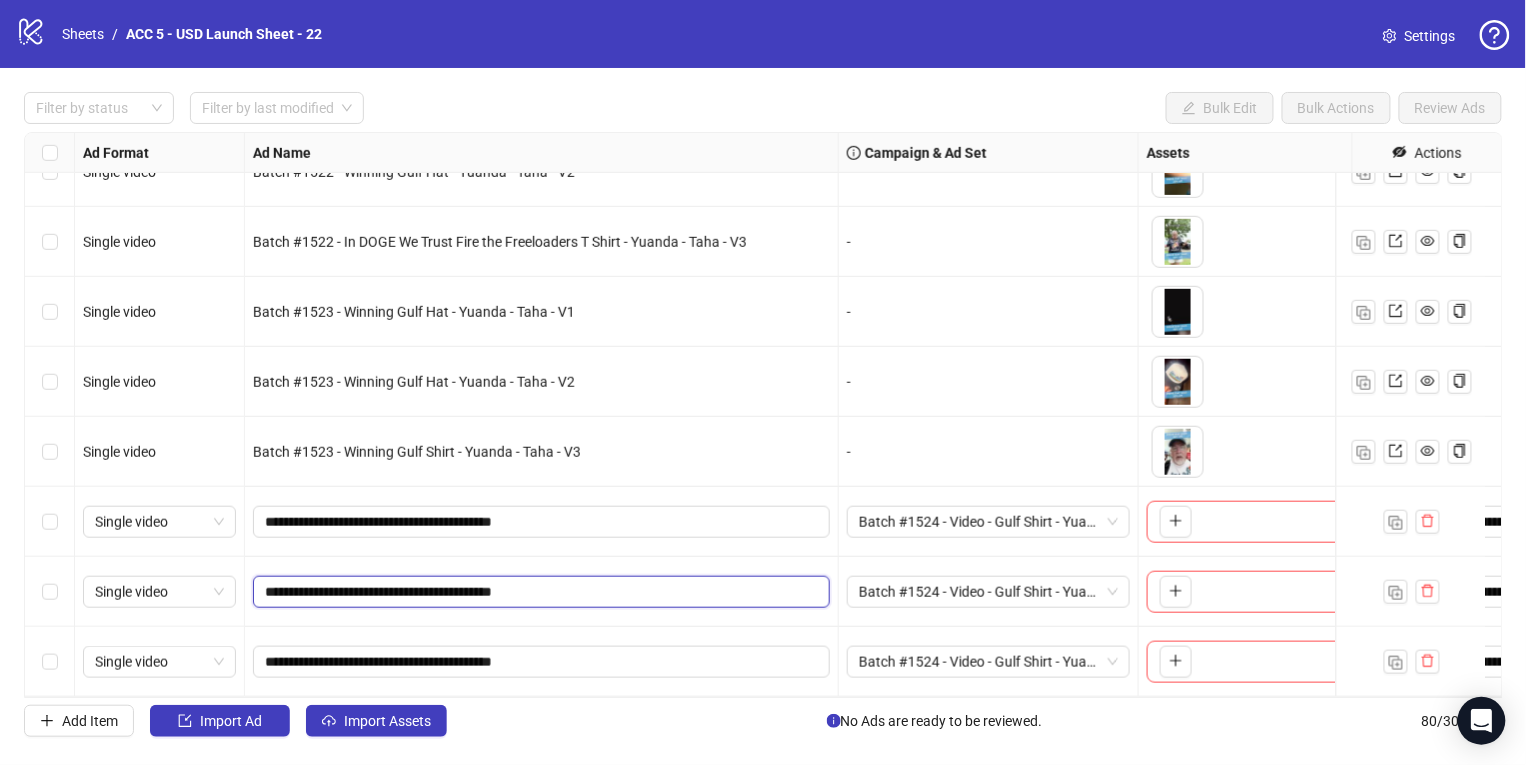 click on "**********" at bounding box center (539, 592) 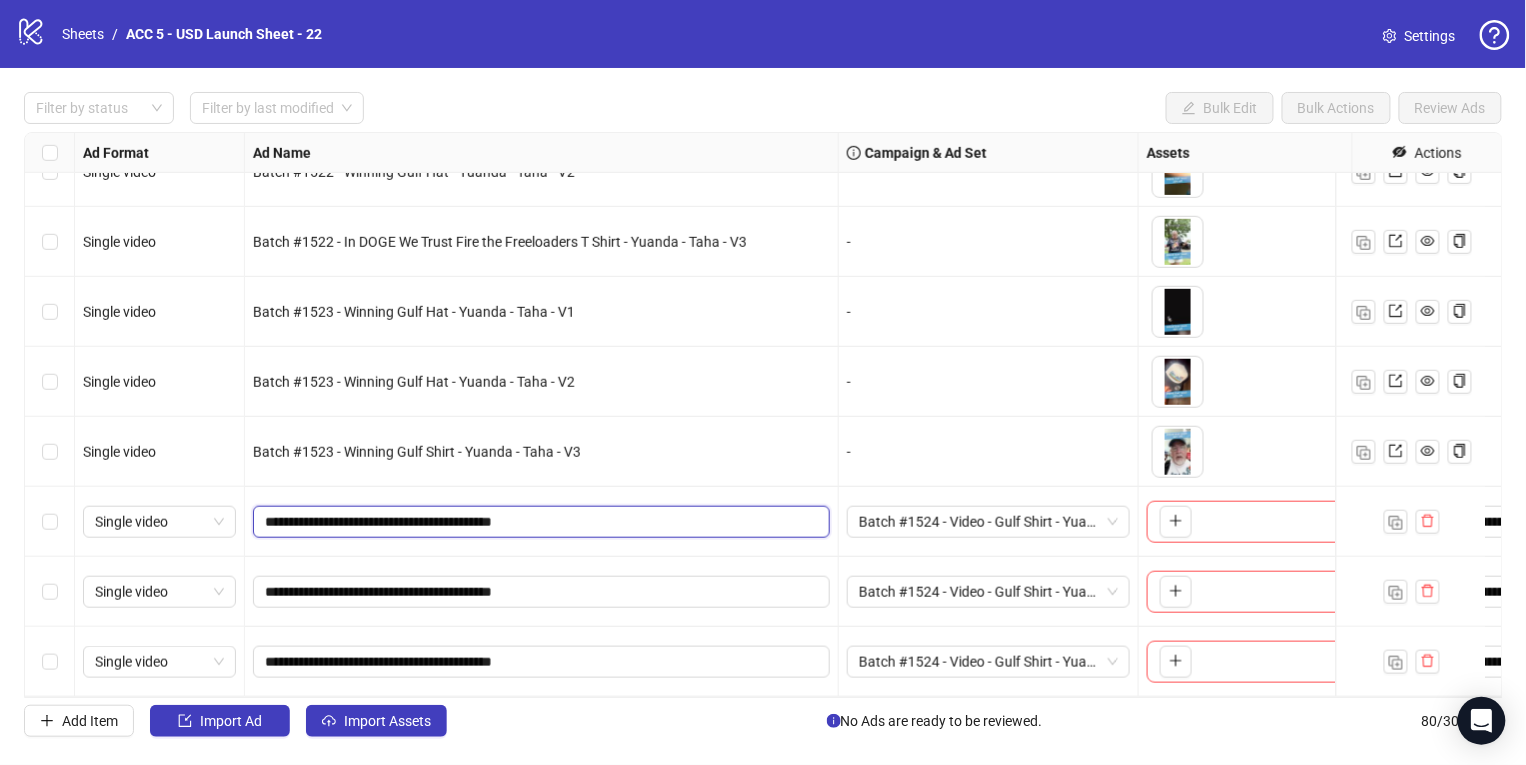 click on "**********" at bounding box center (539, 522) 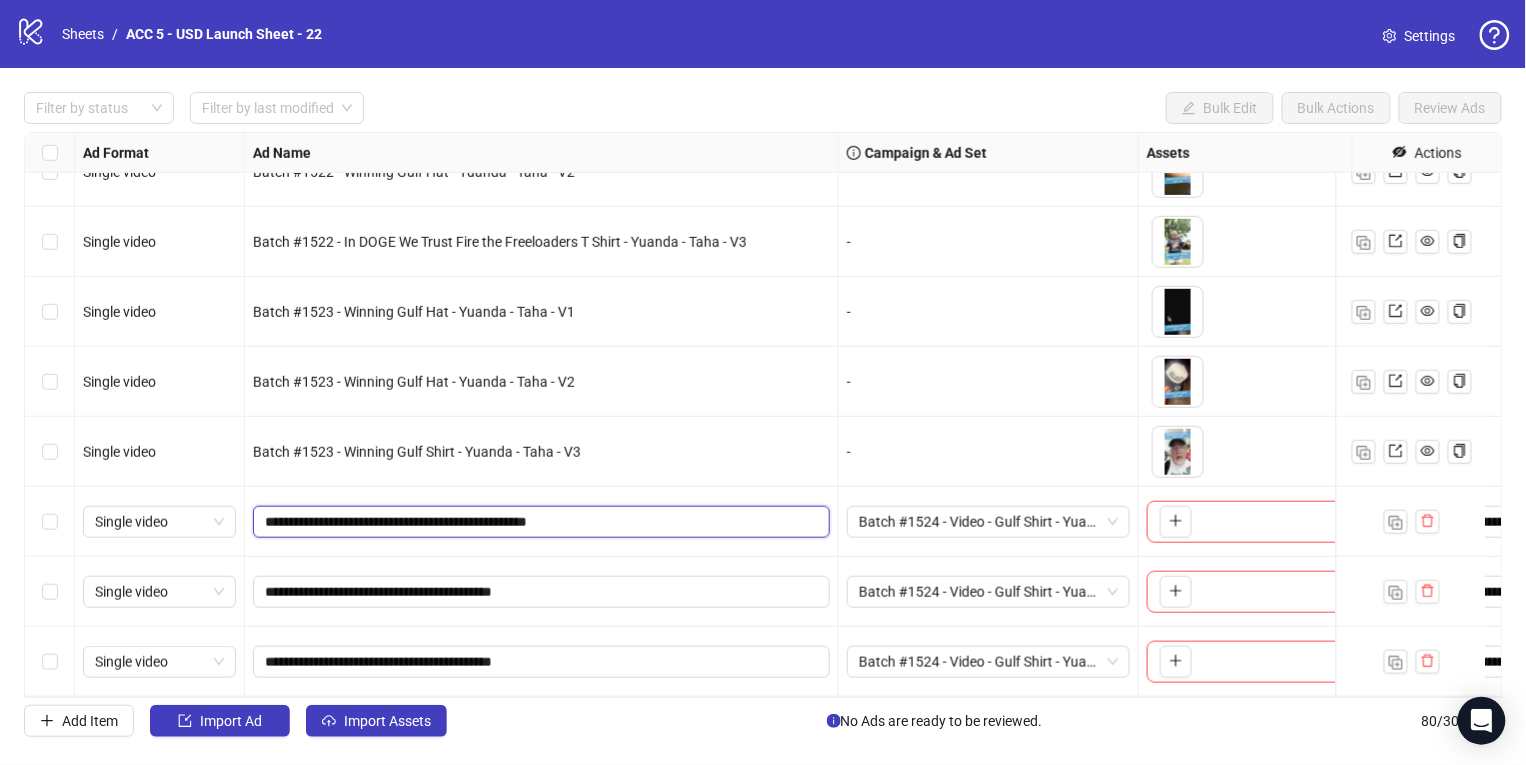 type on "**********" 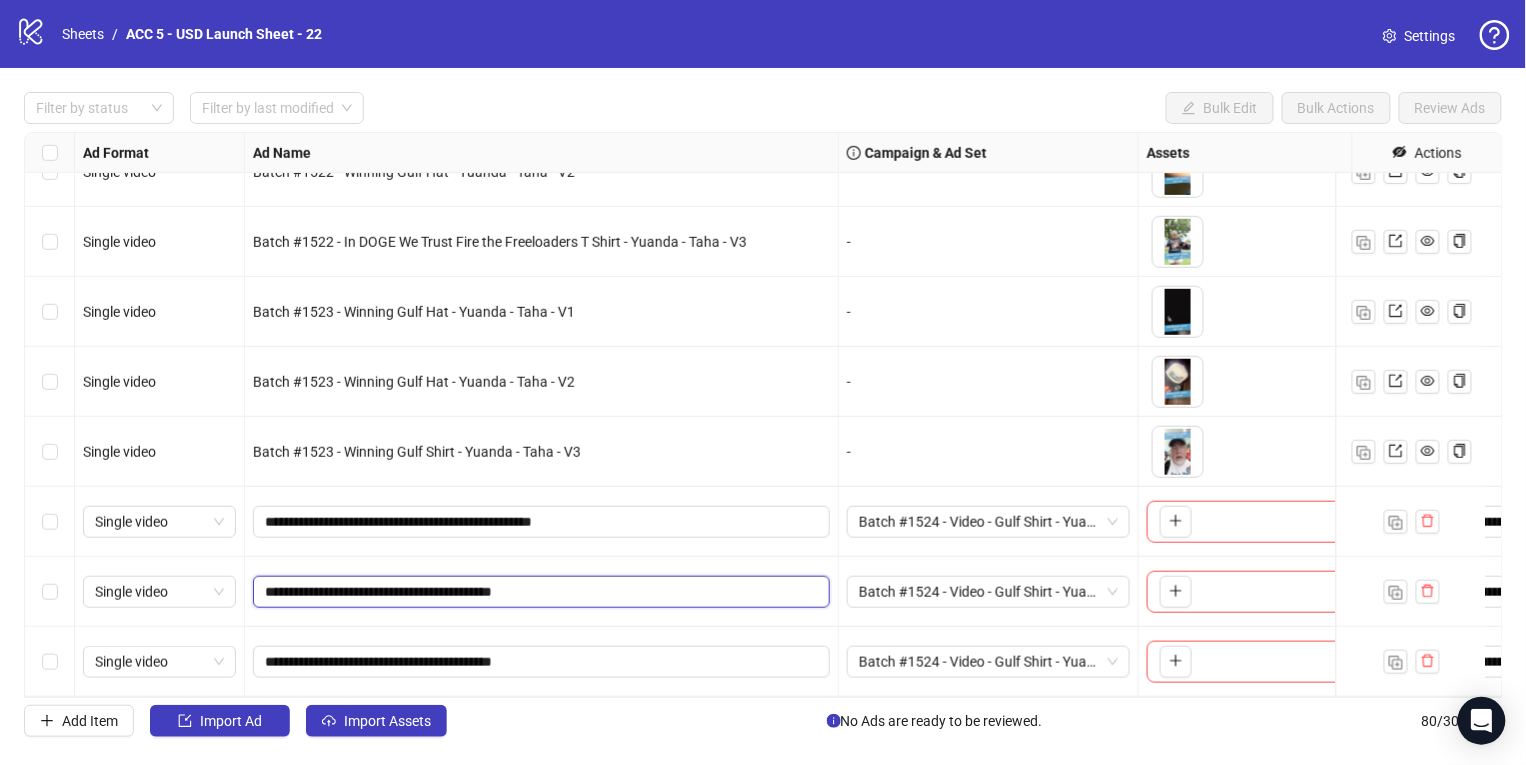 drag, startPoint x: 355, startPoint y: 574, endPoint x: 412, endPoint y: 575, distance: 57.00877 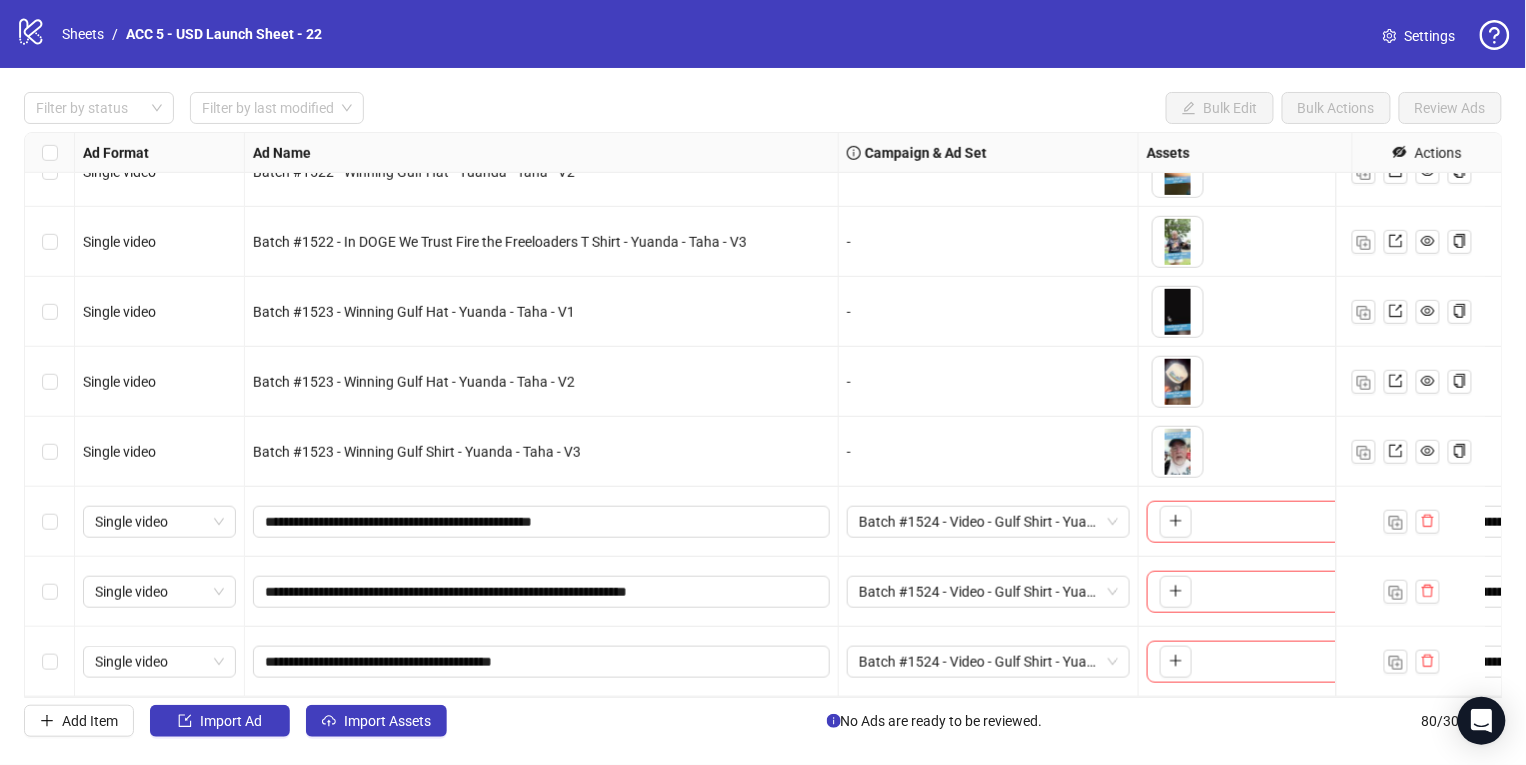 click on "**********" at bounding box center [542, 662] 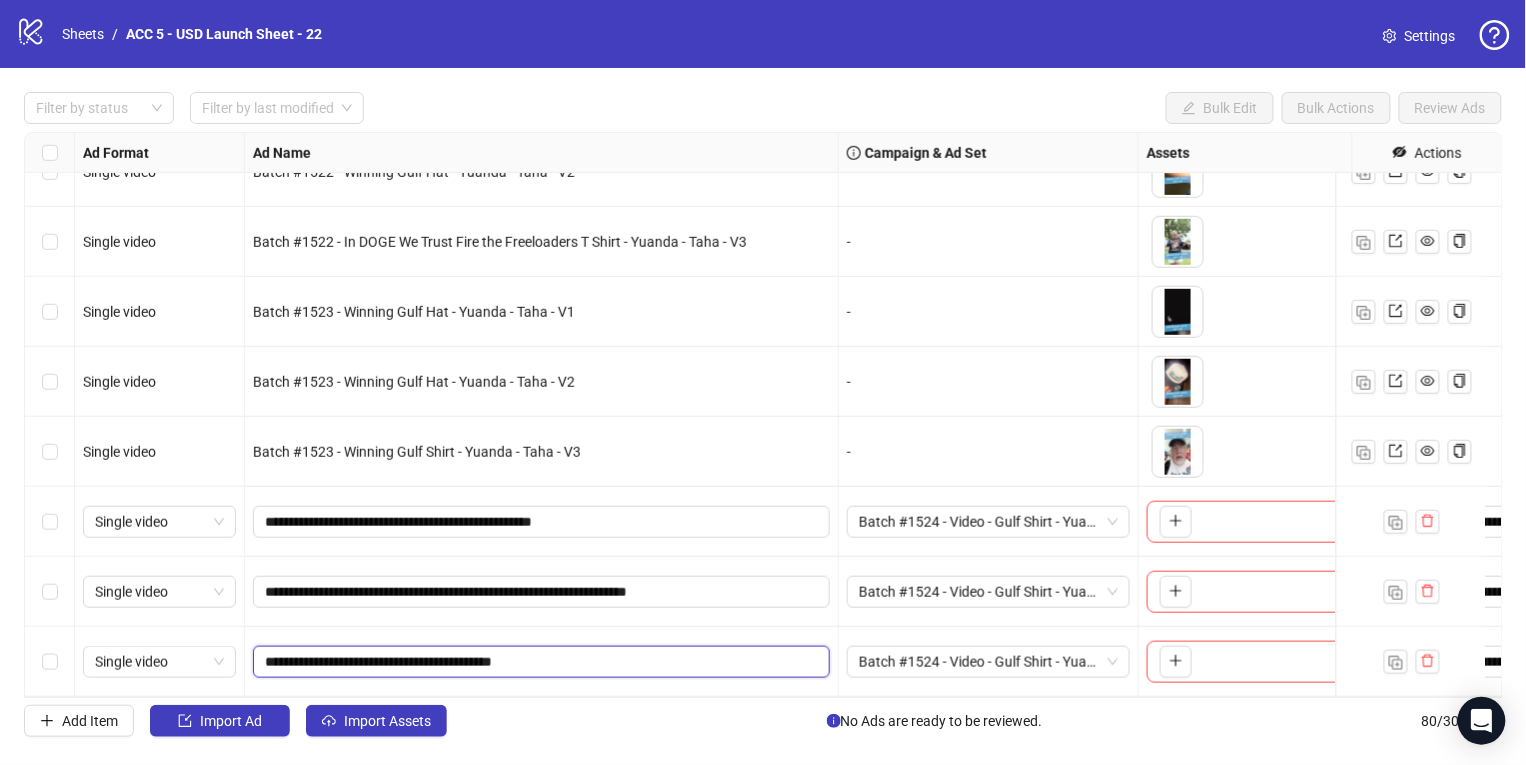 drag, startPoint x: 385, startPoint y: 646, endPoint x: 412, endPoint y: 645, distance: 27.018513 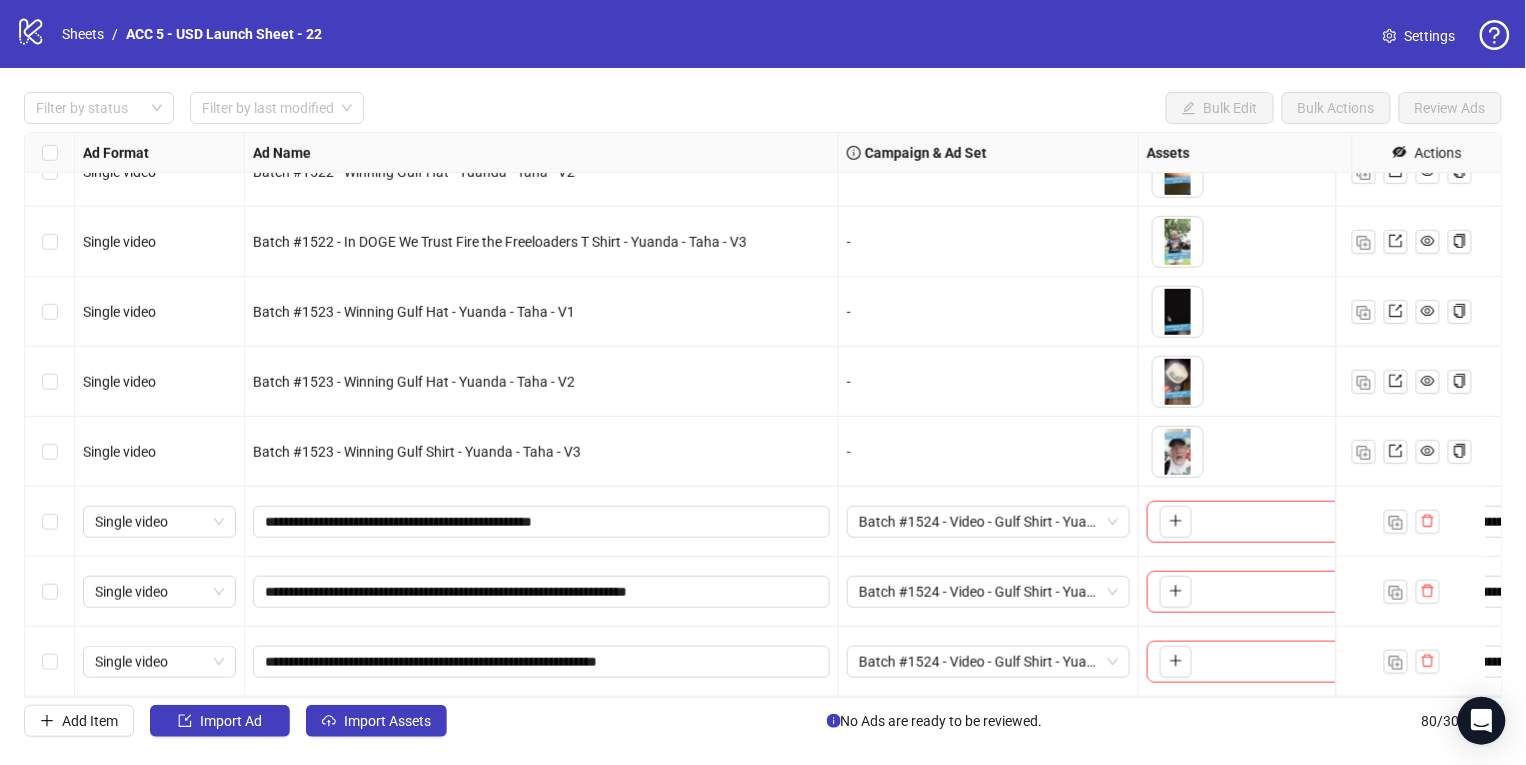 click on "**********" at bounding box center (542, 592) 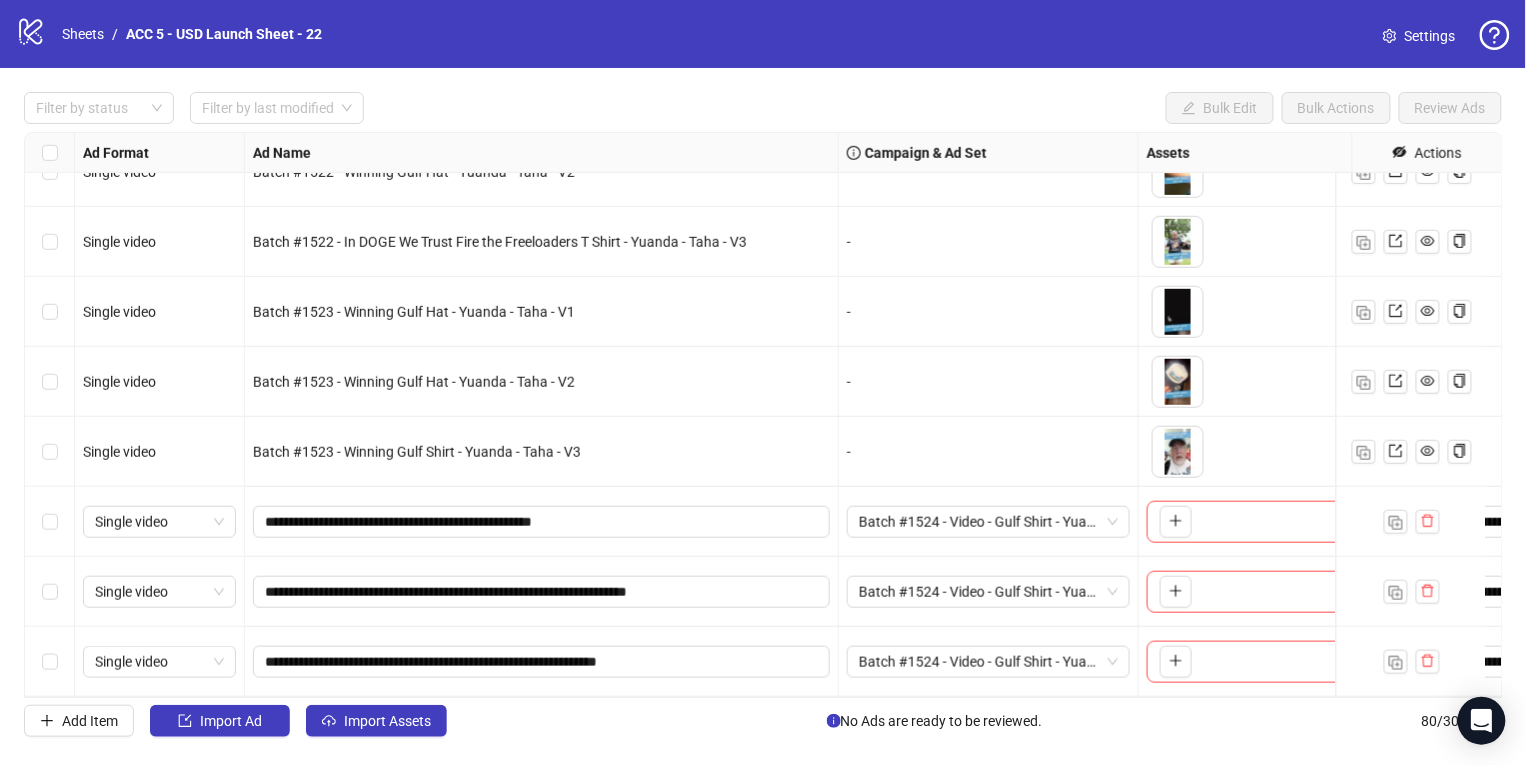 scroll, scrollTop: 5091, scrollLeft: 558, axis: both 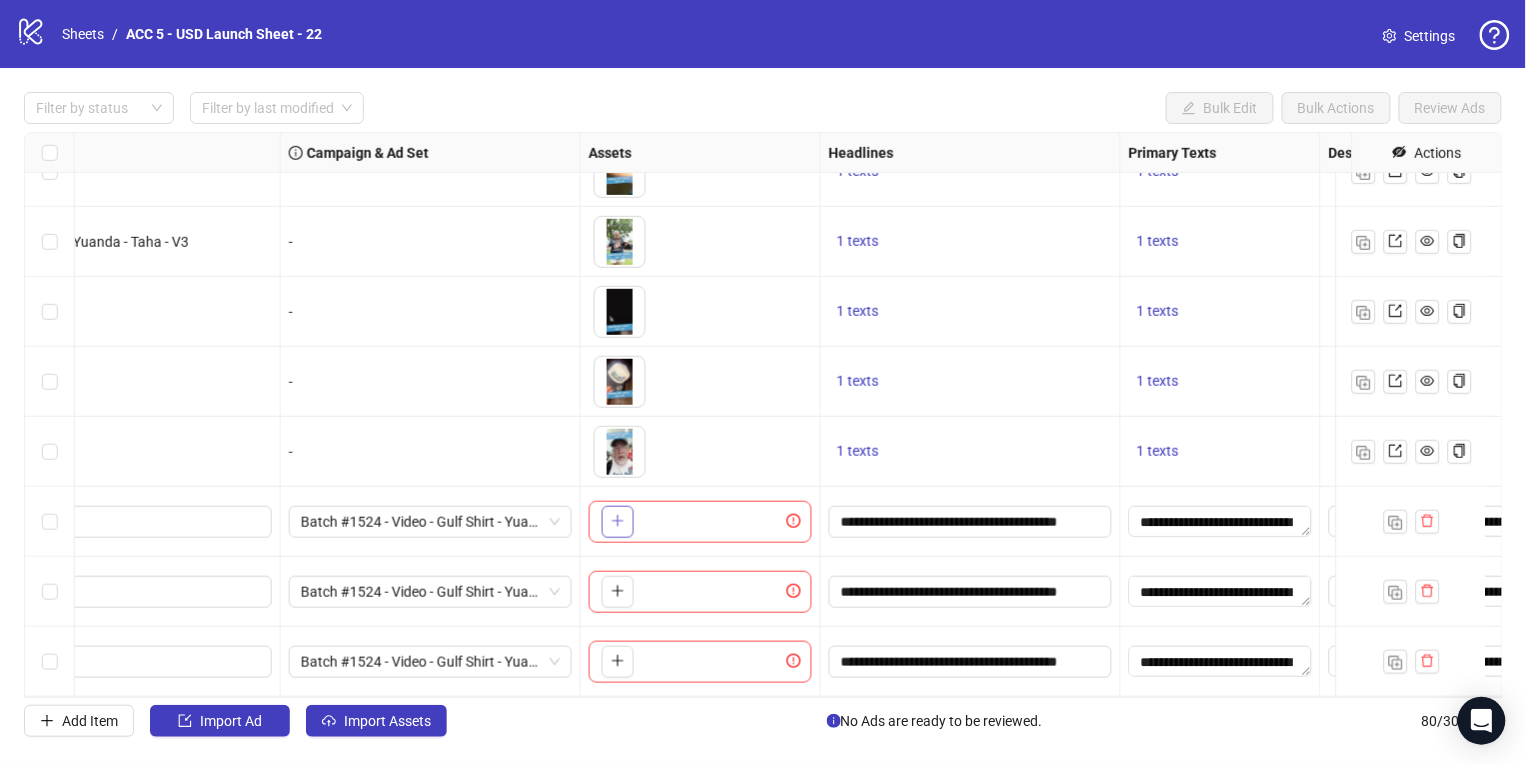 click 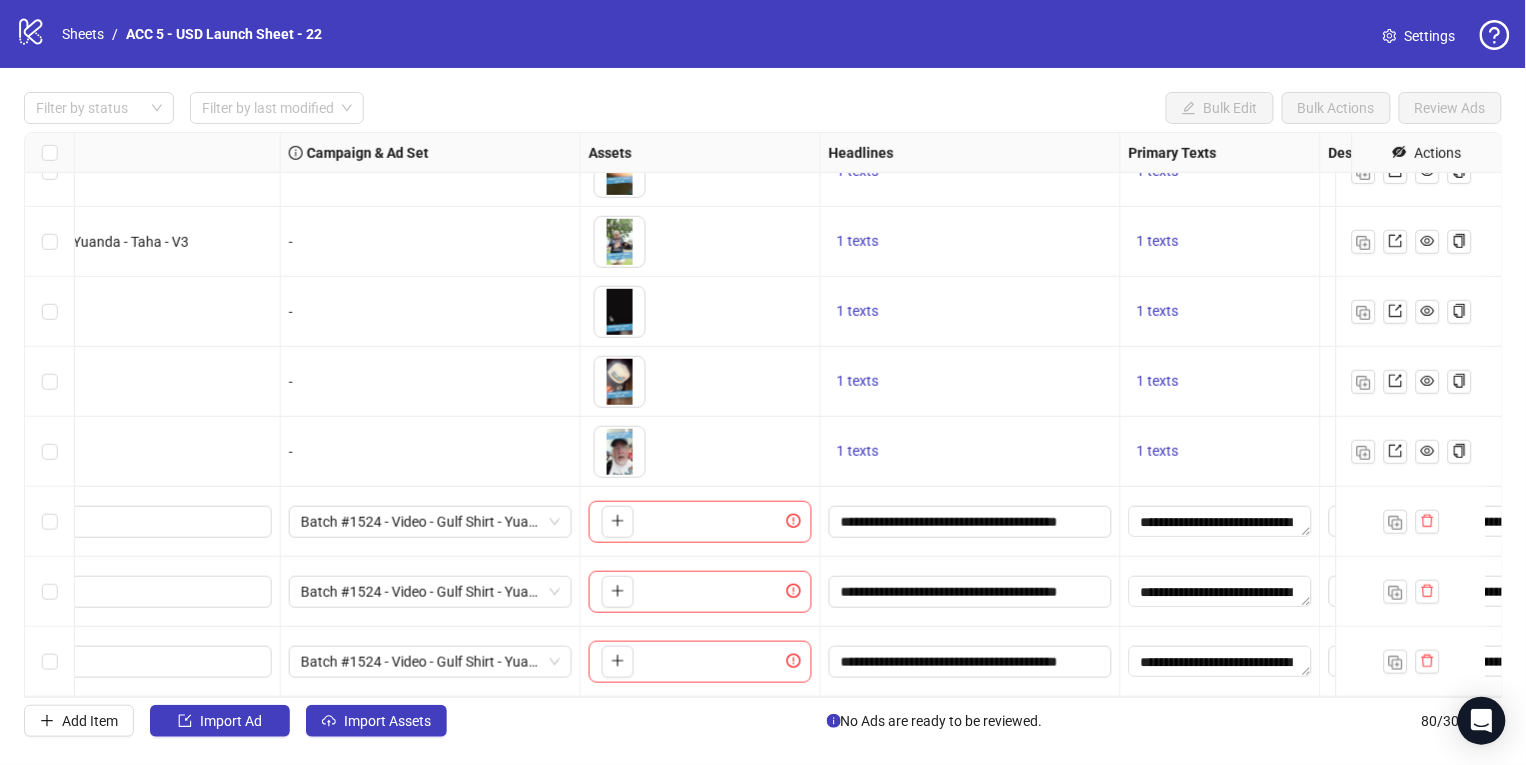 click on "To pick up a draggable item, press the space bar.
While dragging, use the arrow keys to move the item.
Press space again to drop the item in its new position, or press escape to cancel." at bounding box center [614, 592] 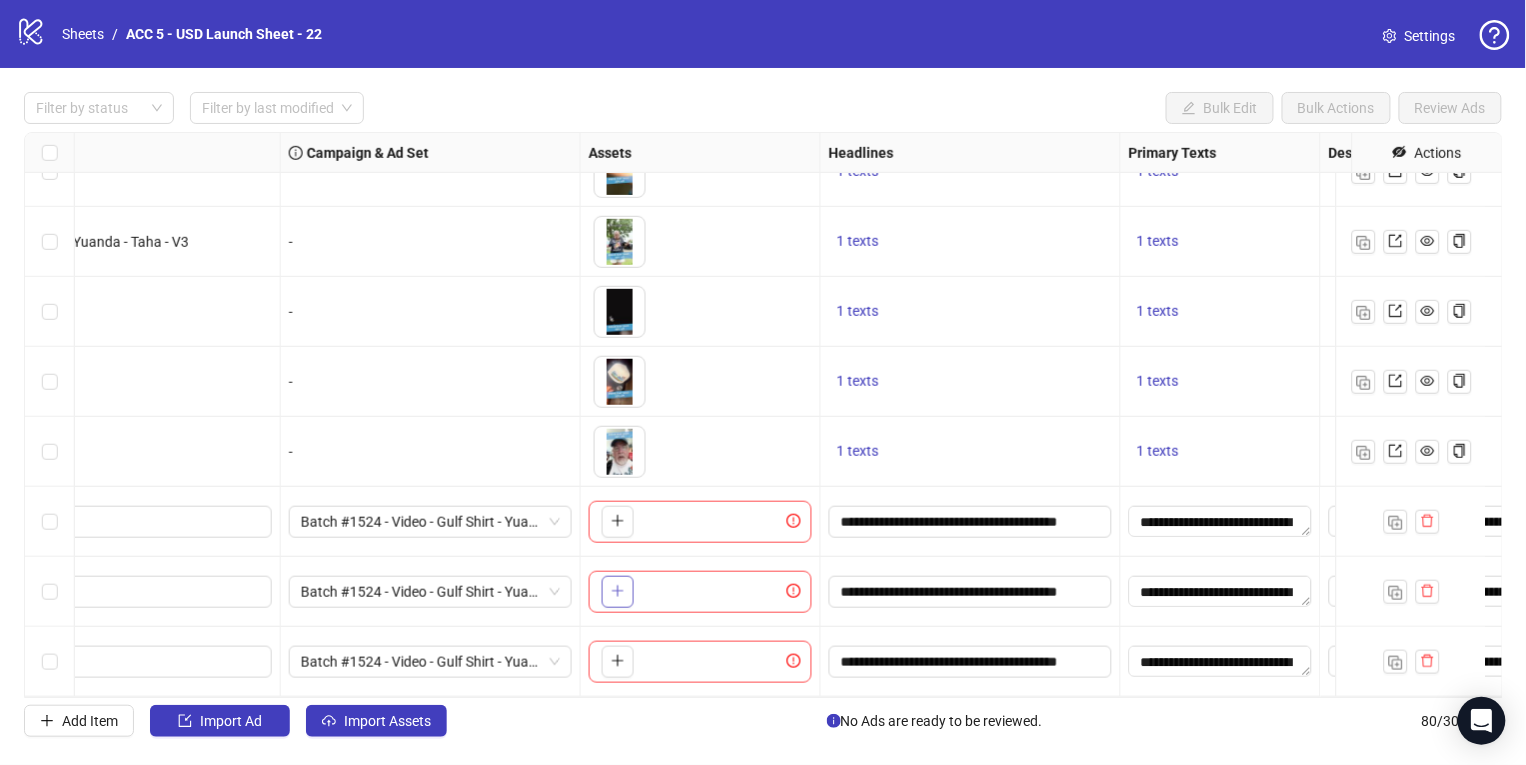 click at bounding box center [618, 592] 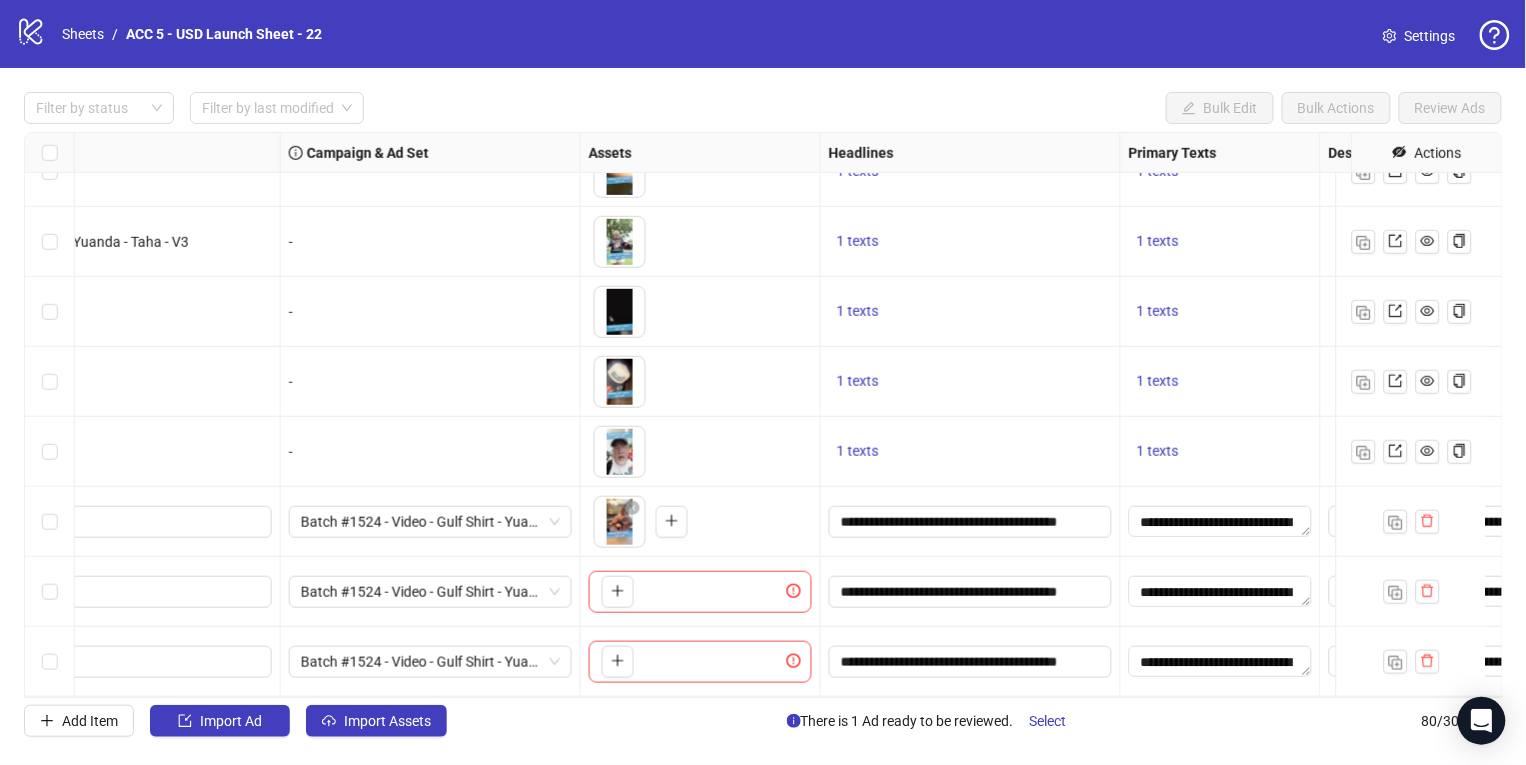 click on "To pick up a draggable item, press the space bar.
While dragging, use the arrow keys to move the item.
Press space again to drop the item in its new position, or press escape to cancel." at bounding box center [614, 662] 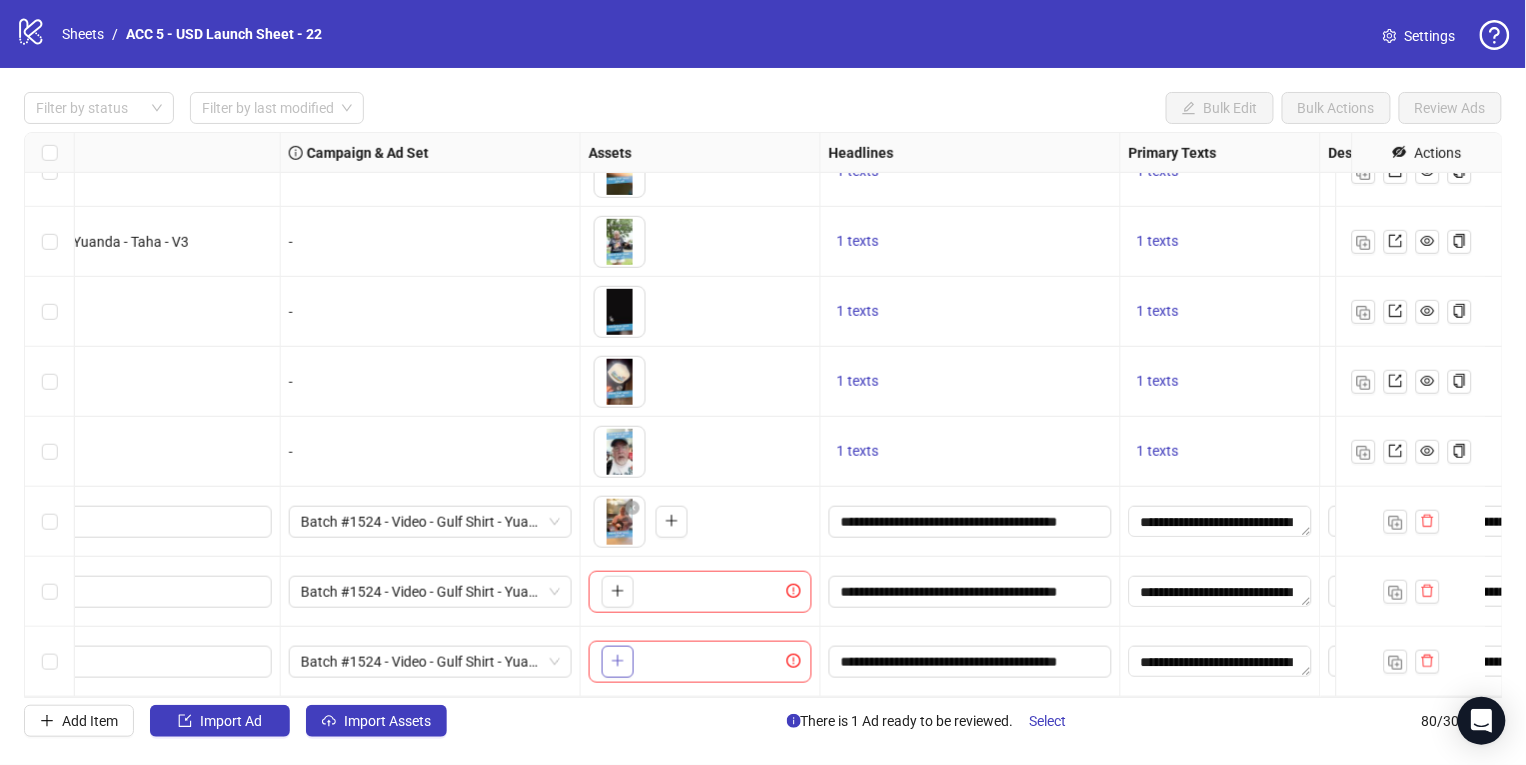 click at bounding box center (618, 662) 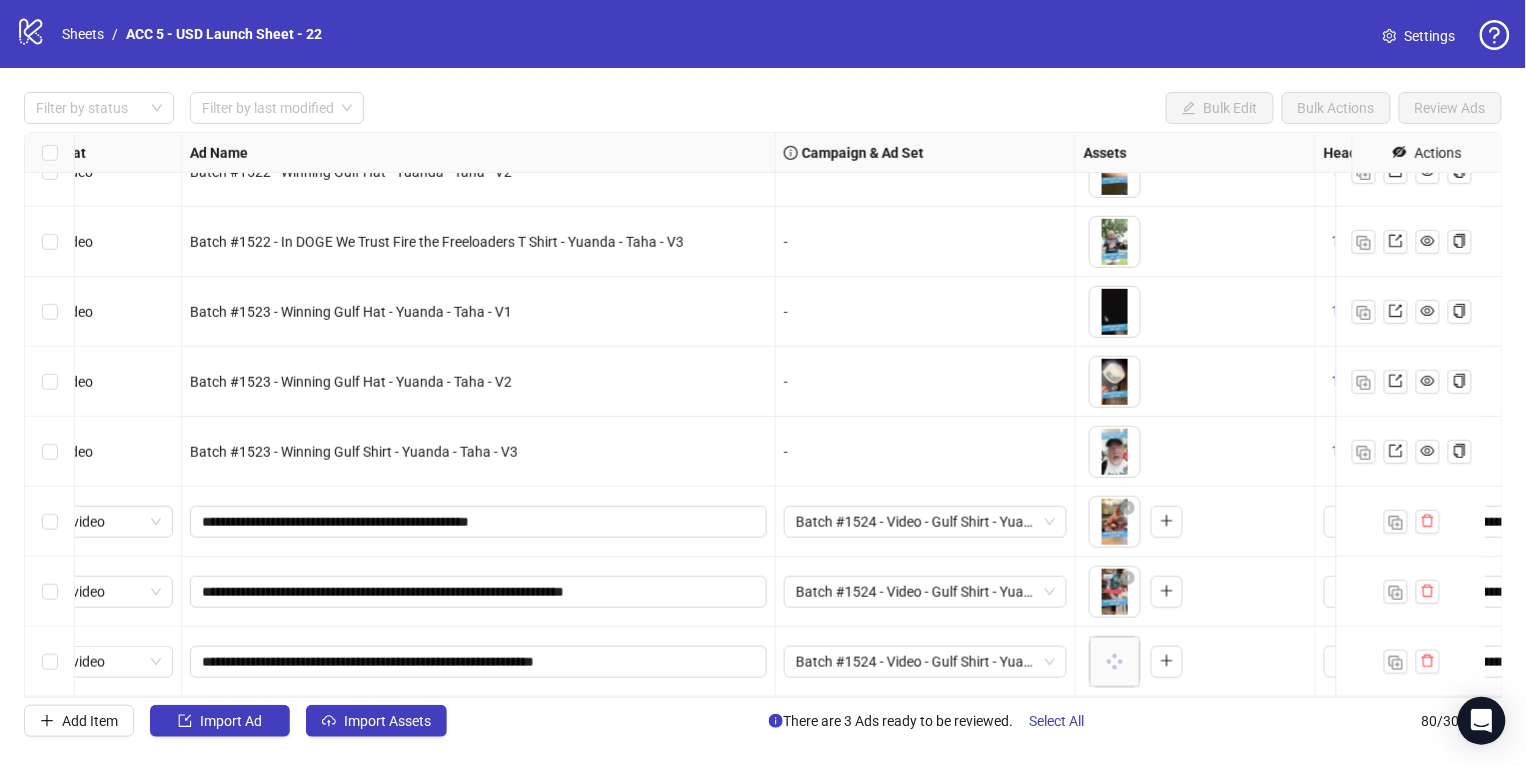scroll, scrollTop: 5091, scrollLeft: 0, axis: vertical 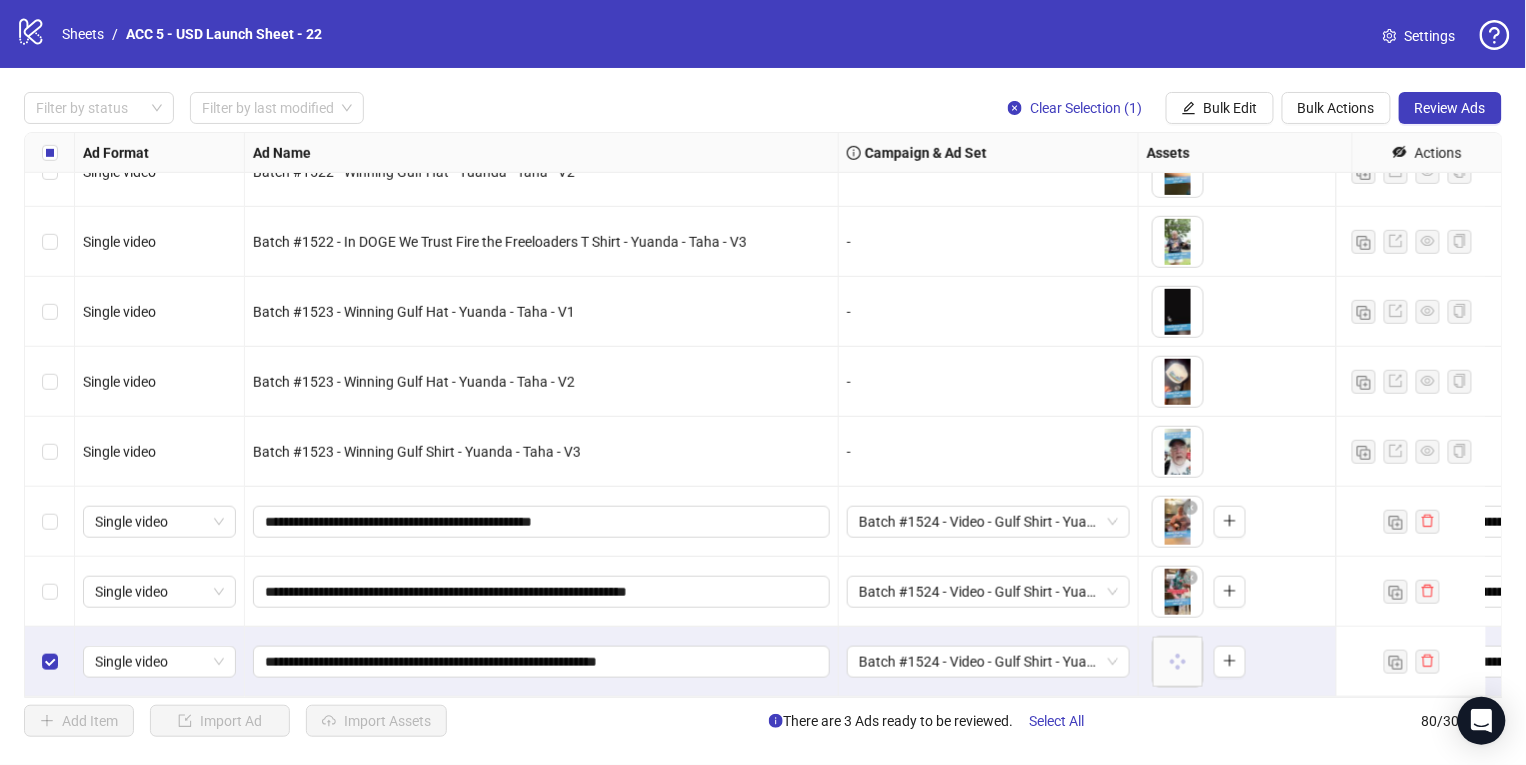 click at bounding box center (50, 592) 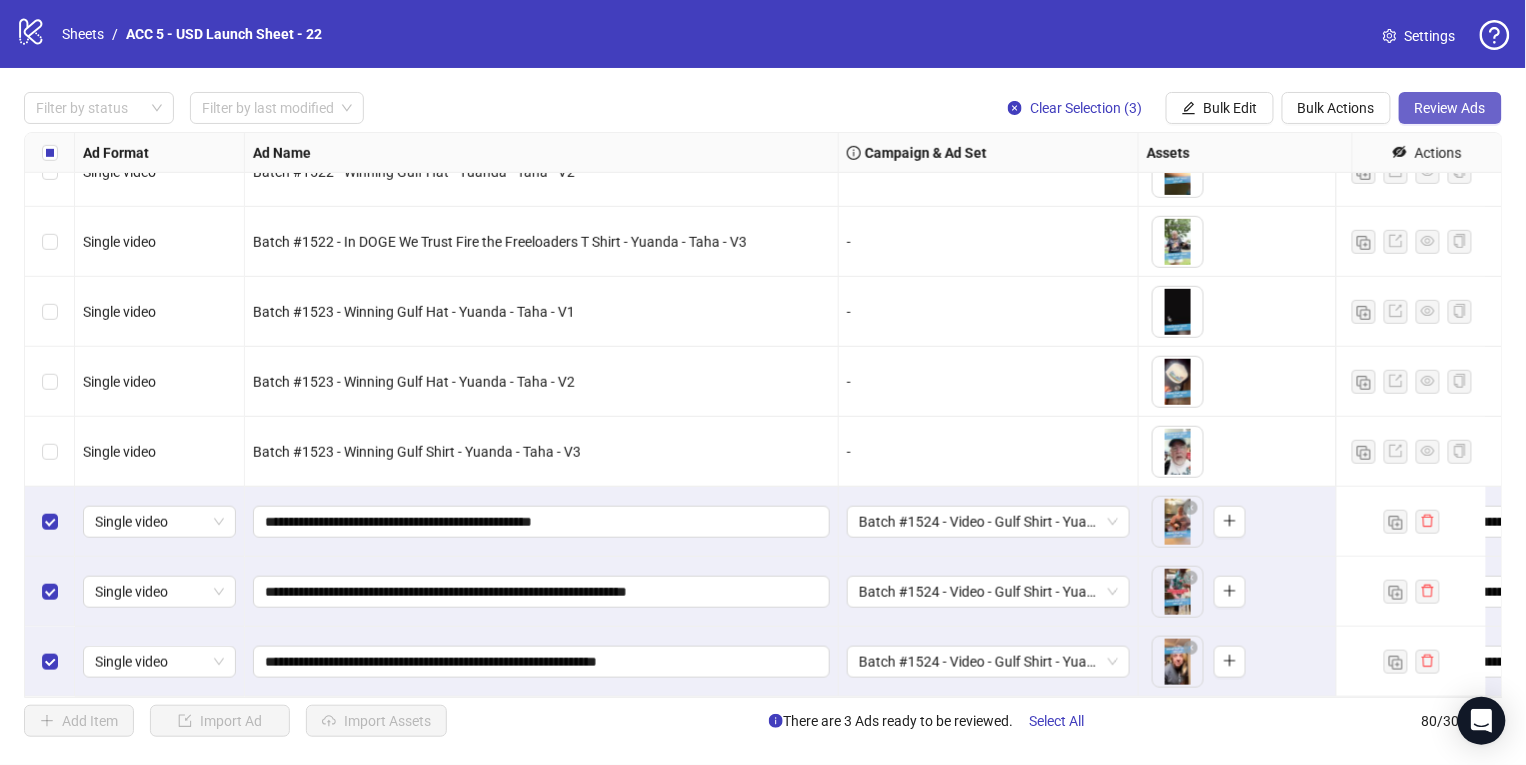 click on "Review Ads" at bounding box center (1450, 108) 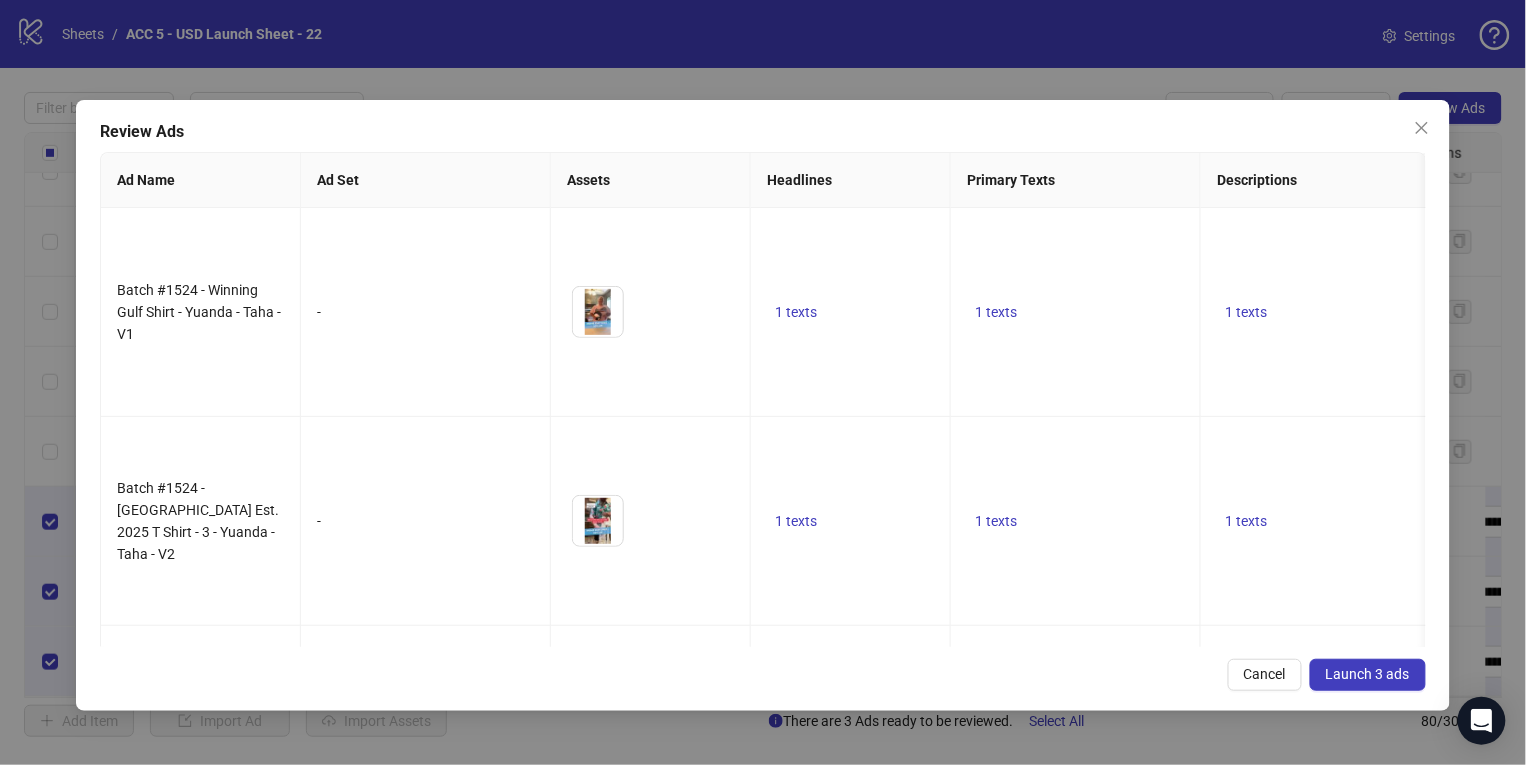 click on "Launch 3 ads" at bounding box center [1368, 674] 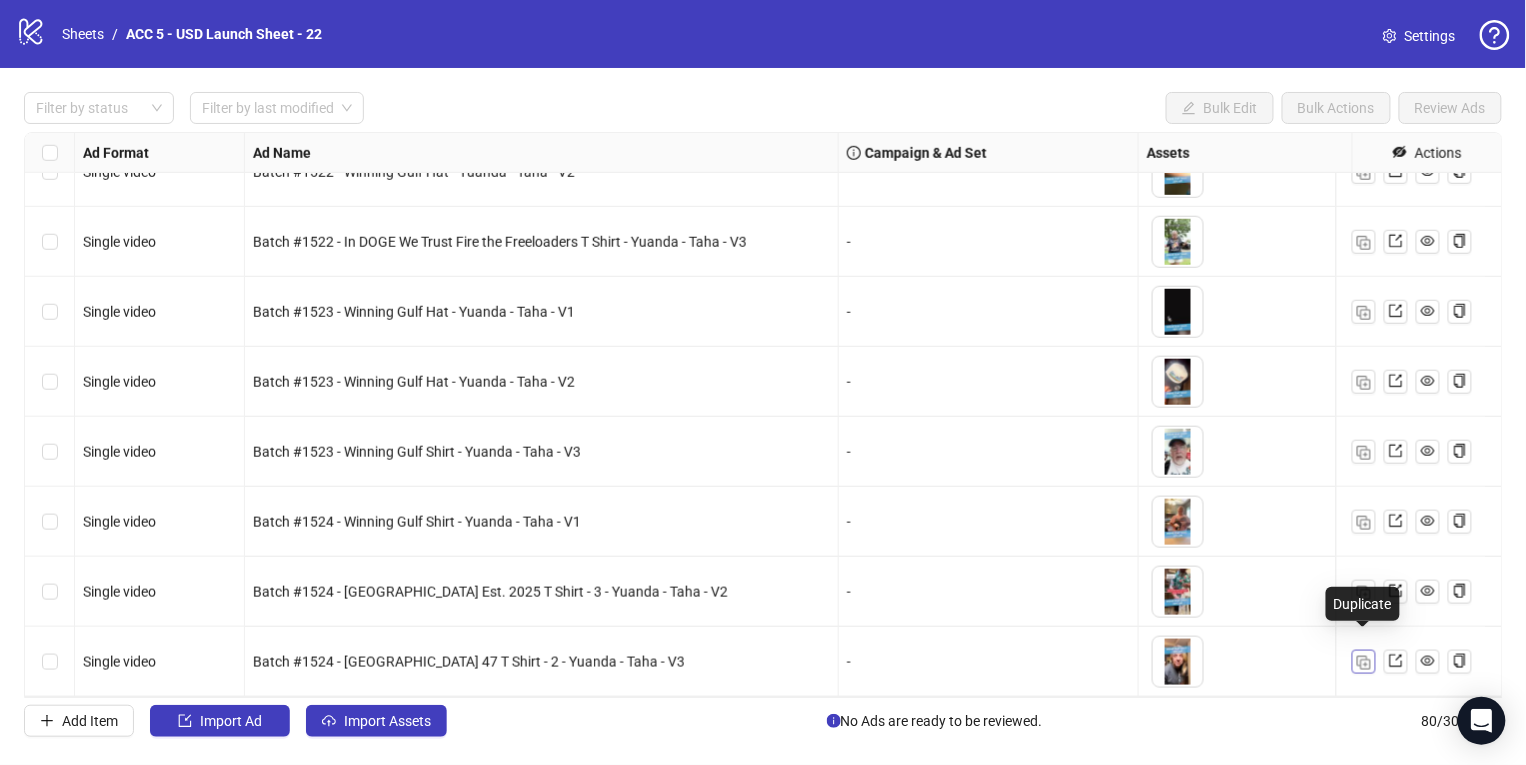 click at bounding box center [1364, 663] 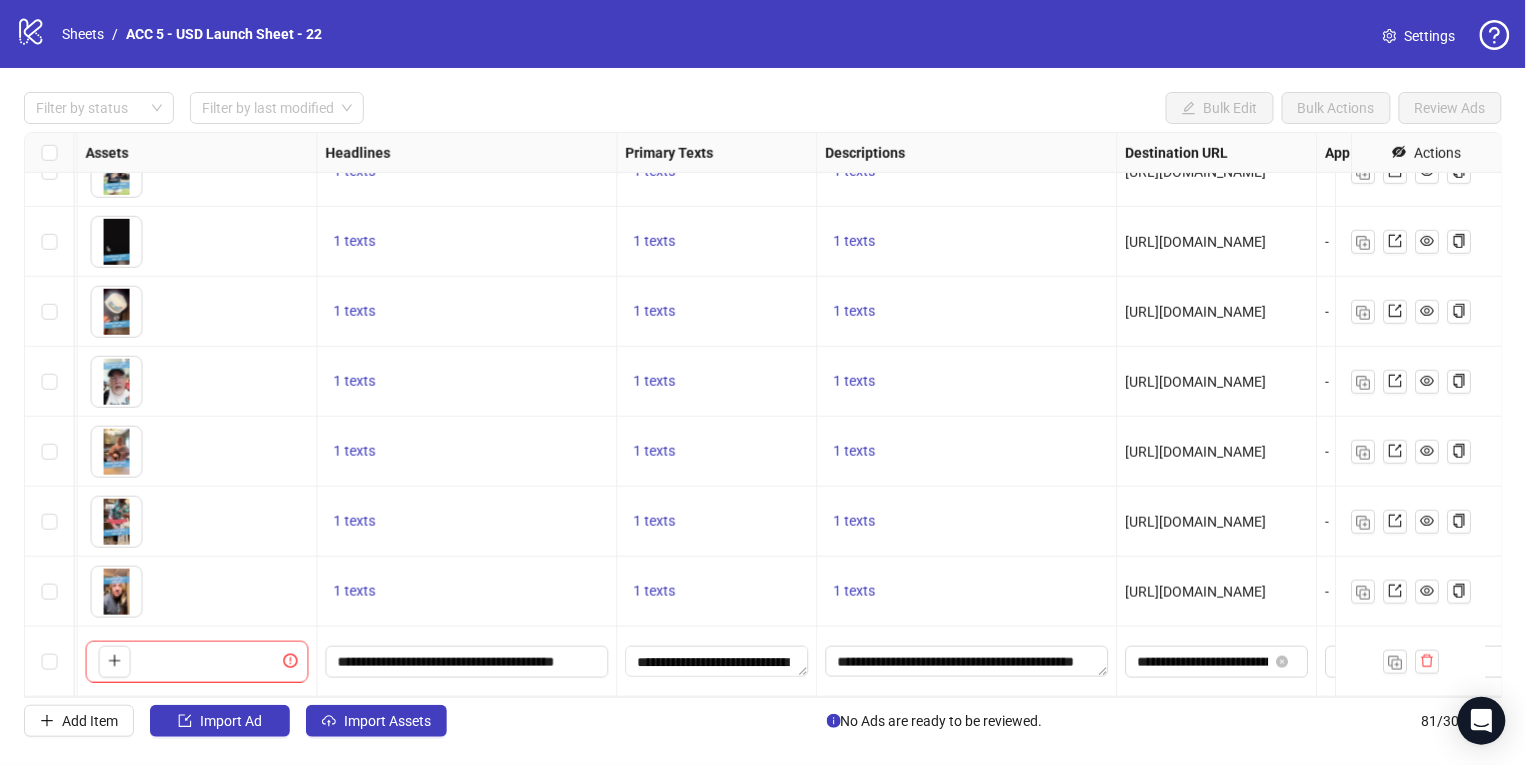 scroll, scrollTop: 5161, scrollLeft: 1206, axis: both 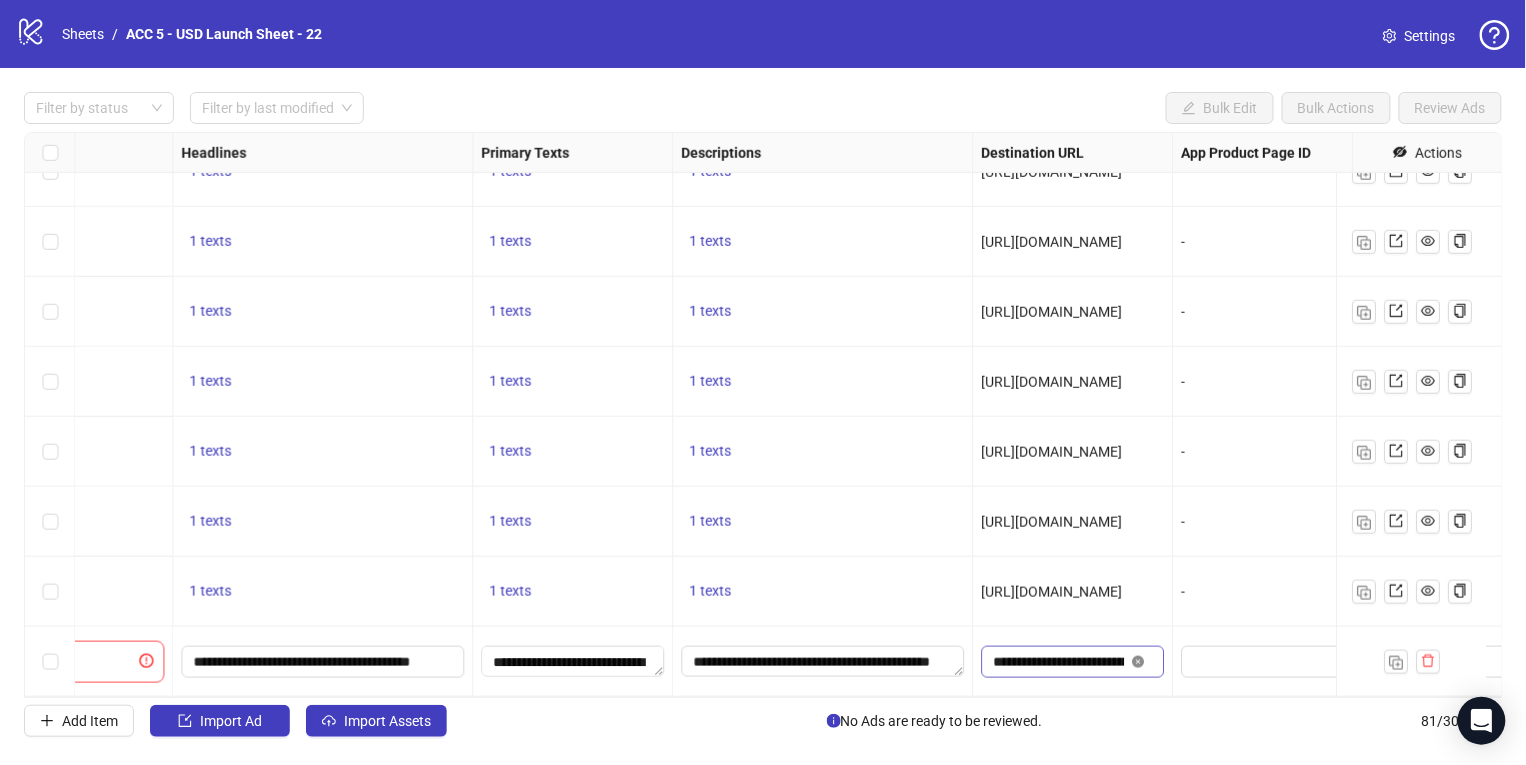 click 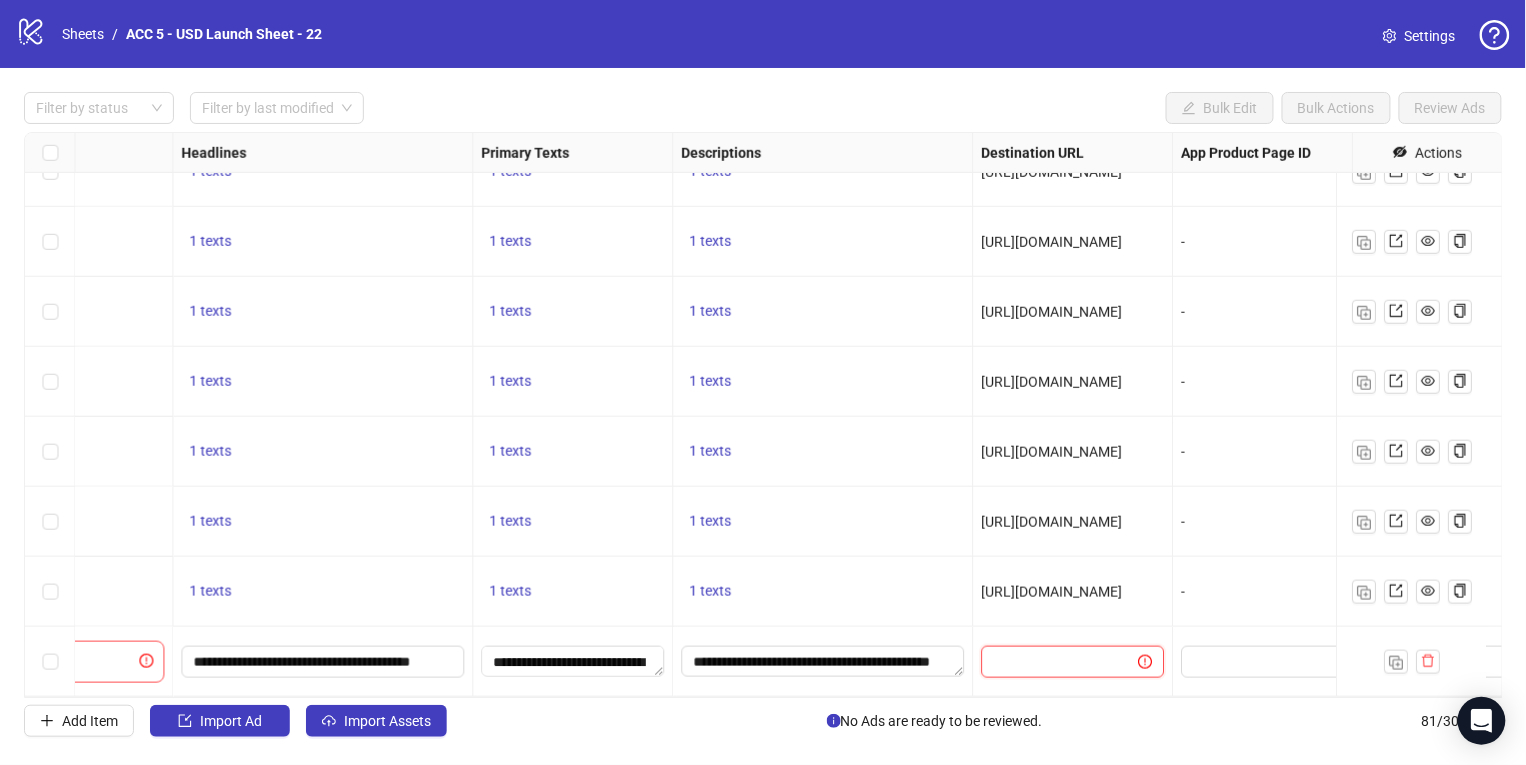 scroll, scrollTop: 0, scrollLeft: 0, axis: both 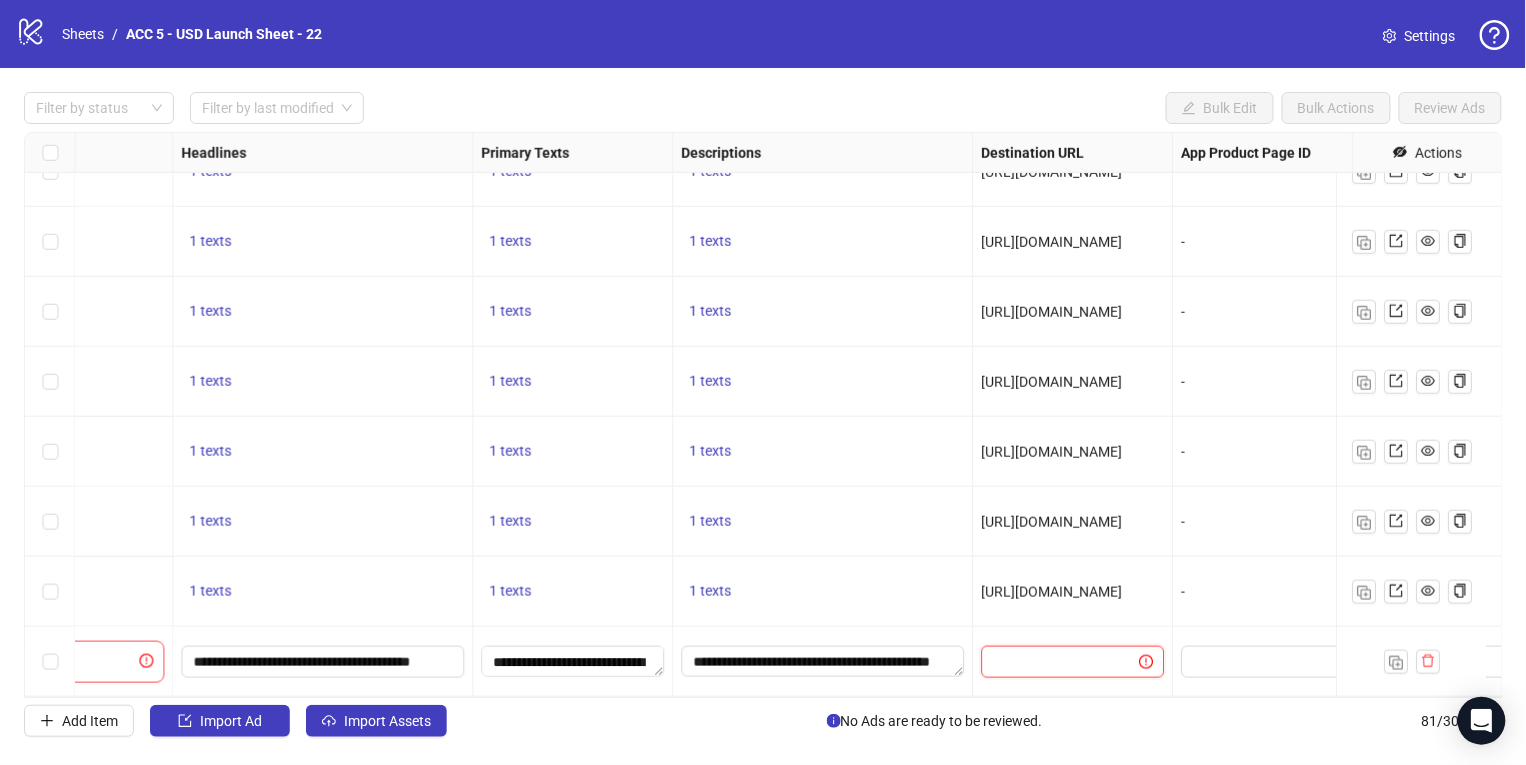 click at bounding box center [1052, 662] 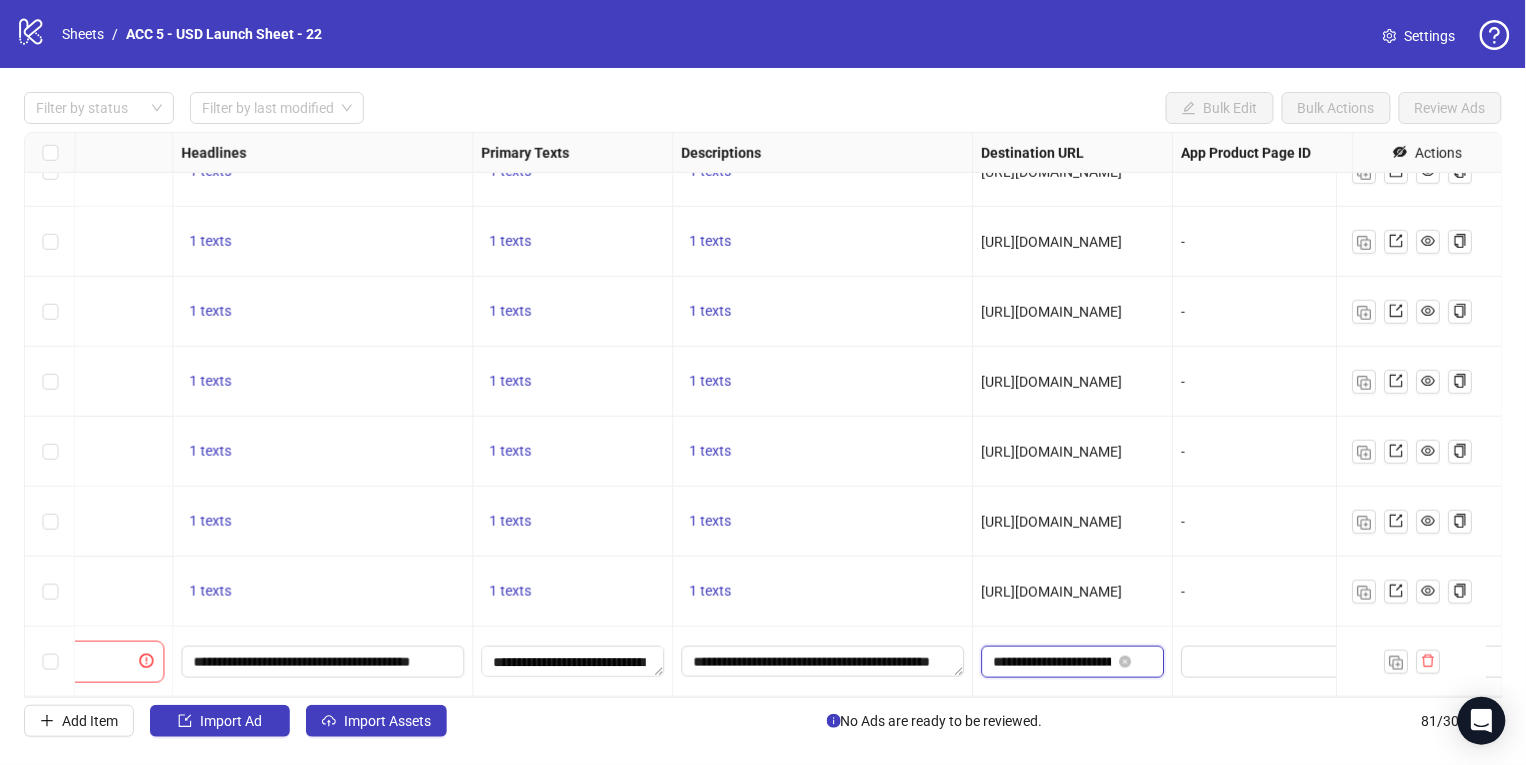 scroll, scrollTop: 0, scrollLeft: 345, axis: horizontal 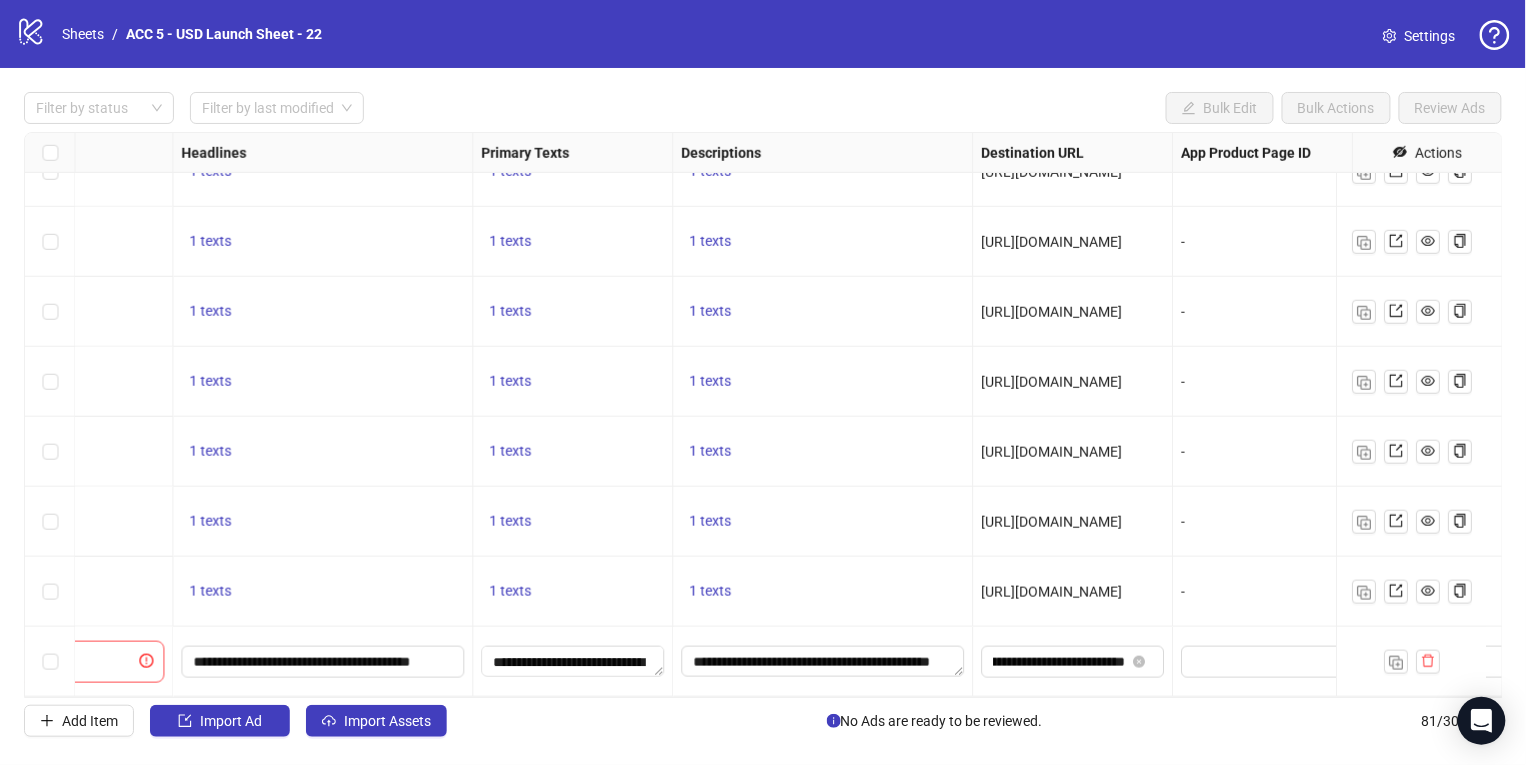 click on "-" at bounding box center [1273, 592] 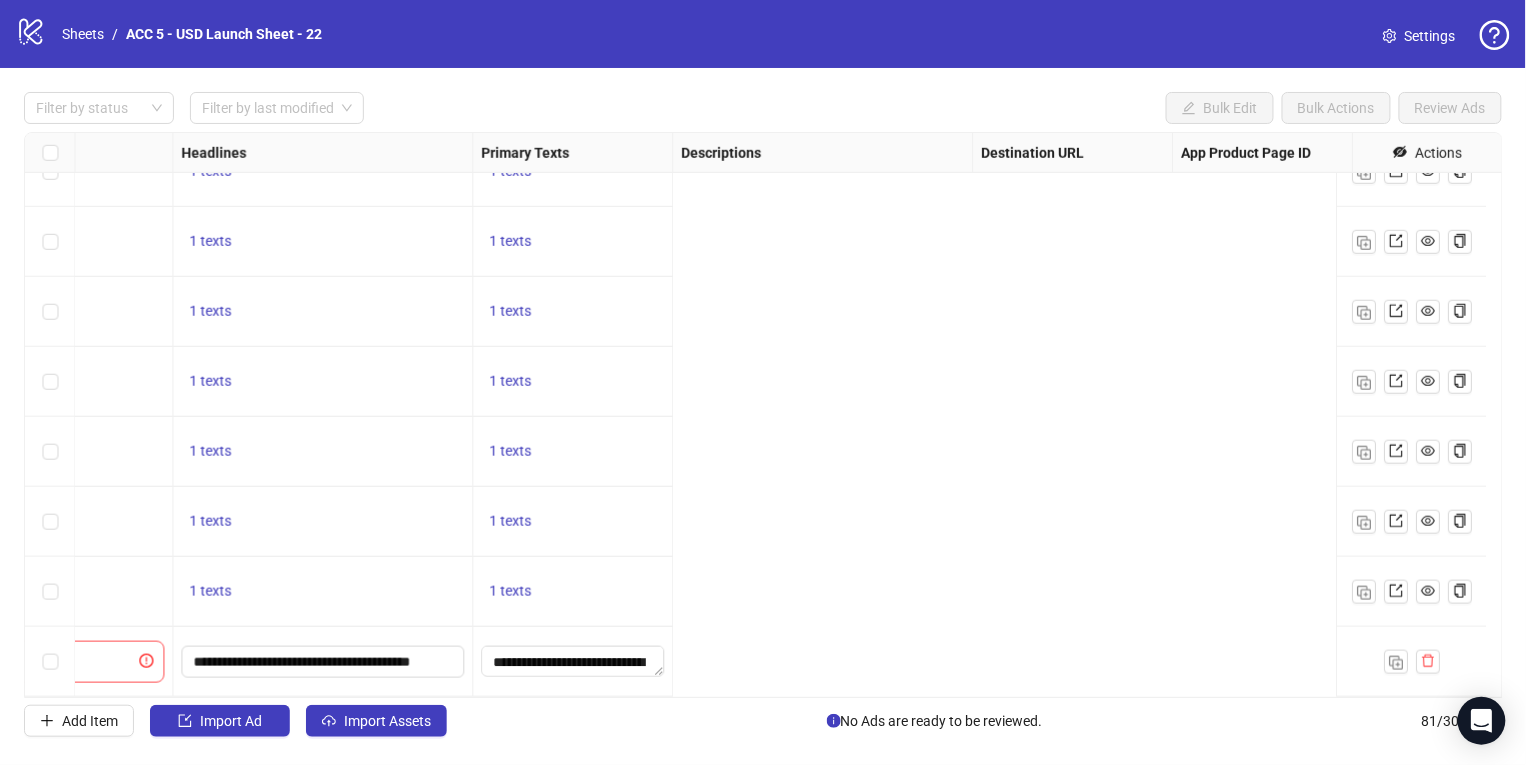 scroll, scrollTop: 5161, scrollLeft: 0, axis: vertical 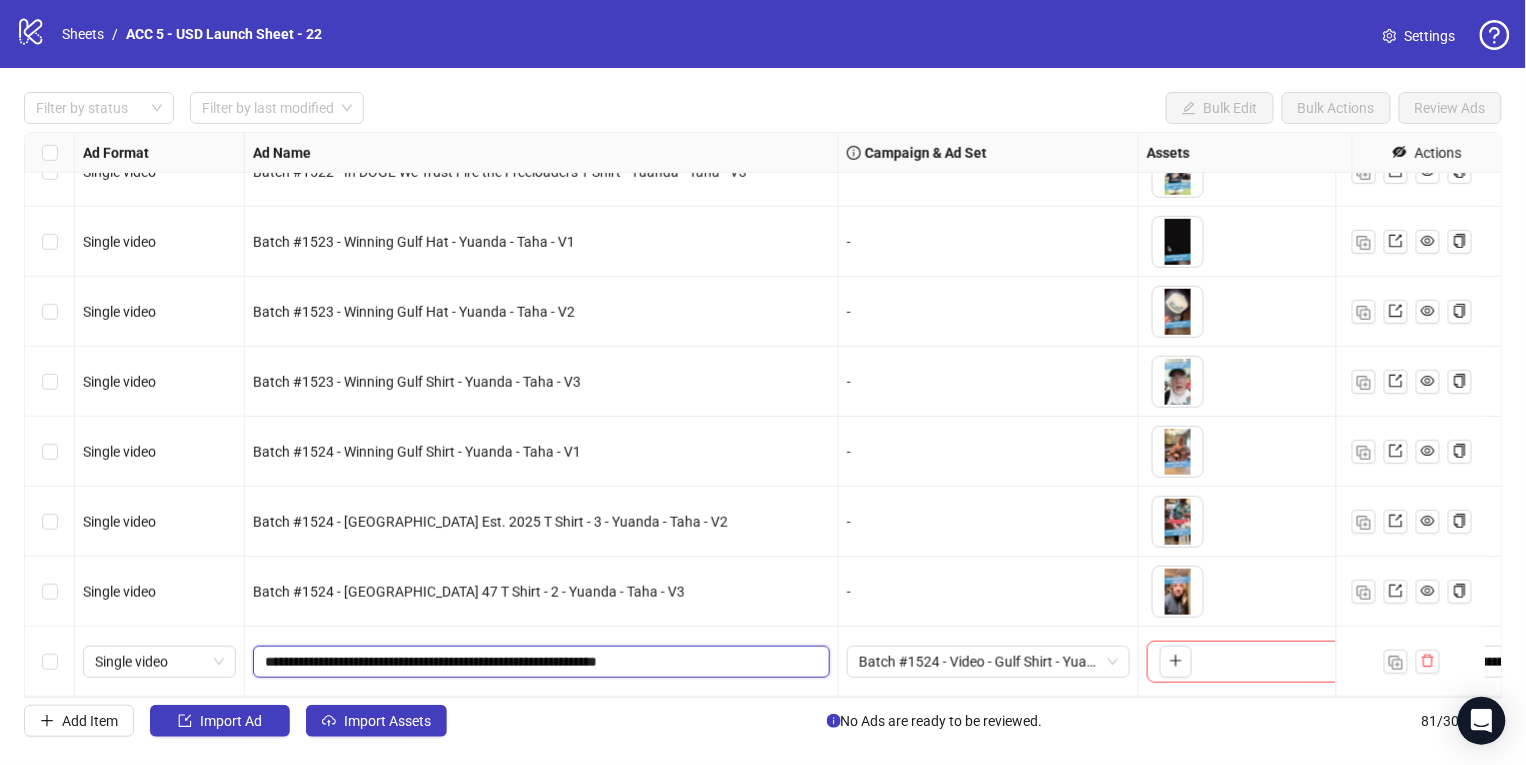 click on "**********" at bounding box center (539, 662) 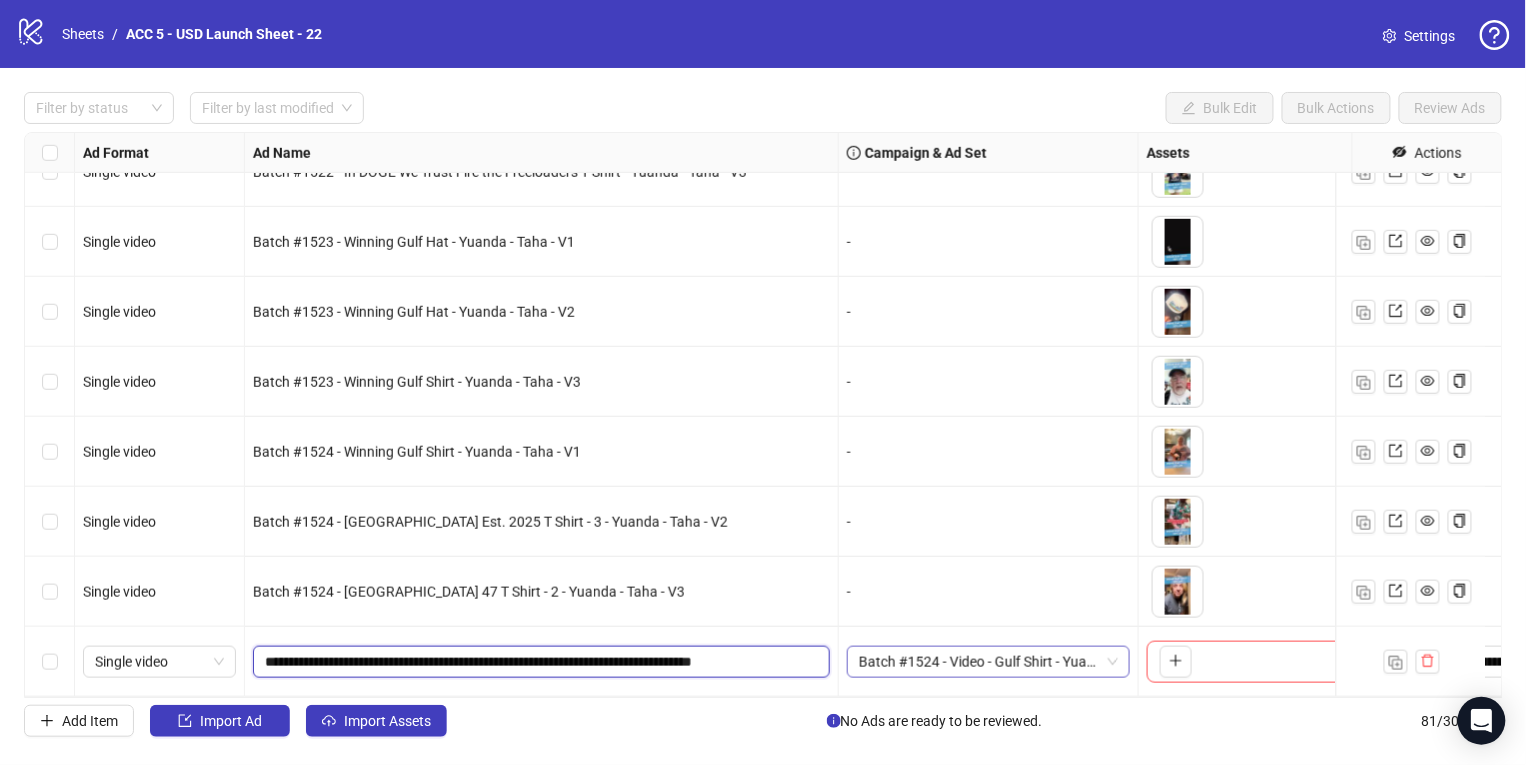drag, startPoint x: 804, startPoint y: 650, endPoint x: 862, endPoint y: 654, distance: 58.137768 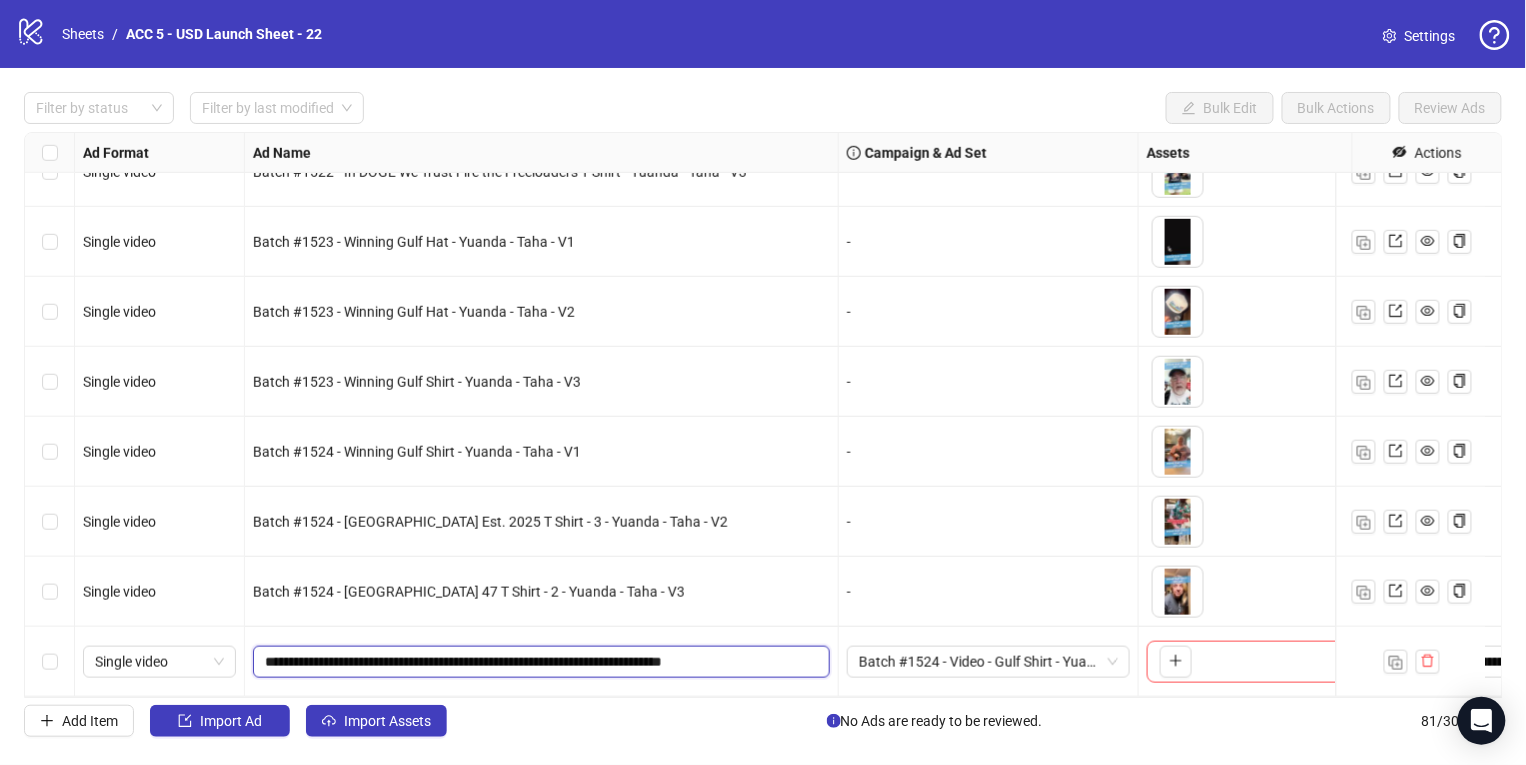 click on "**********" at bounding box center [539, 662] 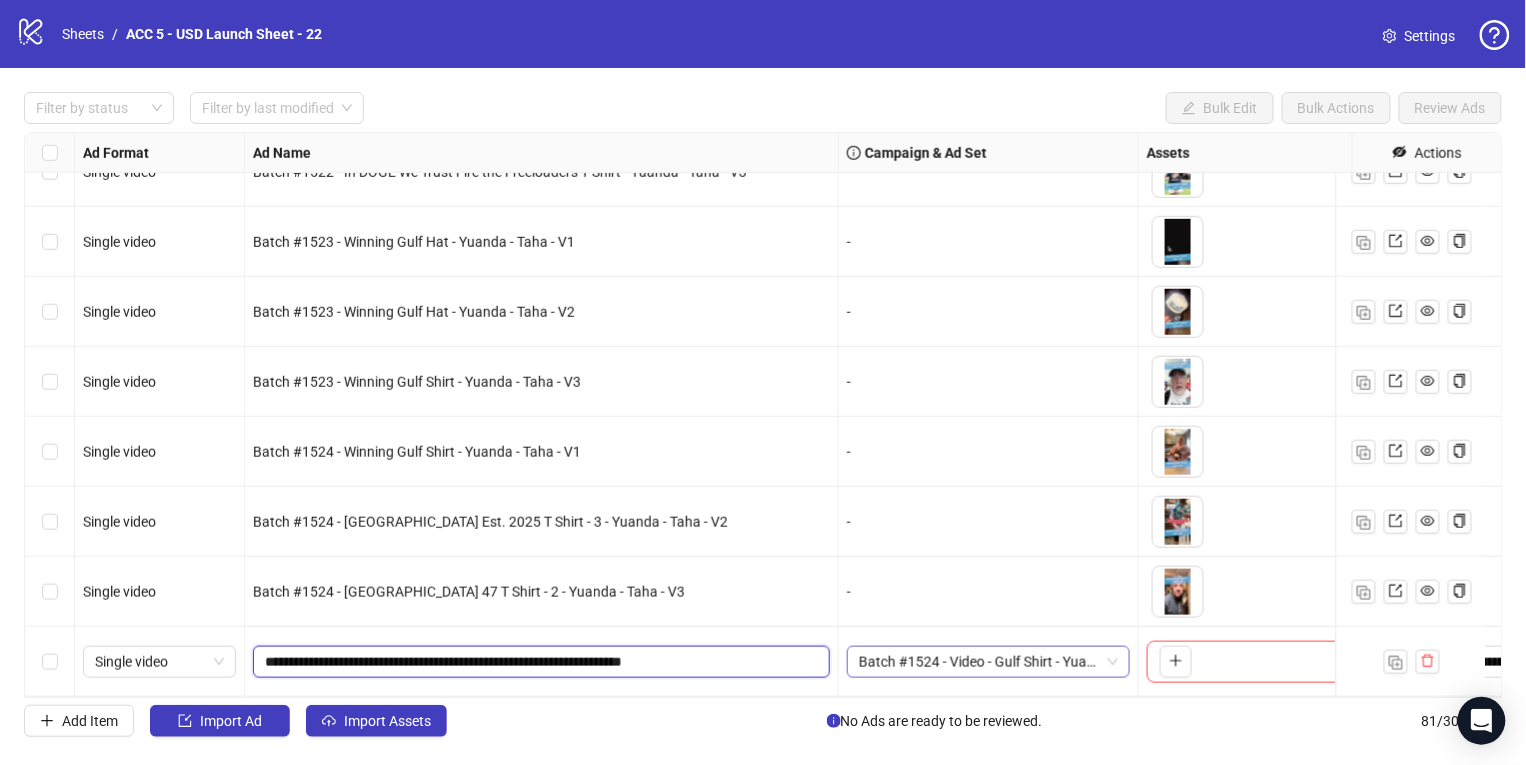 click on "Batch #1524 - Video - Gulf Shirt - Yuanda - Taha - [DATE]" at bounding box center (988, 662) 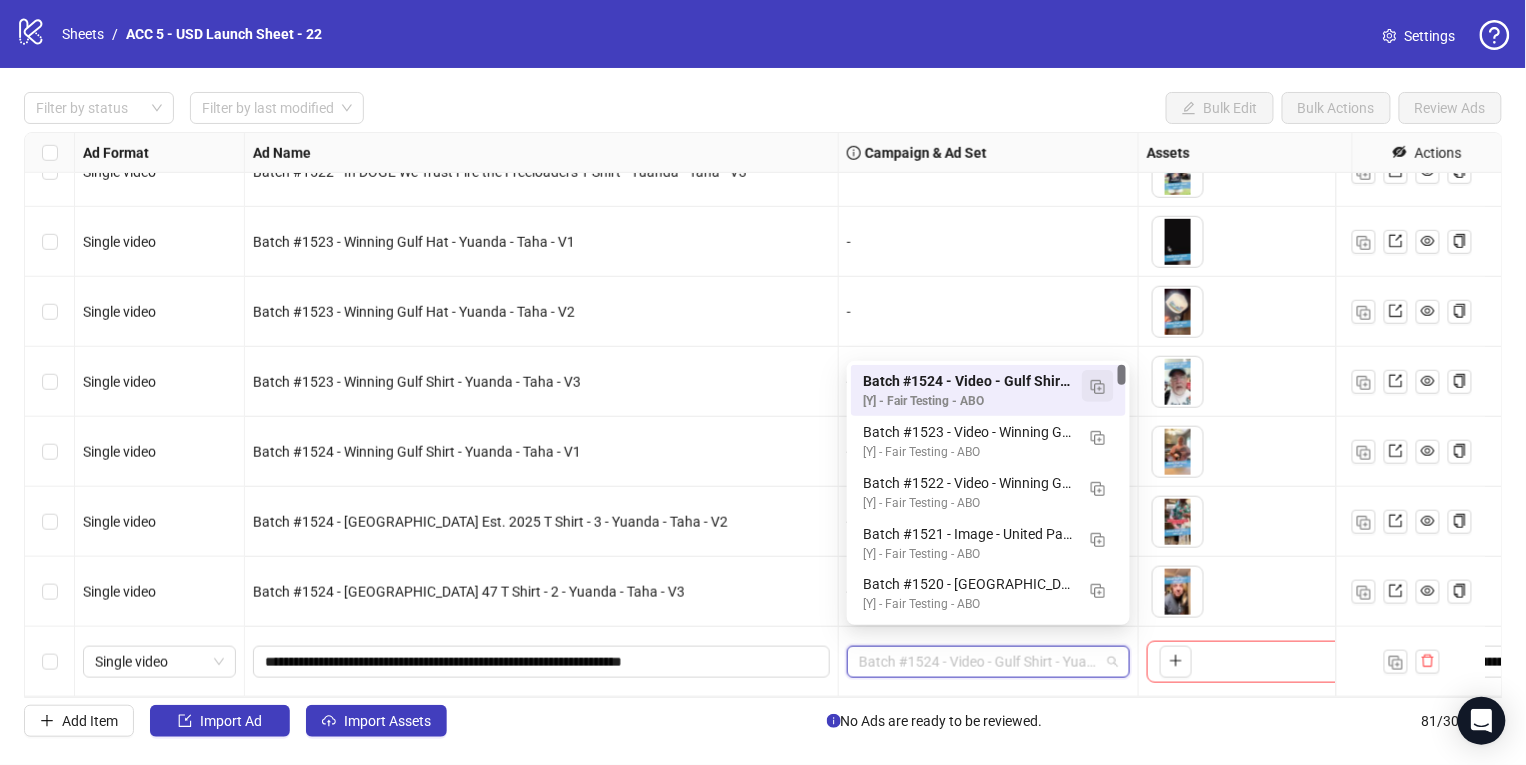 click at bounding box center (1098, 386) 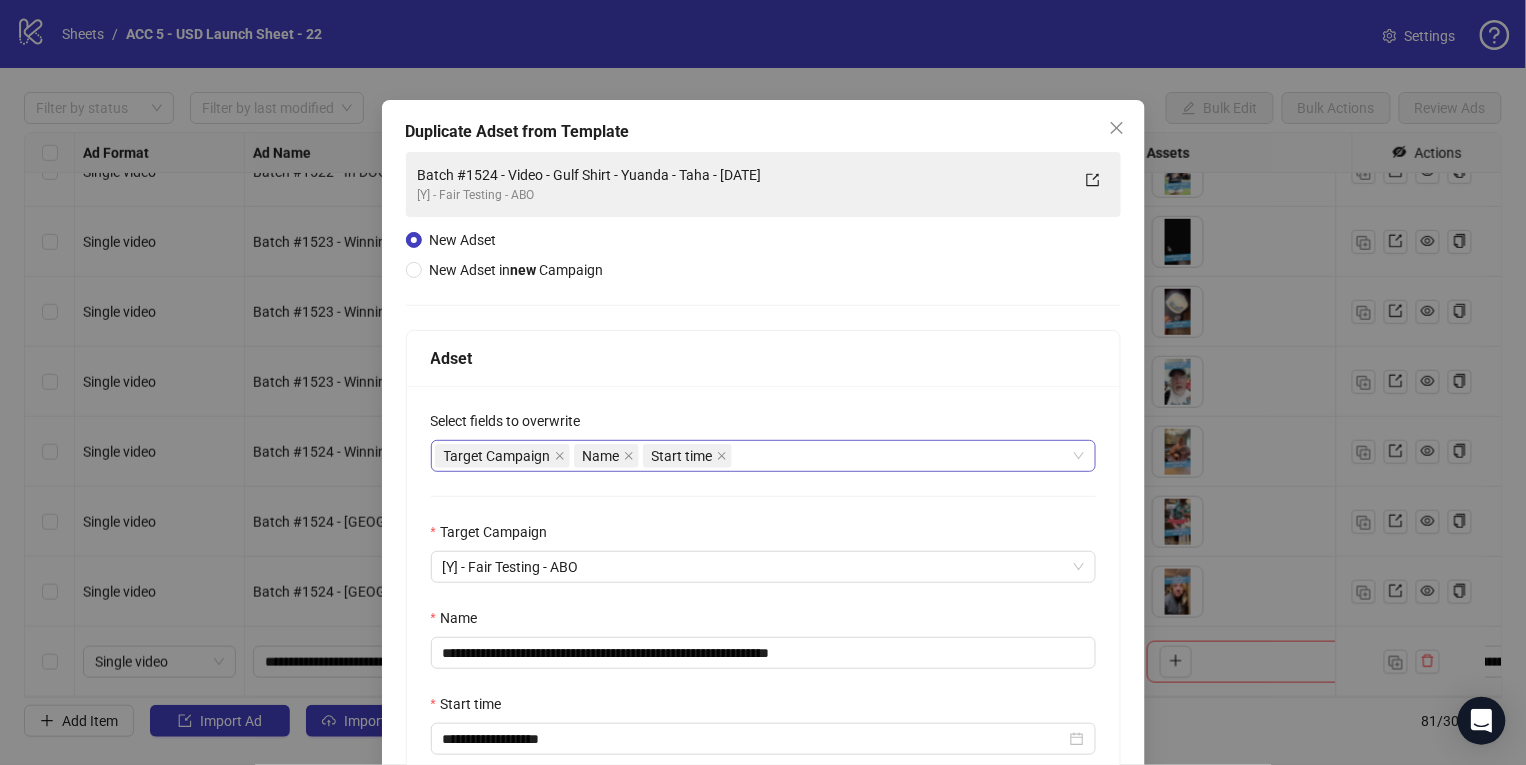 click on "Target Campaign Name Start time" at bounding box center (753, 456) 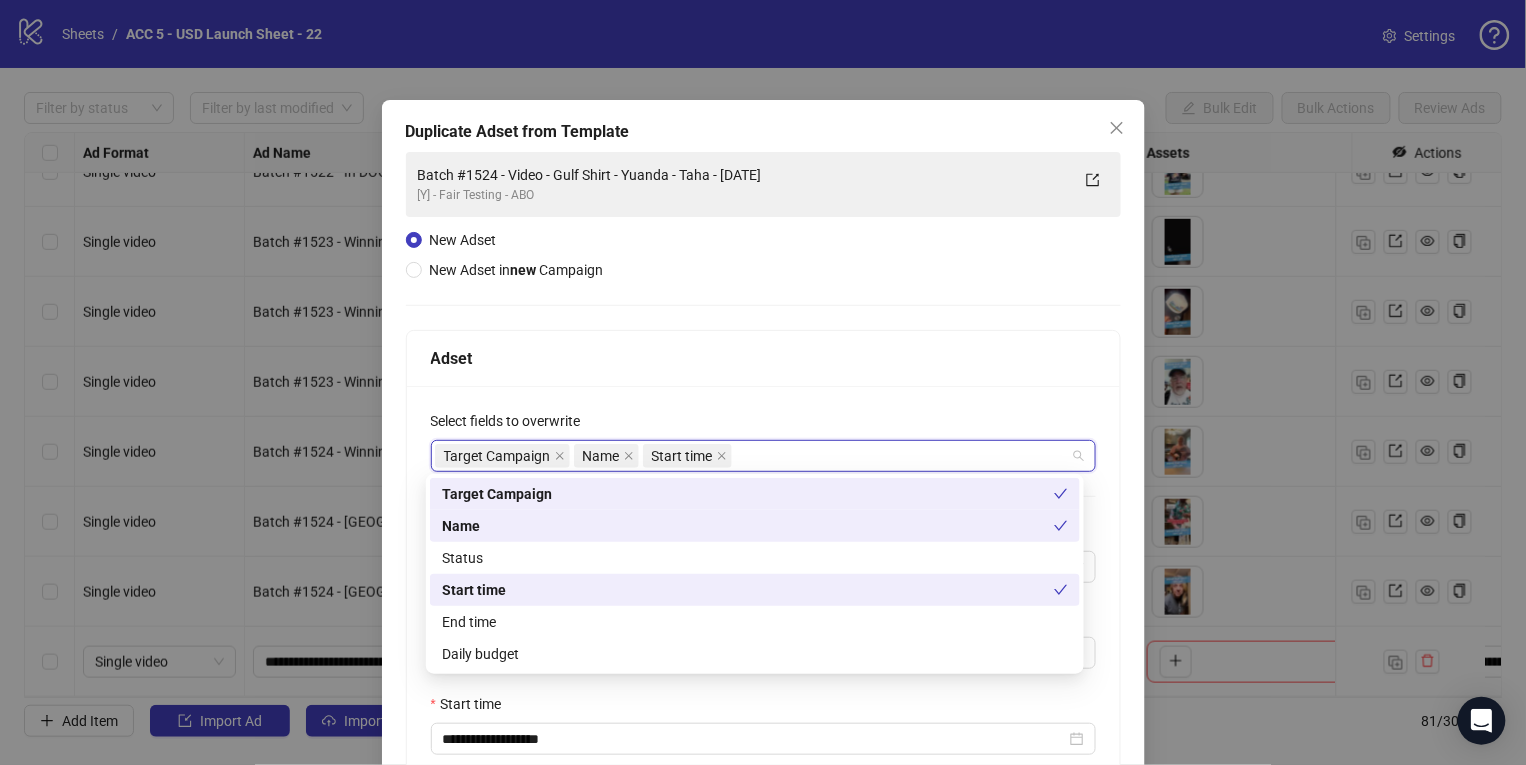 click on "Status" at bounding box center (755, 558) 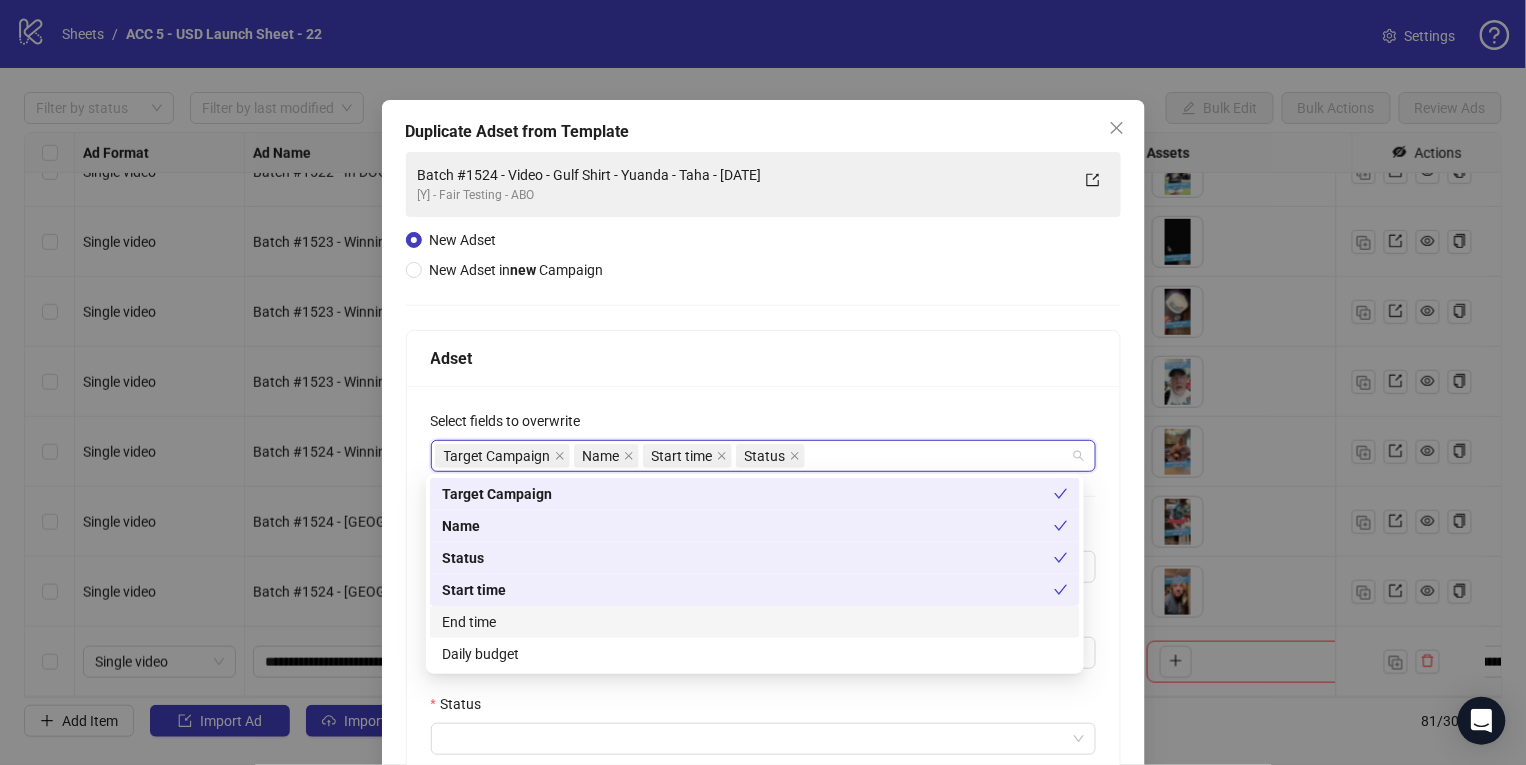 click on "End time" at bounding box center (755, 622) 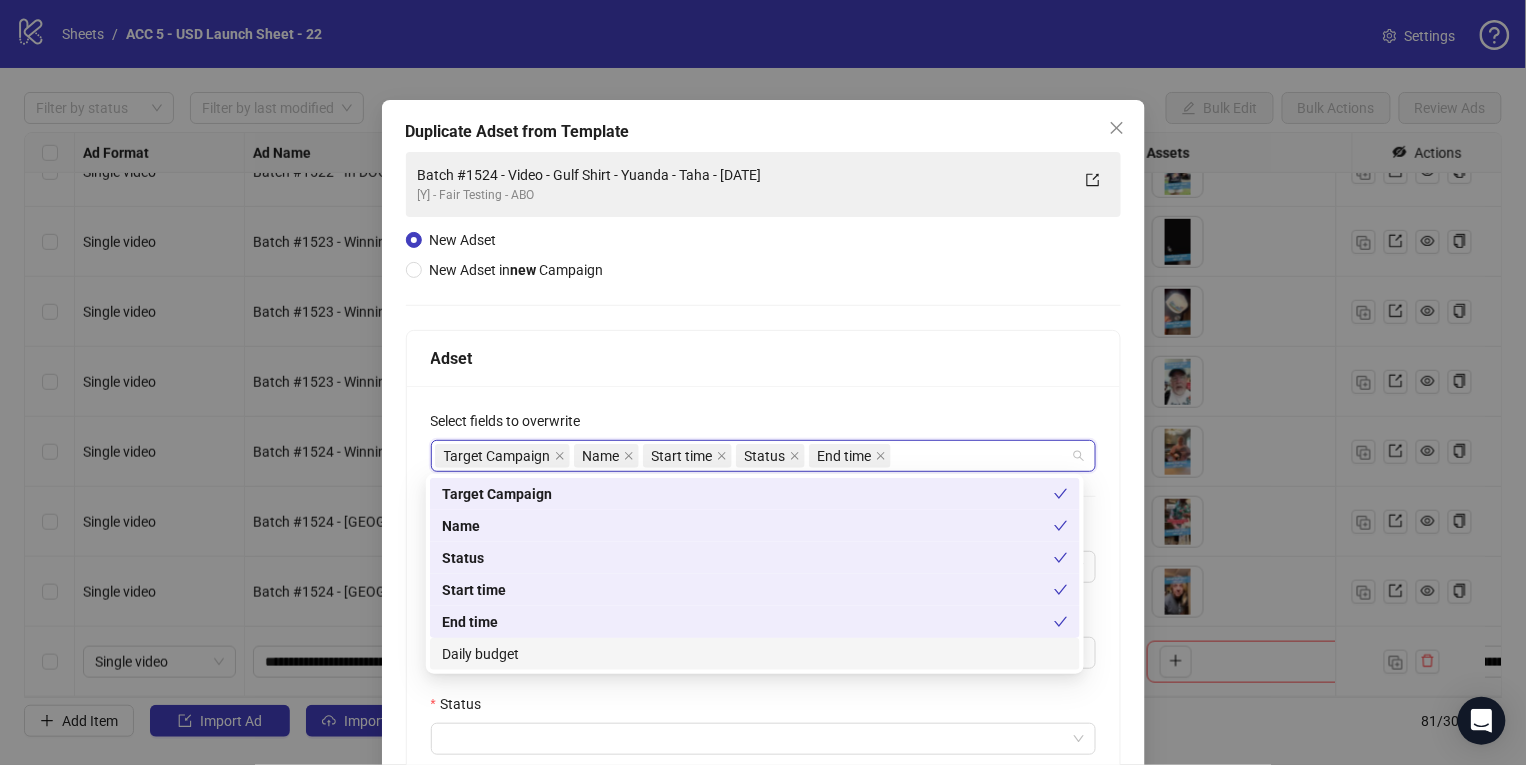 click on "Daily budget" at bounding box center [755, 654] 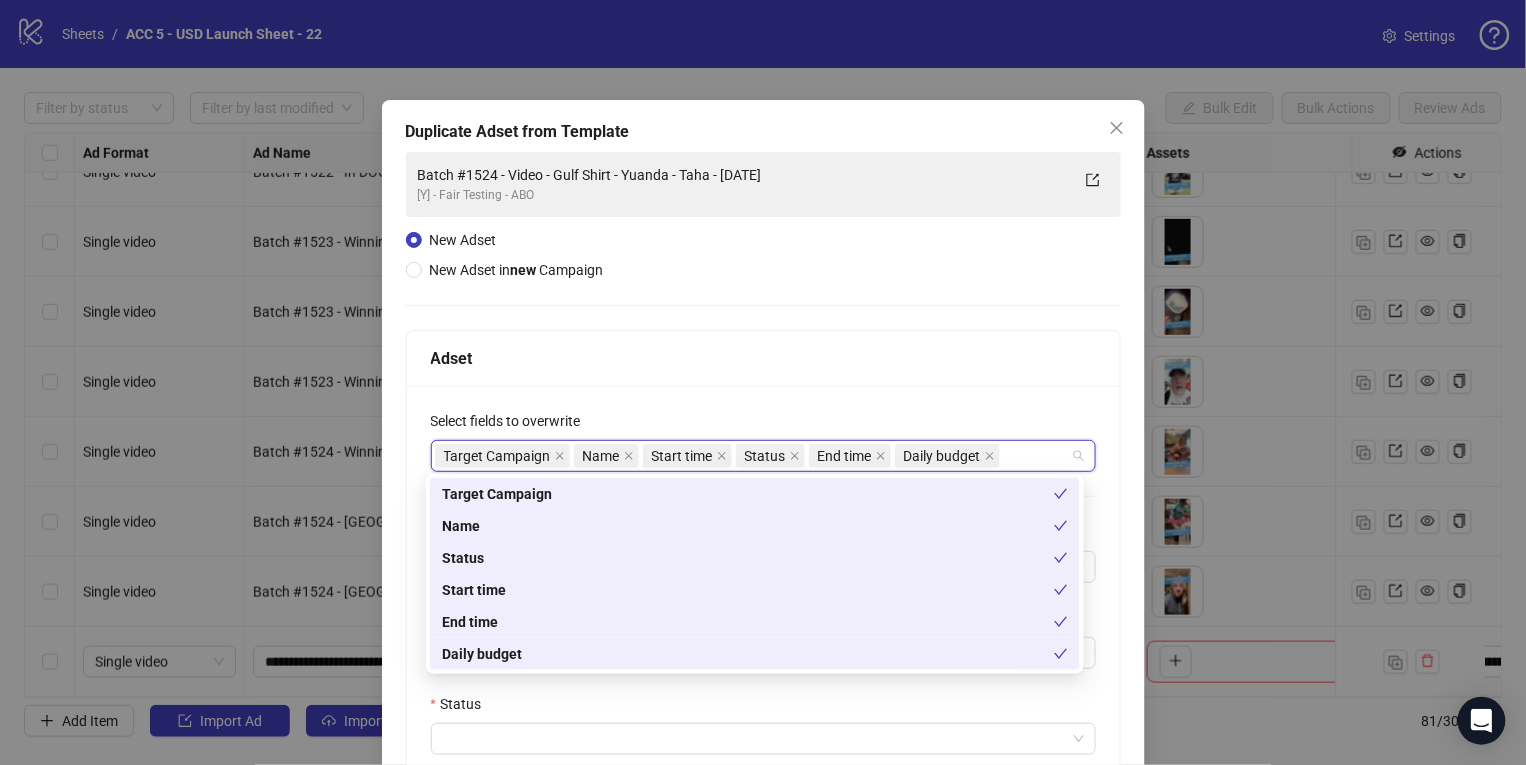 click on "**********" at bounding box center (763, 723) 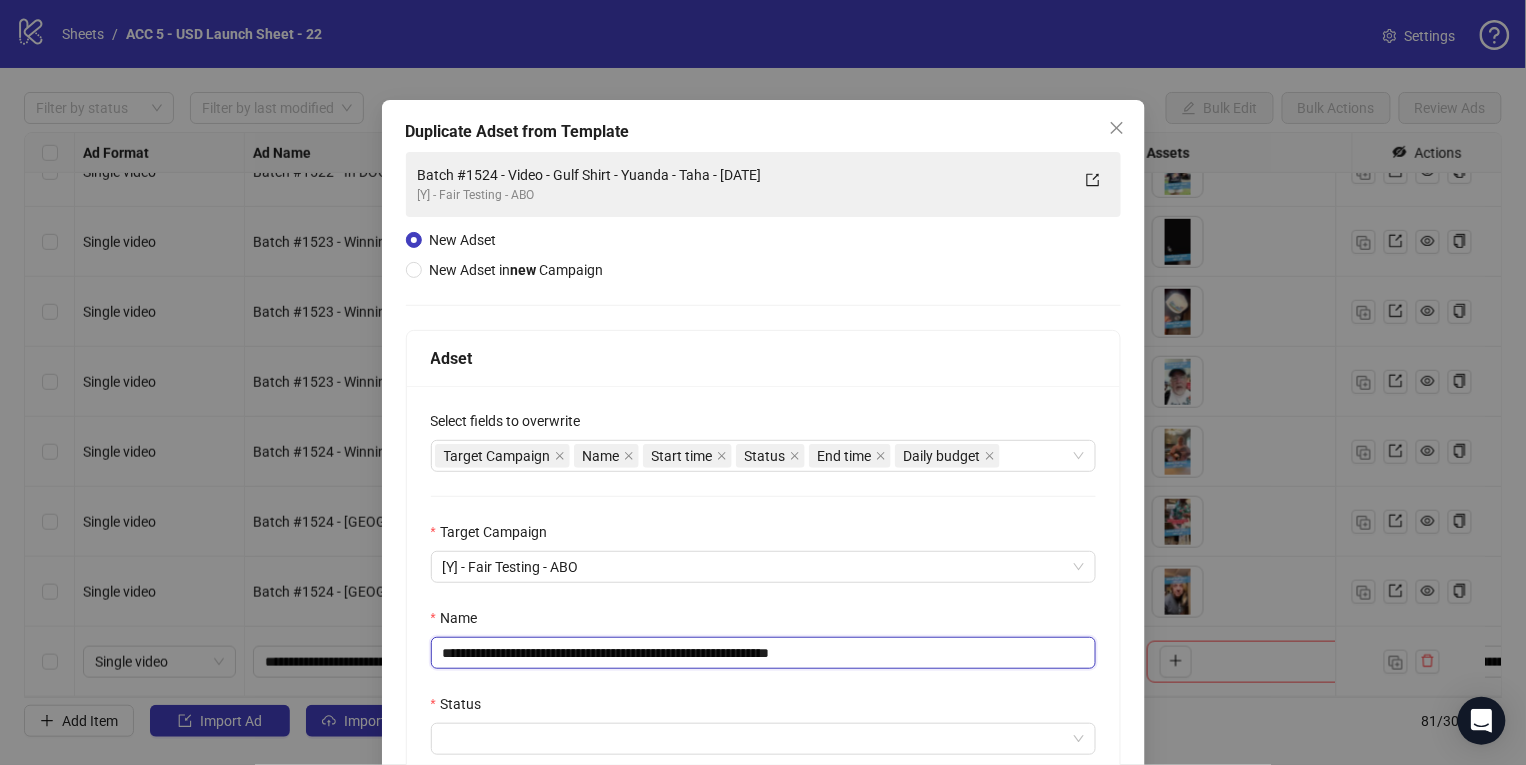 click on "**********" at bounding box center [763, 653] 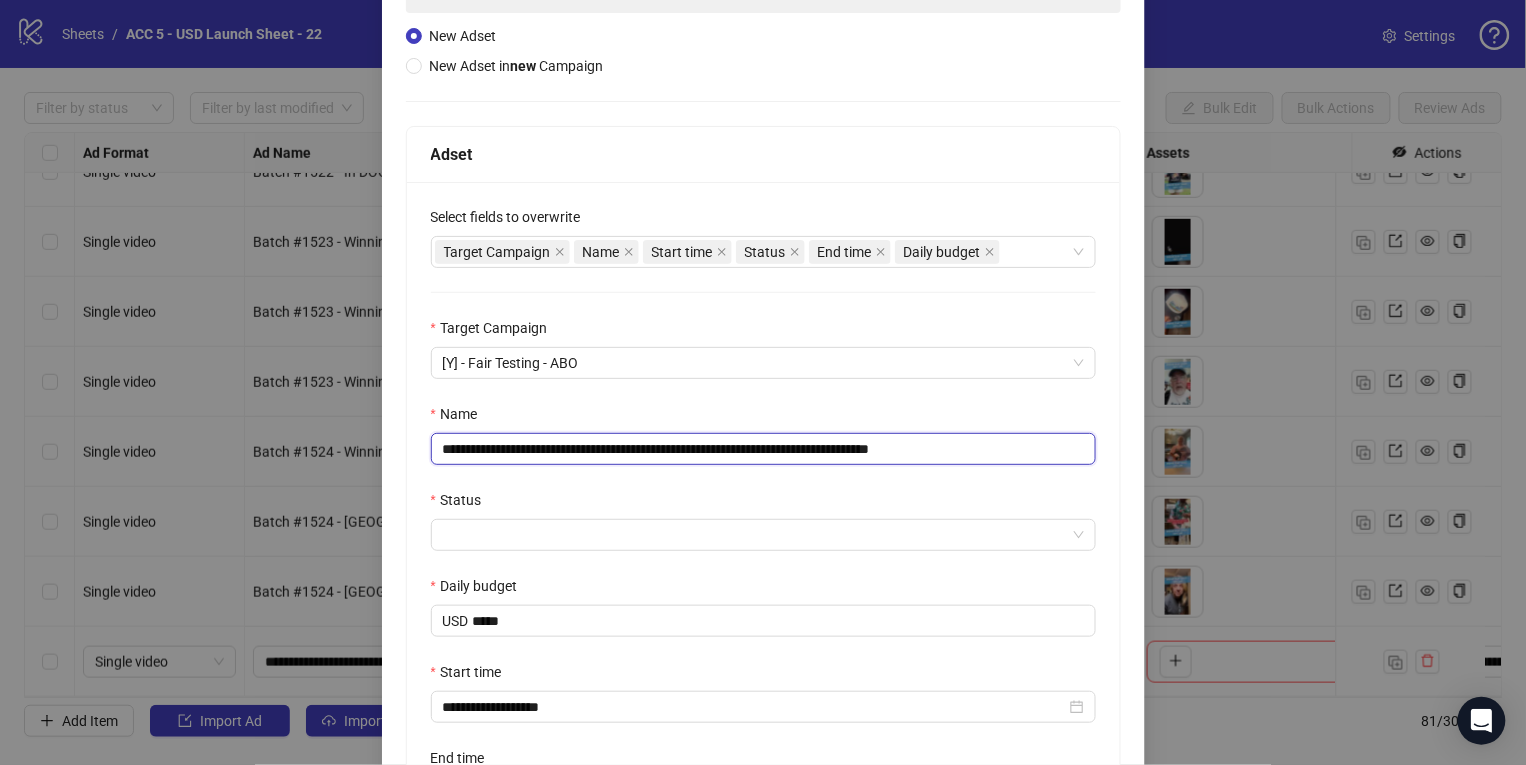 scroll, scrollTop: 236, scrollLeft: 0, axis: vertical 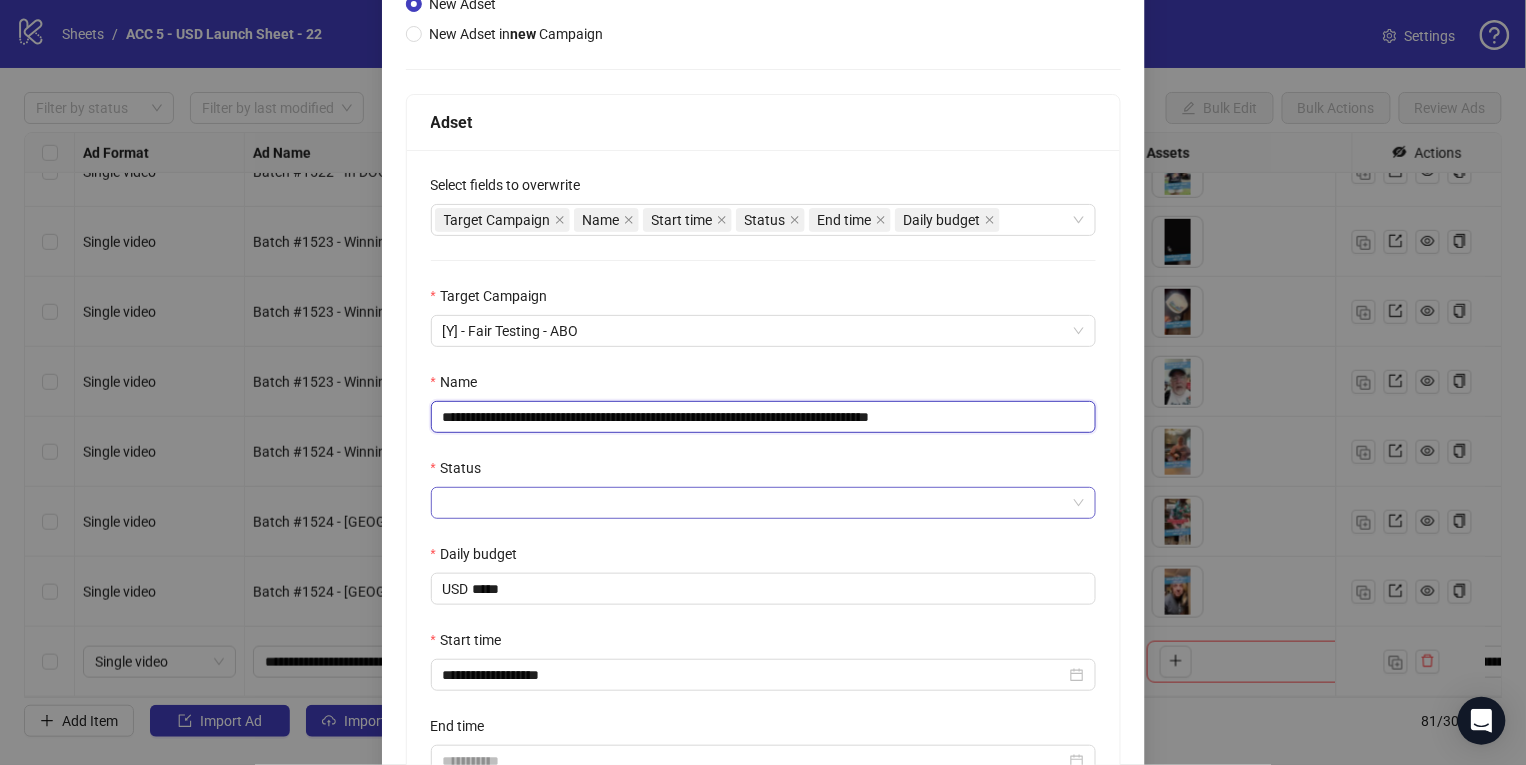 type on "**********" 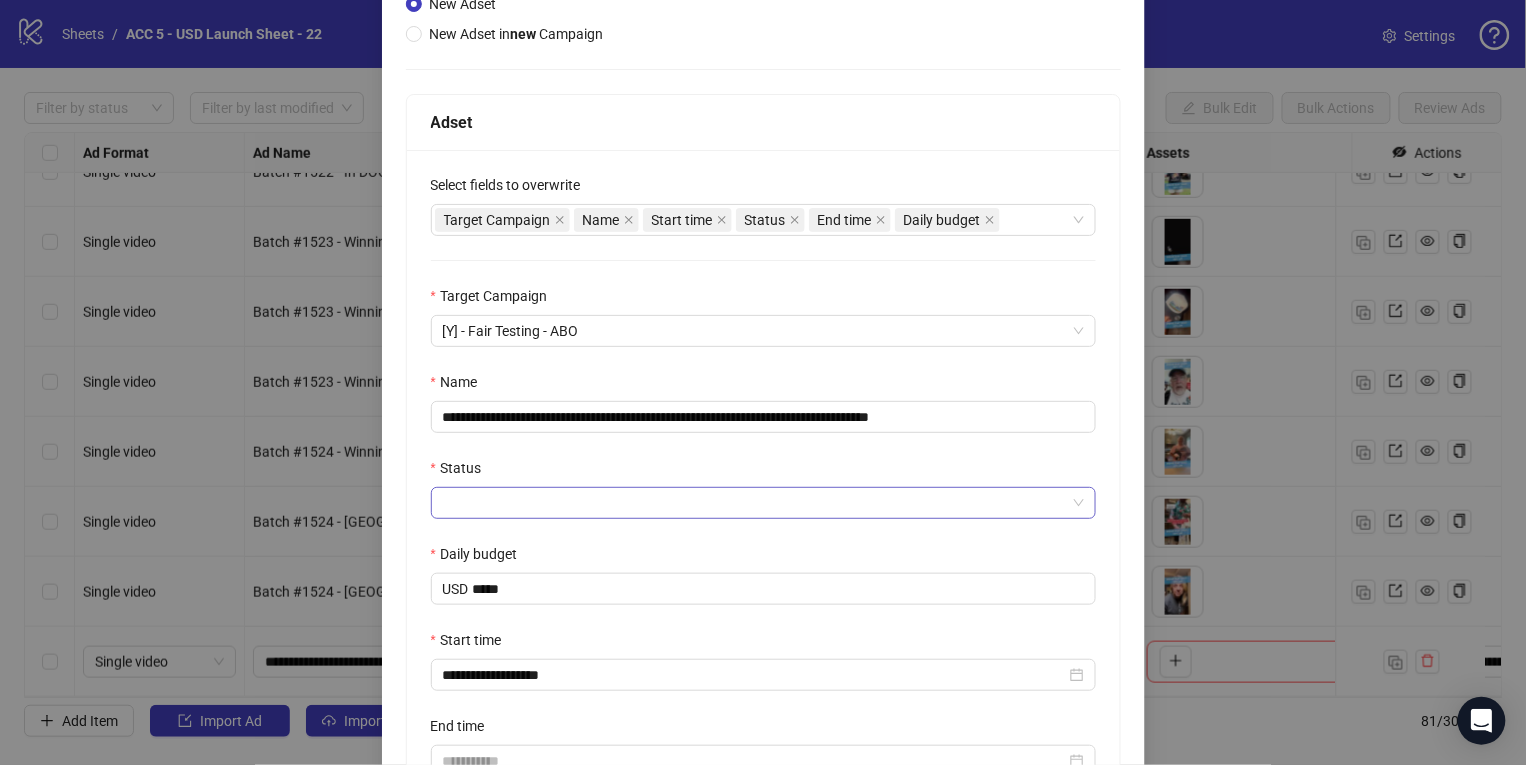 click on "Status" at bounding box center [754, 503] 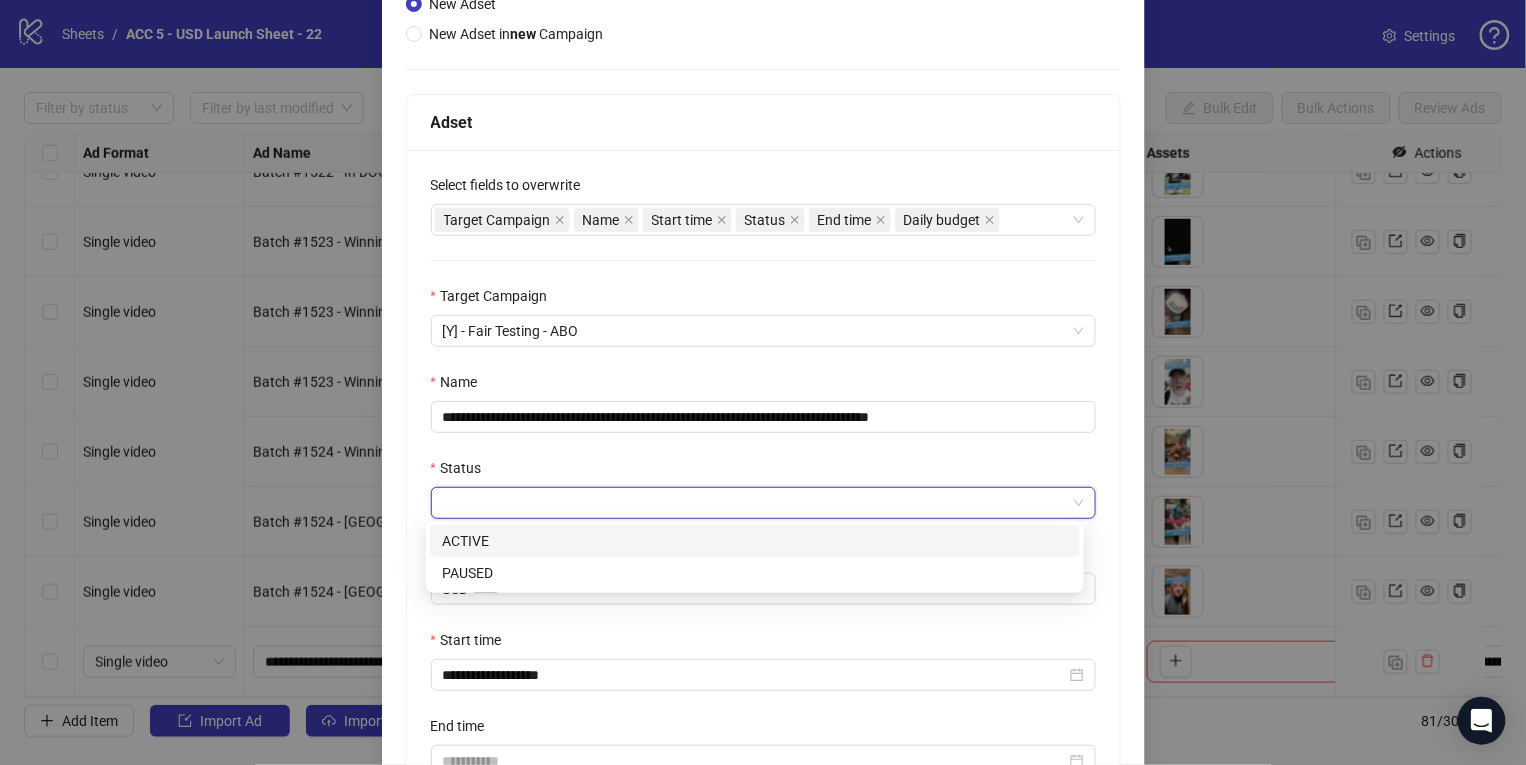 click on "ACTIVE" at bounding box center [755, 541] 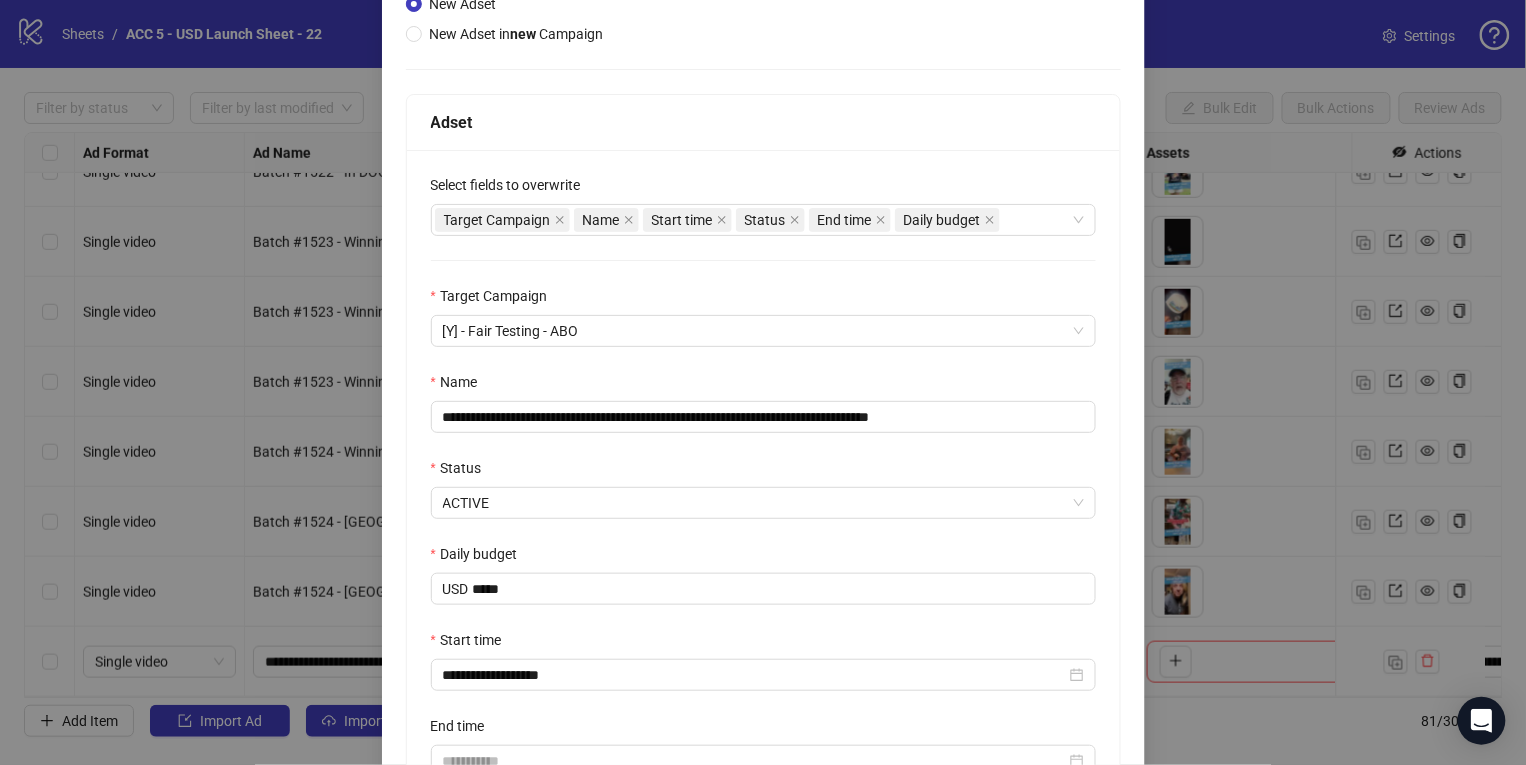 click on "Start time" at bounding box center (763, 644) 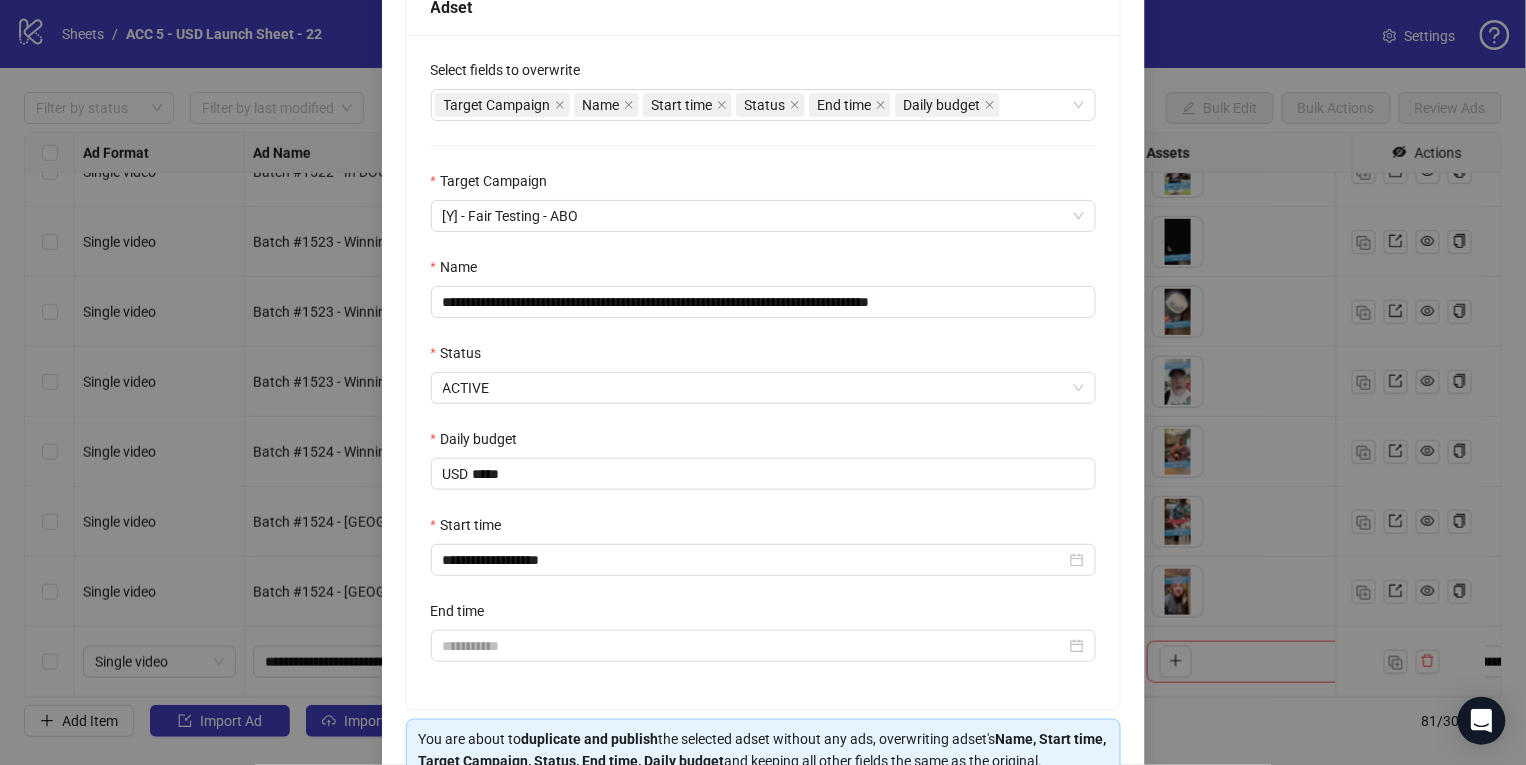 scroll, scrollTop: 451, scrollLeft: 0, axis: vertical 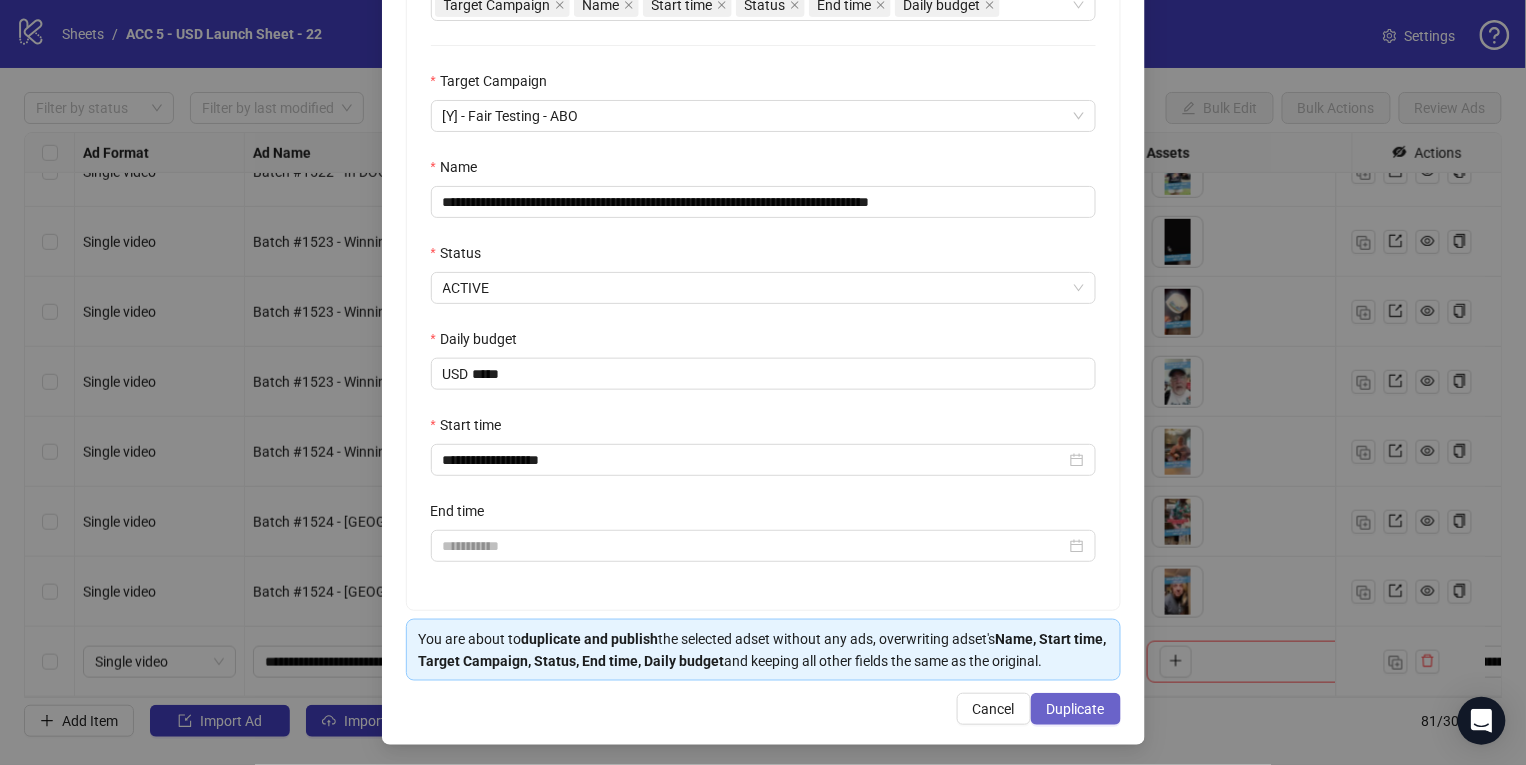 click on "Duplicate" at bounding box center (1076, 709) 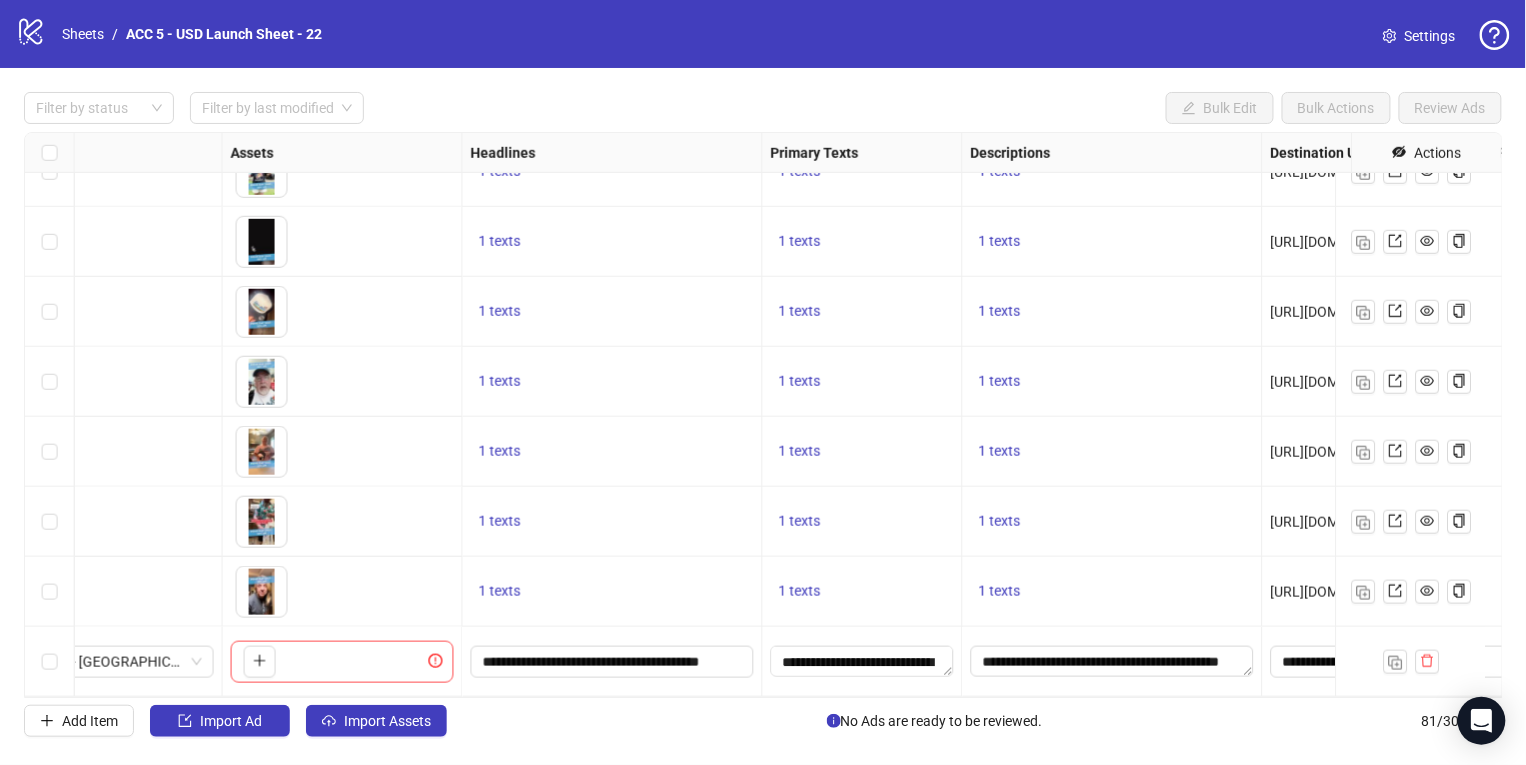 scroll, scrollTop: 5161, scrollLeft: 1142, axis: both 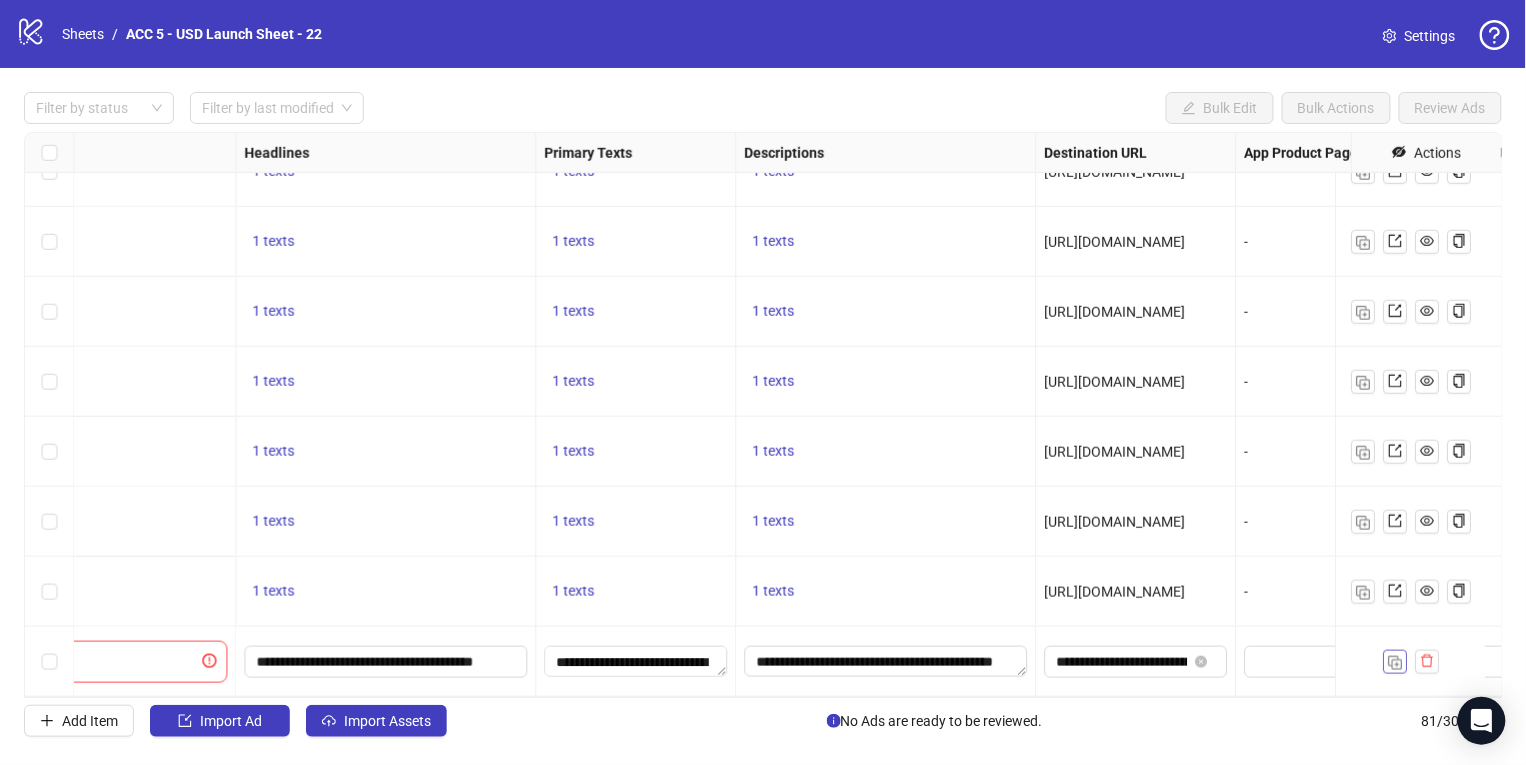 click at bounding box center (1396, 663) 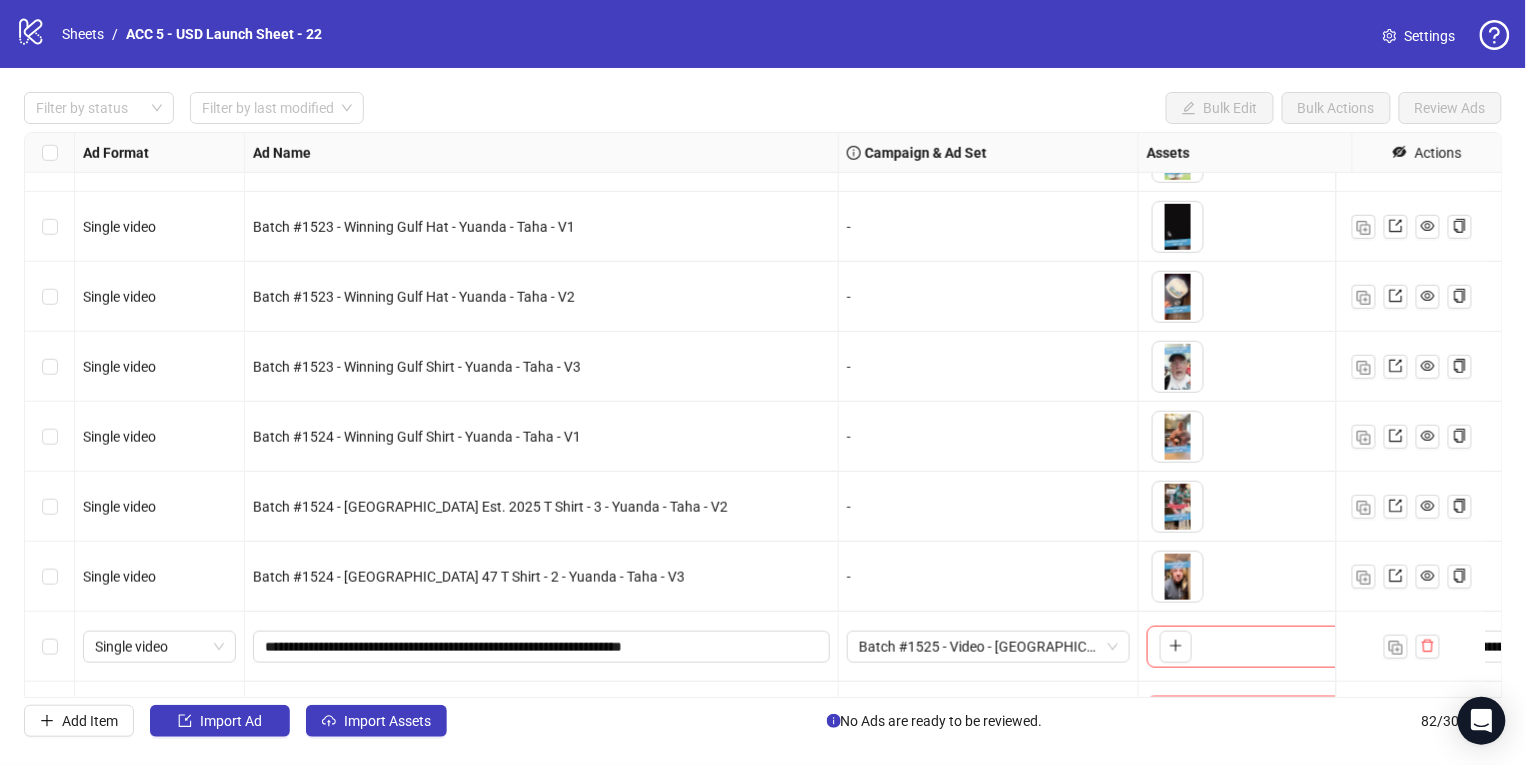 scroll, scrollTop: 5231, scrollLeft: 0, axis: vertical 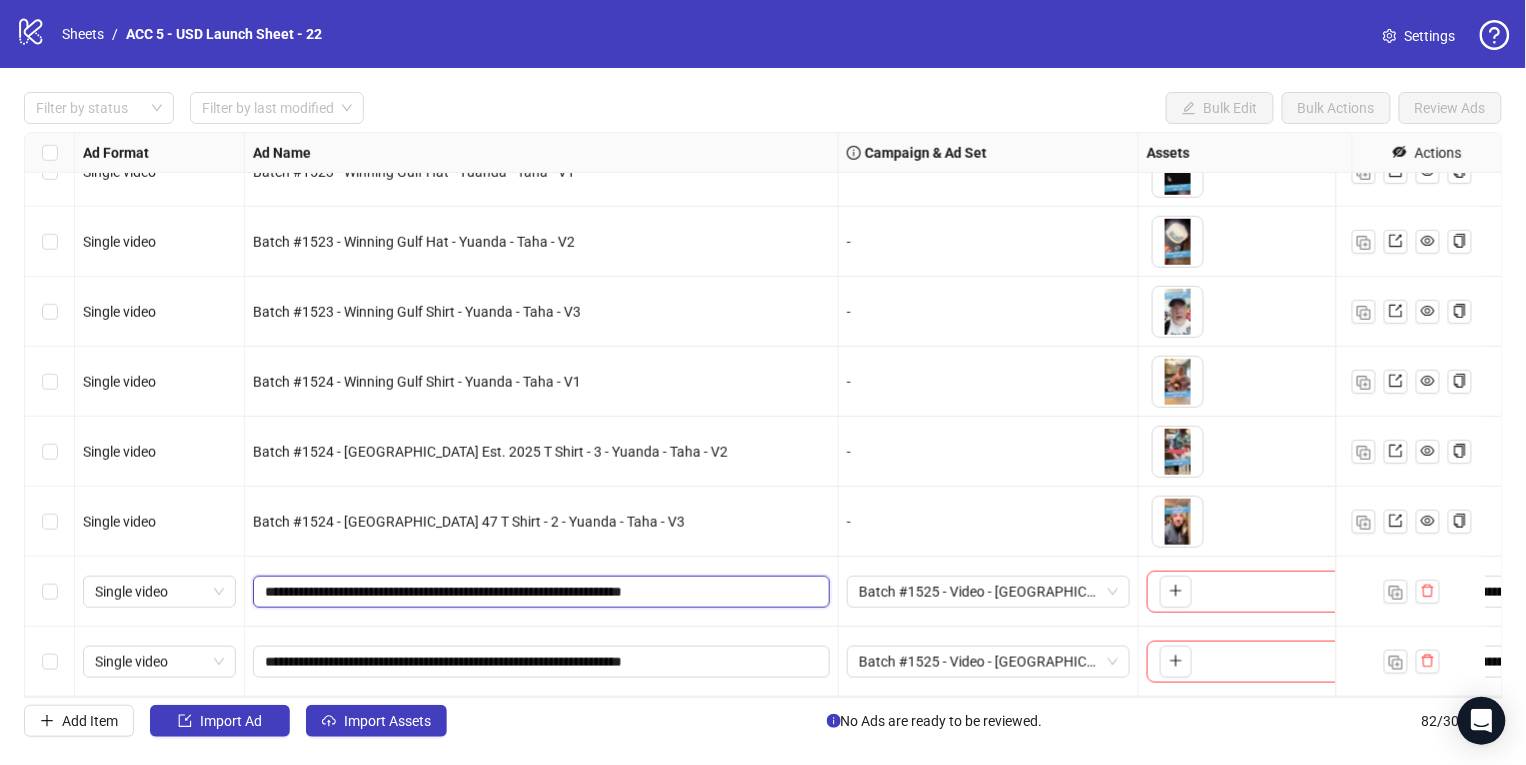 click on "**********" at bounding box center (539, 592) 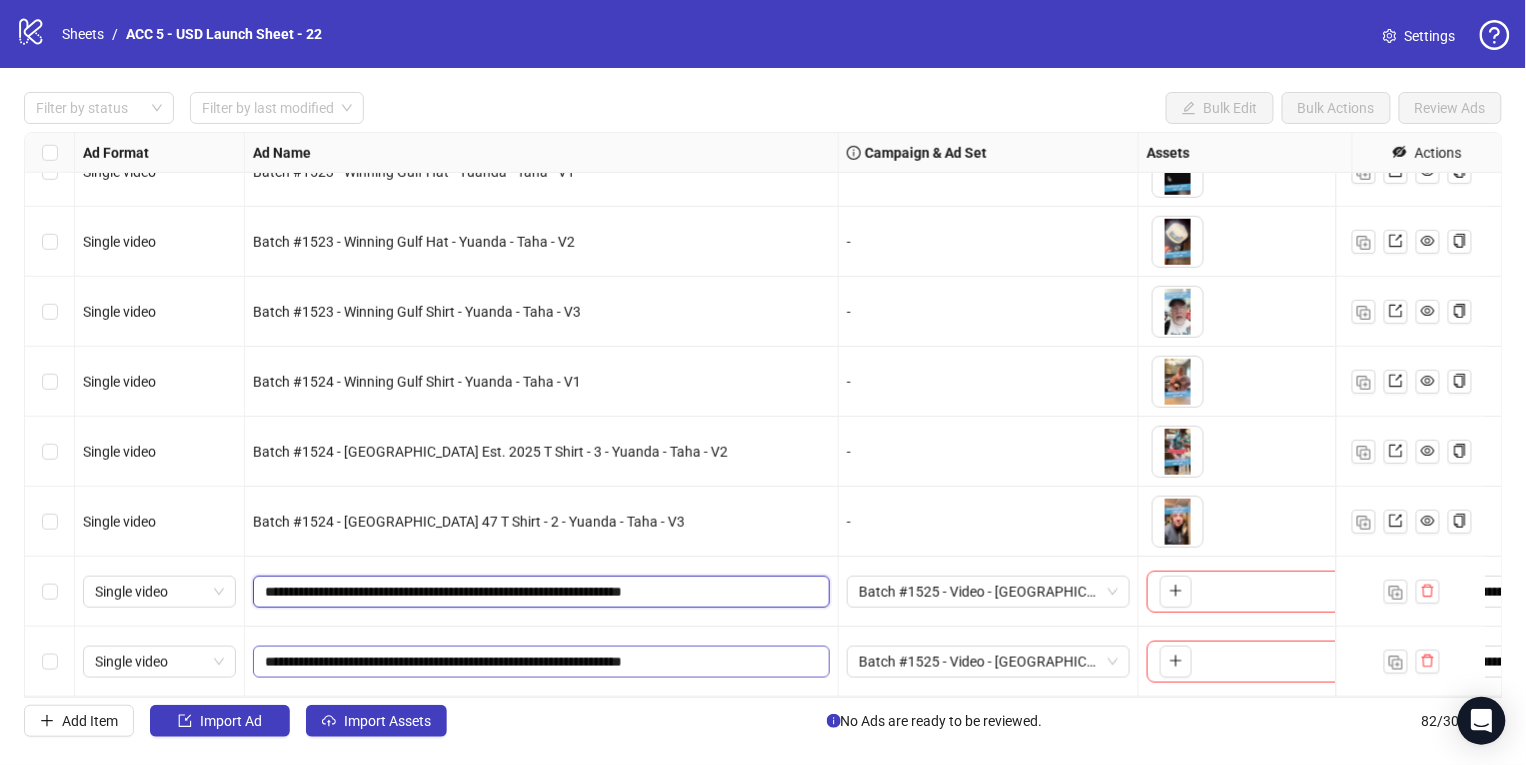 type on "**********" 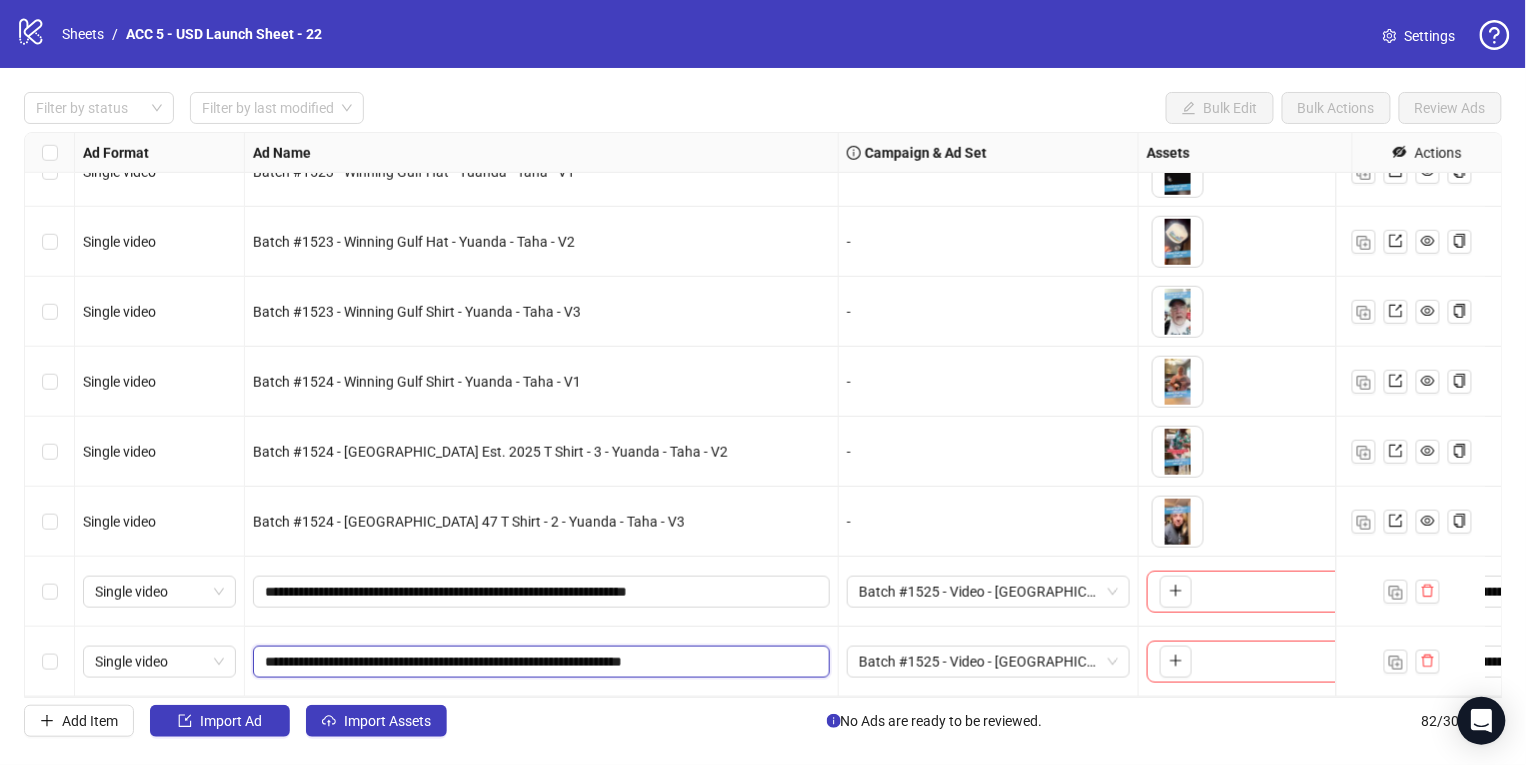 click on "**********" at bounding box center [539, 662] 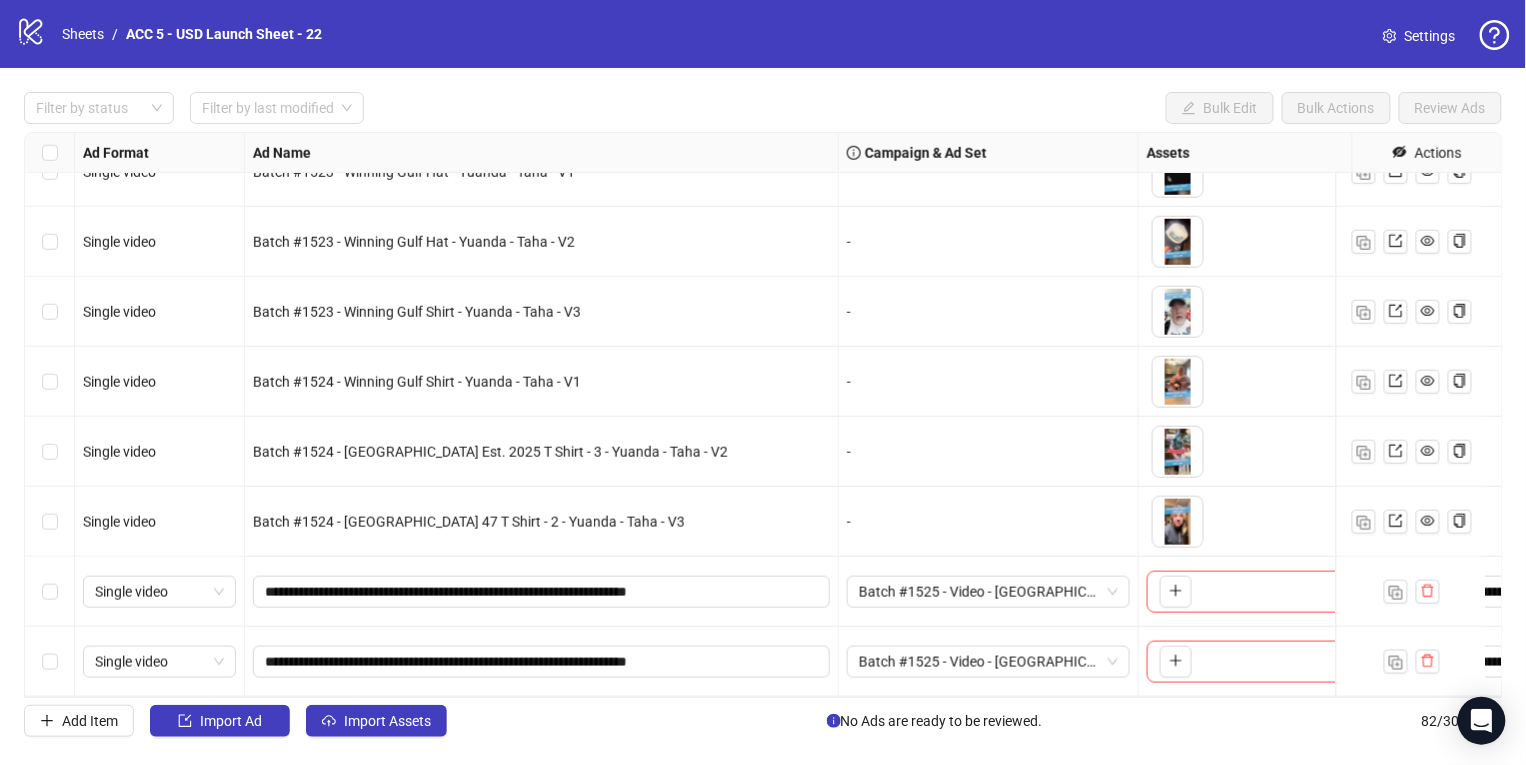 click on "**********" at bounding box center (542, 662) 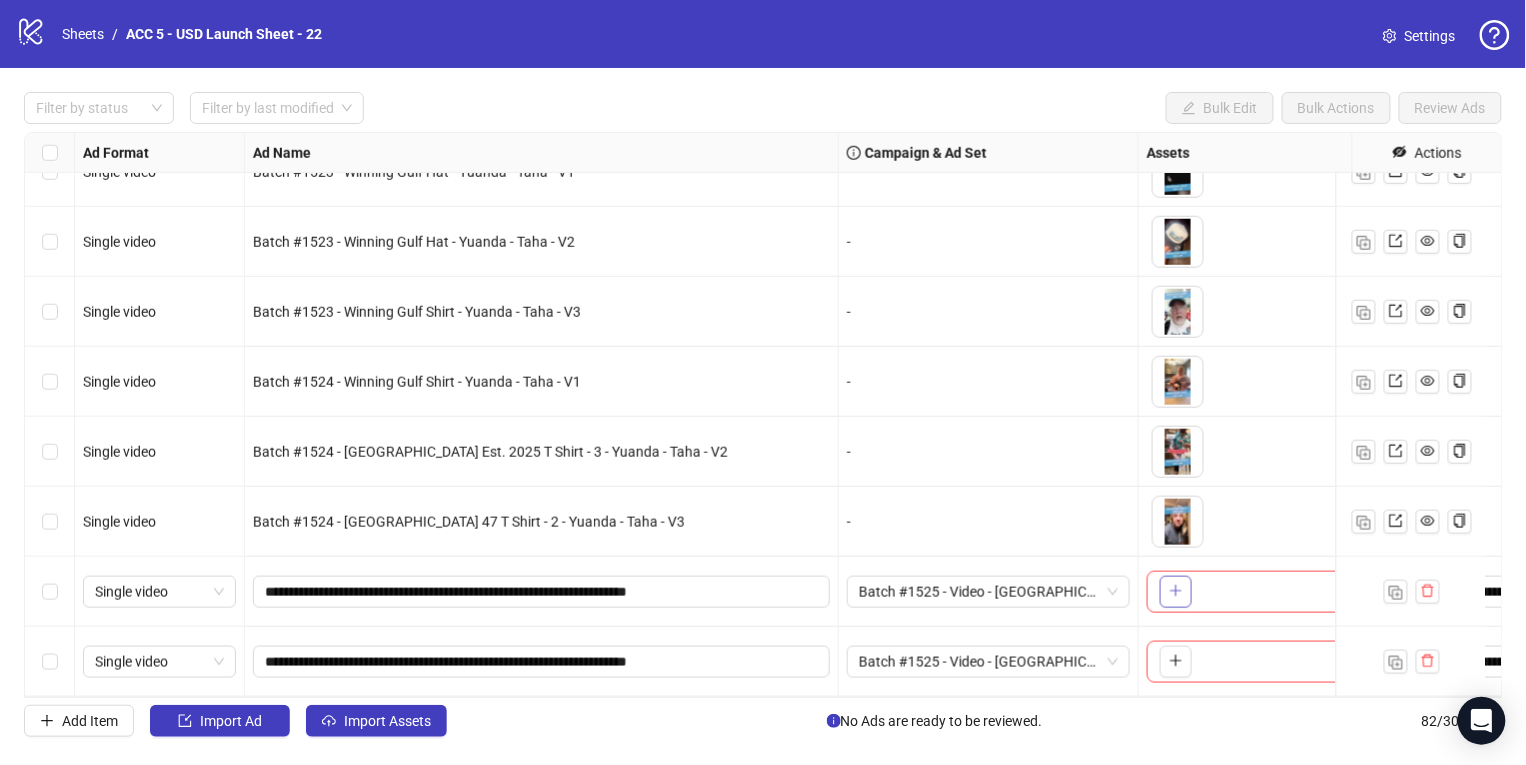 click 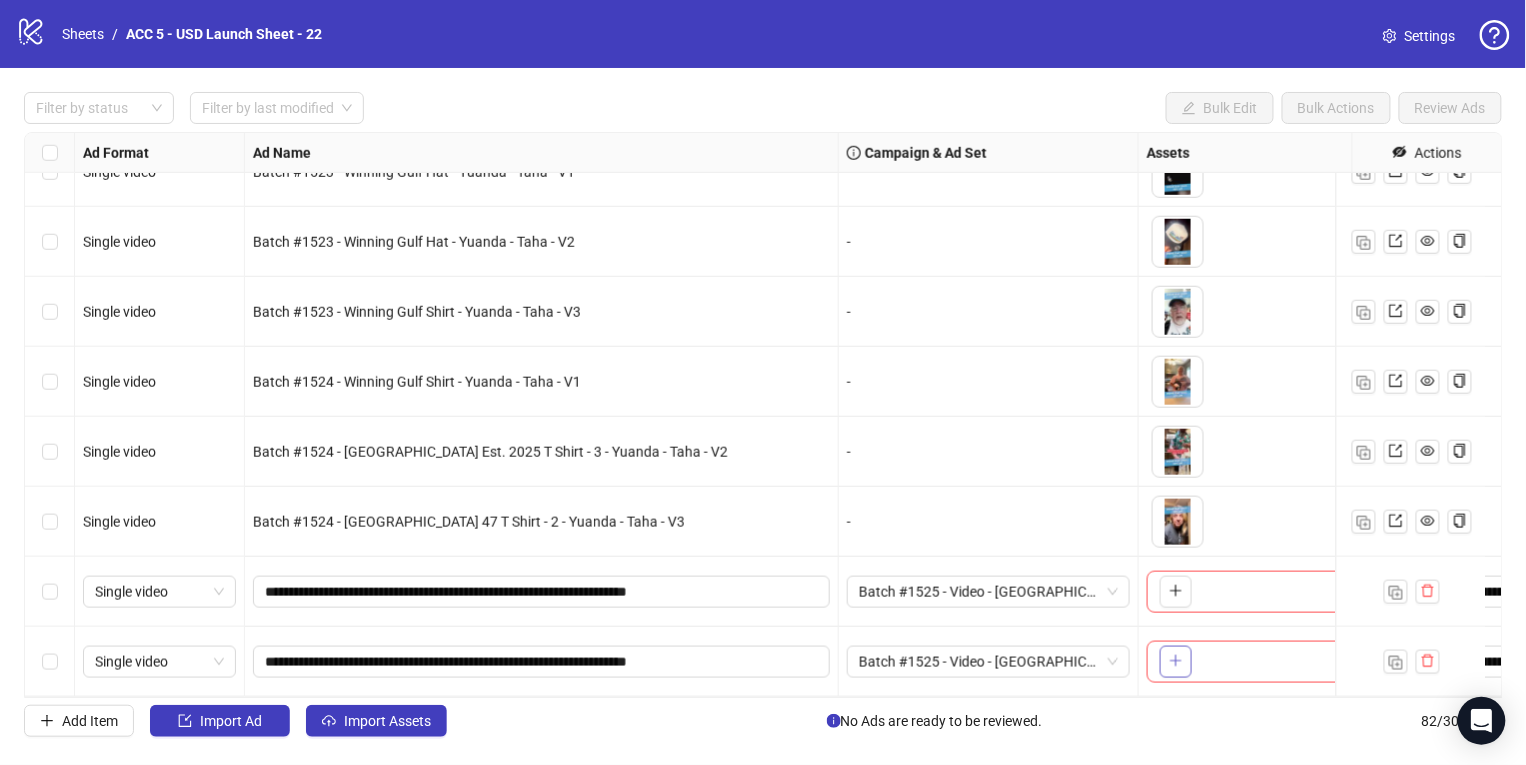click 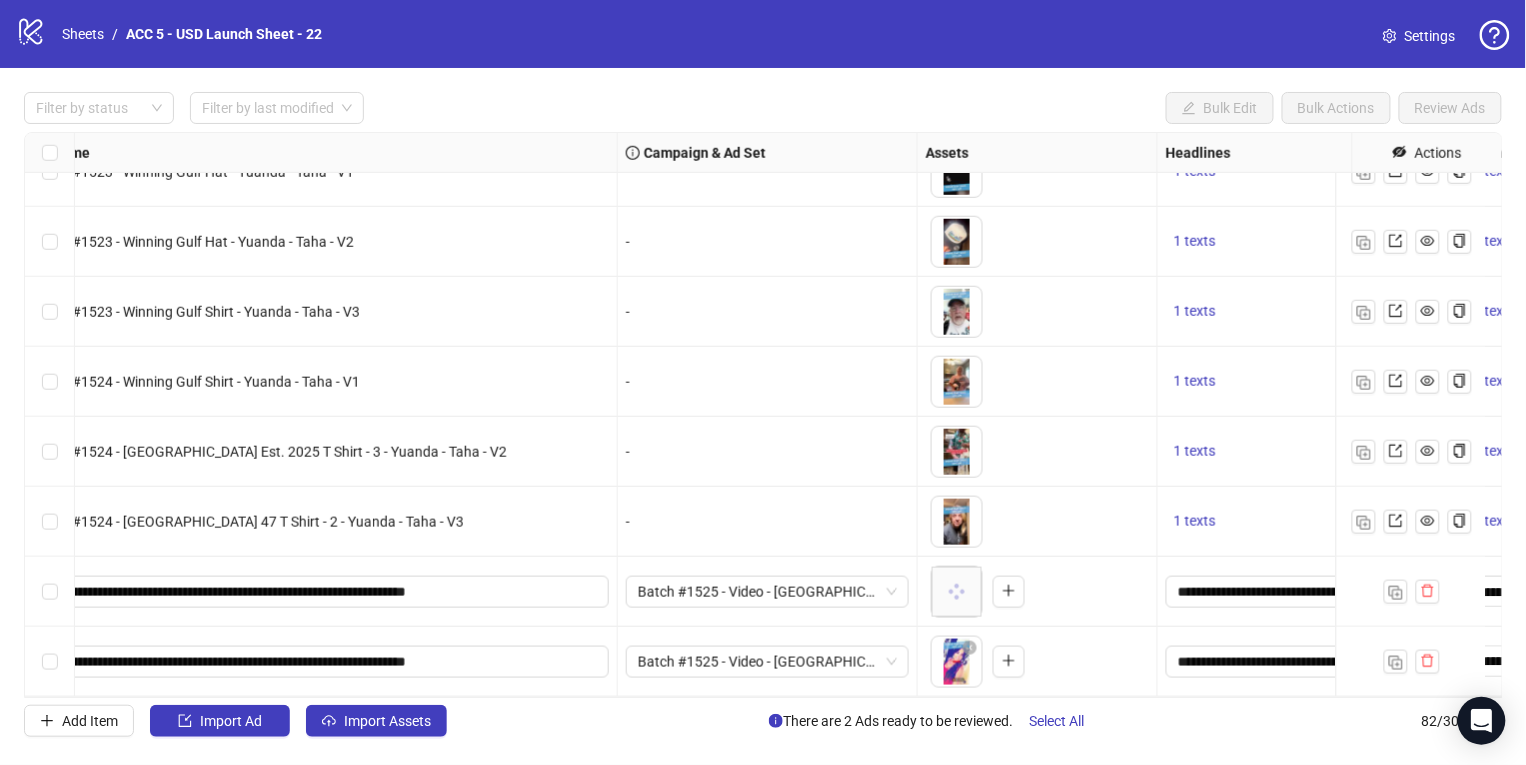 scroll, scrollTop: 5231, scrollLeft: 0, axis: vertical 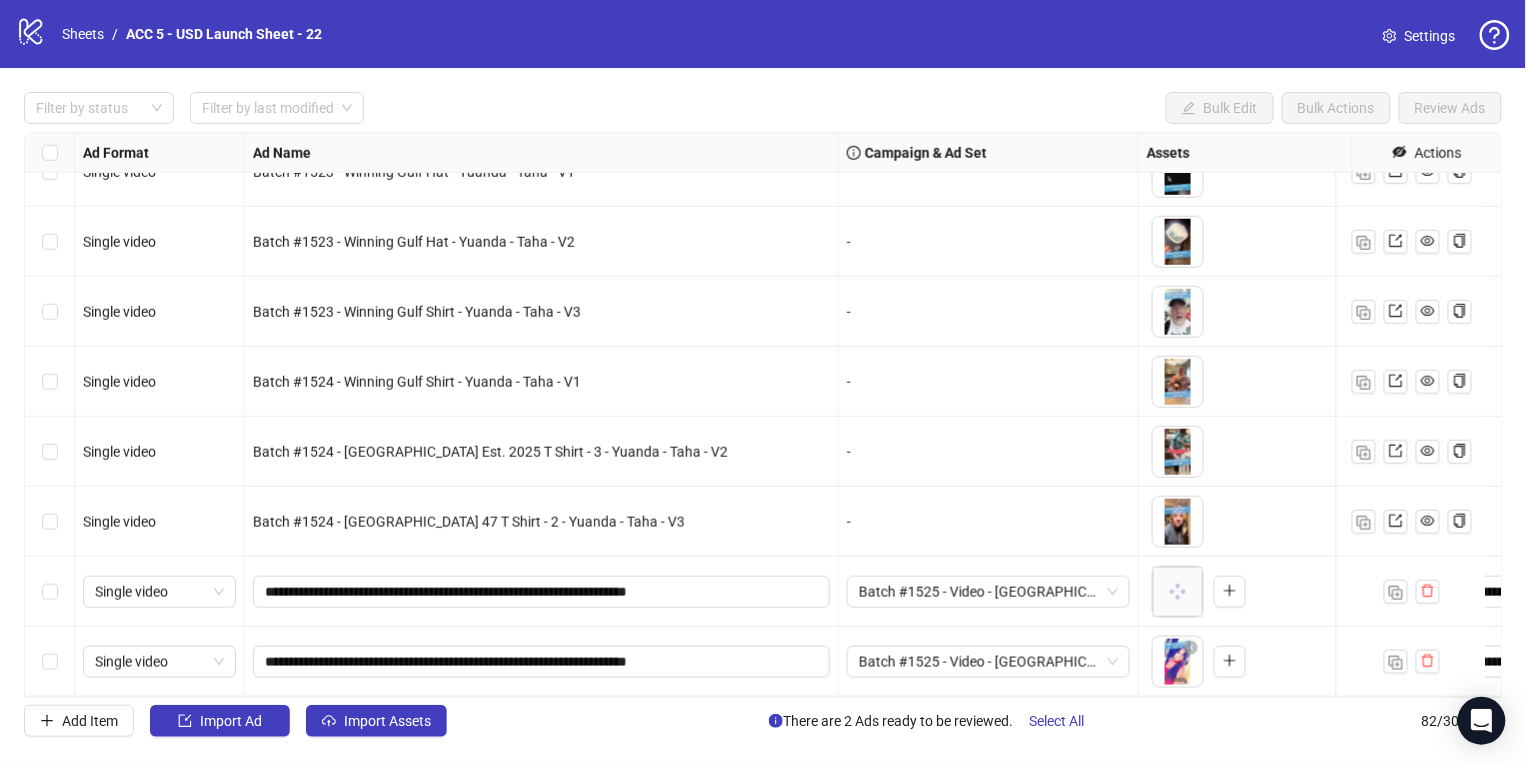 click at bounding box center (50, 662) 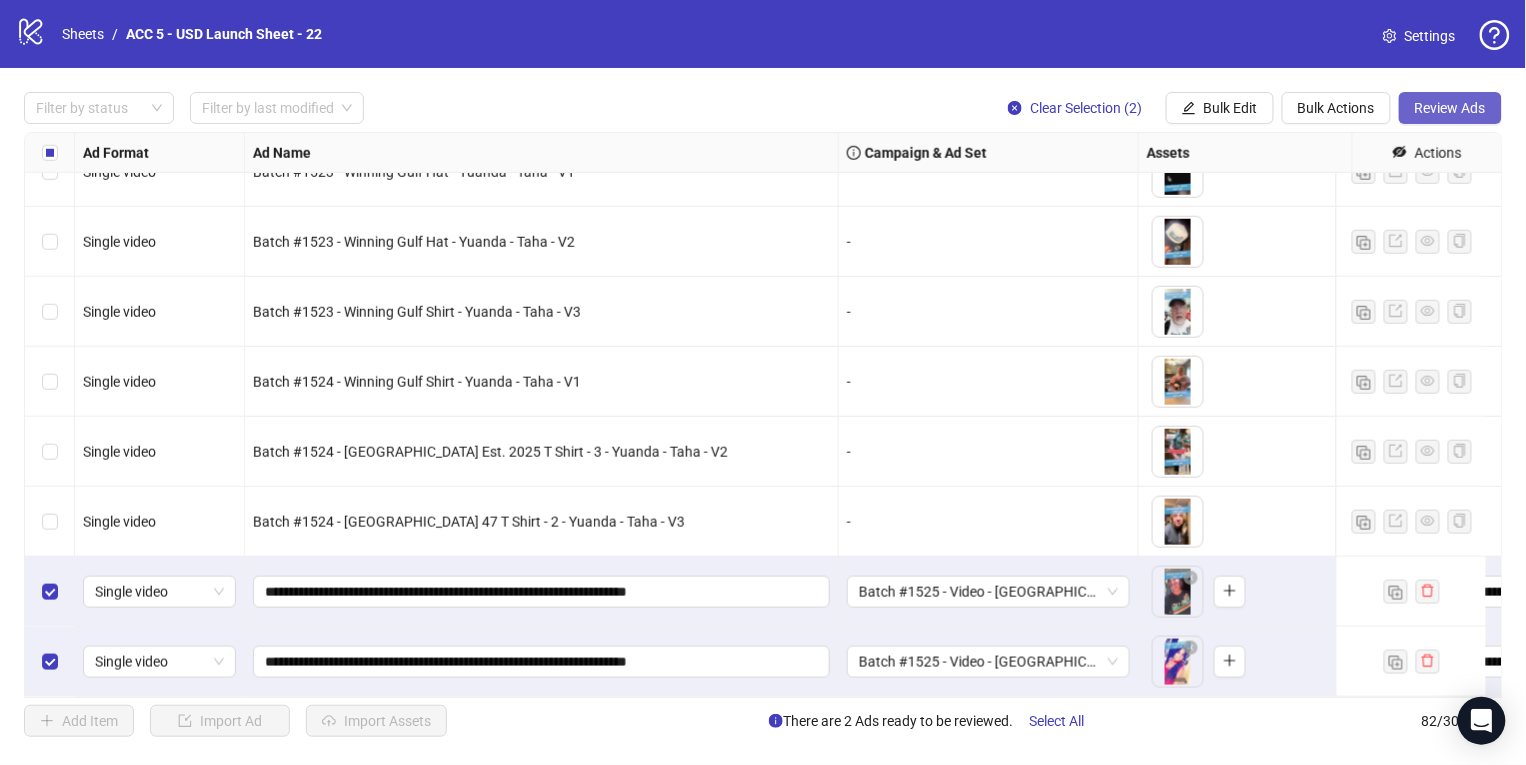 click on "Review Ads" at bounding box center (1450, 108) 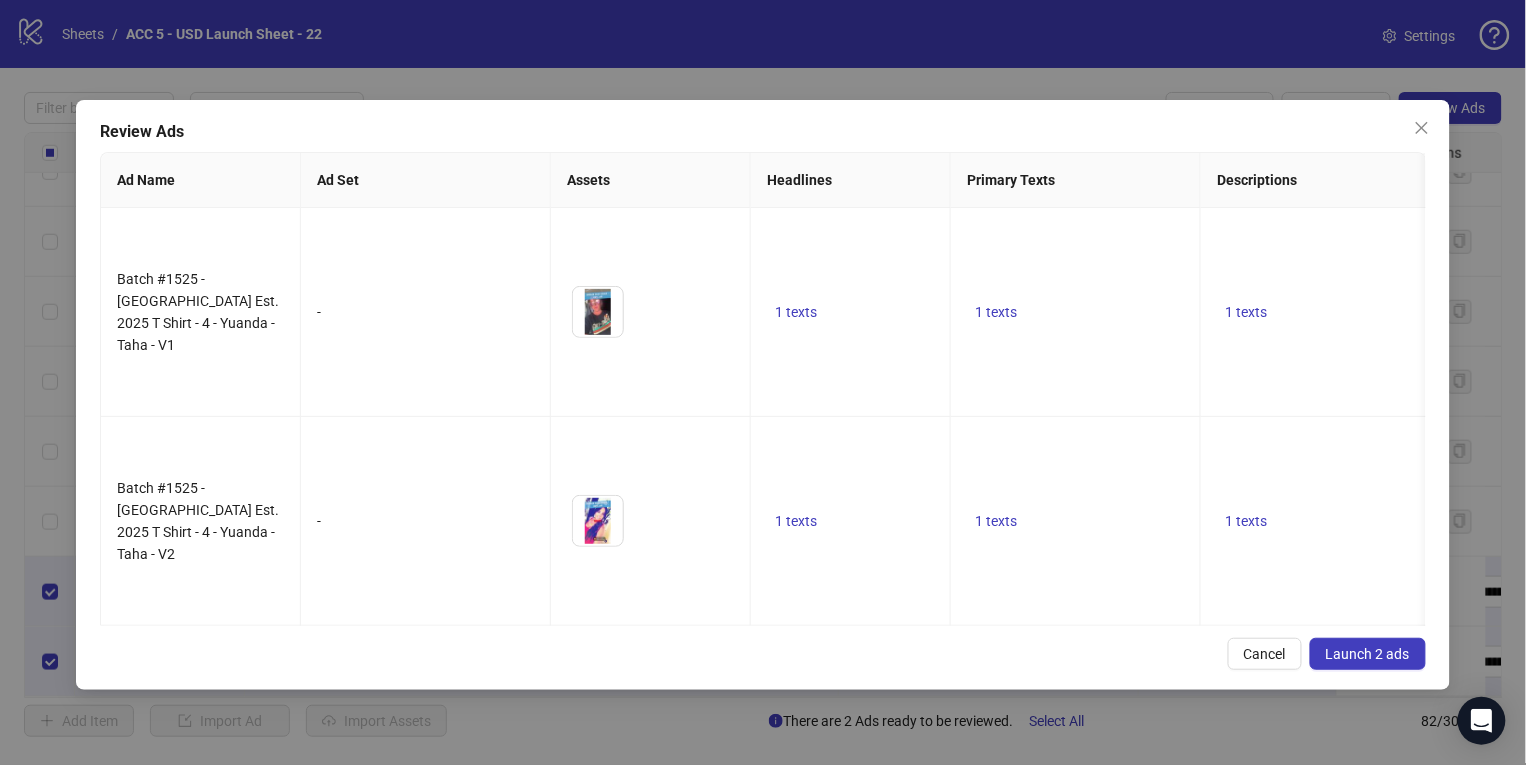 click on "Launch 2 ads" at bounding box center [1368, 654] 